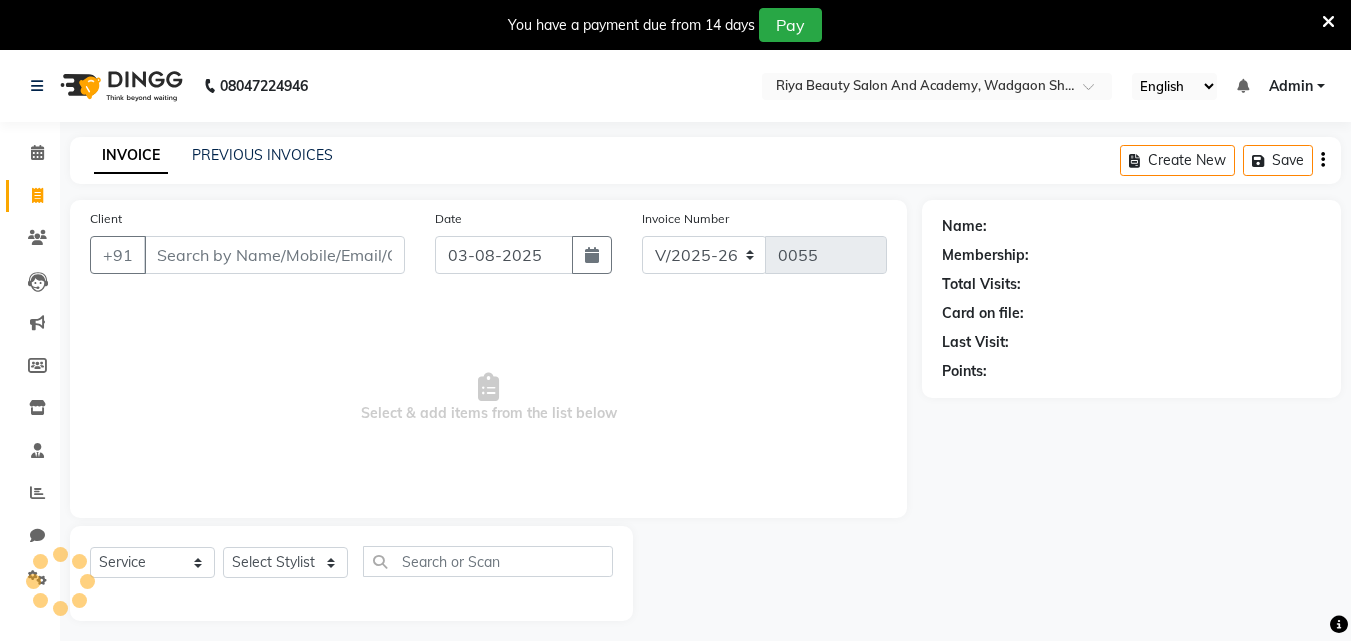 select on "8620" 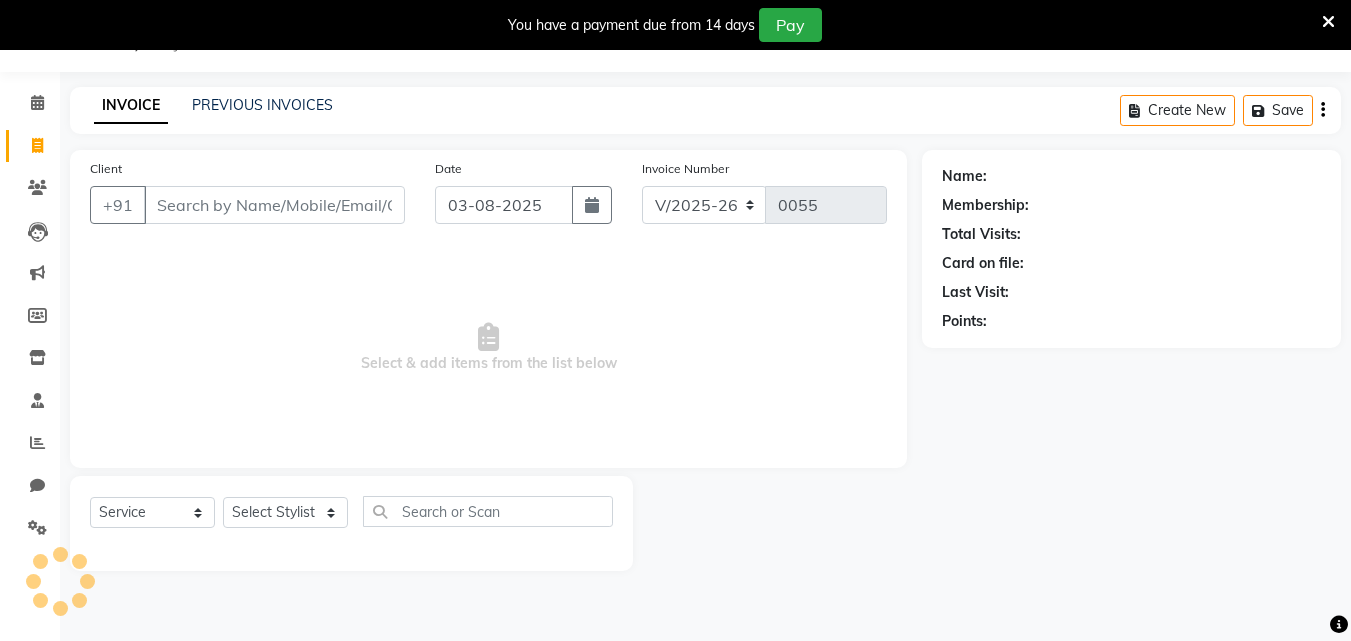 scroll, scrollTop: 0, scrollLeft: 0, axis: both 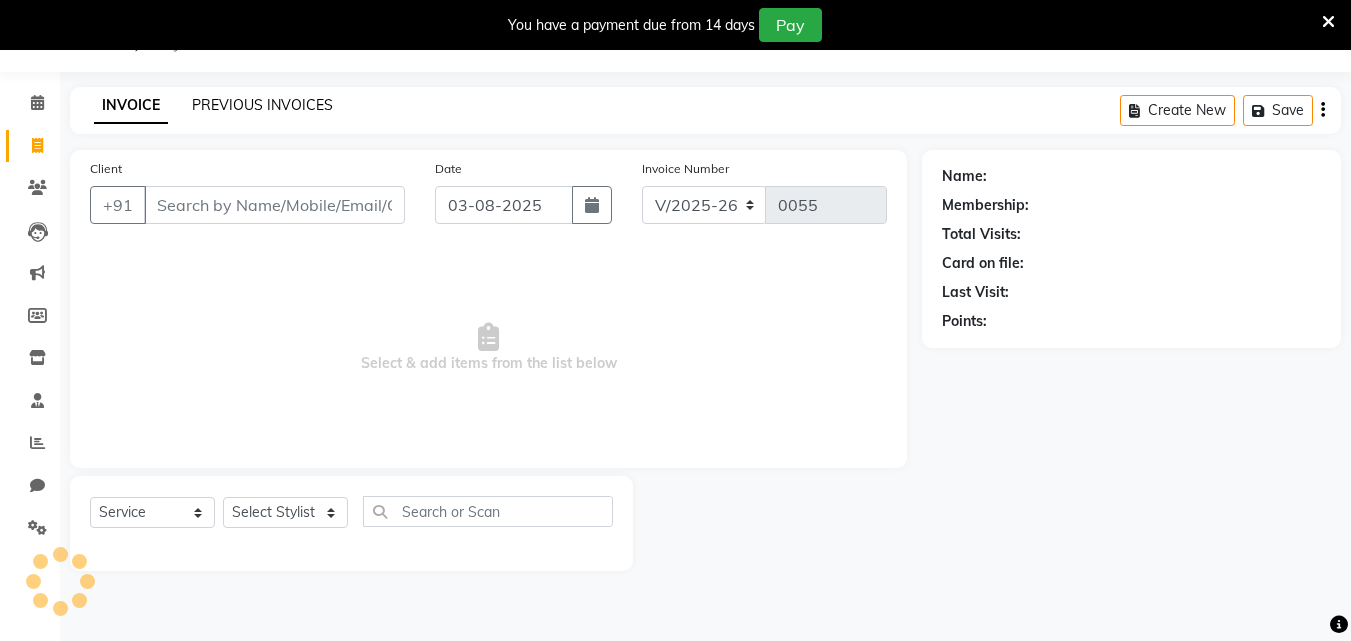 click on "PREVIOUS INVOICES" 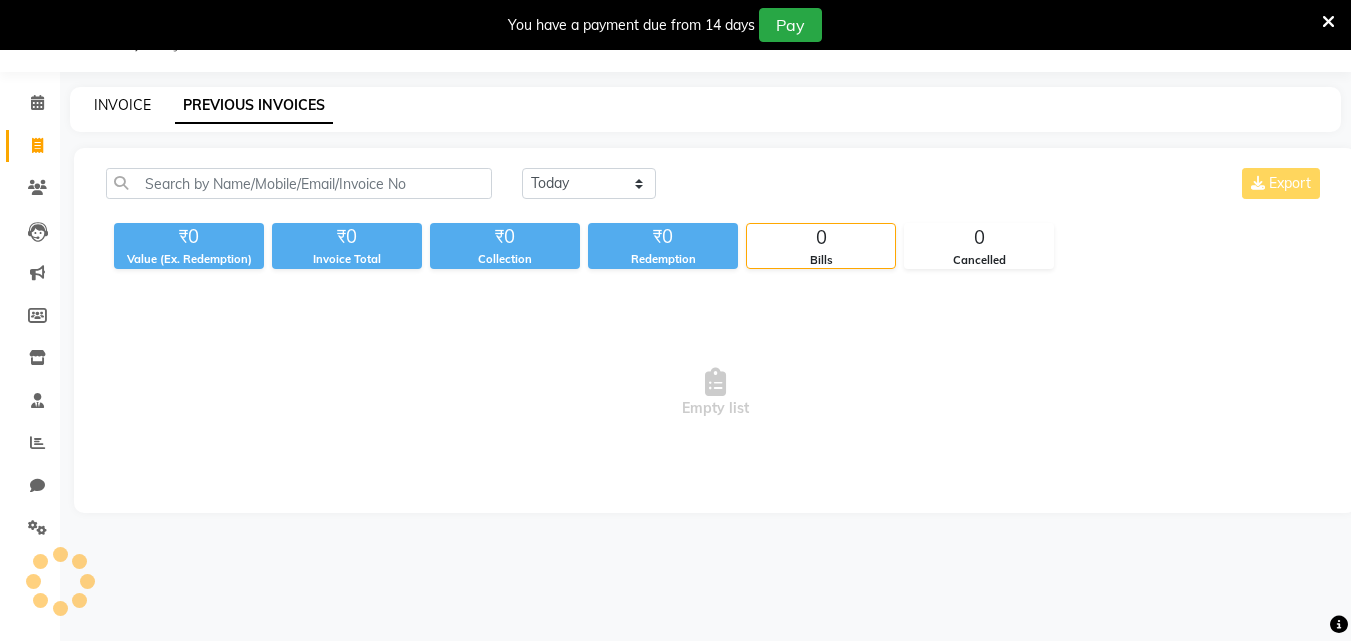 click on "INVOICE" 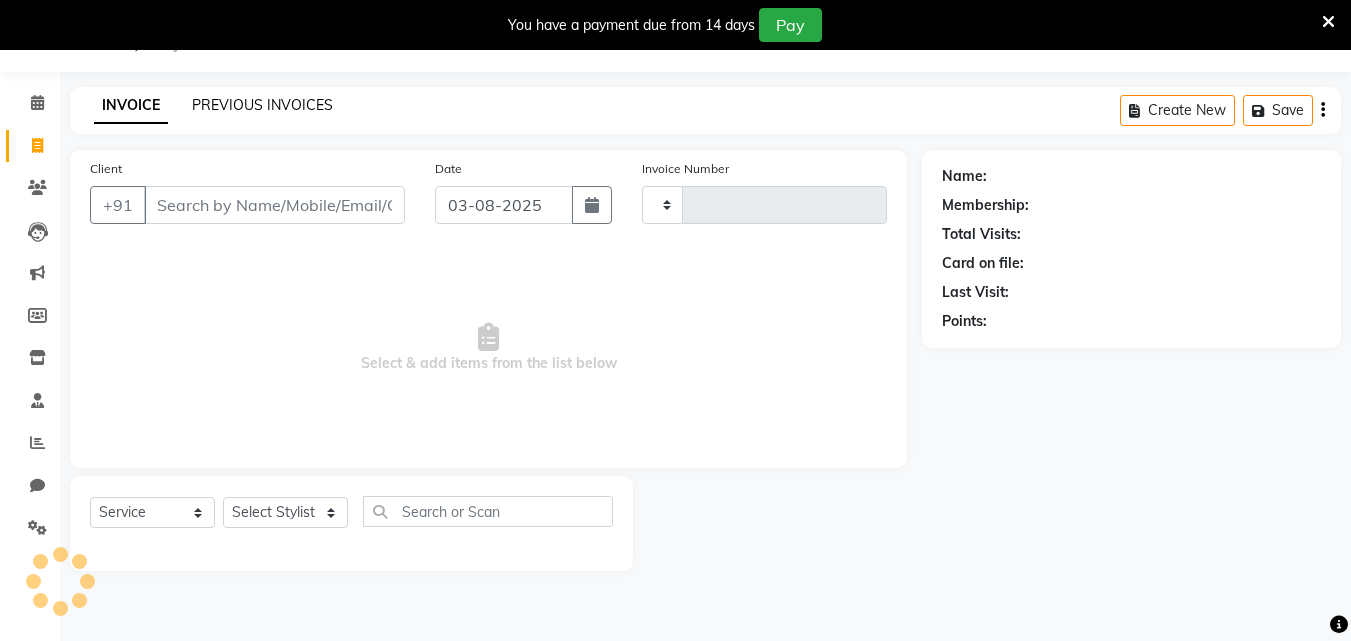 click on "PREVIOUS INVOICES" 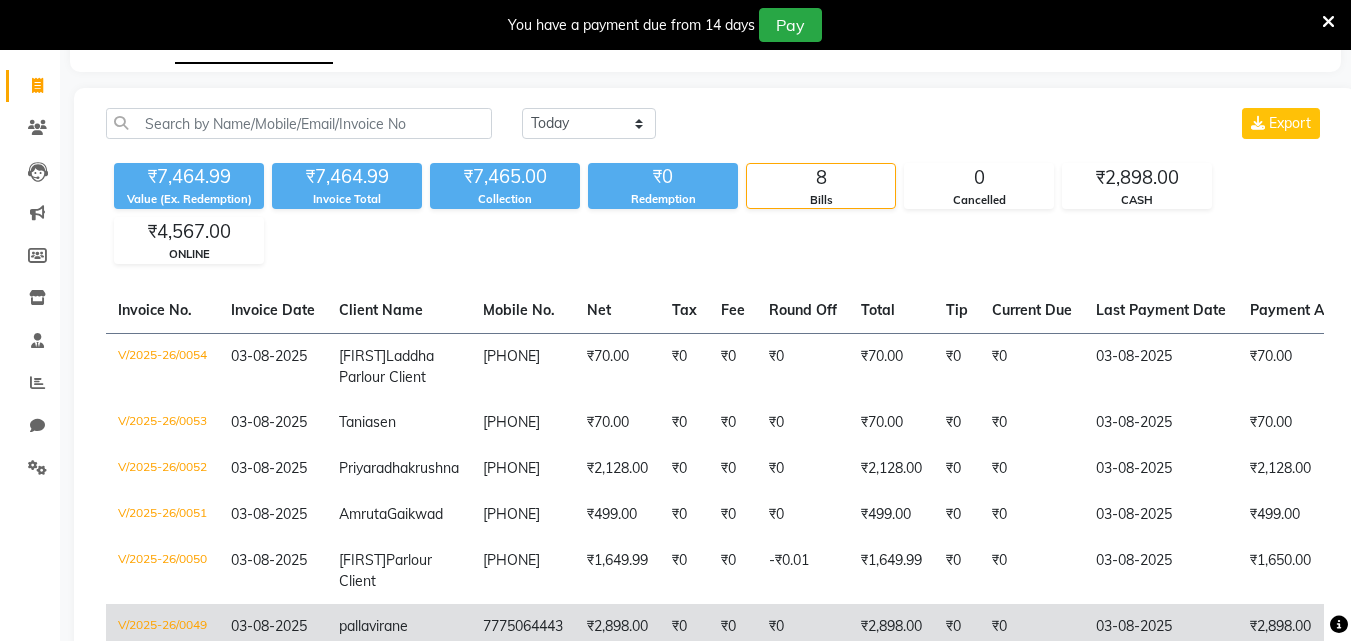 scroll, scrollTop: 0, scrollLeft: 0, axis: both 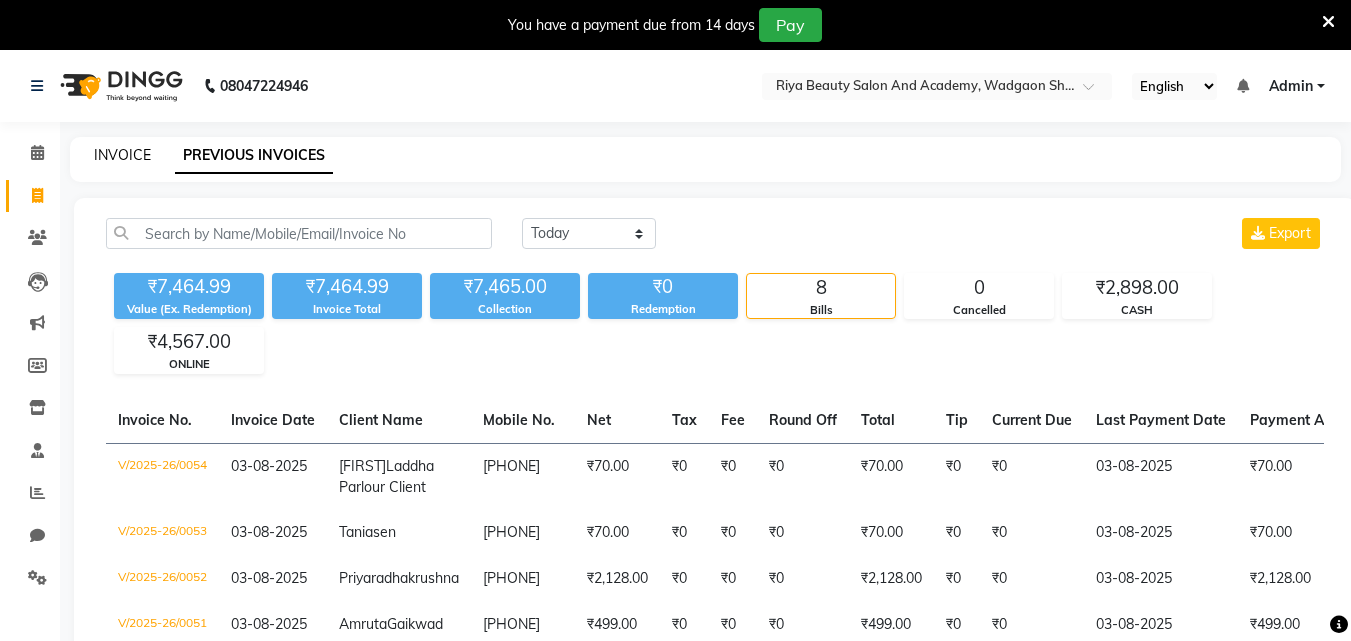 click on "INVOICE" 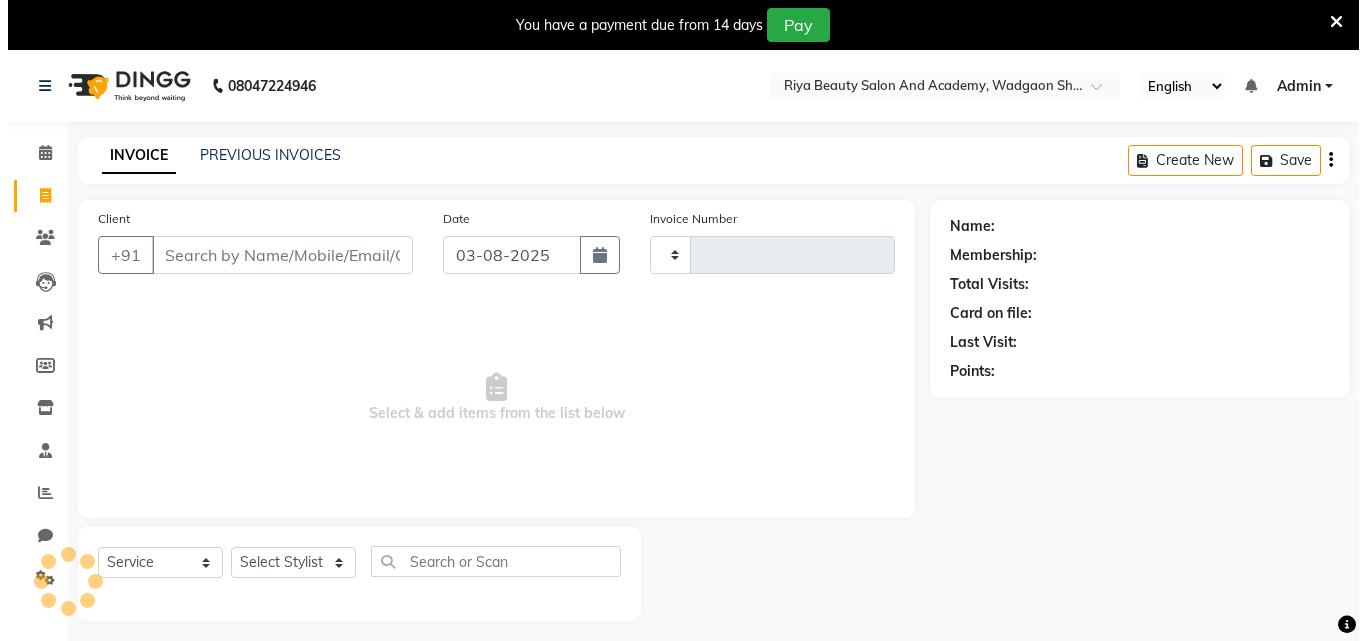 scroll, scrollTop: 50, scrollLeft: 0, axis: vertical 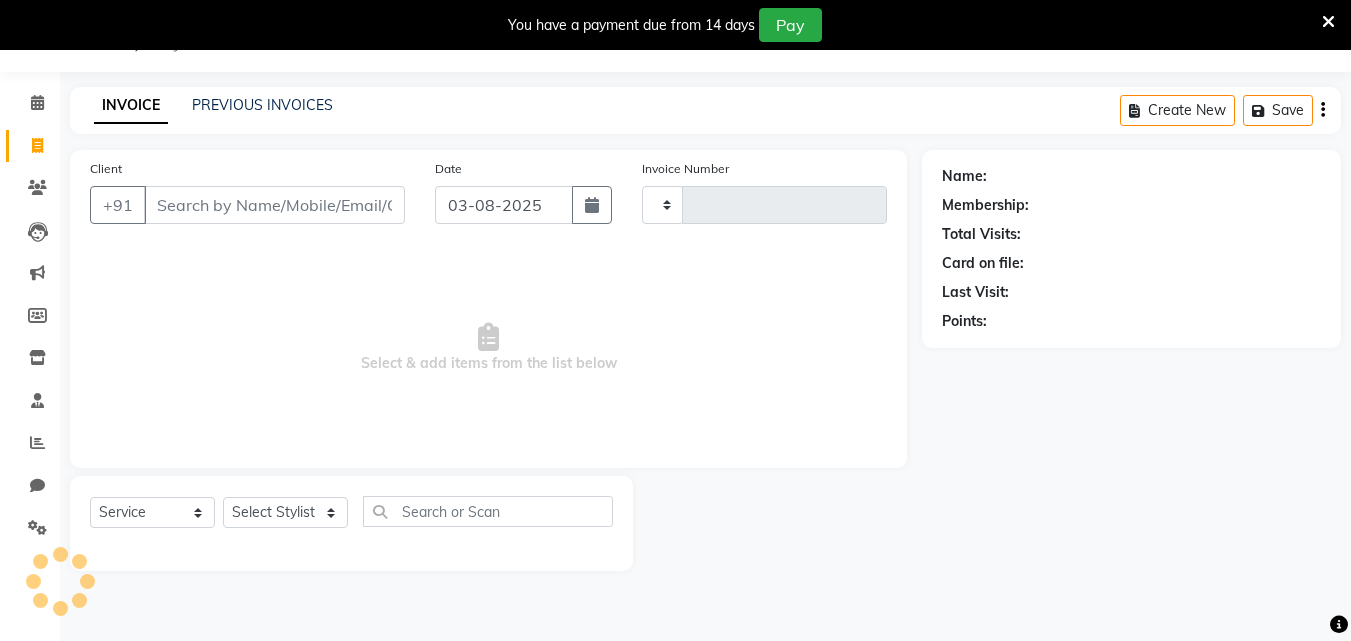 type on "0055" 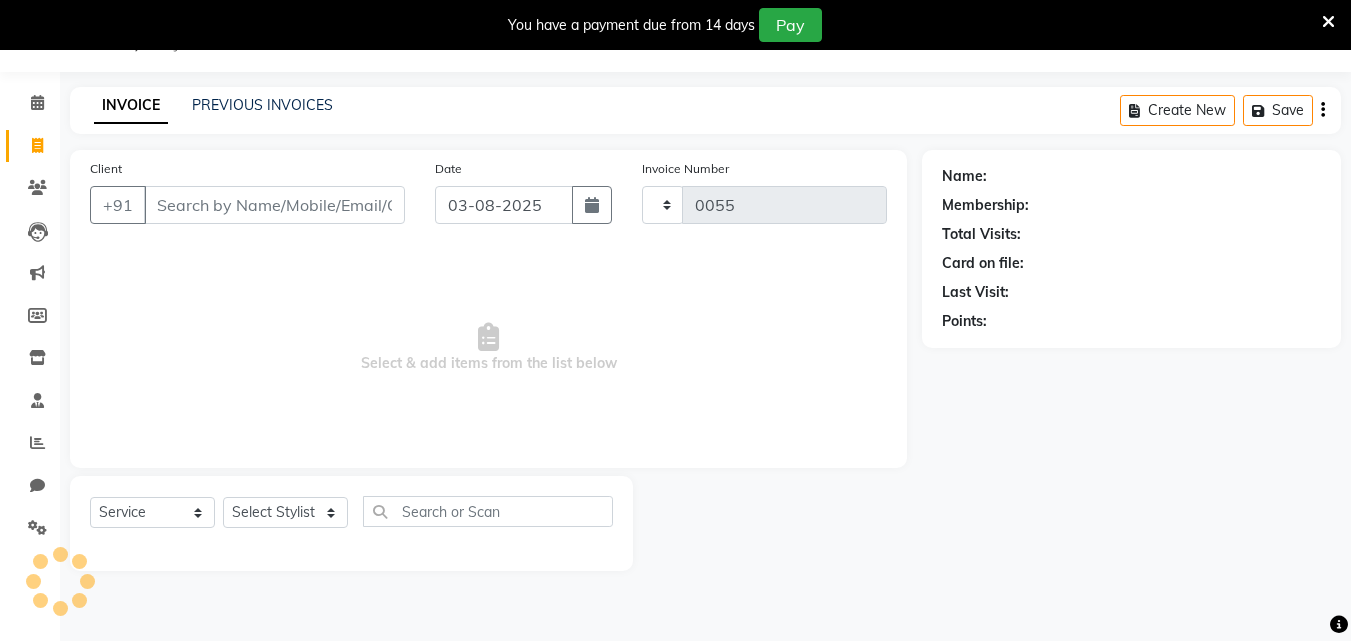 select on "8620" 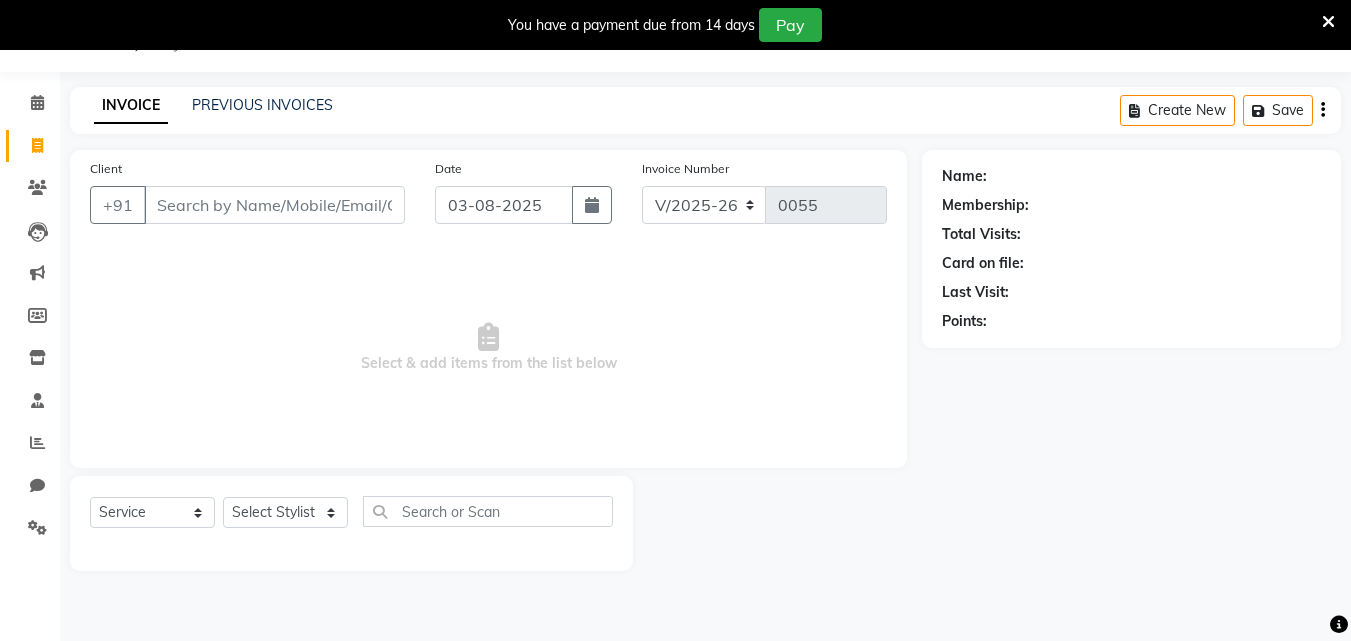 click on "Client" at bounding box center [274, 205] 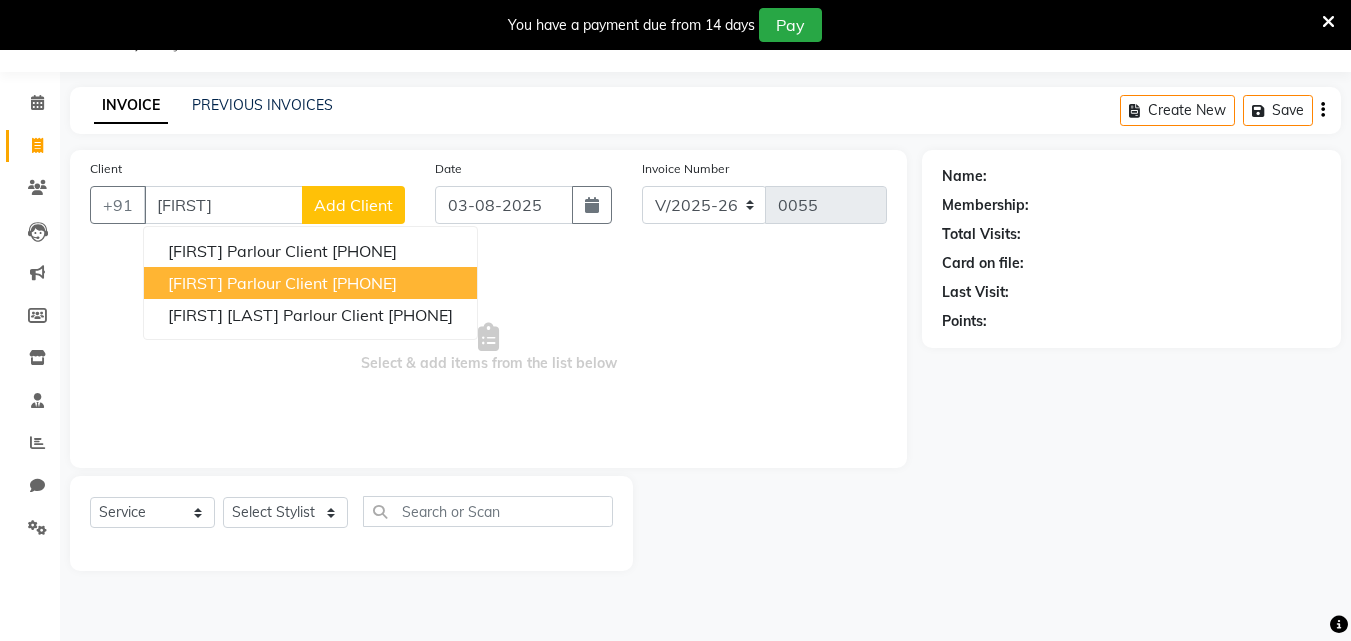click on "[FIRST] Parlour Client" at bounding box center (248, 283) 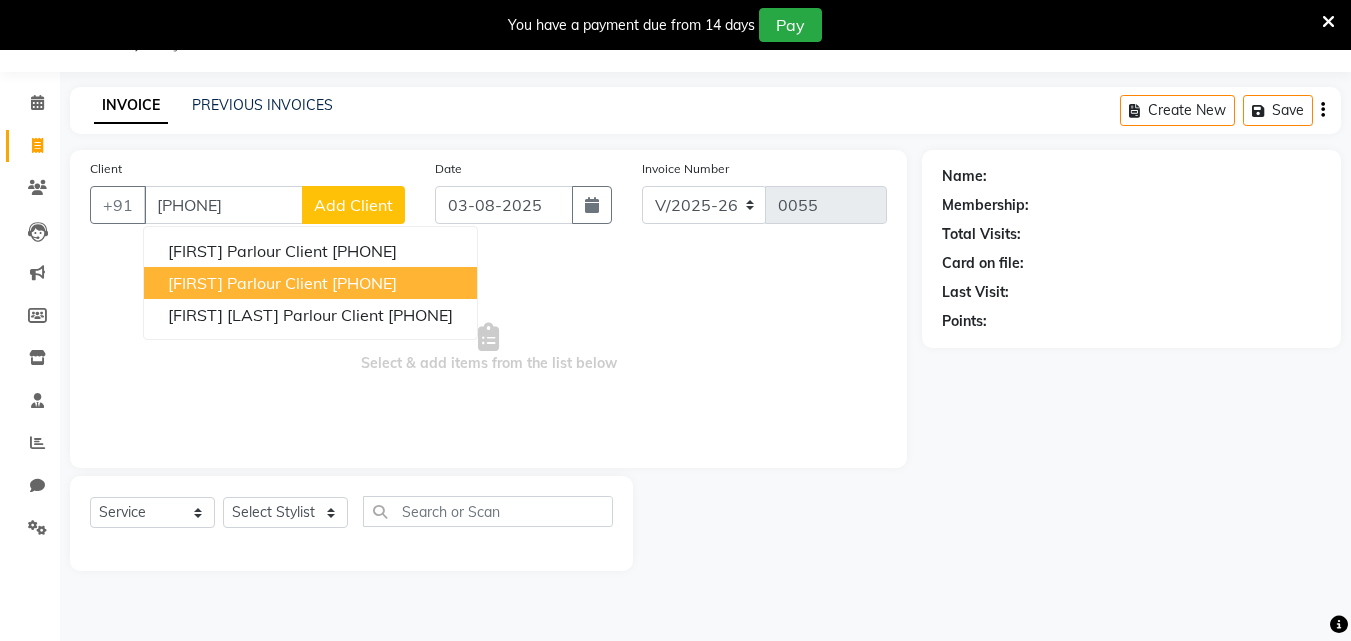 type on "[PHONE]" 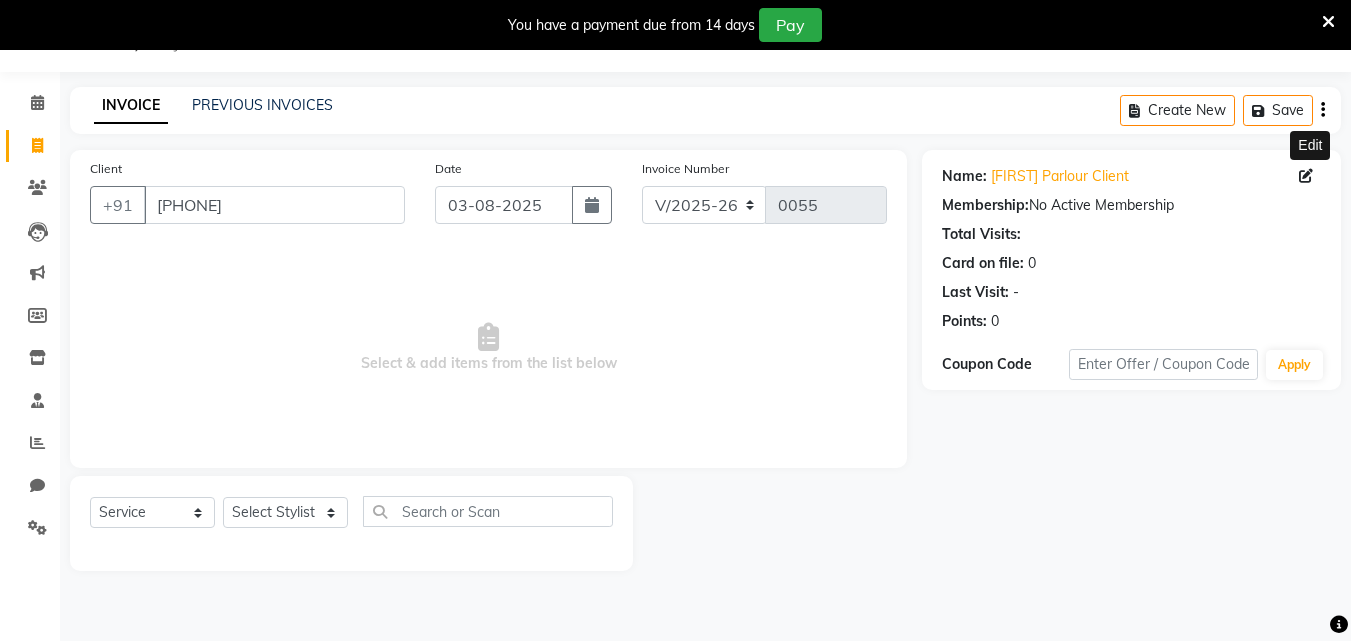 click 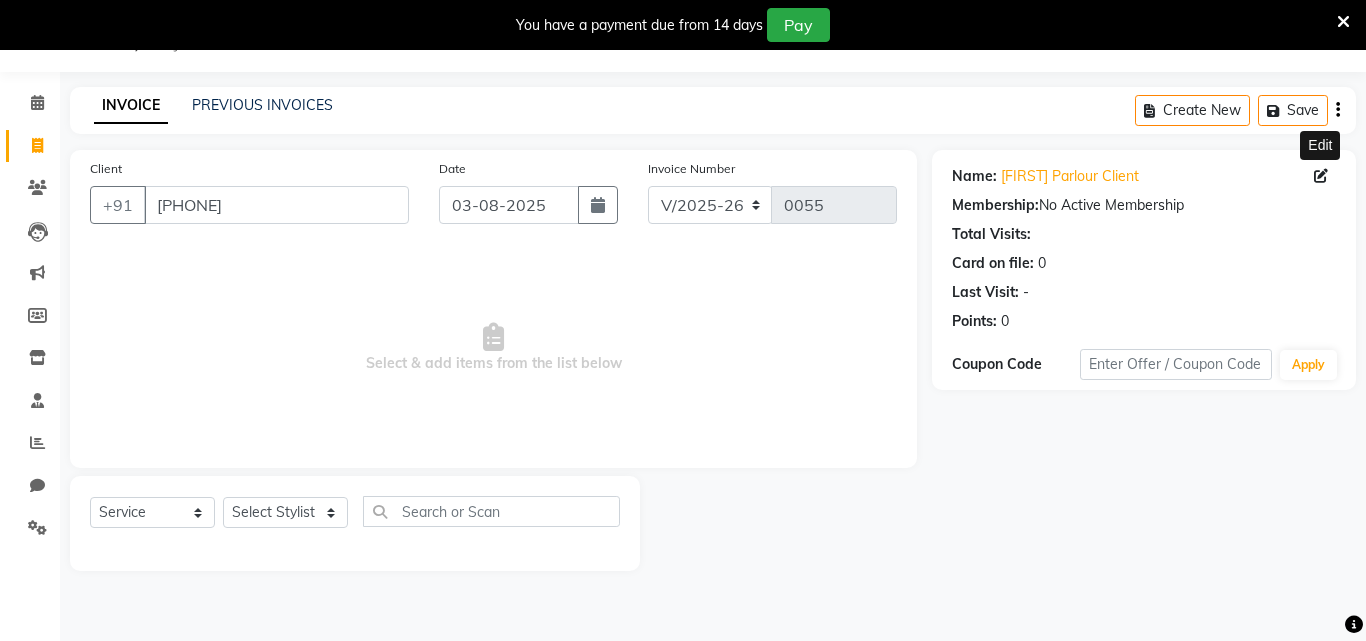 select on "16" 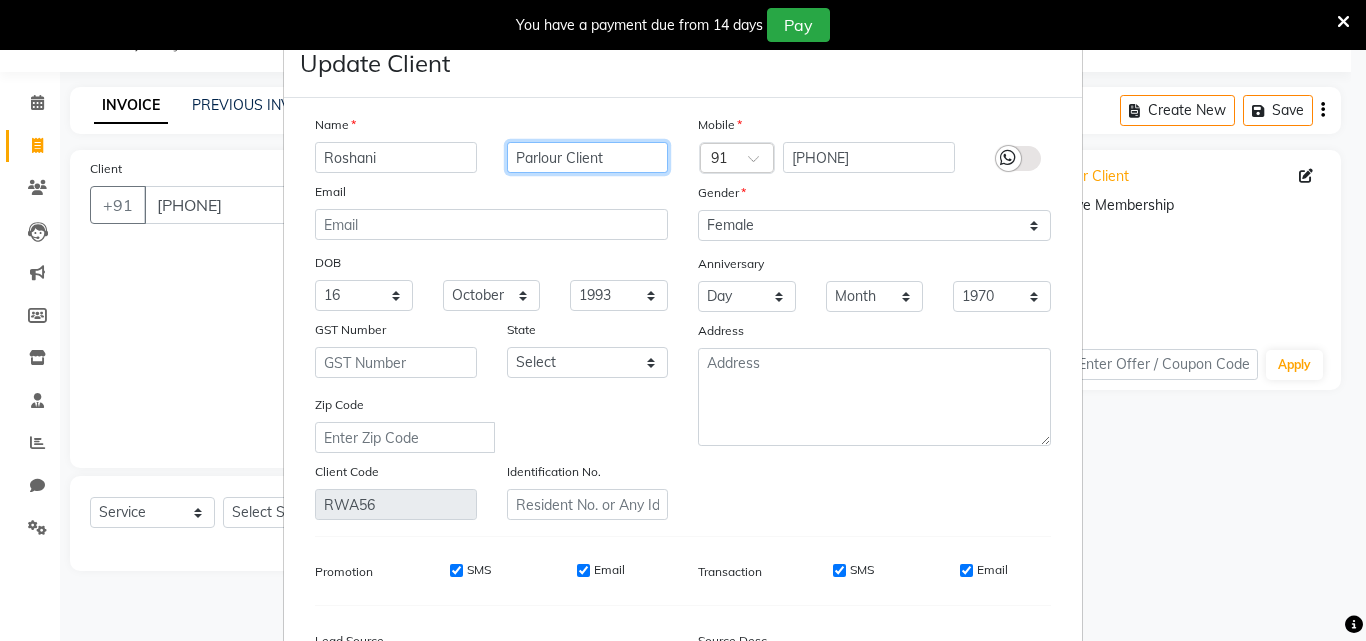 click on "Parlour Client" at bounding box center (588, 157) 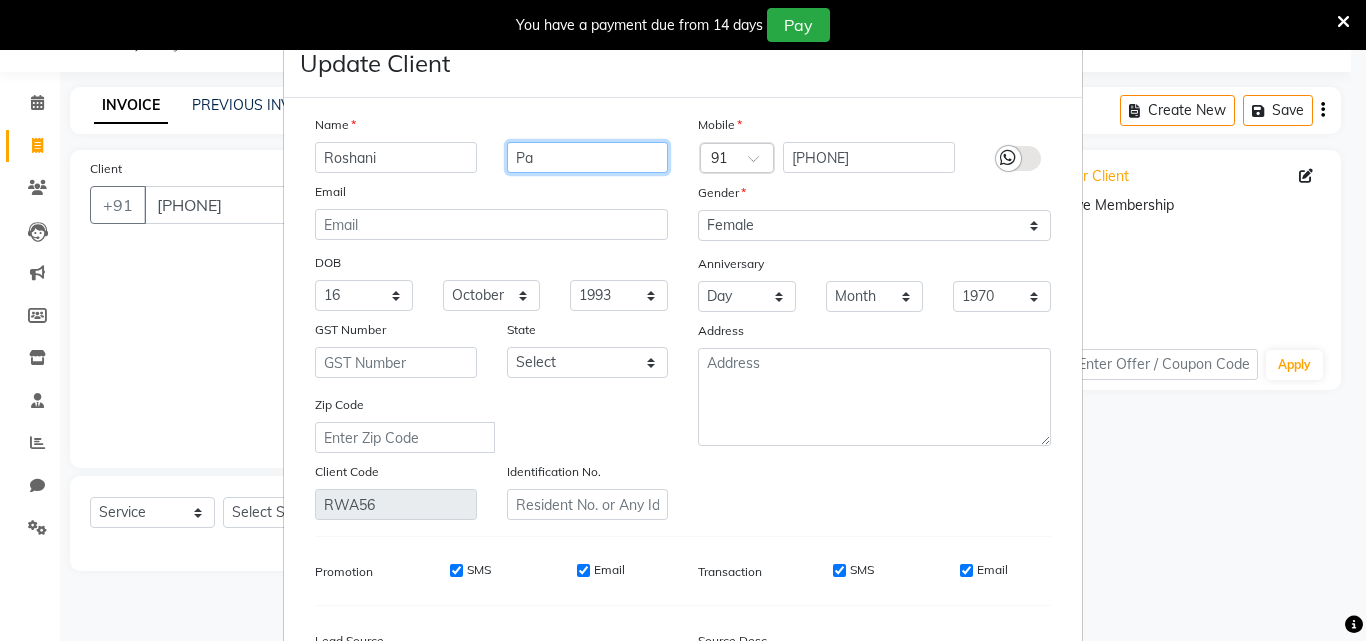 type on "P" 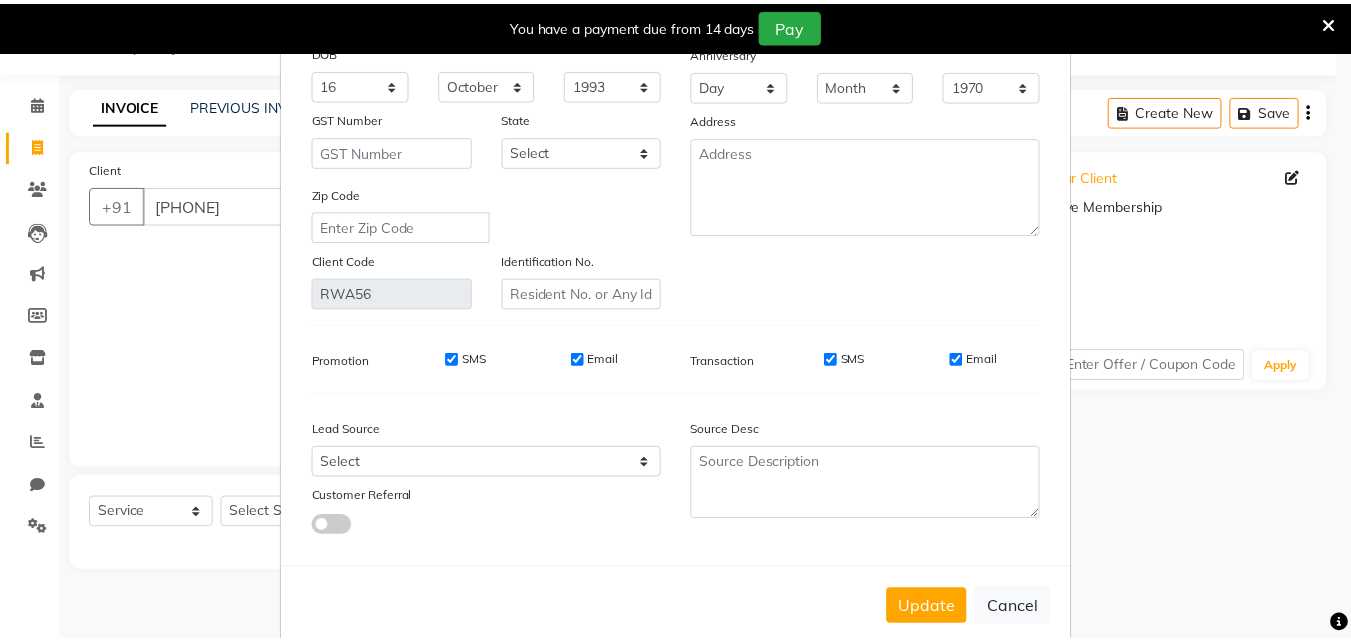 scroll, scrollTop: 246, scrollLeft: 0, axis: vertical 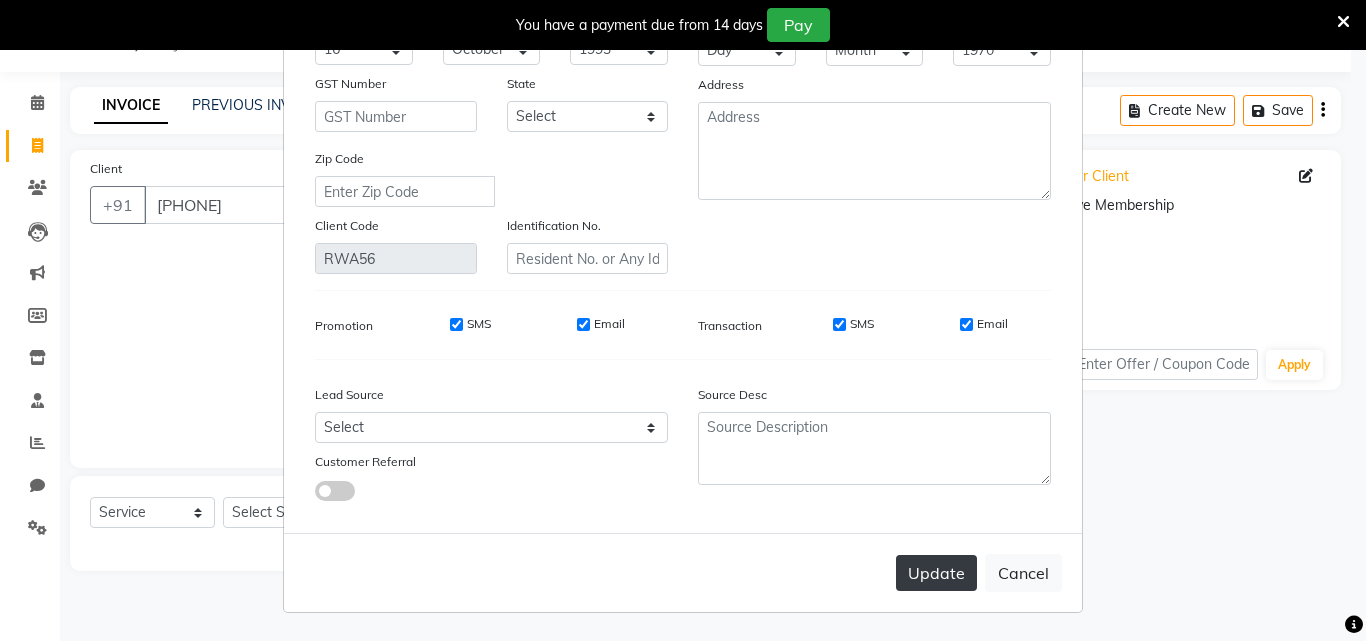 type on "5510" 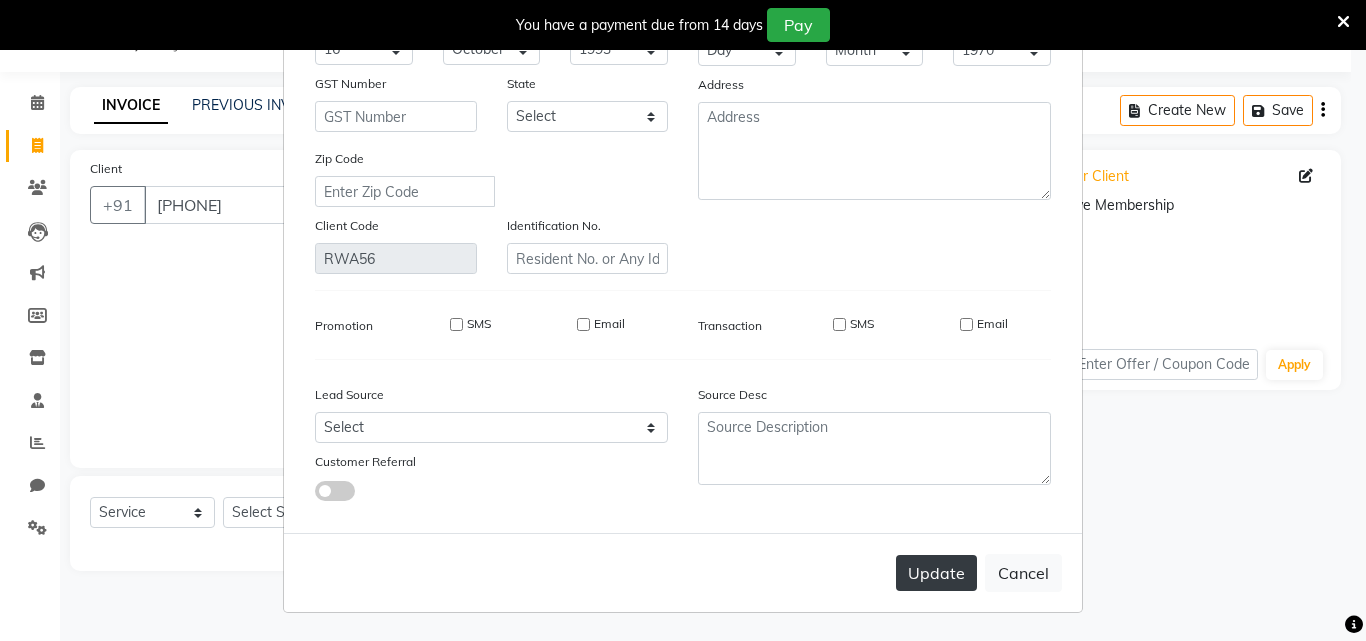 type 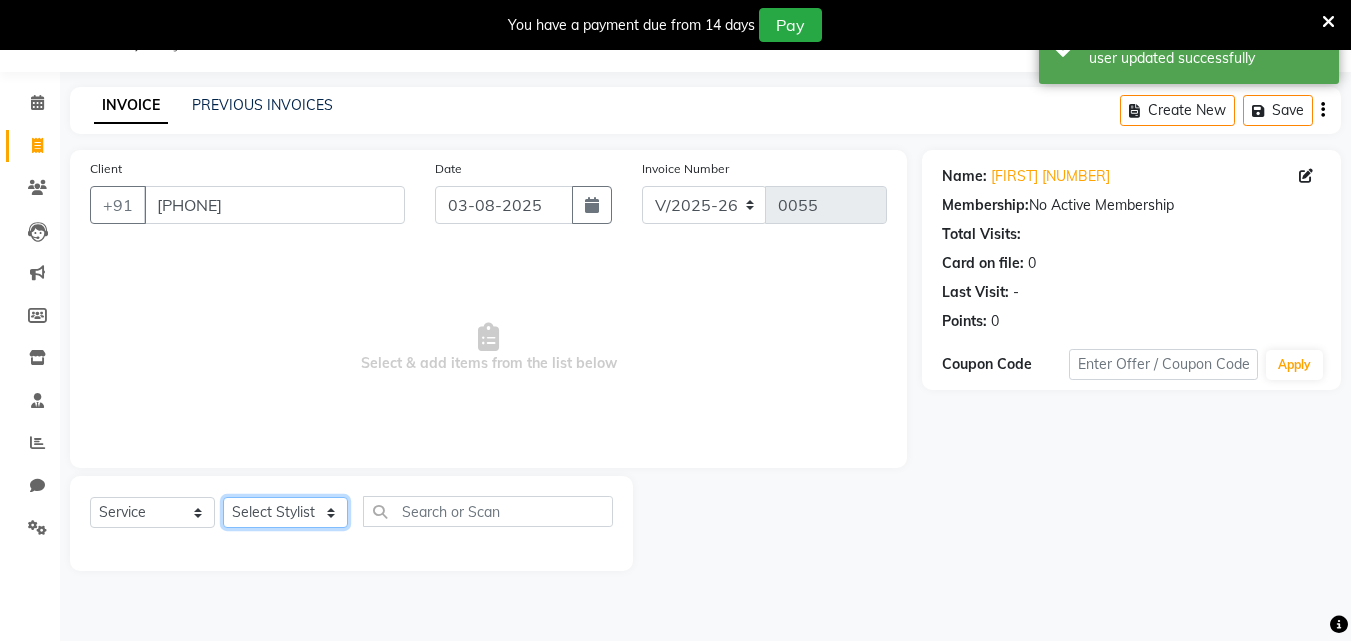 click on "Select Stylist Bhavana Riya Rupali Supriya" 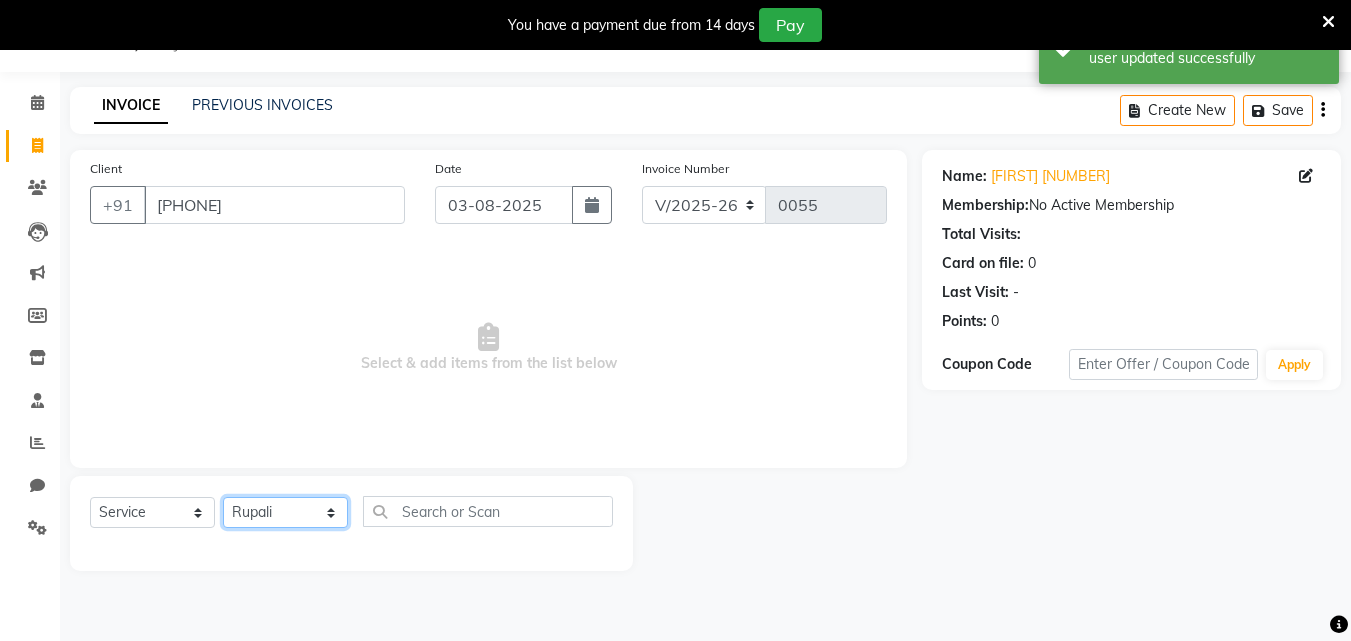 click on "Select Stylist Bhavana Riya Rupali Supriya" 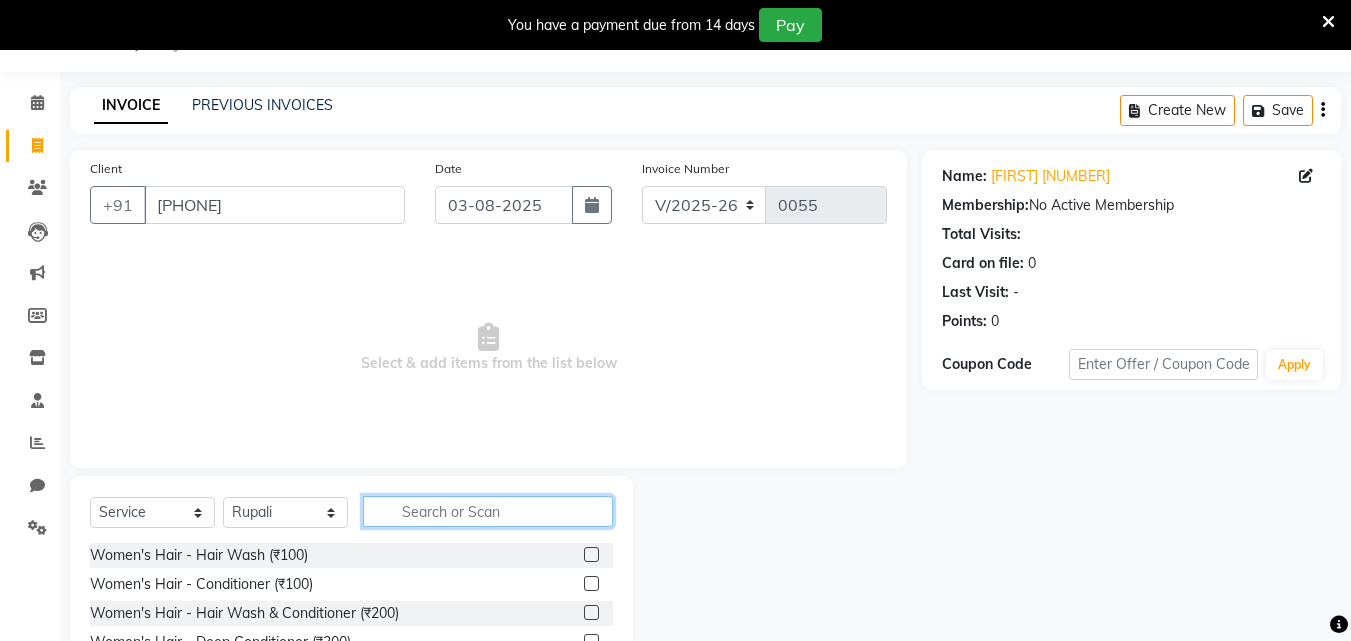 click 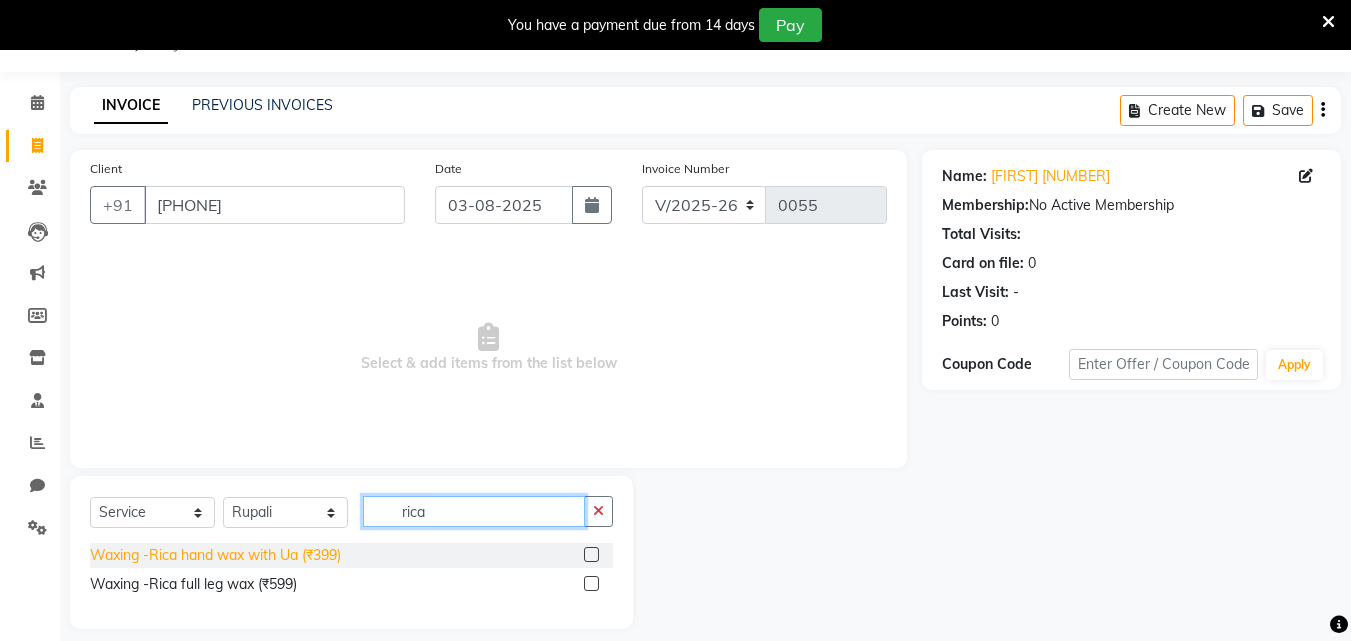 type on "rica" 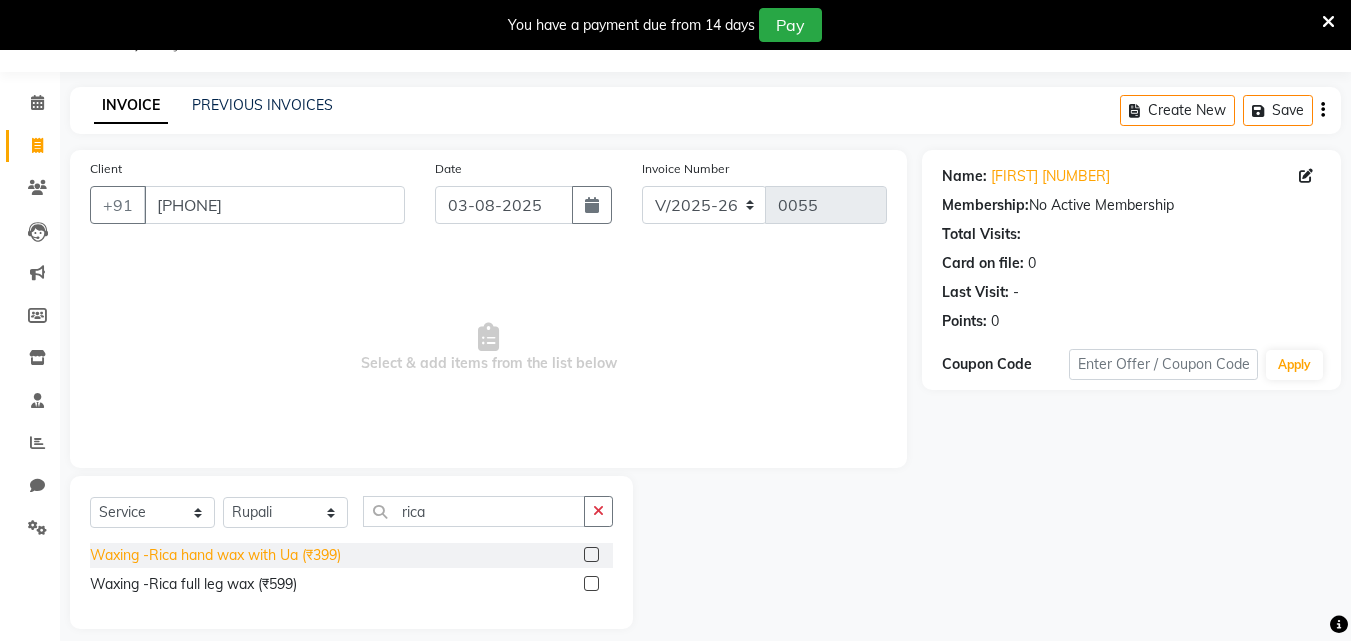 click on "Waxing -Rica hand wax with Ua (₹399)" 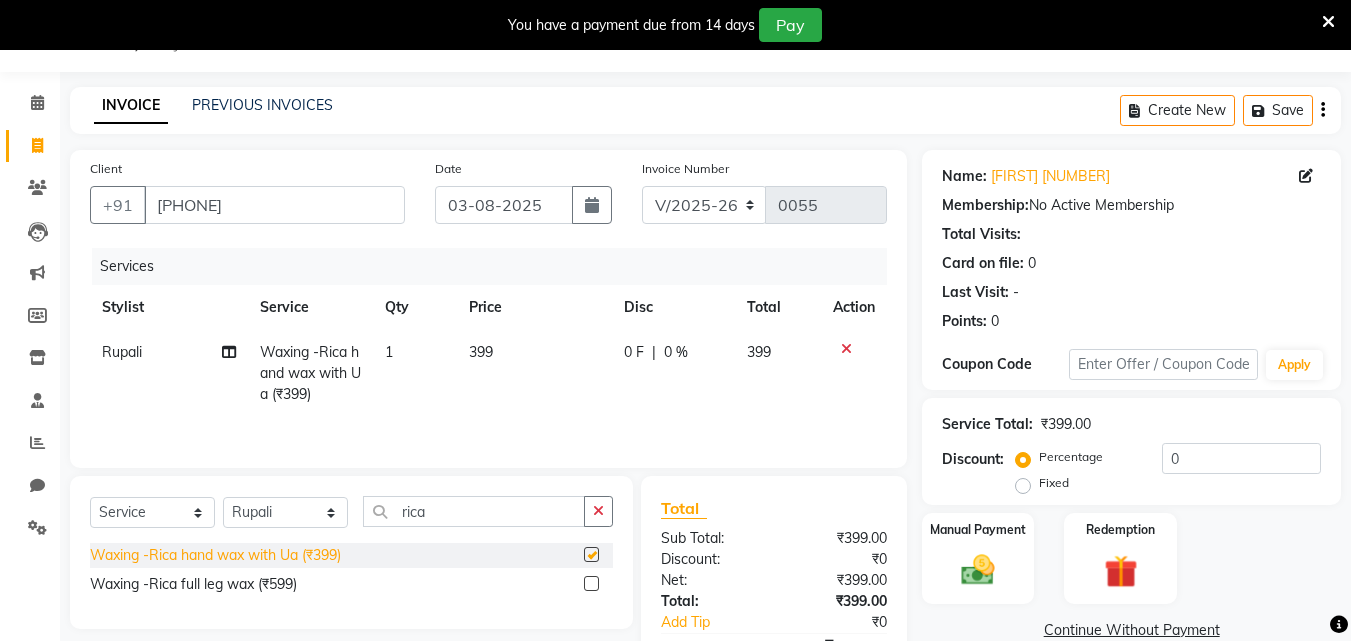 checkbox on "false" 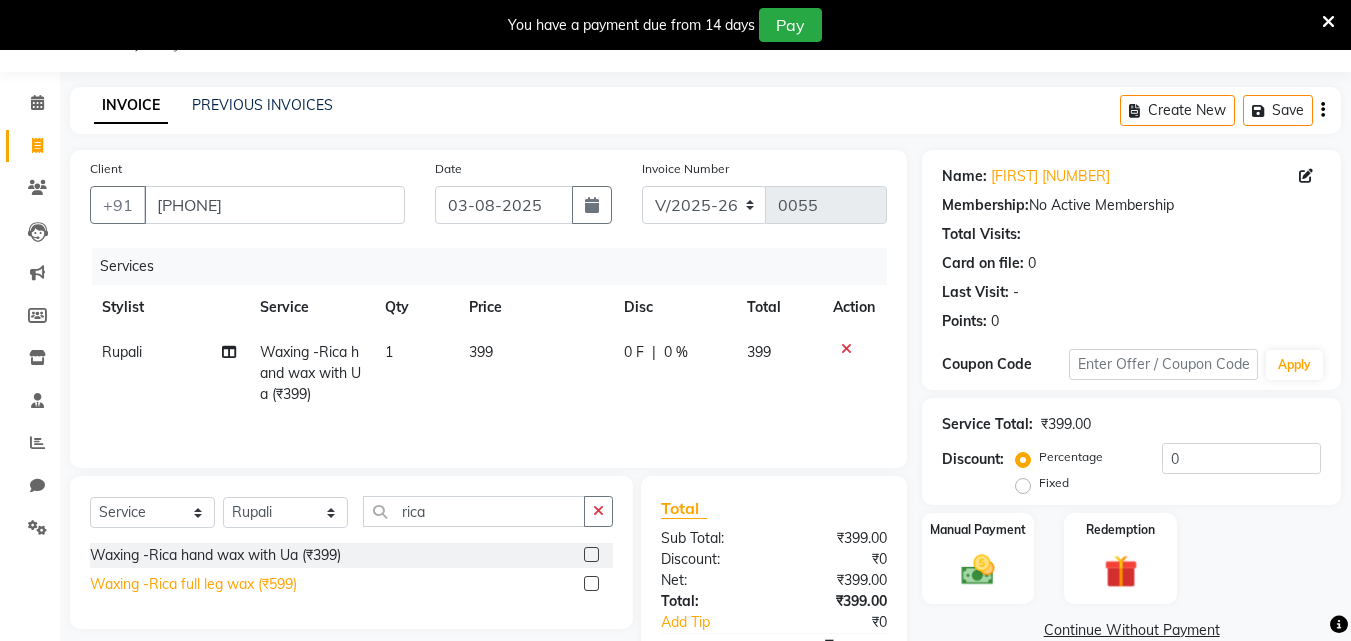 click on "Waxing -Rica full leg wax (₹599)" 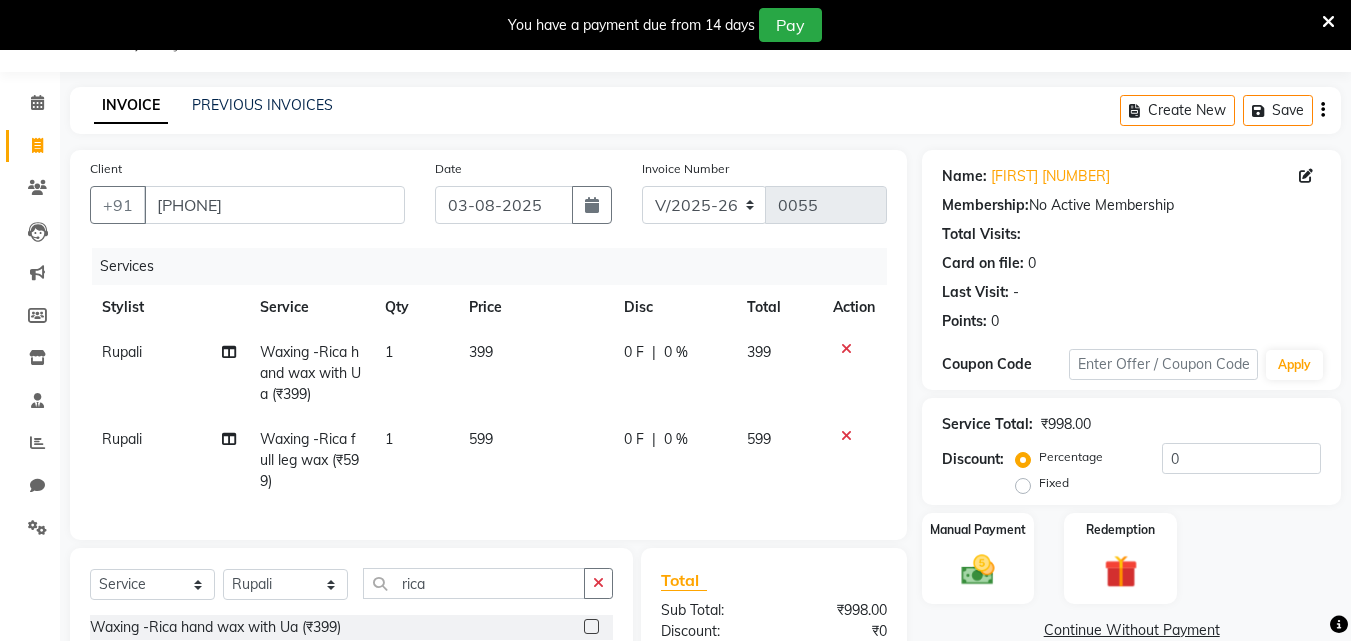 checkbox on "false" 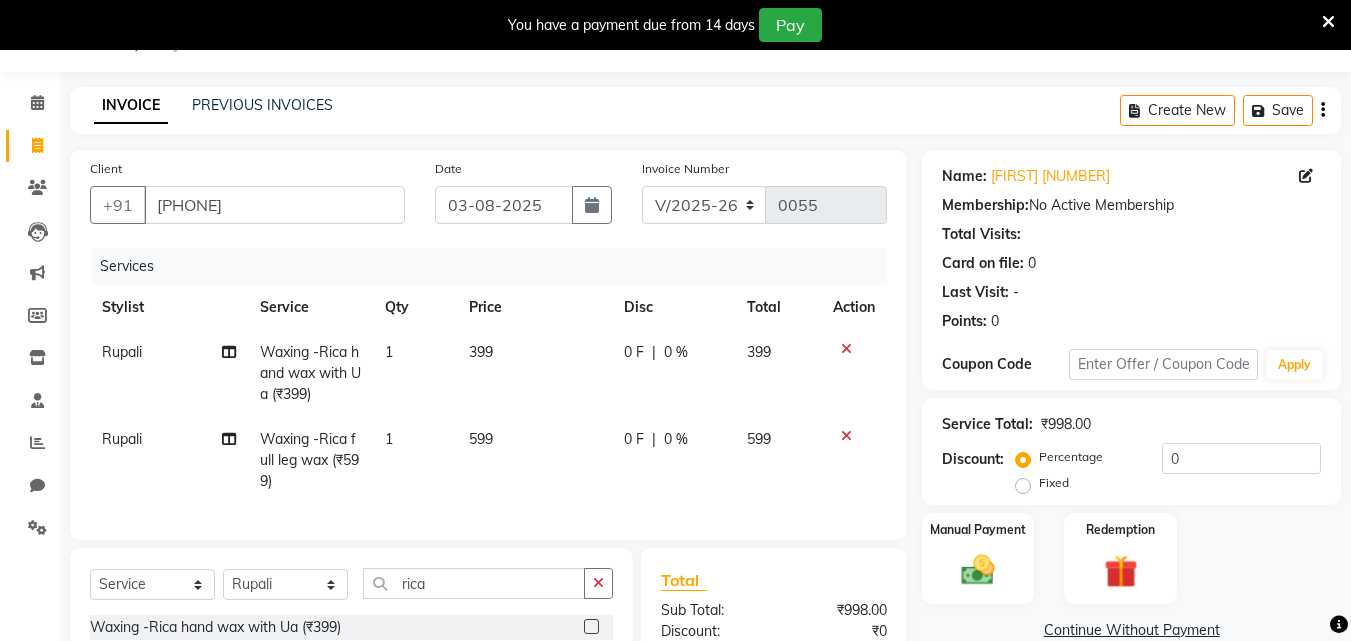 click on "599" 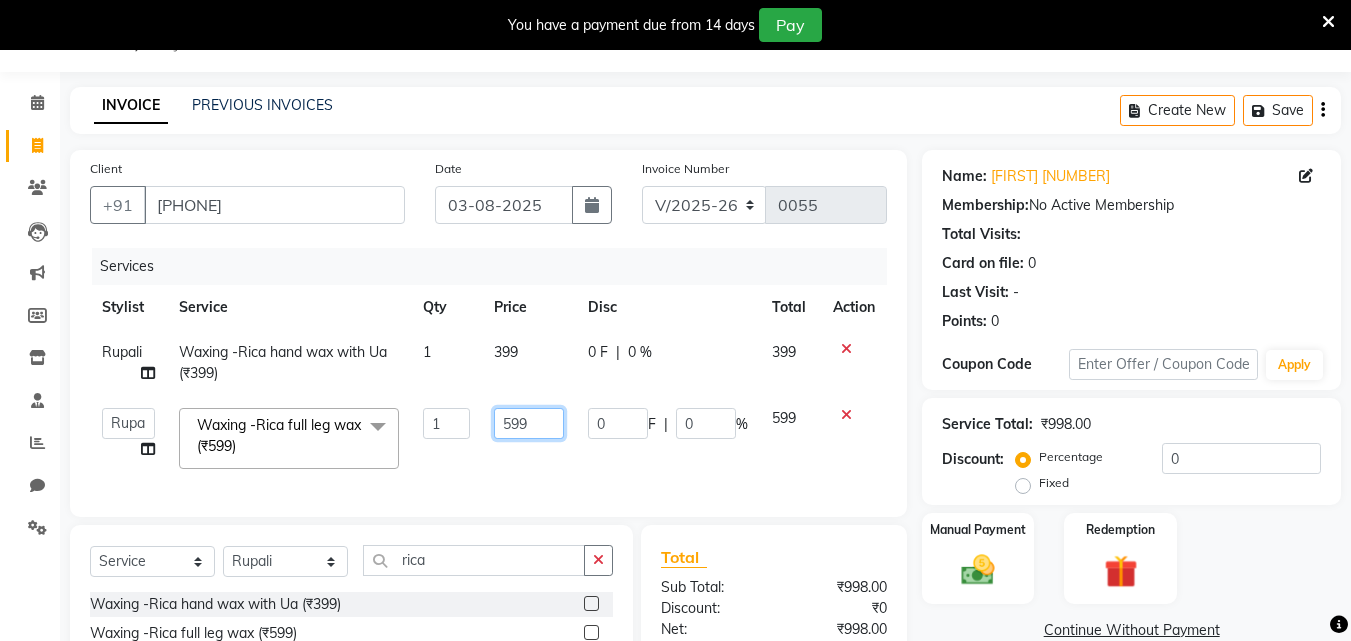 click on "599" 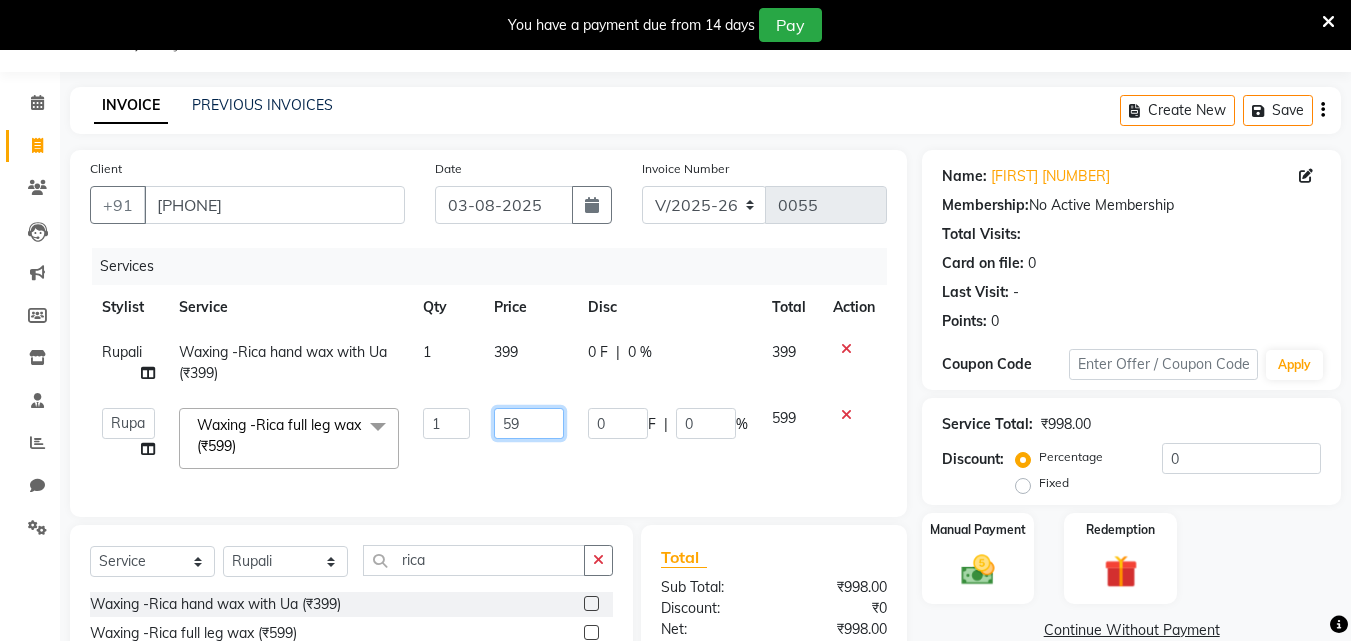 type on "5" 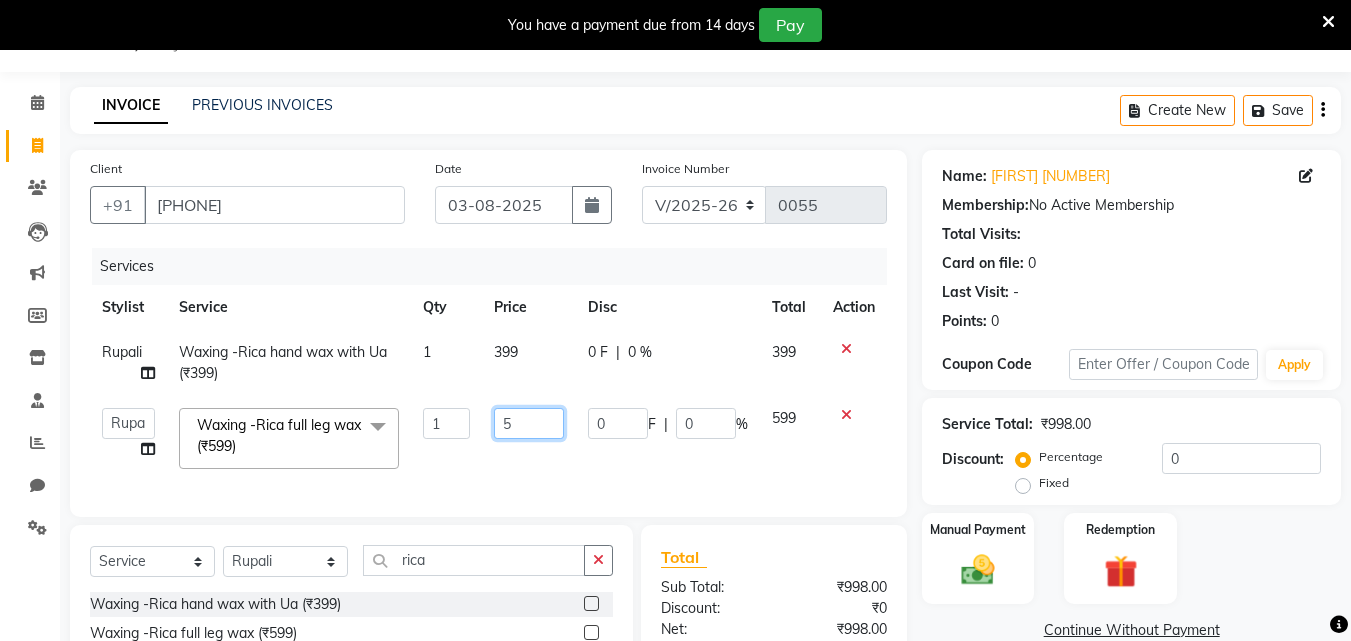 type 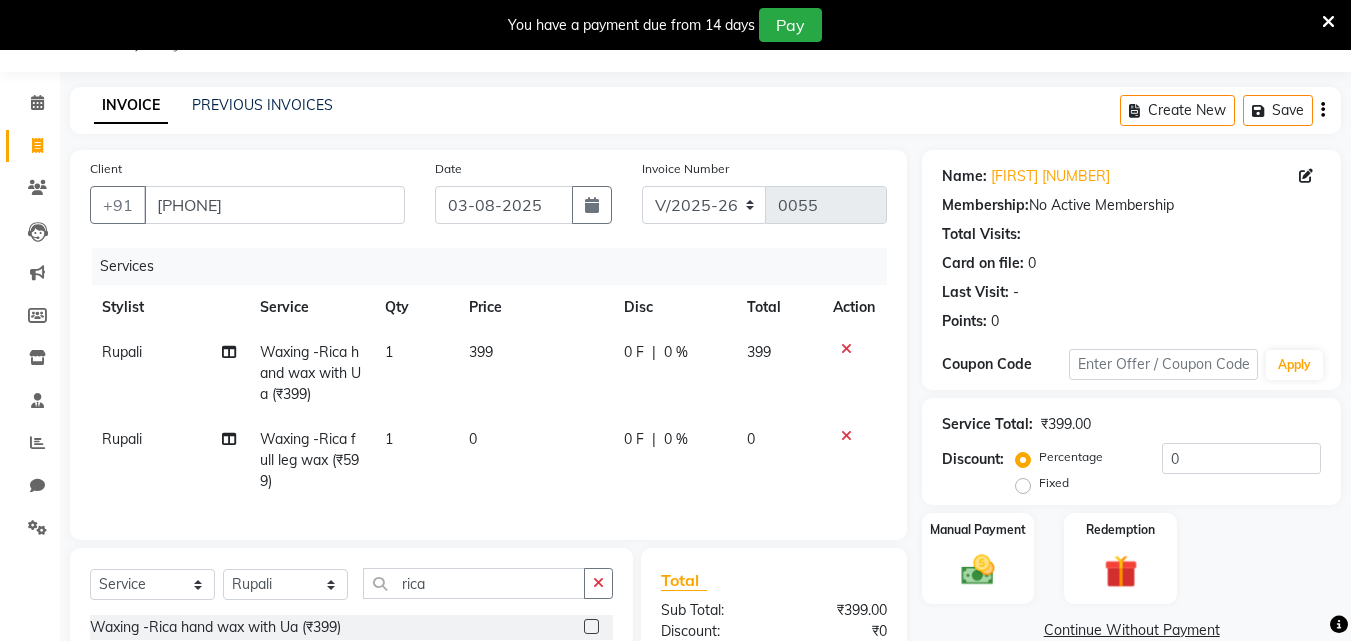 click on "399" 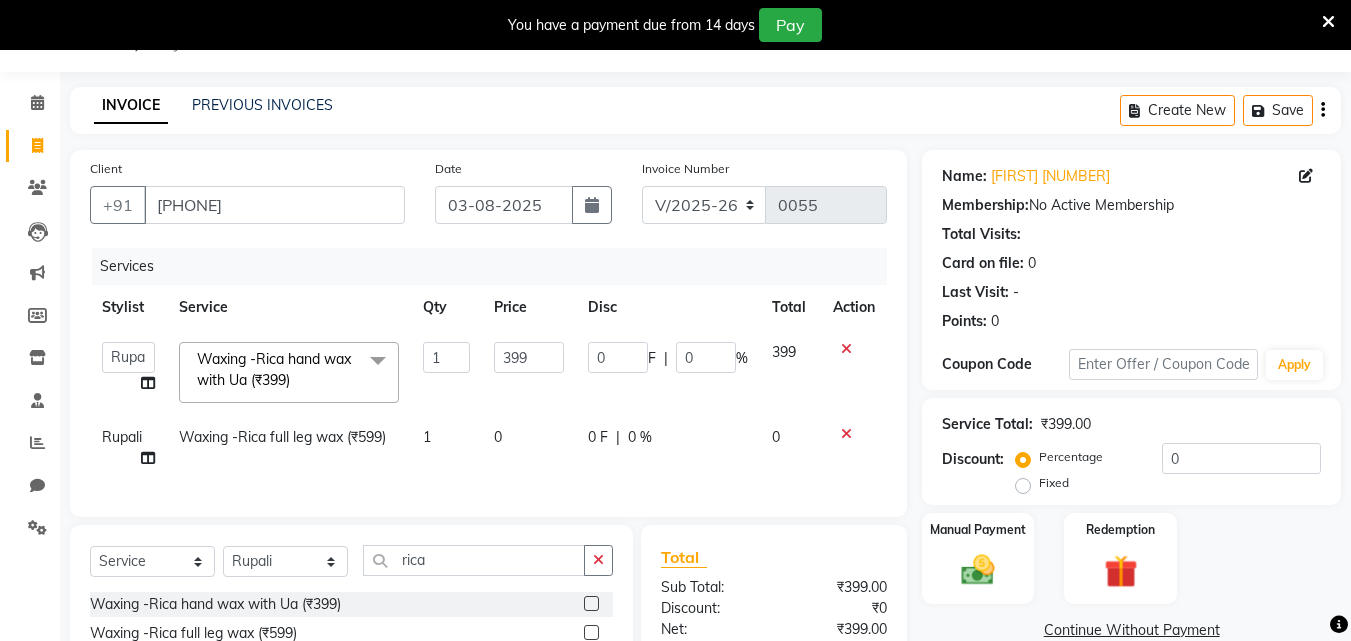 click on "0" 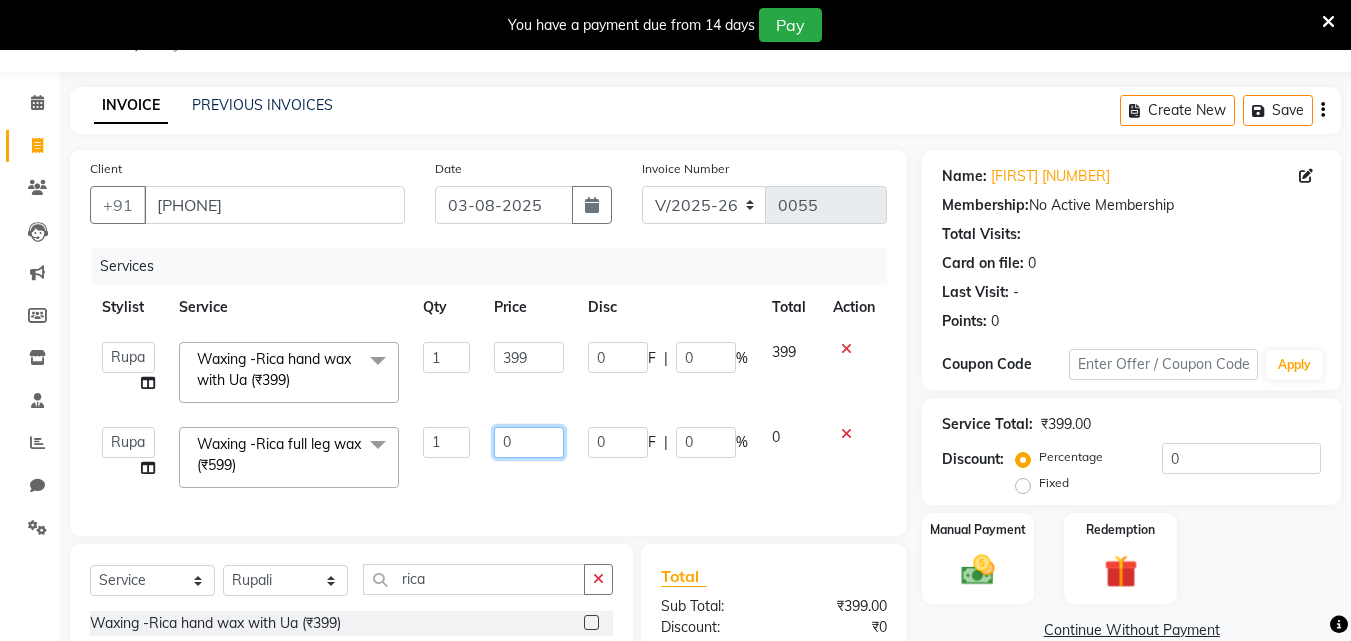 click on "0" 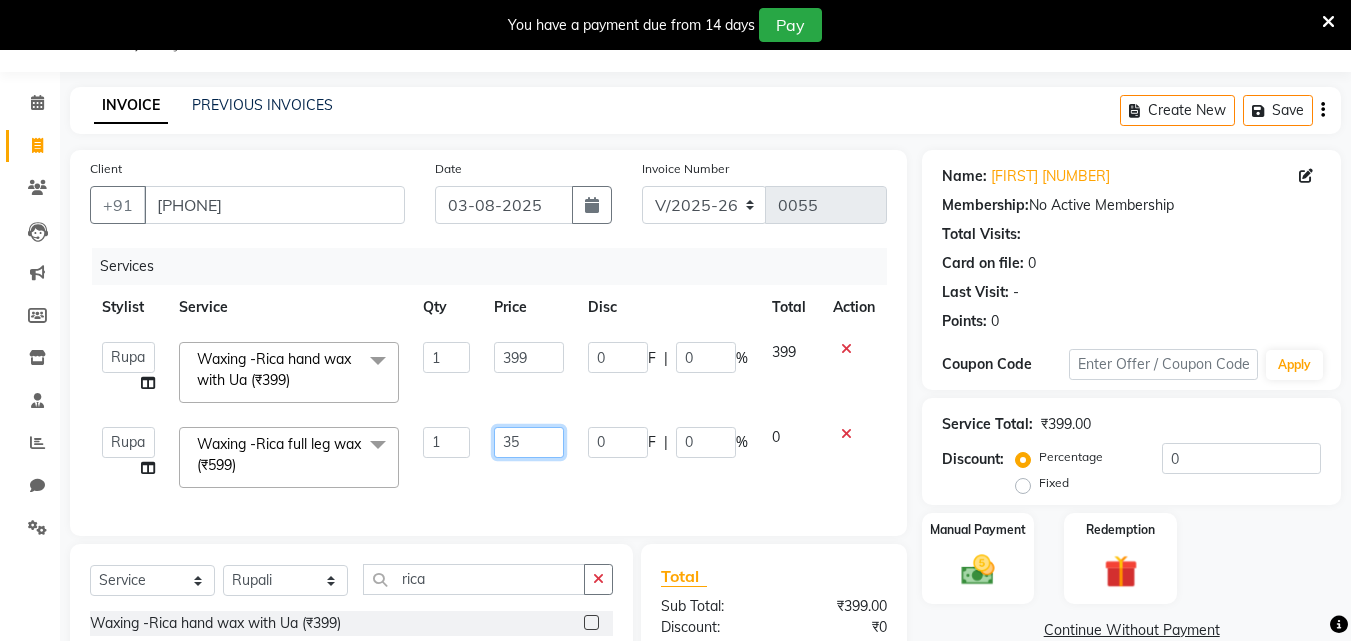 type on "350" 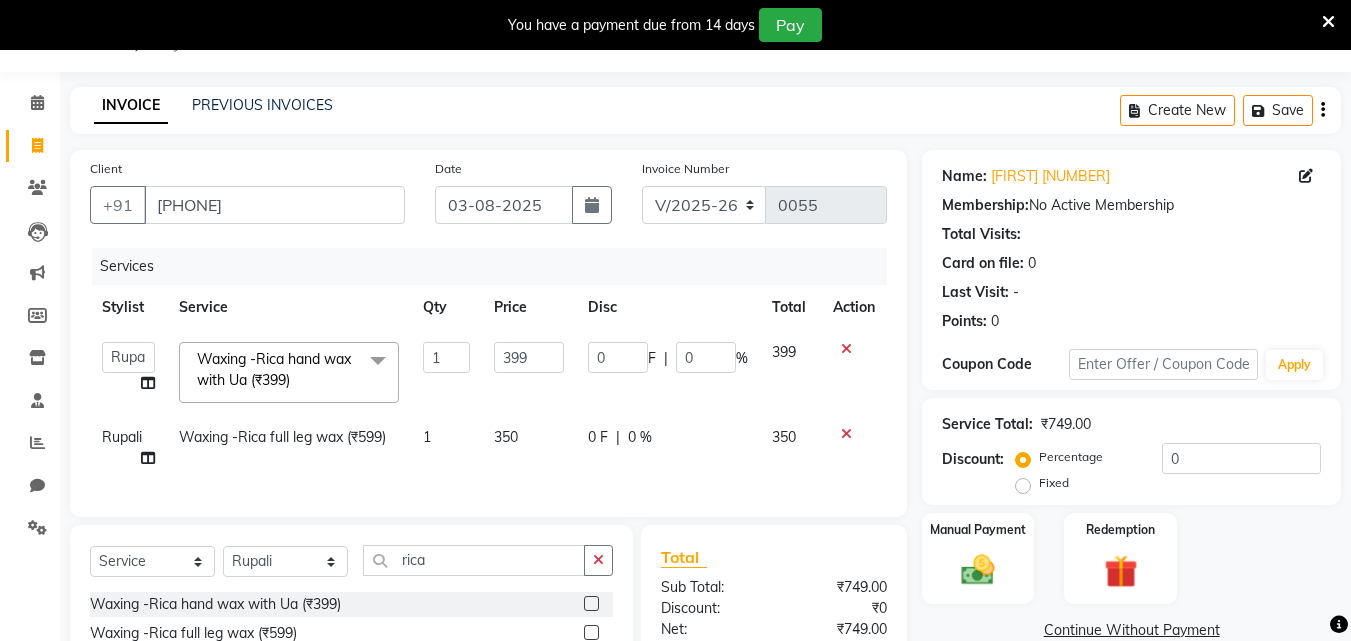 click on "Services Stylist Service Qty Price Disc Total Action  Bhavana   Riya   Rupali   Supriya  Waxing -Rica hand wax with Ua (₹399)  x Women's Hair - Hair Wash (₹100) Women's Hair - Conditioner (₹100) Women's Hair - Hair Wash & Conditioner (₹200) Women's Hair - Deep Conditioner (₹300) Women's Hair - Trimming (₹150) Women's Hair - Normal Cut (₹200) Women's Hair - Advance Cut (₹300) Women's Hair - Child Cut (₹200) Women's Hair - Blow Dry (₹200) Women's Hair - Ironing/ Curls (₹300) Women's Hair - Tongs Curling (₹500) Women's Hair - Normal (₹700) Women's Hair - Advance (₹1000) Women's Hair - Breakage Hair Fall (₹1200) Women's Hair - Dry Damage (₹1200) Women's Hair - Frizzy Hair (₹1200) Women's Hair - Dandruff (₹1500) Women's Hair - Ola Plex (₹3999) Women's Hair - Oil Massage (₹250) Women's Hair Colour Touchup - Mejirel (₹700) Women's Hair Colour Touchup - Innova (₹1000) Women's Hair Full Global Colour- Short Length (₹1500) Women's Hair - Keratin Short Length (₹1999) 1 0" 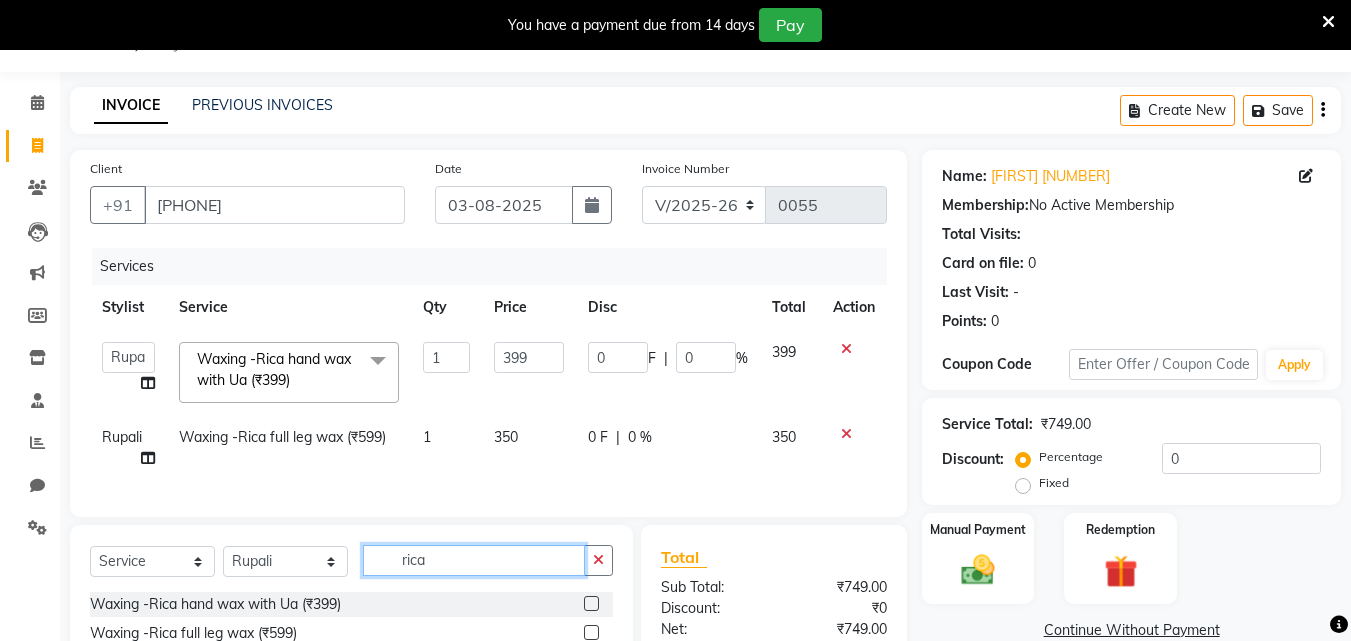 click on "rica" 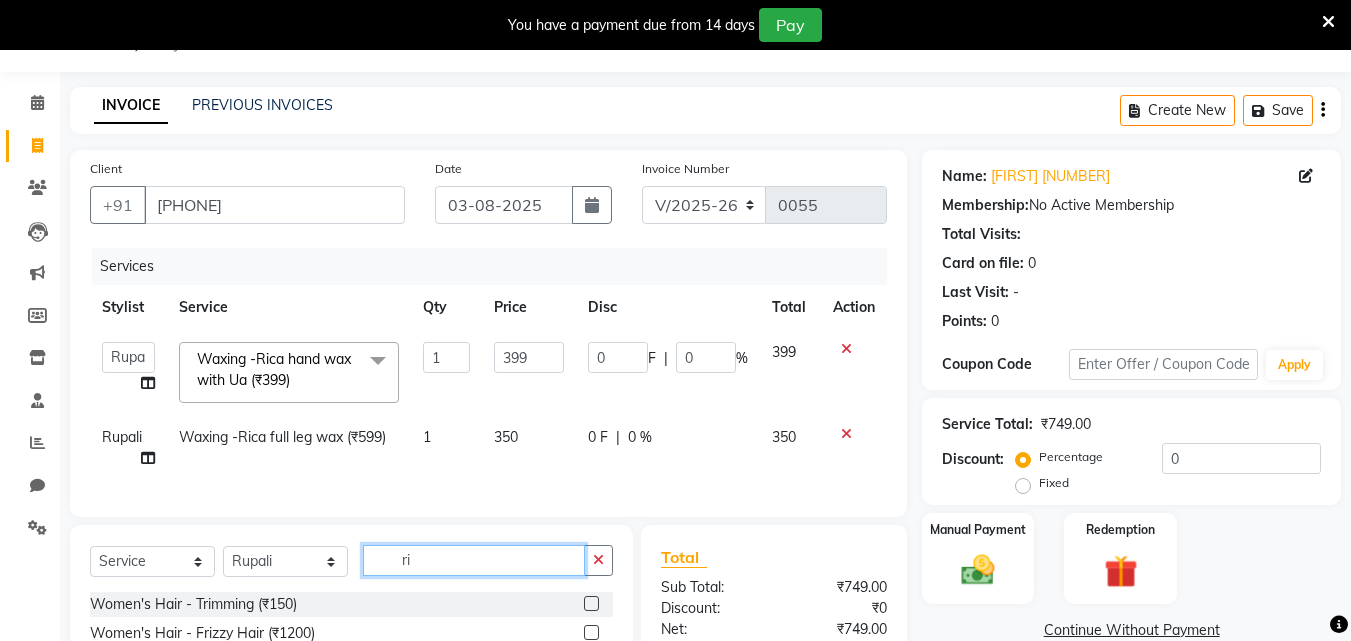 type on "r" 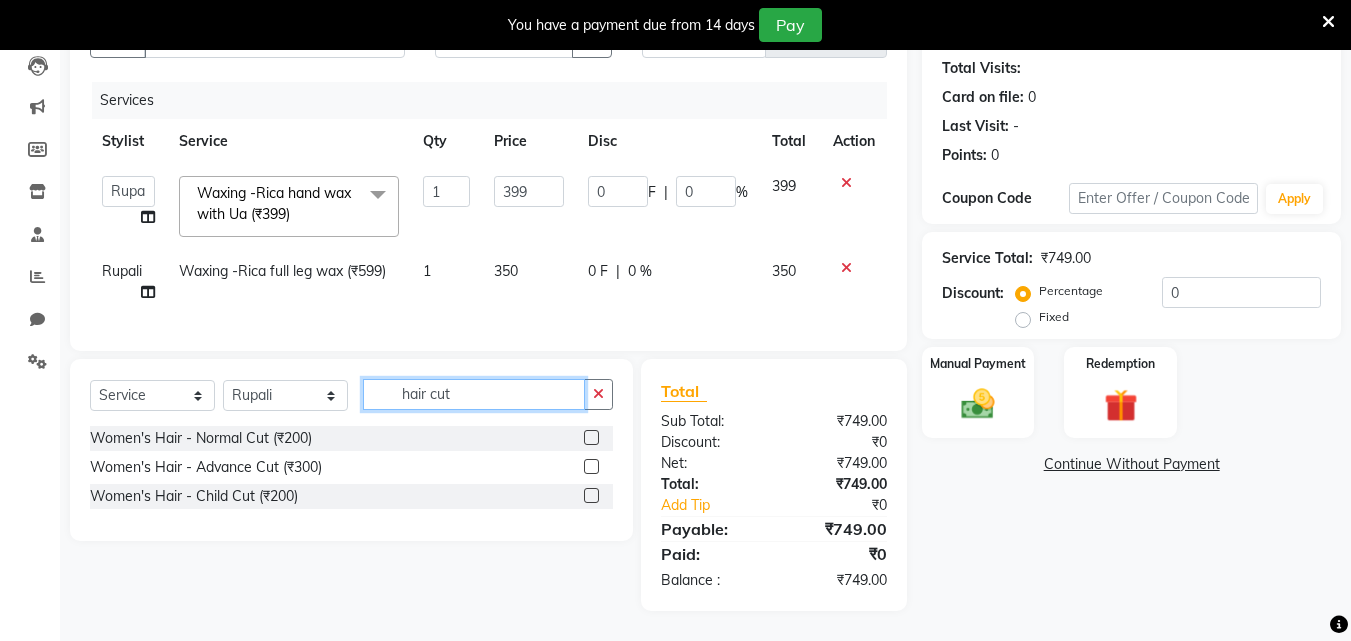 scroll, scrollTop: 231, scrollLeft: 0, axis: vertical 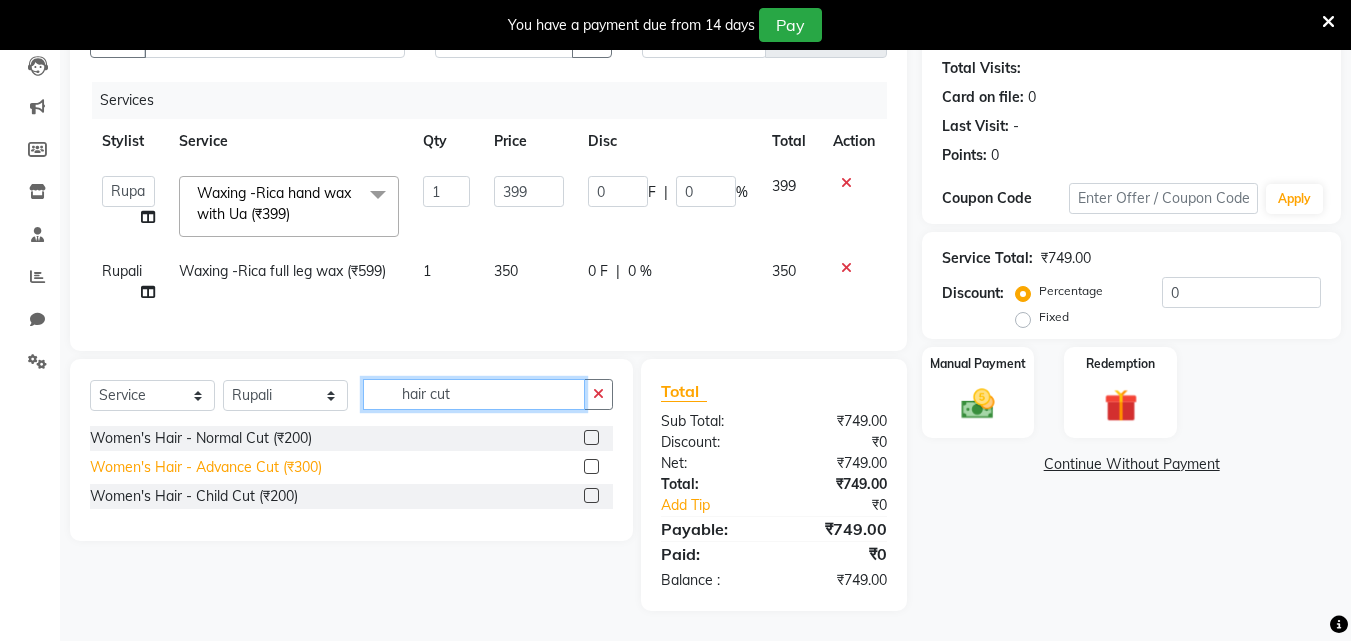 type on "hair cut" 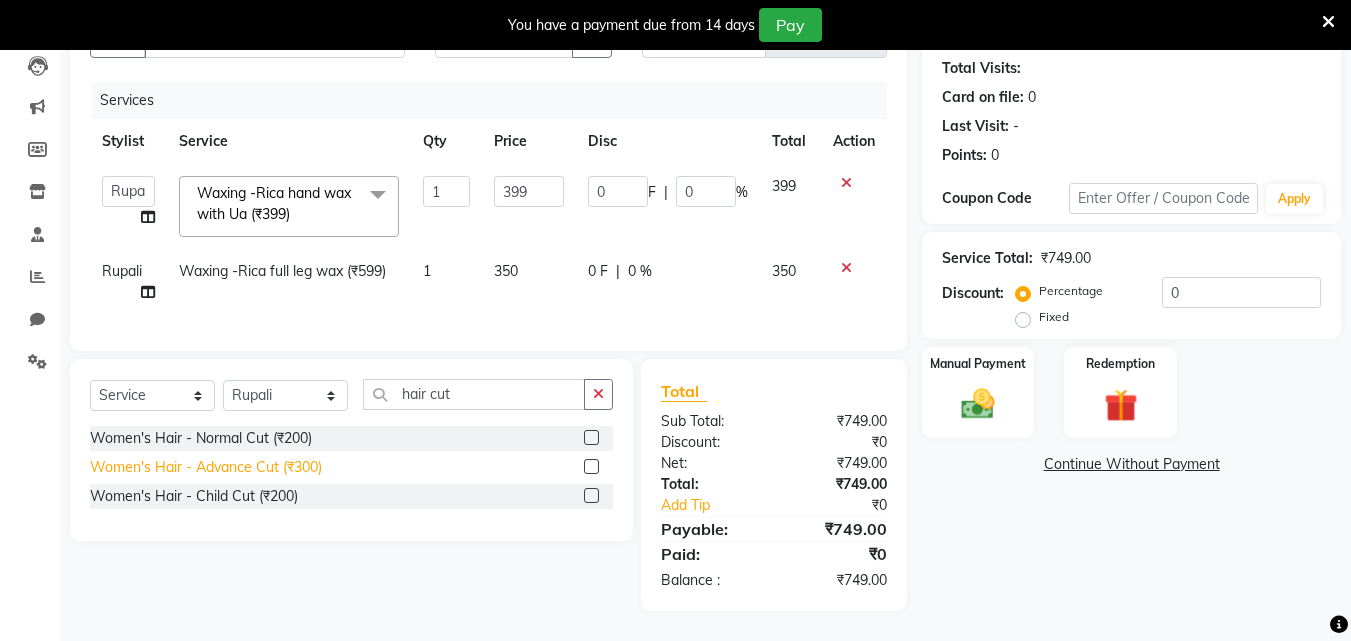 click on "Women's Hair - Advance Cut (₹300)" 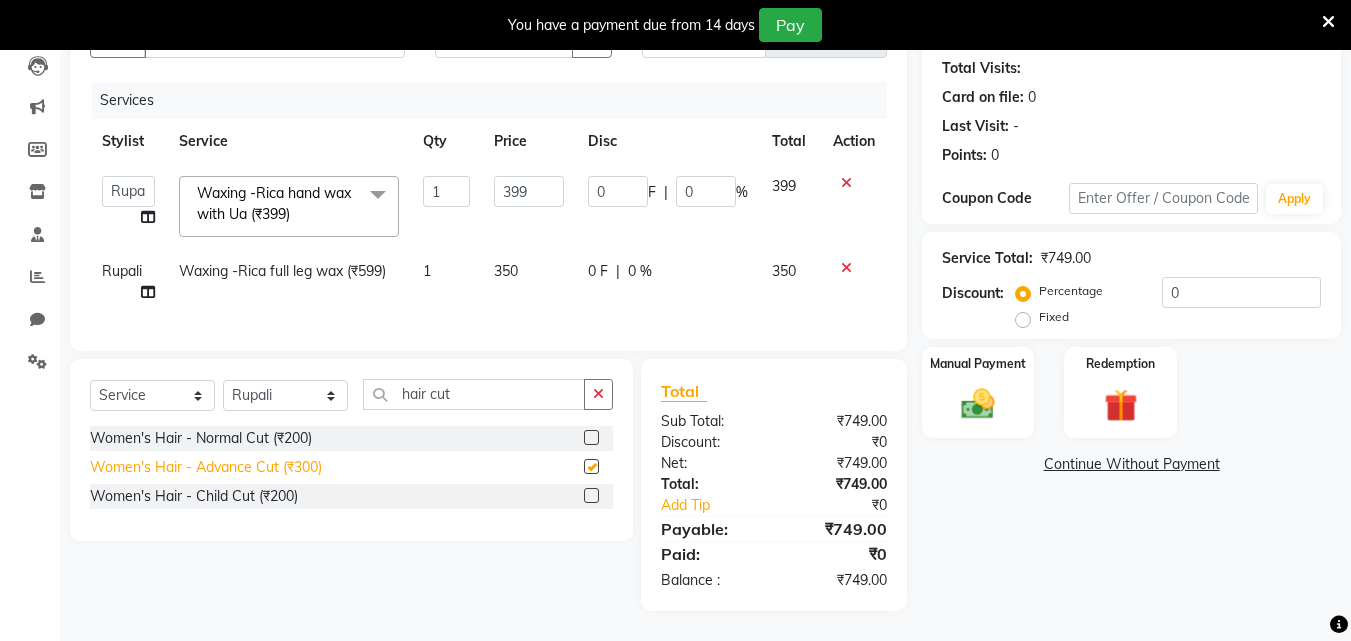 checkbox on "false" 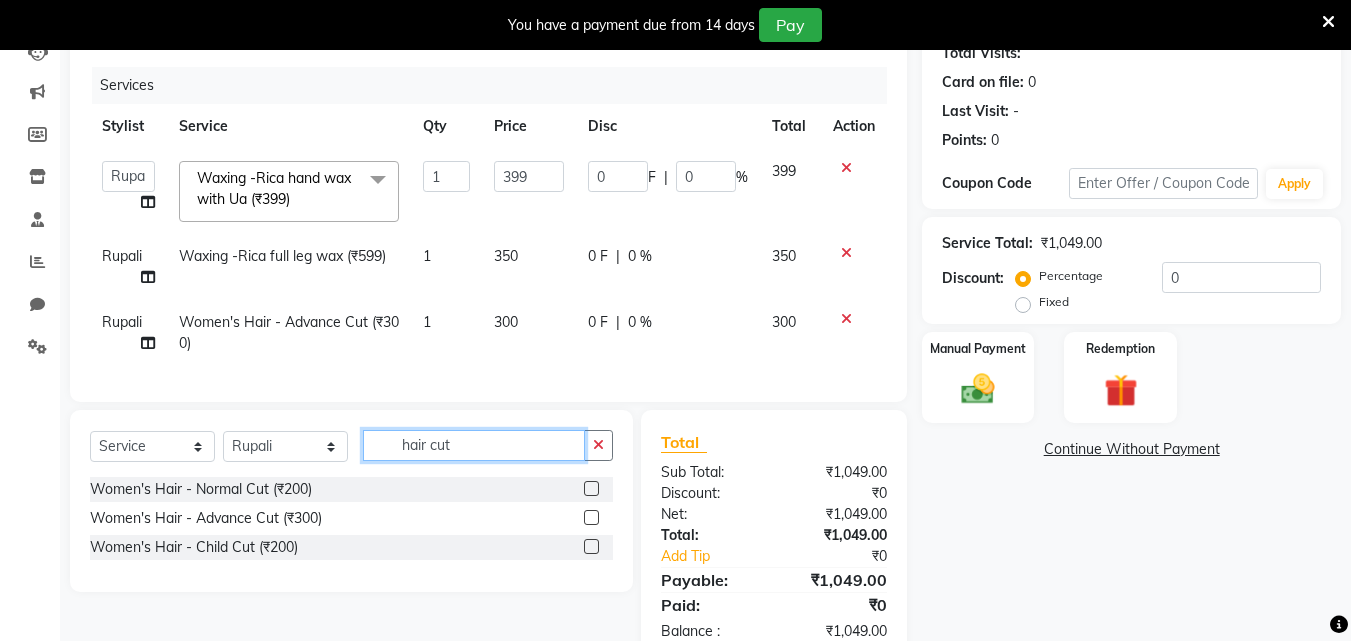 click on "hair cut" 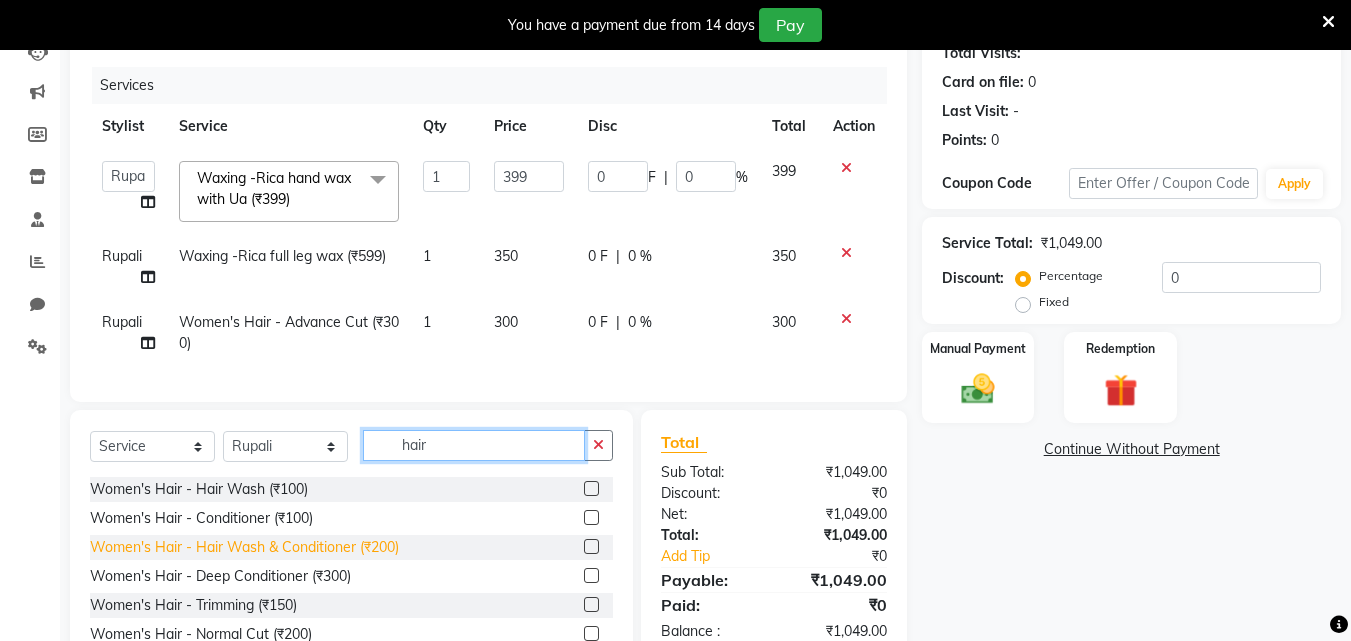 type on "hair" 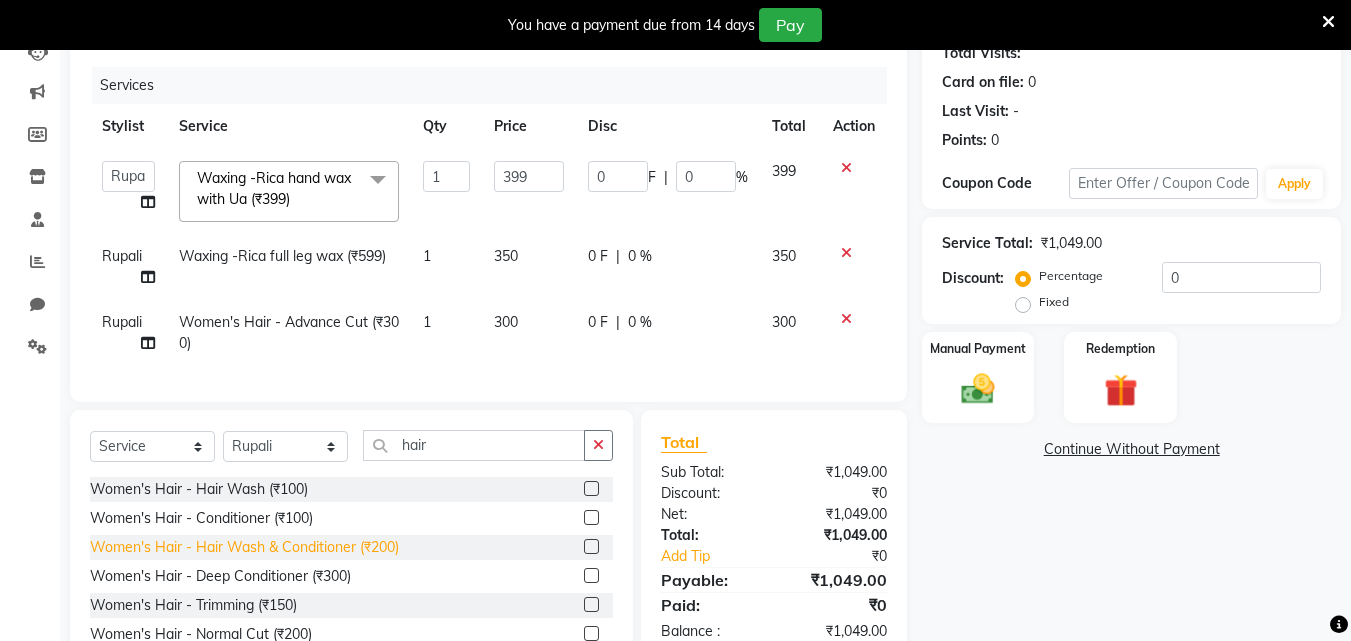 click on "Women's Hair - Hair Wash & Conditioner (₹200)" 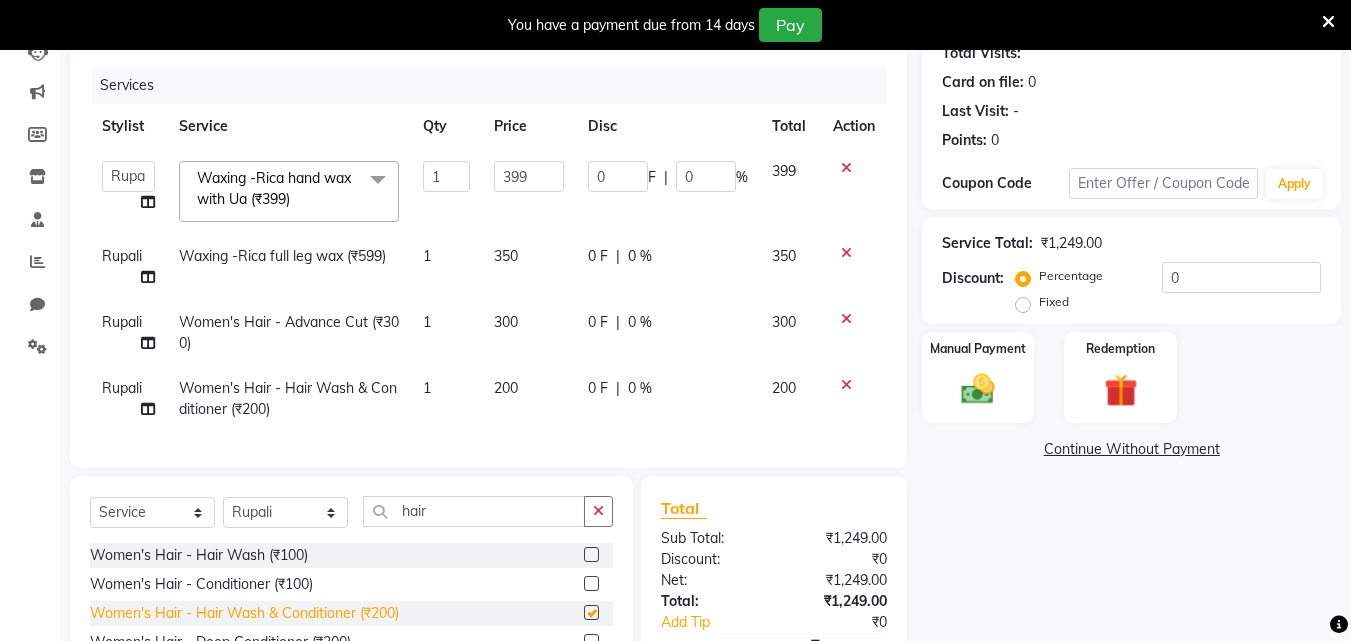 checkbox on "false" 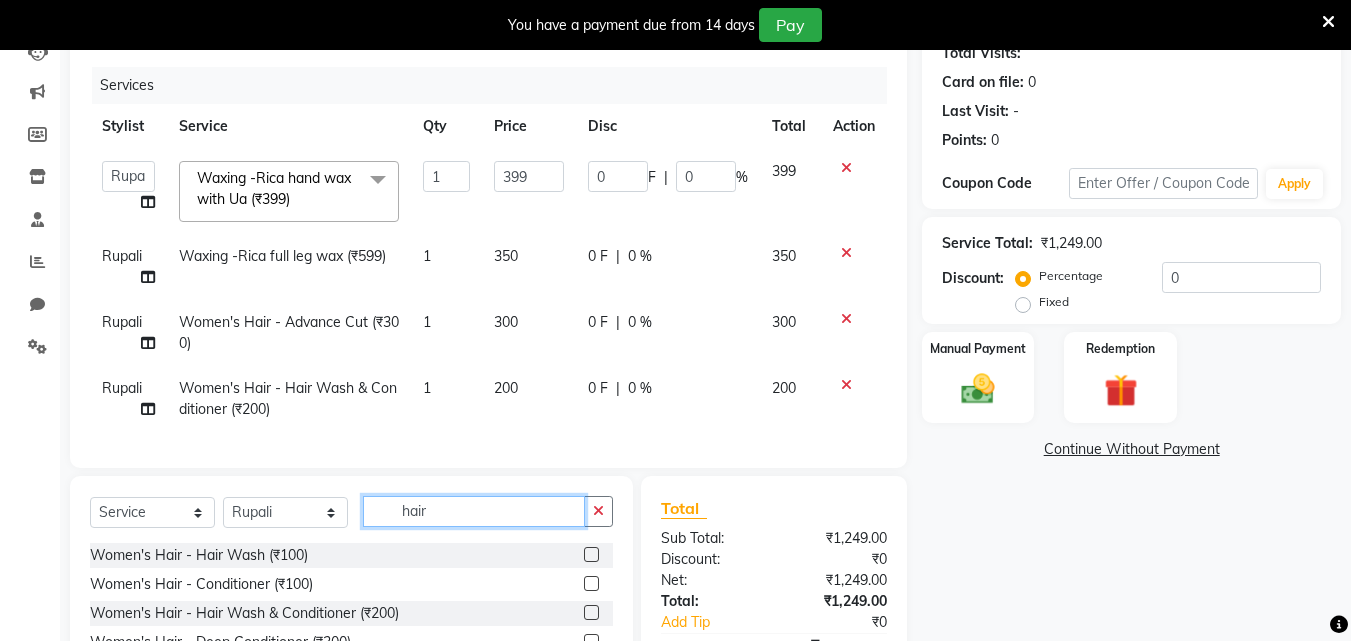 click on "hair" 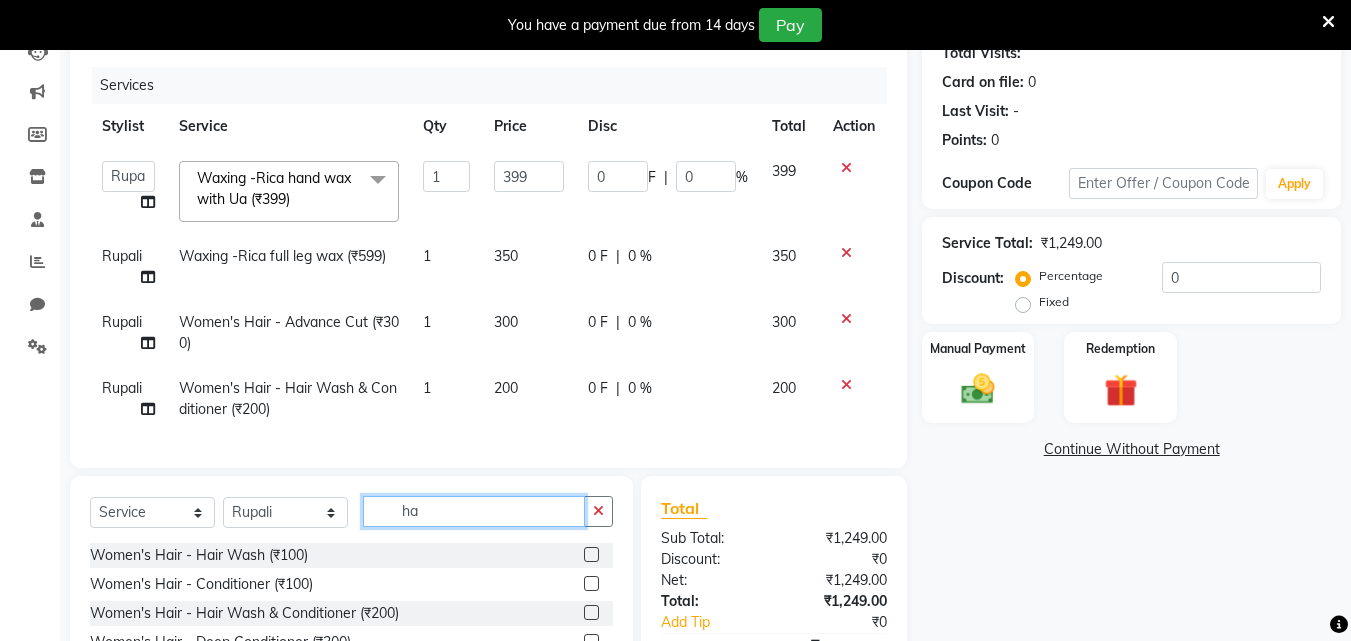 type on "h" 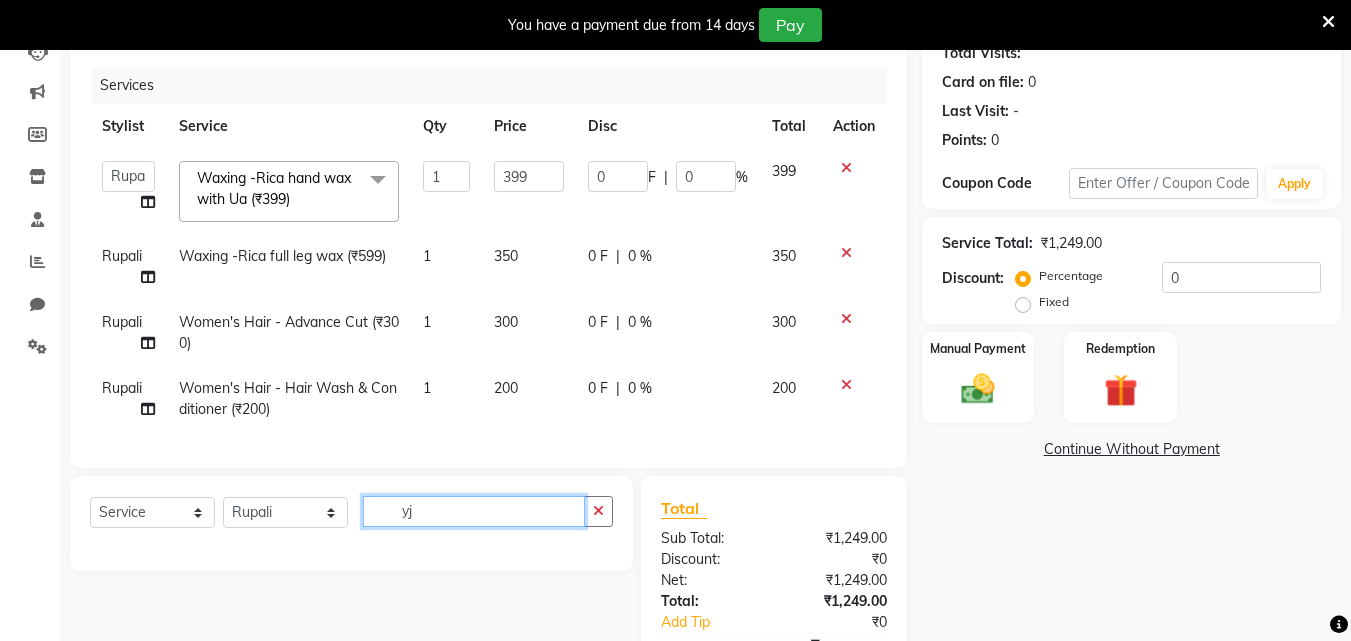 type on "y" 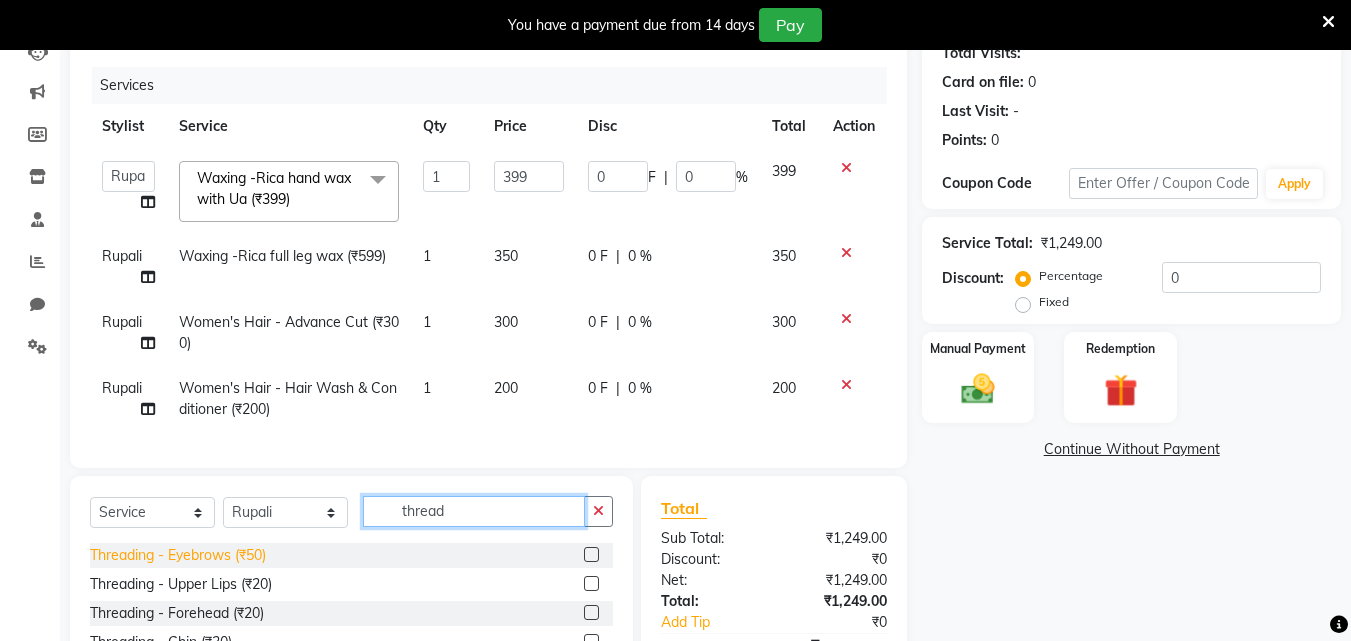 type on "thread" 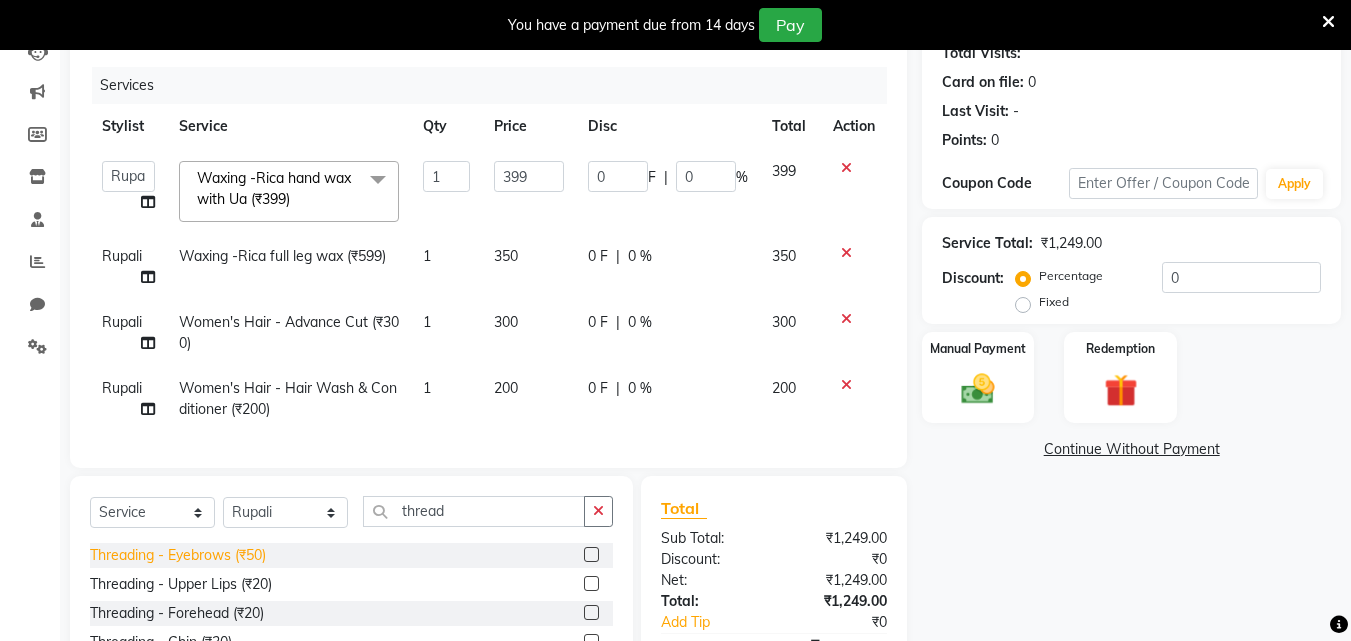 click on "Threading - Eyebrows (₹50)" 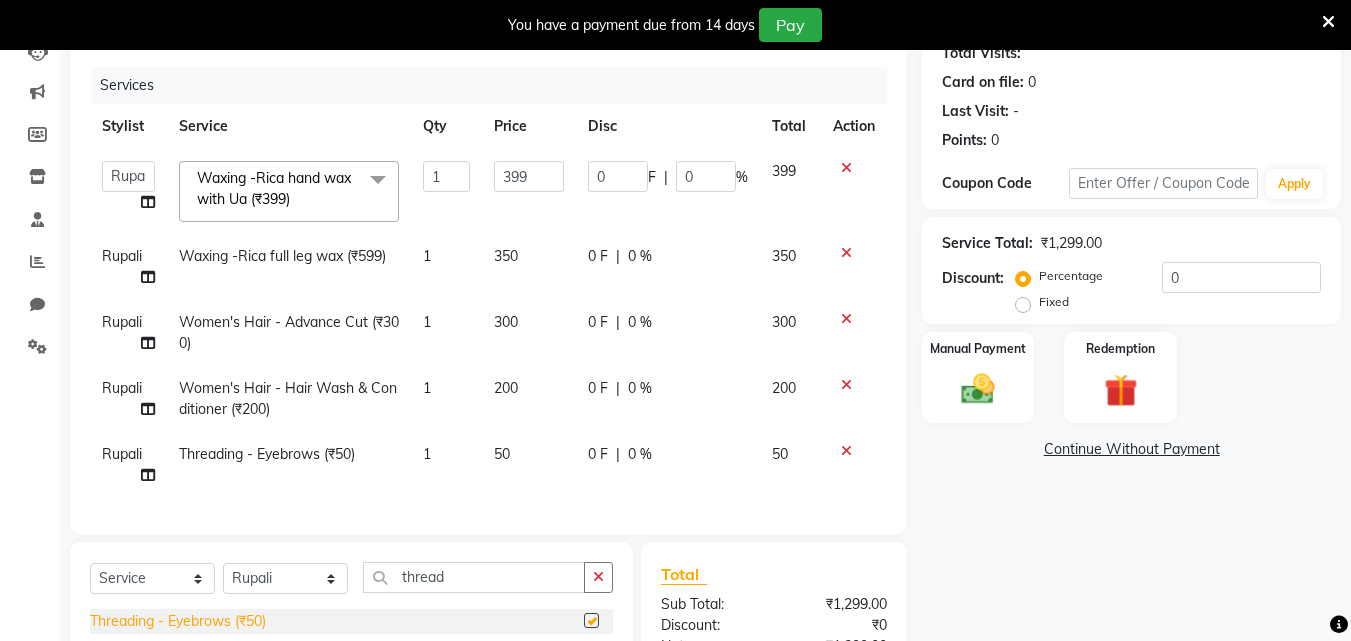 checkbox on "false" 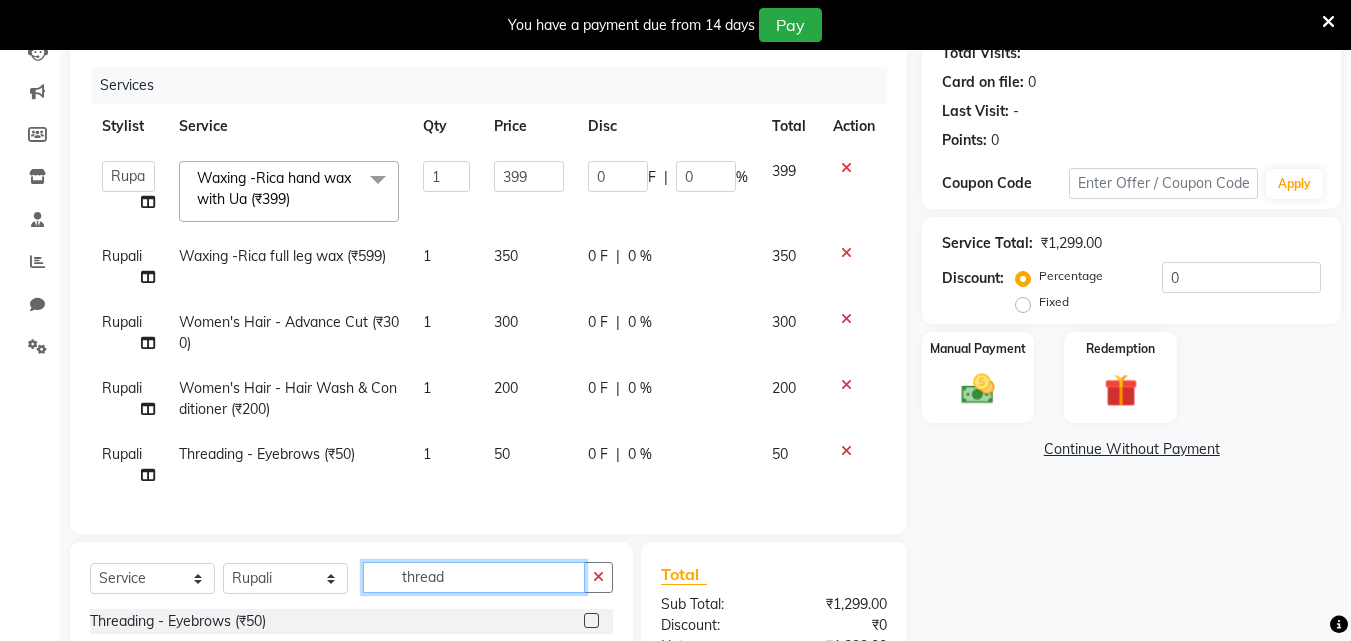click on "thread" 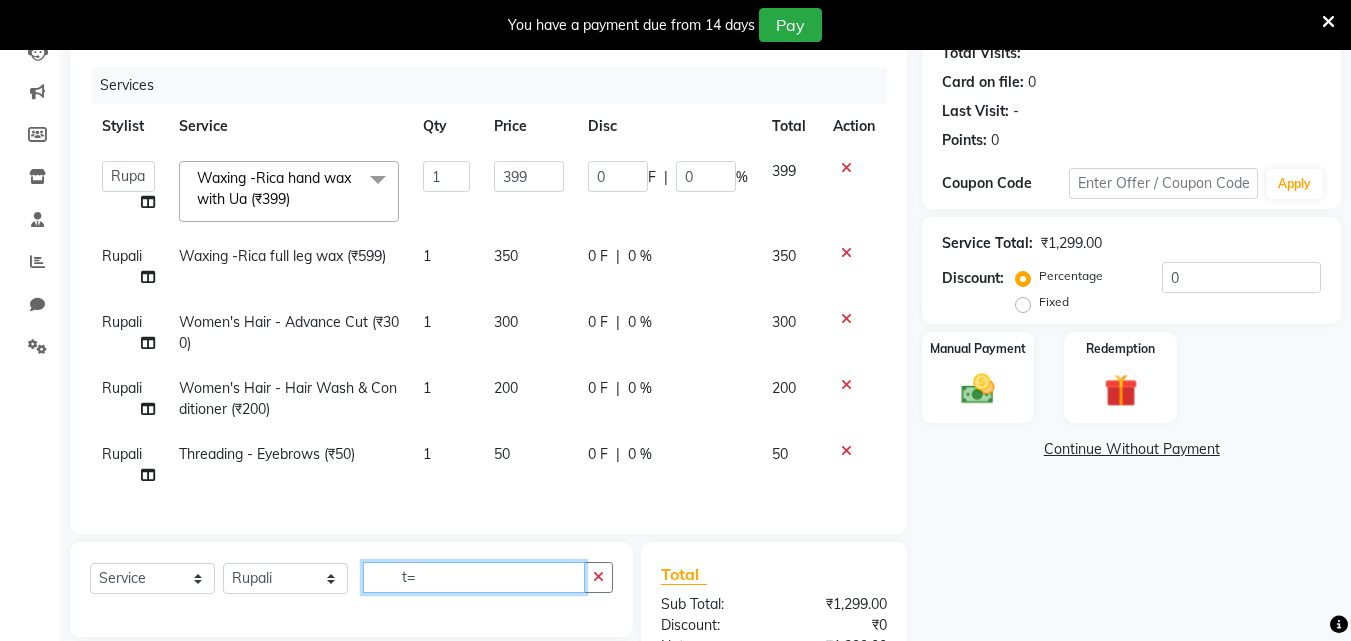 type on "t" 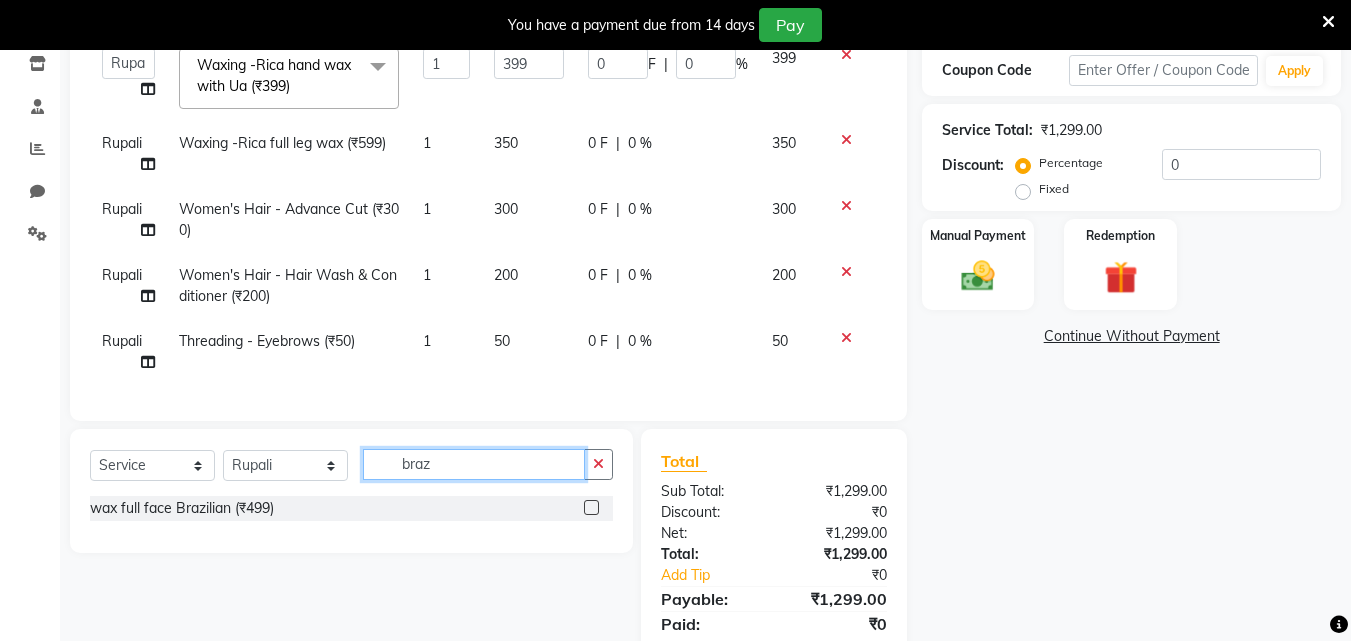 scroll, scrollTop: 414, scrollLeft: 0, axis: vertical 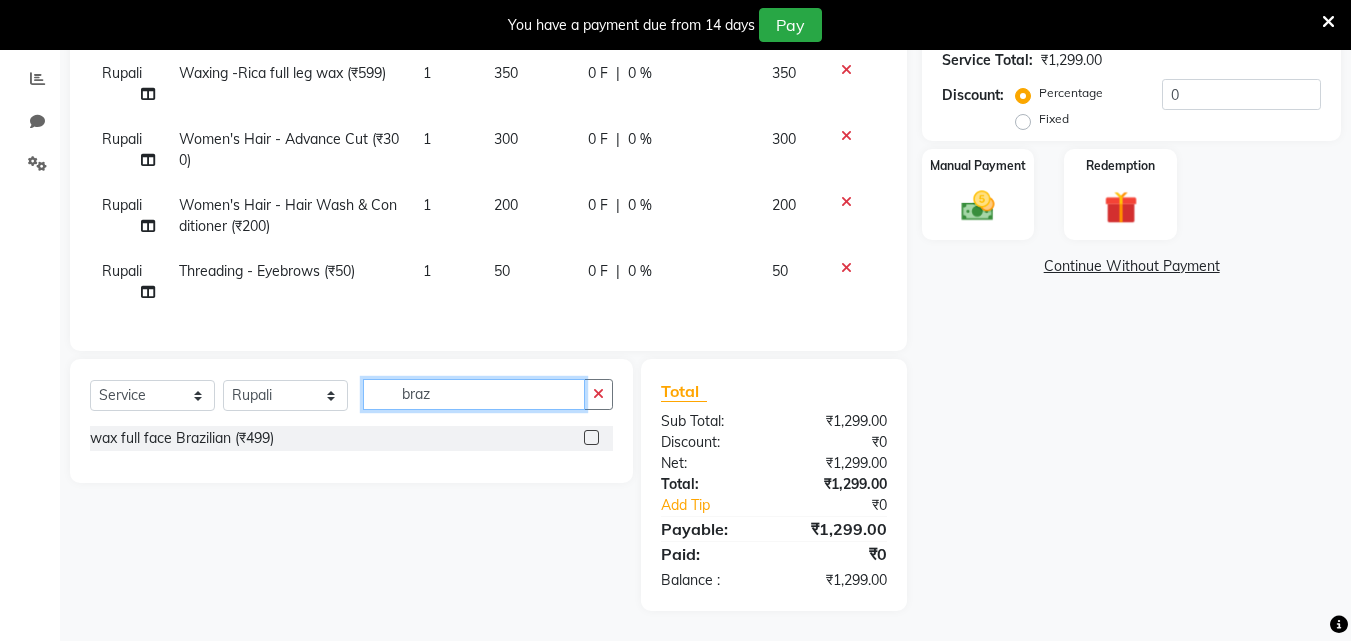 click on "braz" 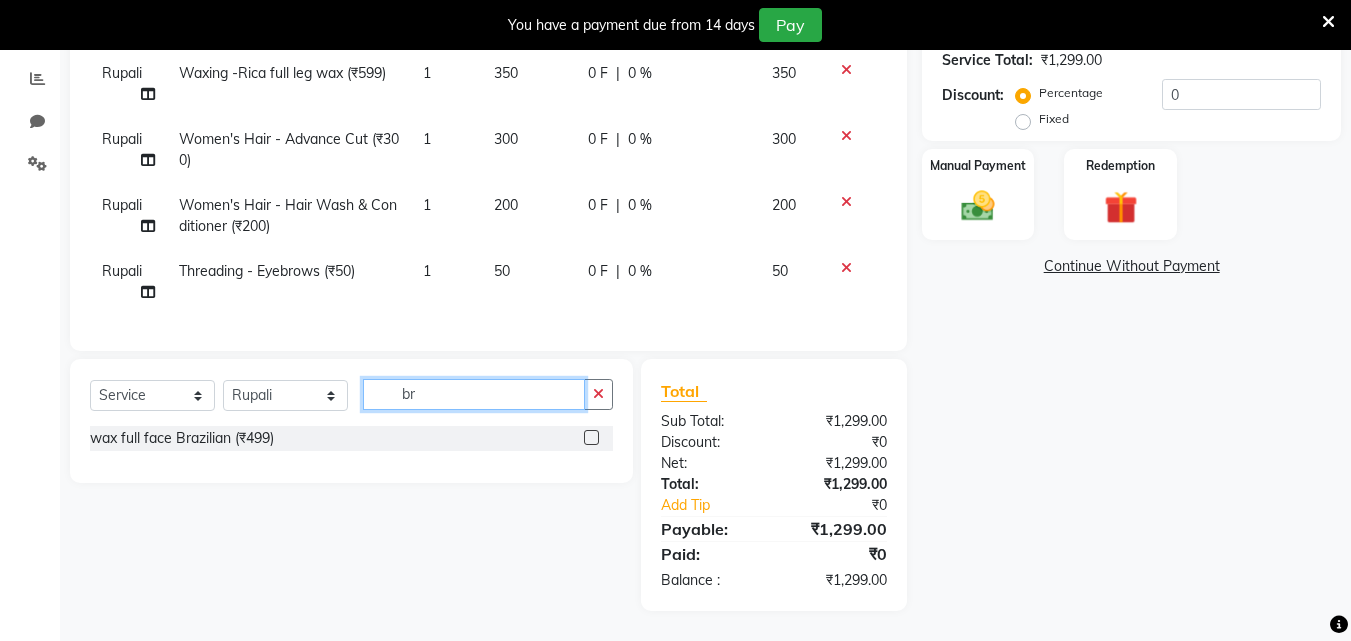 type on "b" 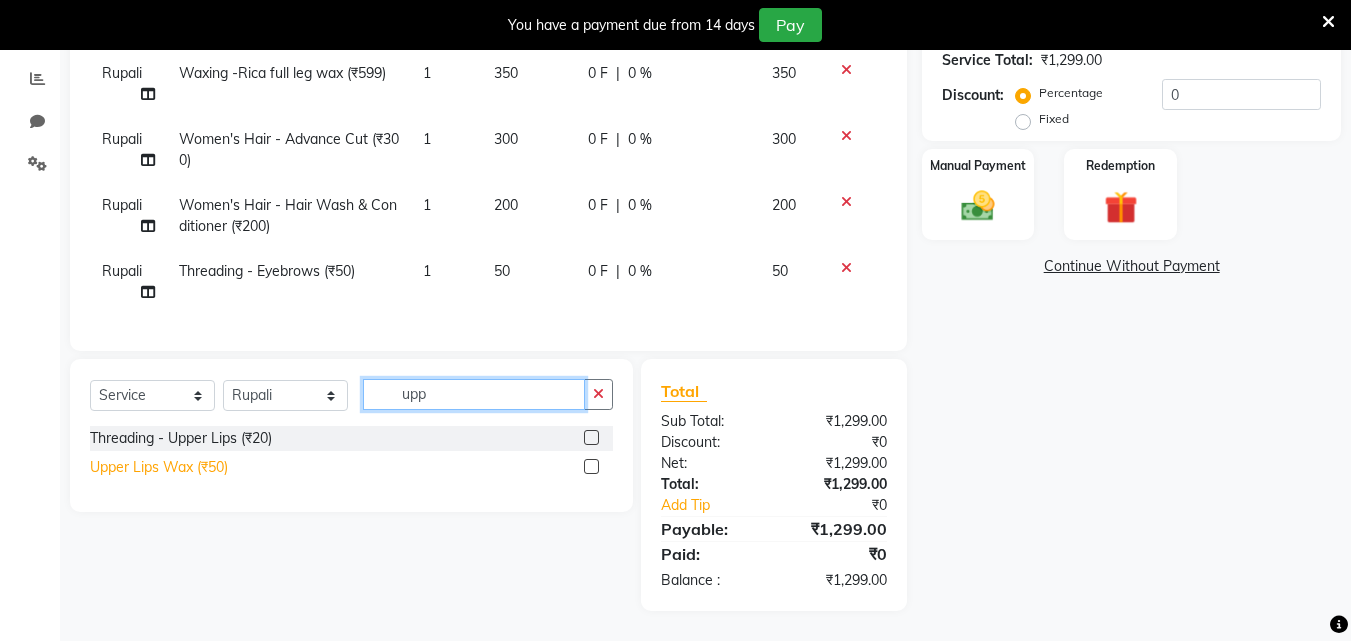 type on "upp" 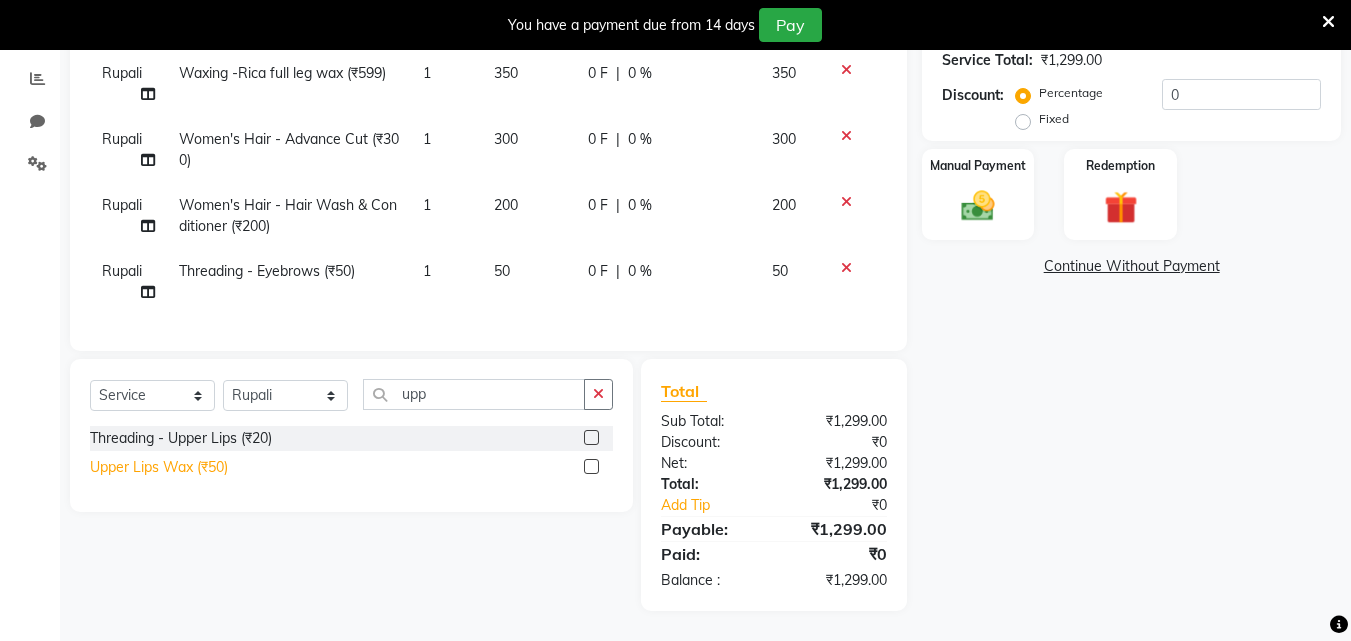 click on "Upper Lips Wax (₹50)" 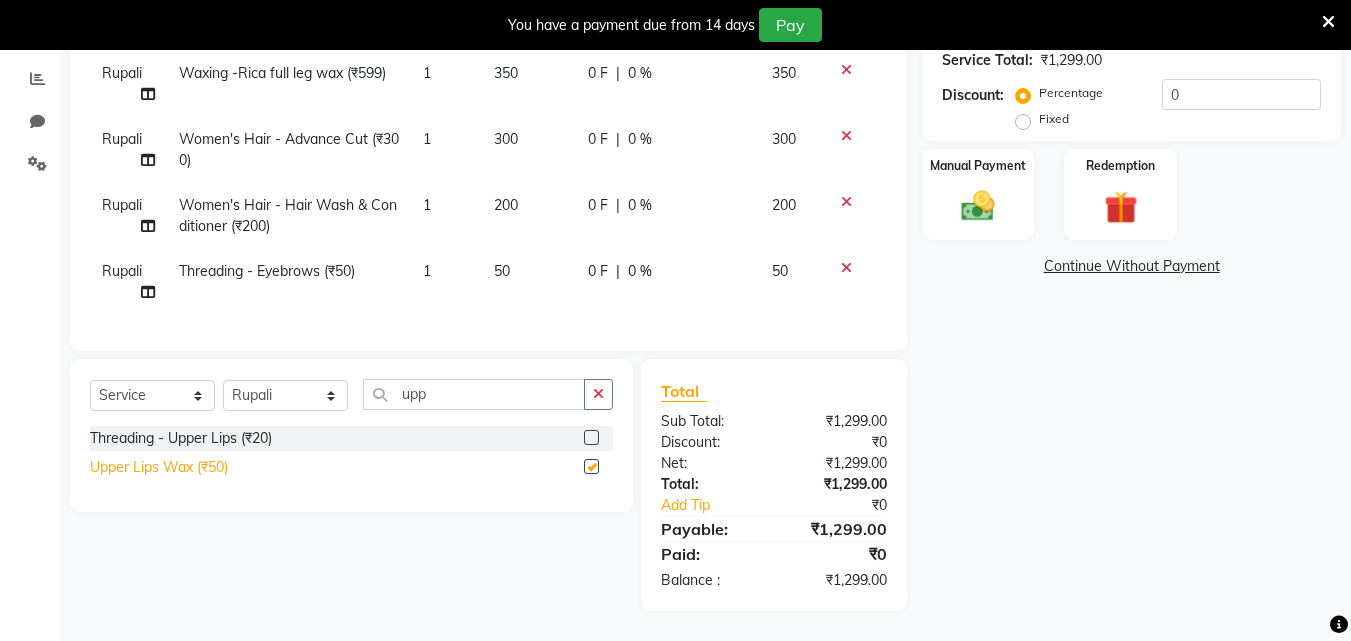 checkbox on "false" 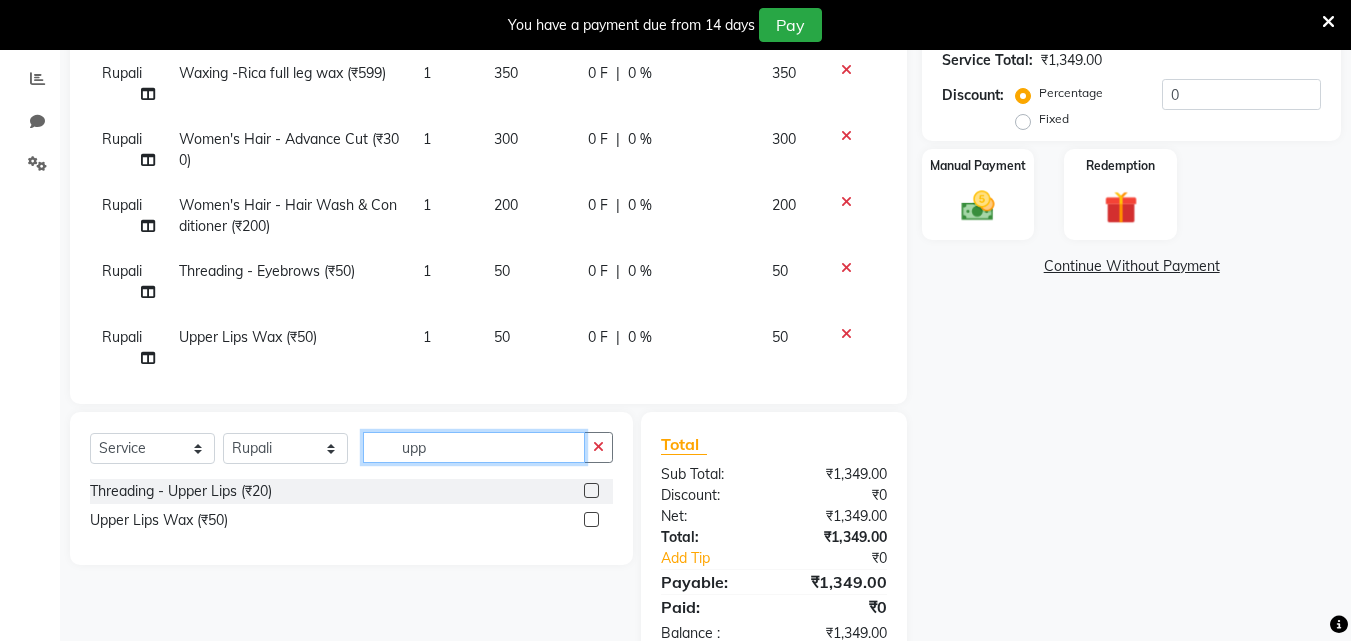 click on "upp" 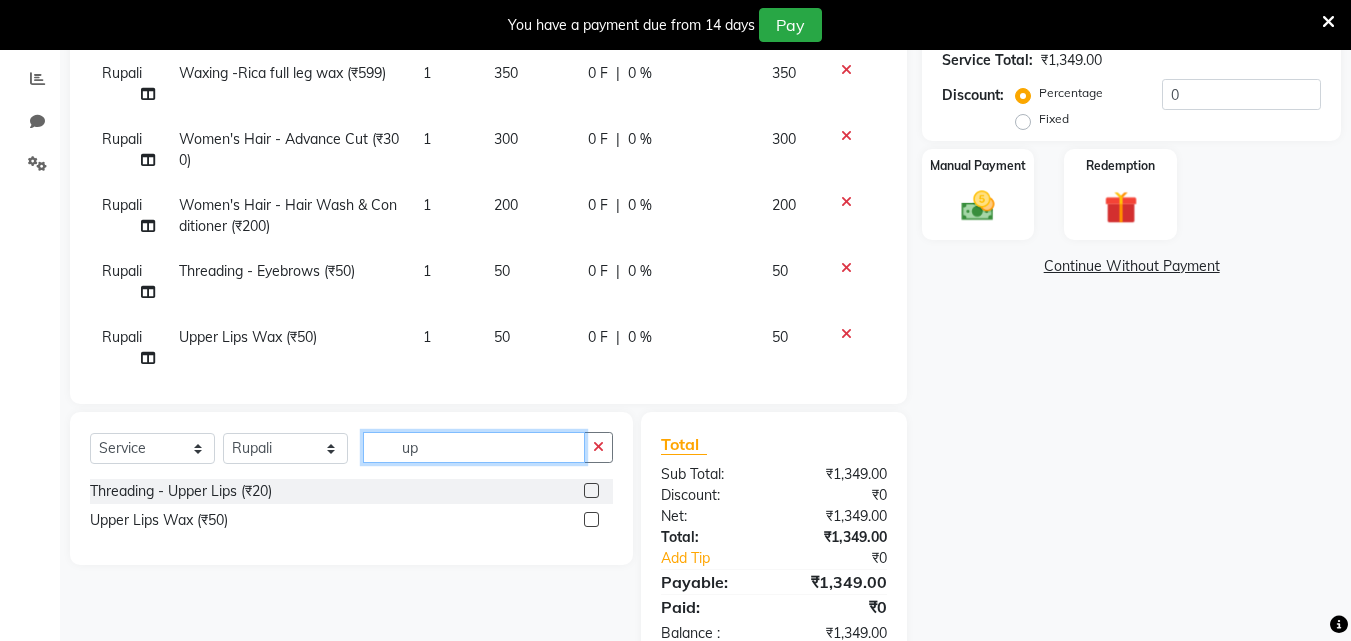 type on "u" 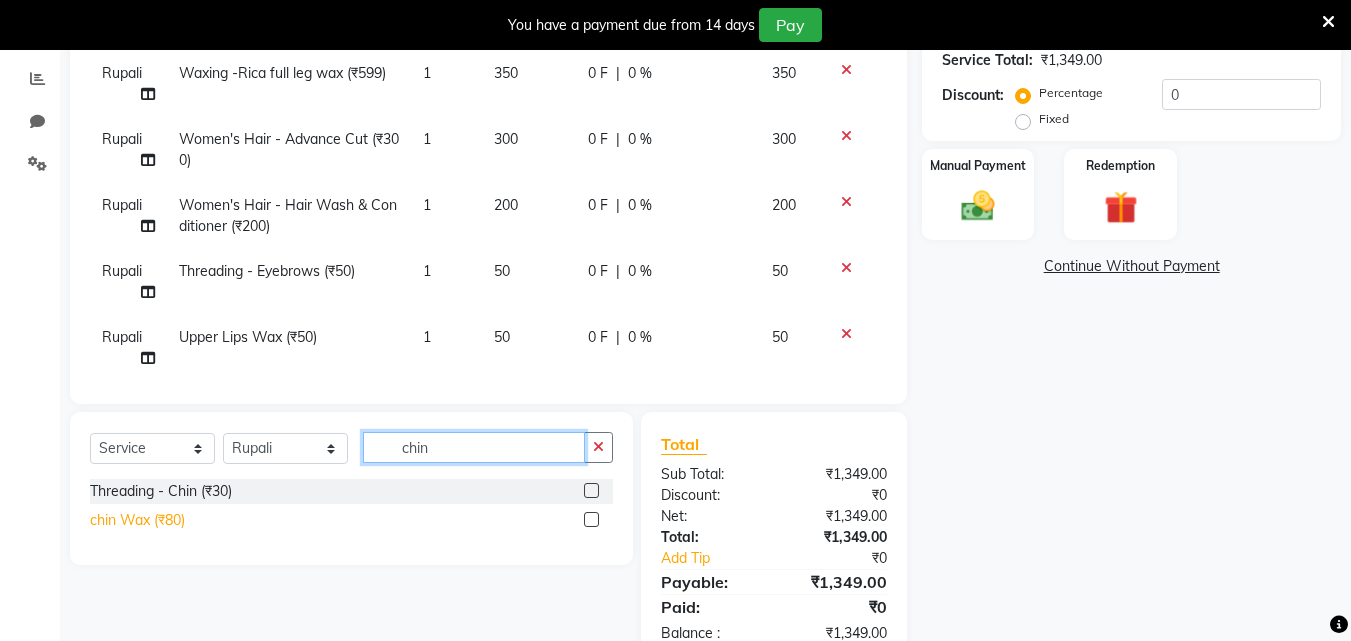 type on "chin" 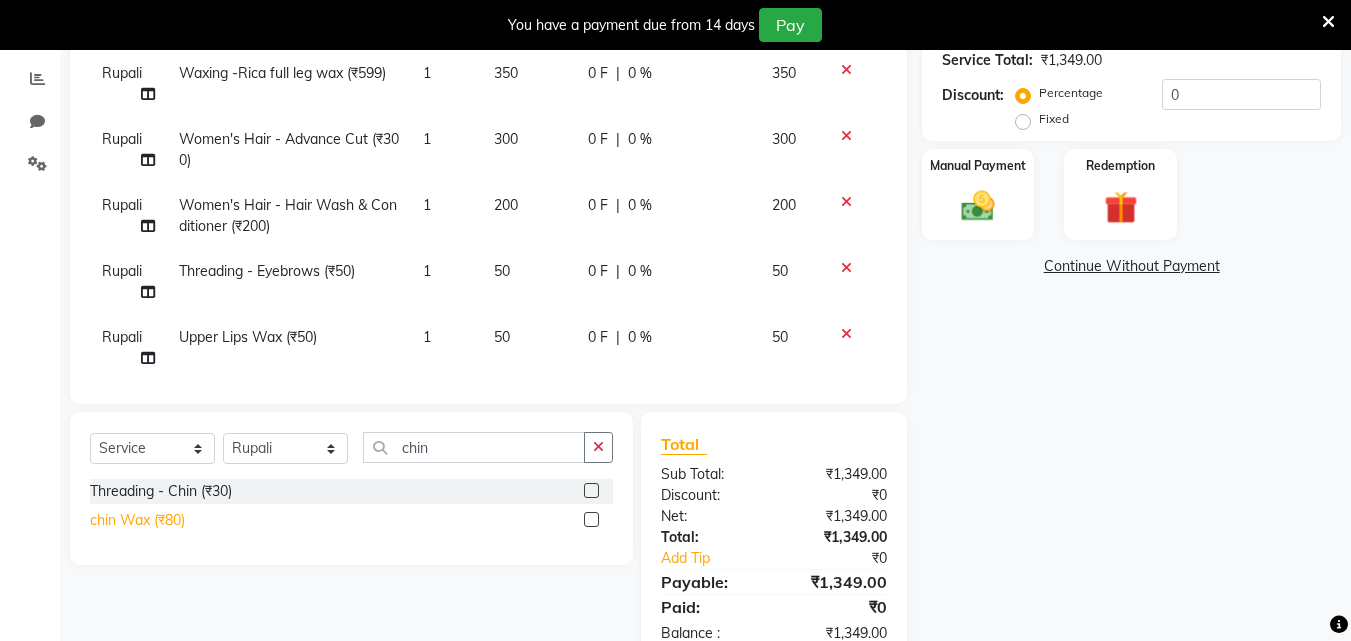 click on "chin Wax (₹80)" 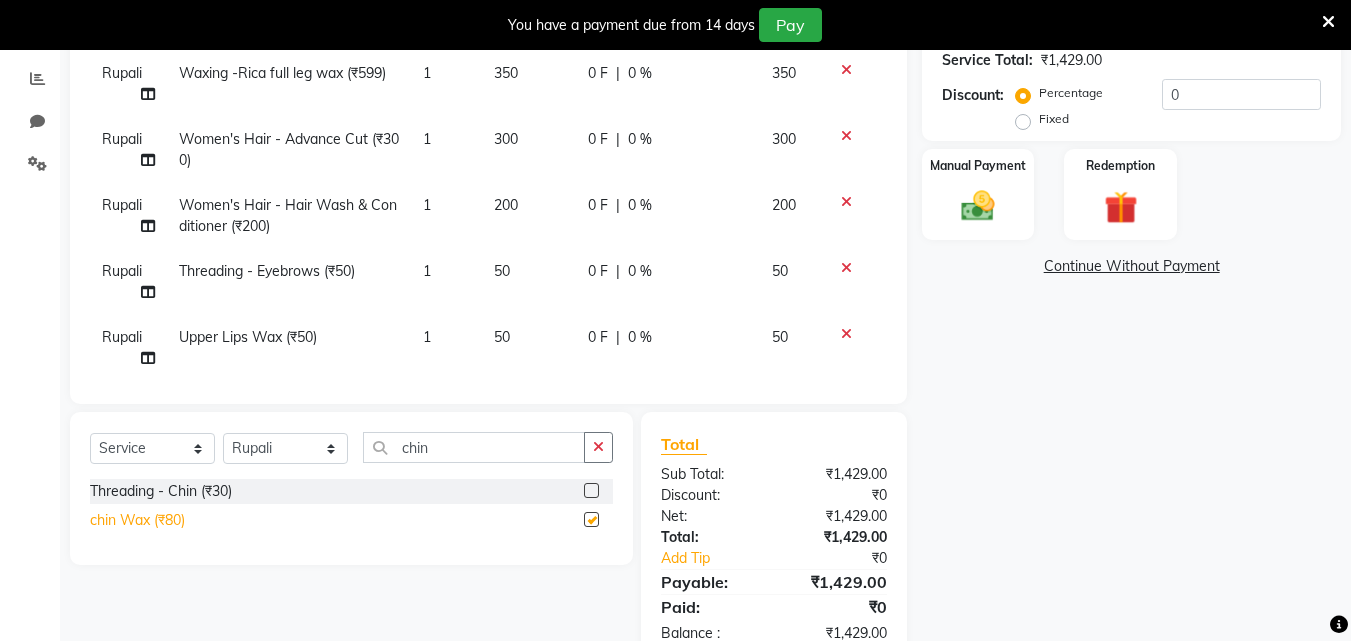 checkbox on "false" 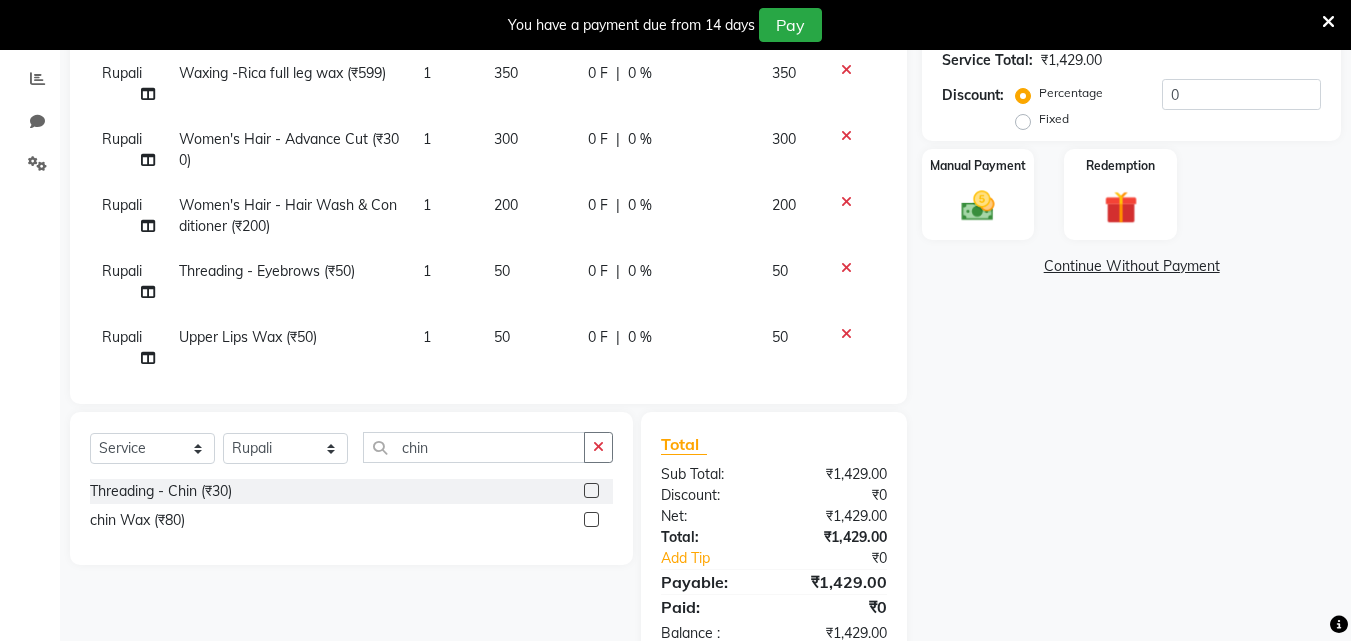 scroll, scrollTop: 94, scrollLeft: 0, axis: vertical 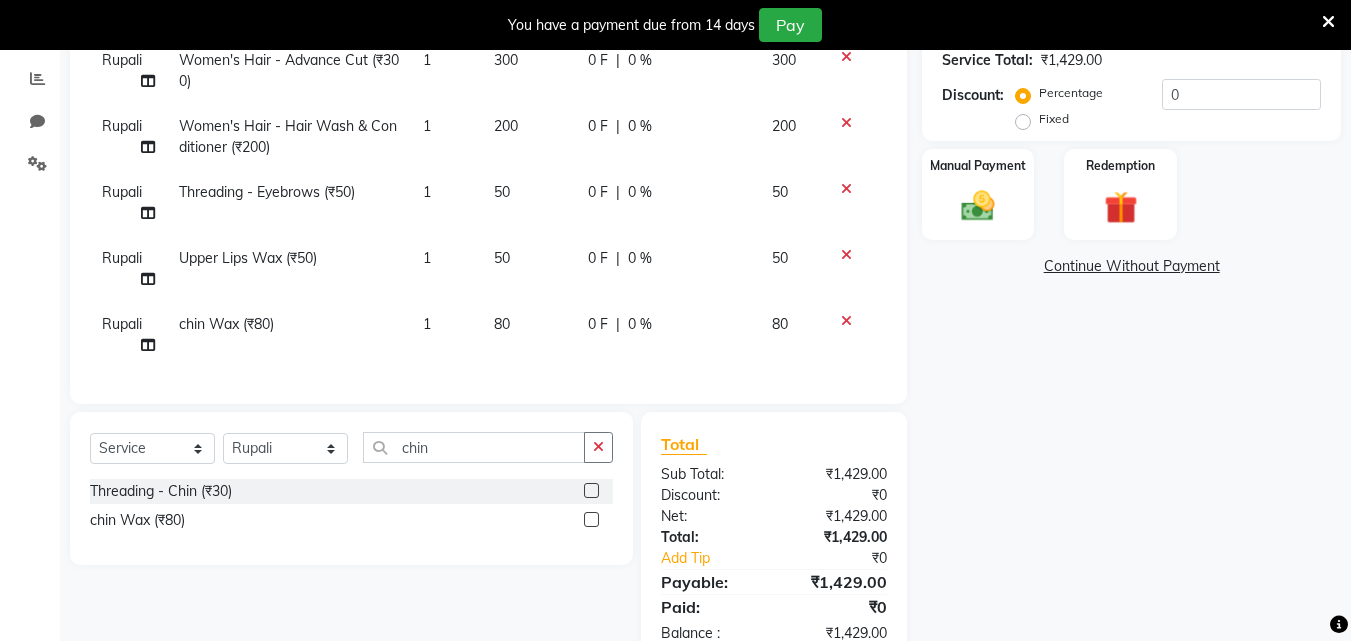 click on "80" 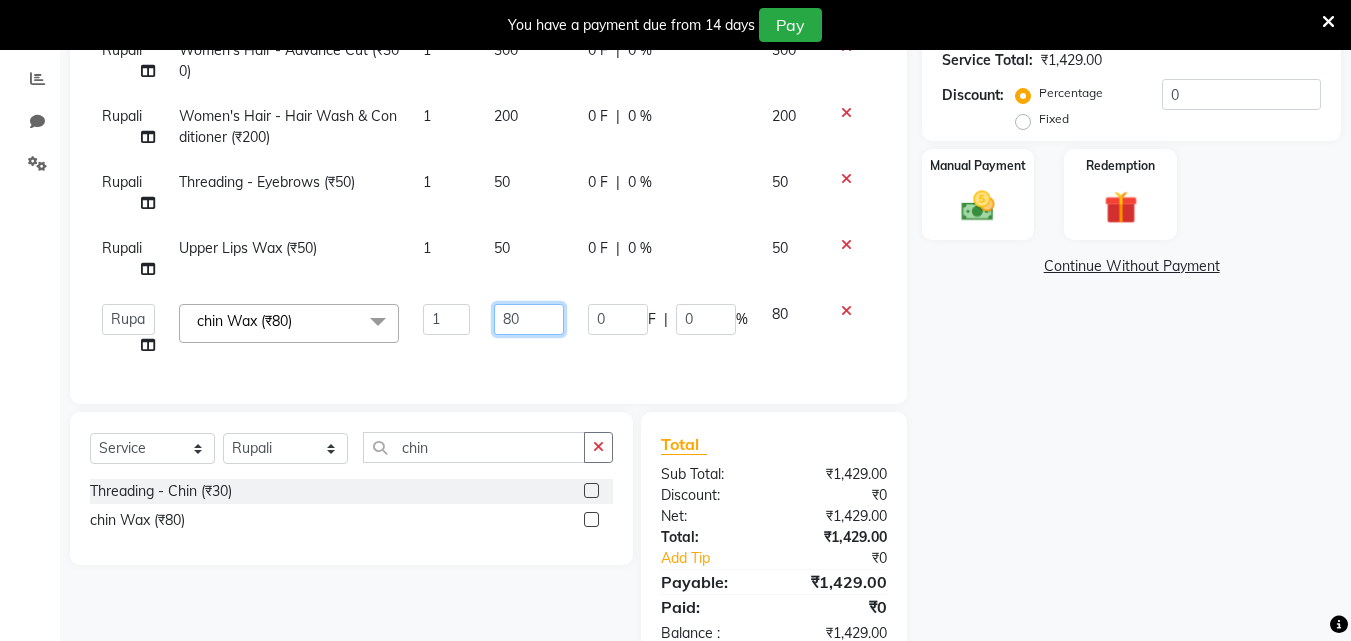 click on "80" 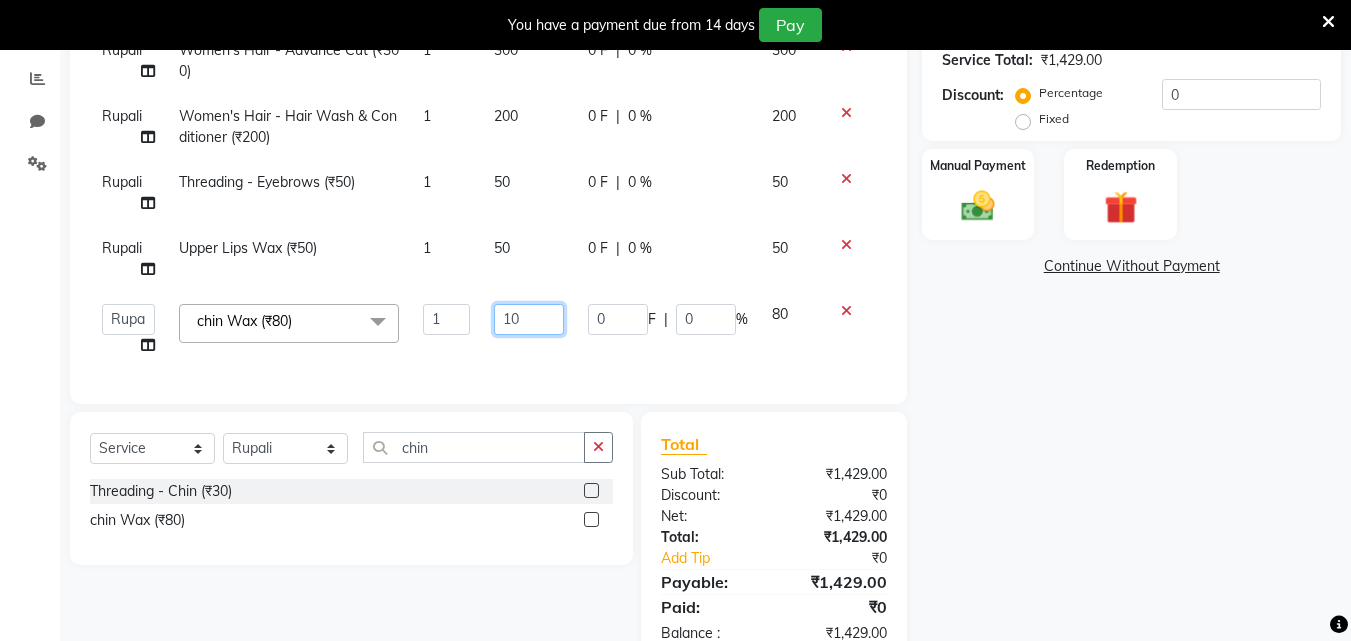 type on "100" 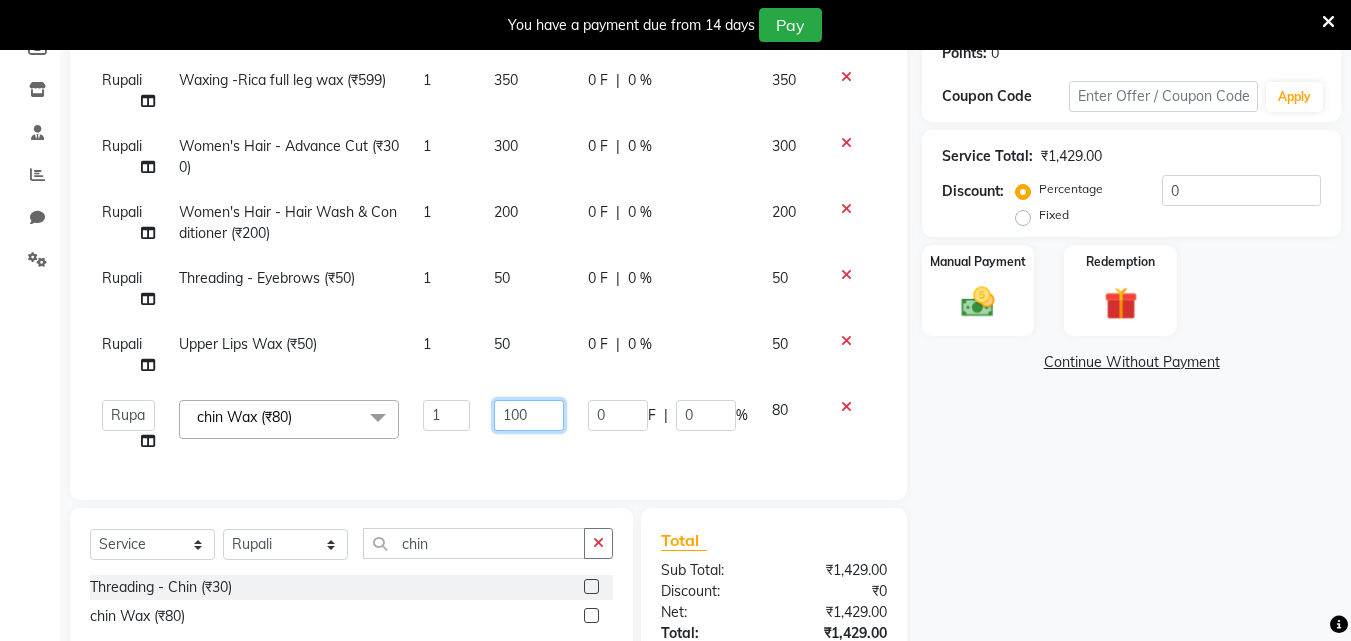 scroll, scrollTop: 314, scrollLeft: 0, axis: vertical 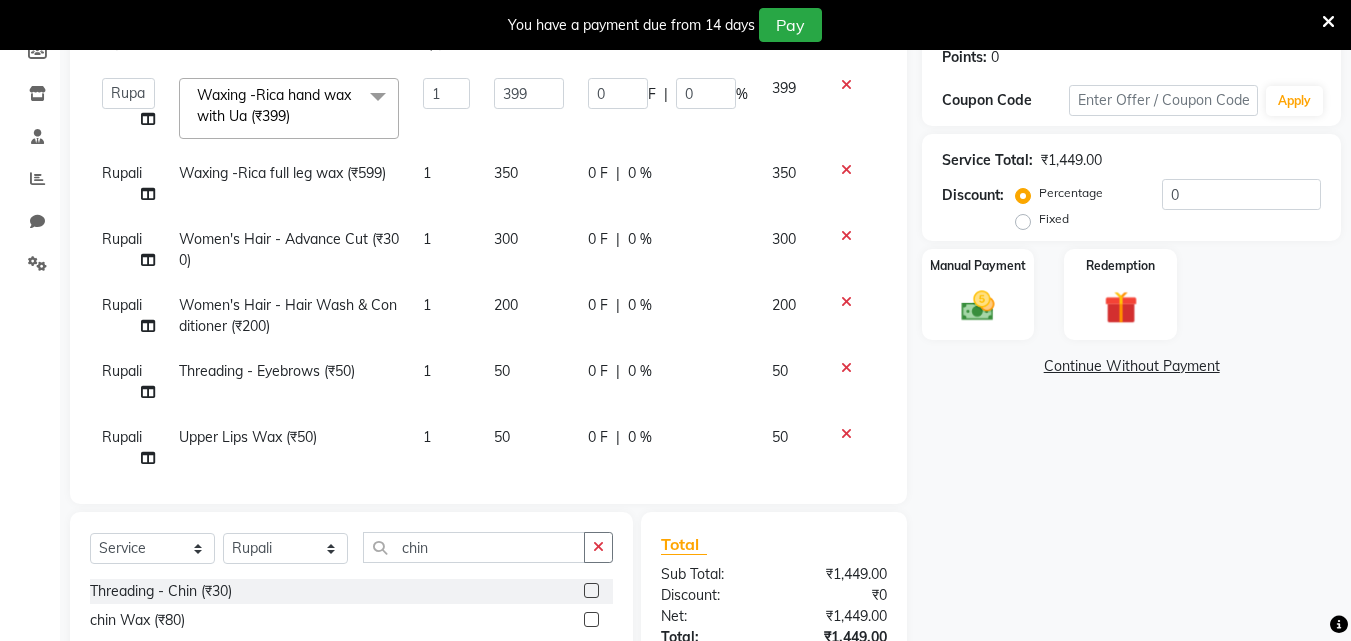 click on "Fixed" 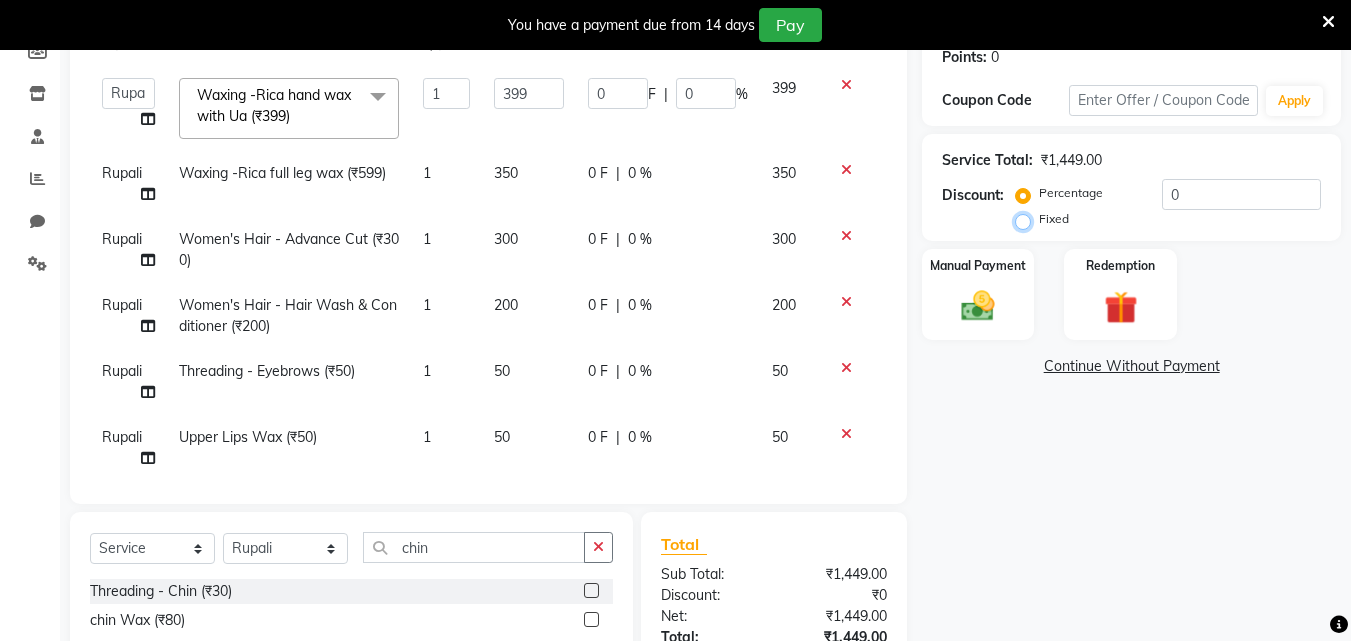 click on "Fixed" at bounding box center (1027, 219) 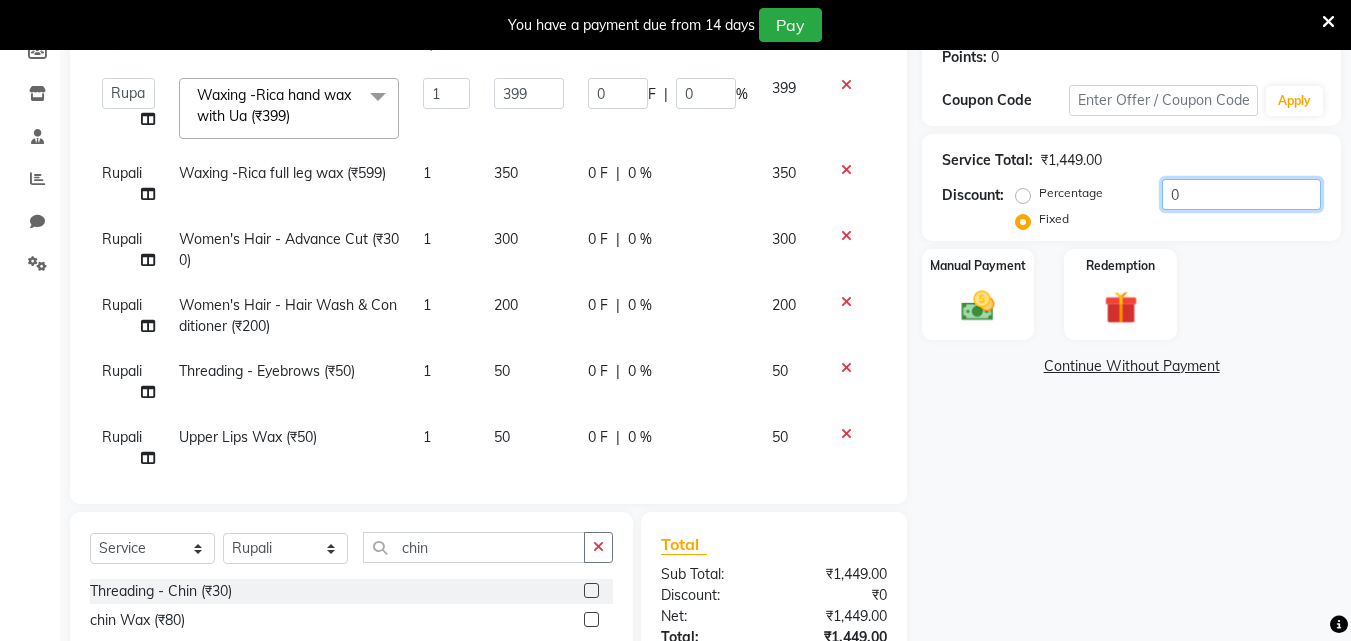 click on "0" 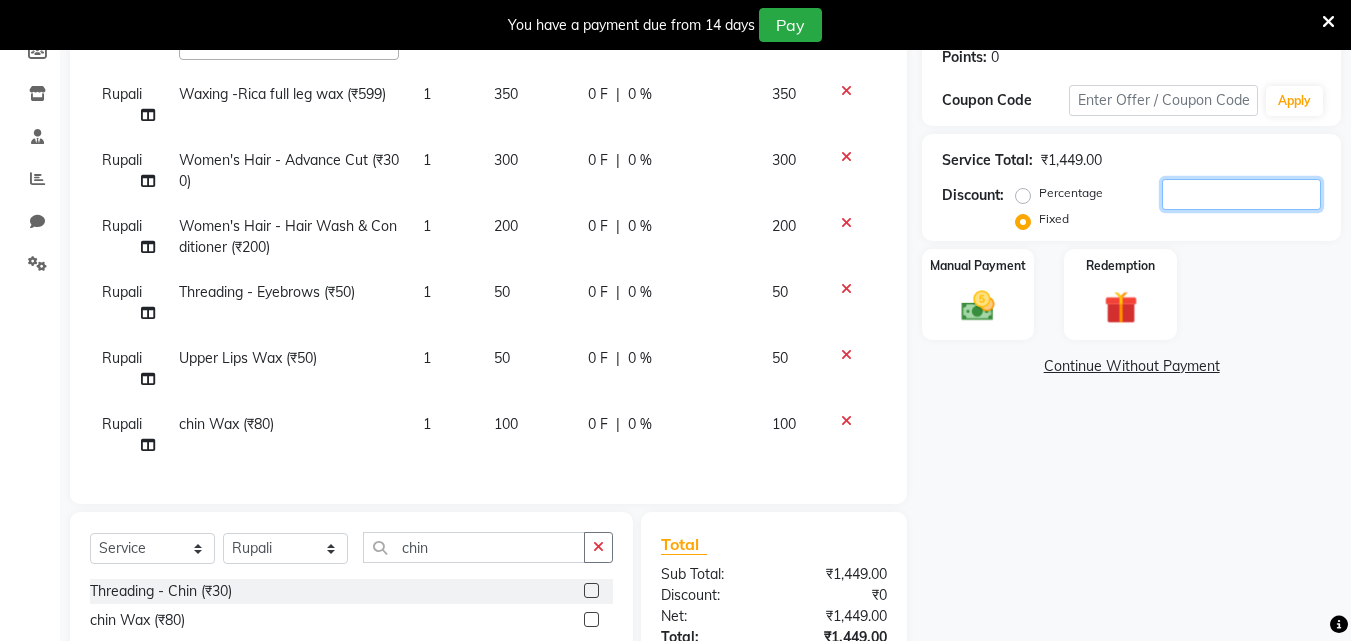 scroll, scrollTop: 94, scrollLeft: 0, axis: vertical 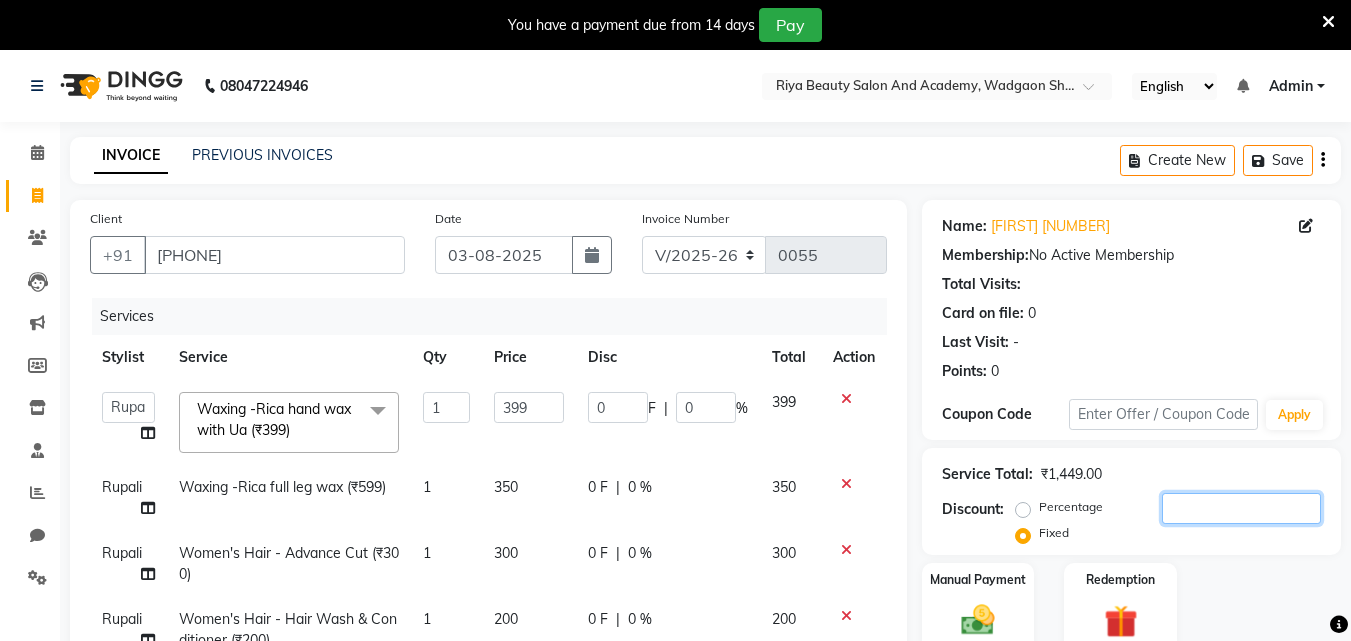 type 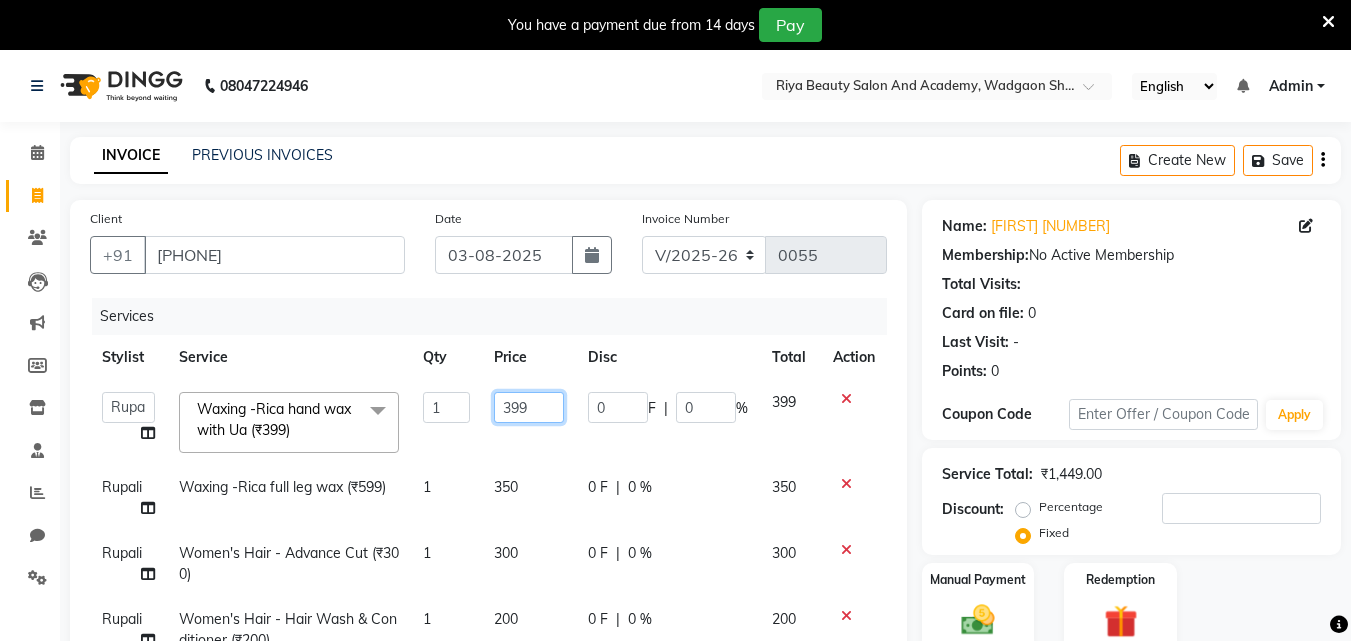 click on "399" 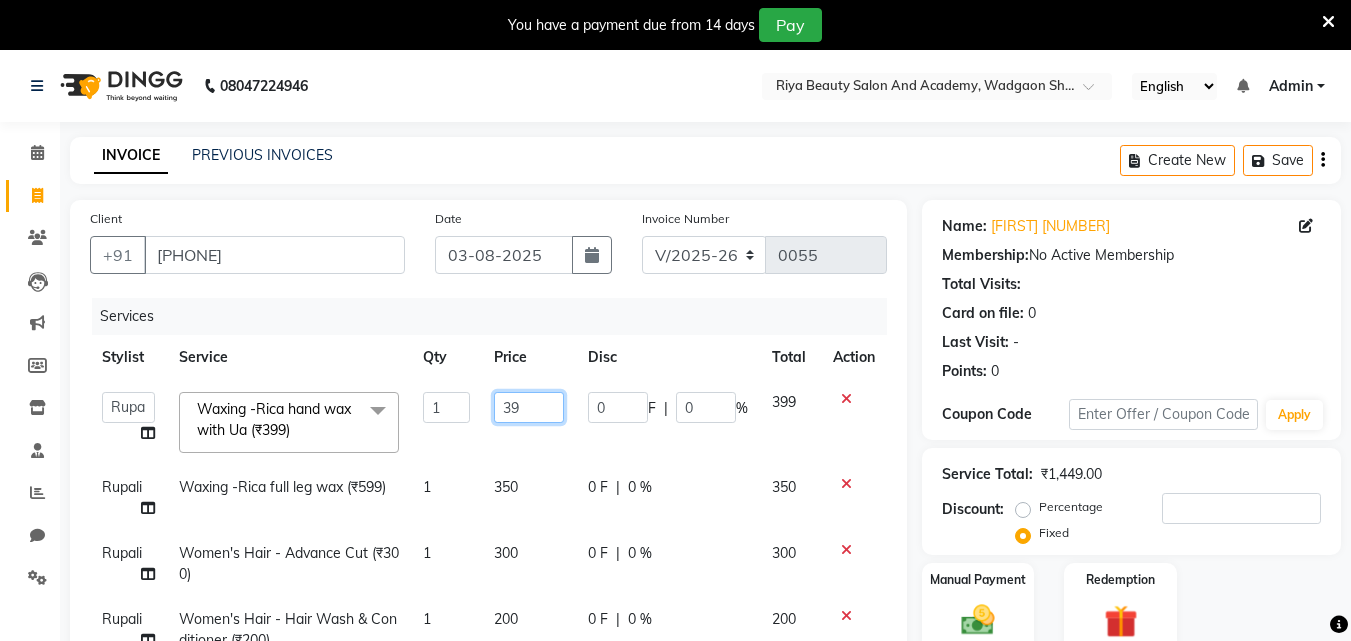 type on "3" 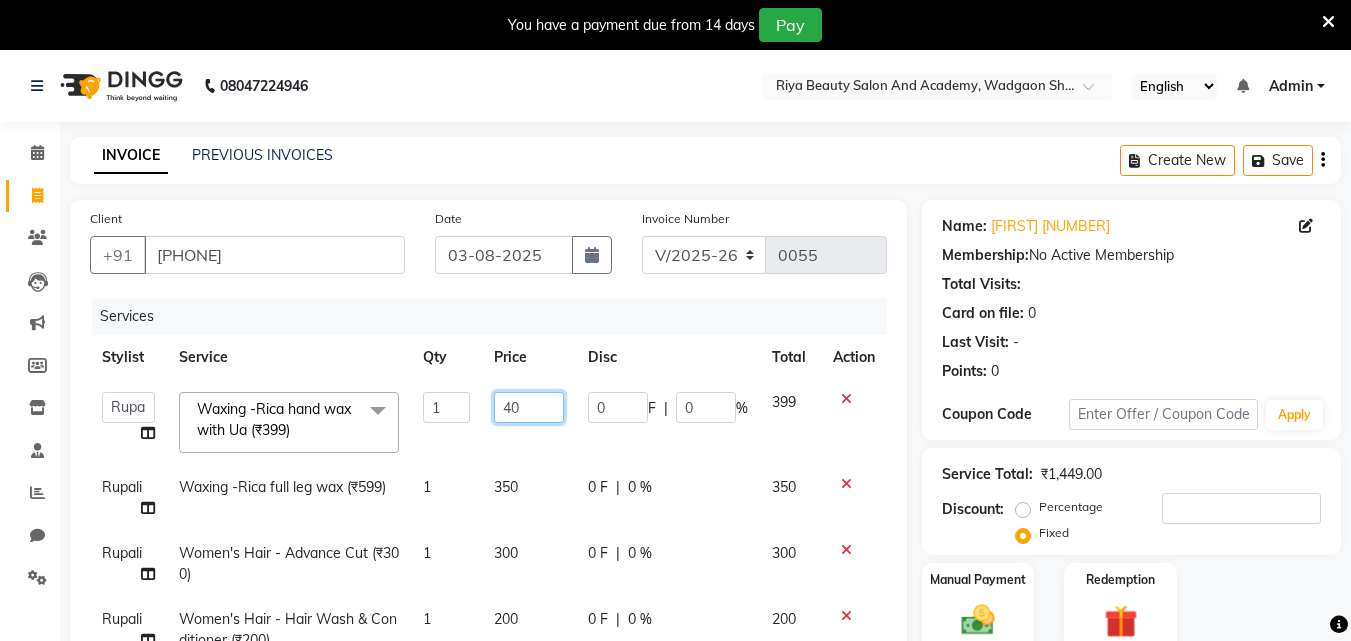 type on "400" 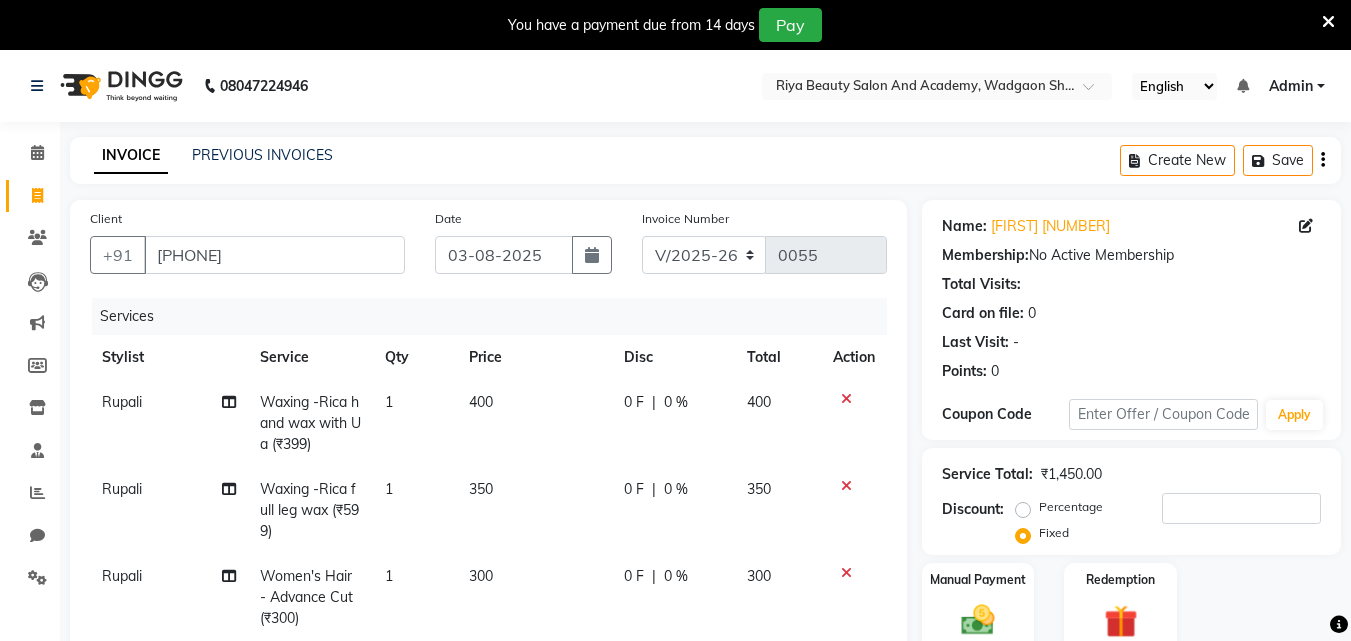 click on "0 F | 0 %" 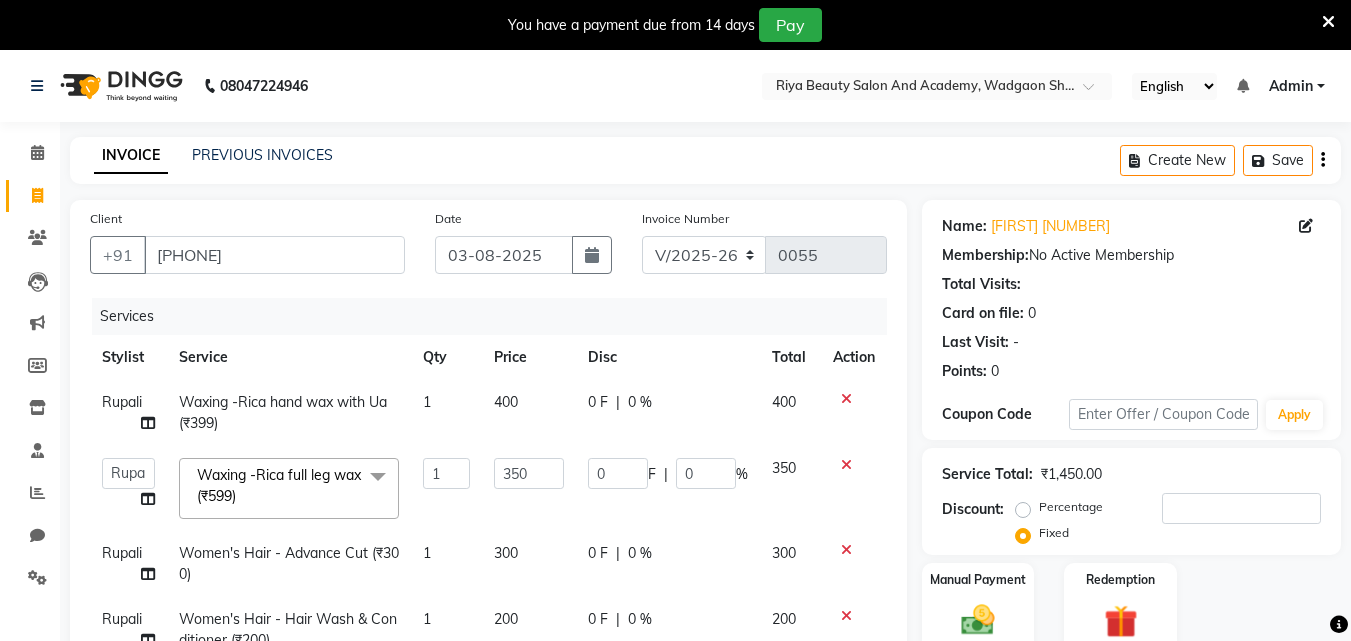 click on "Discount:  Percentage   Fixed" 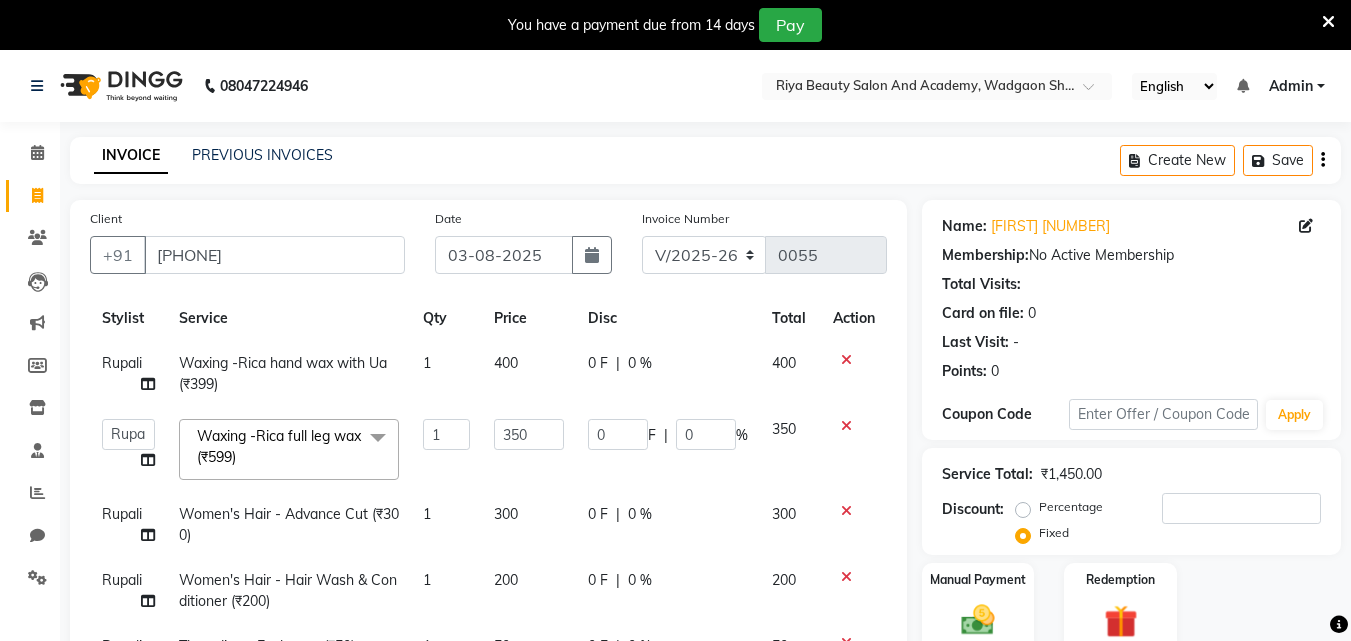 scroll, scrollTop: 94, scrollLeft: 0, axis: vertical 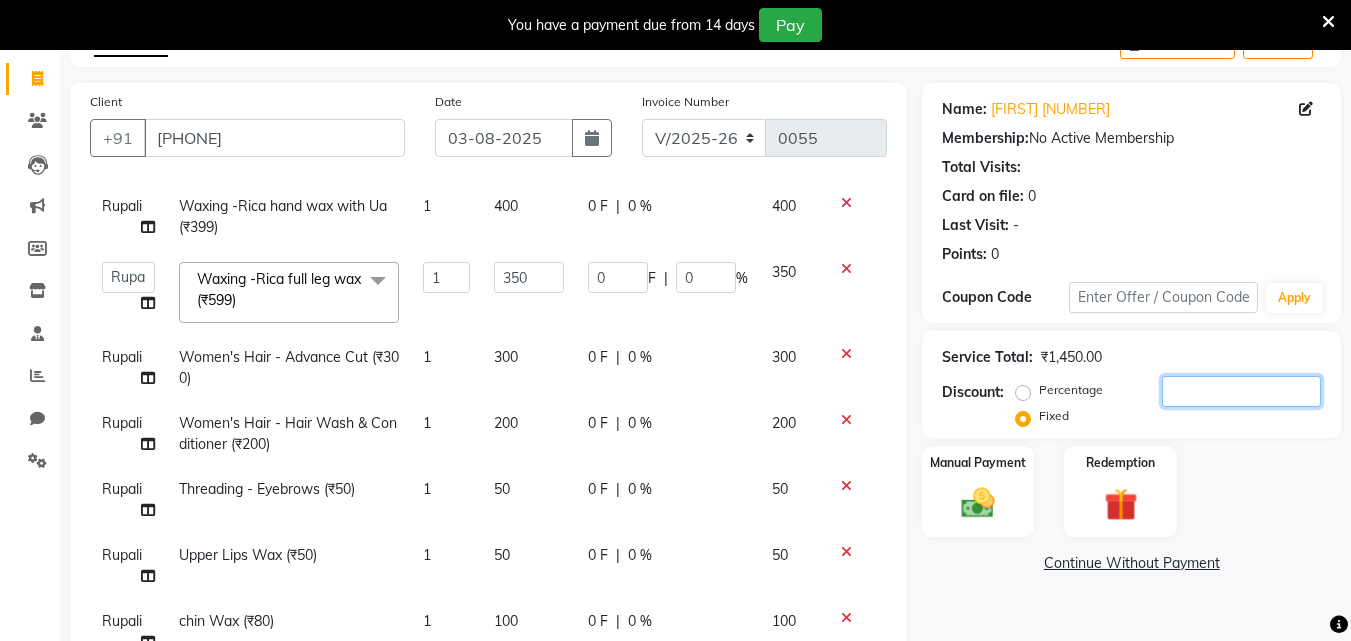click 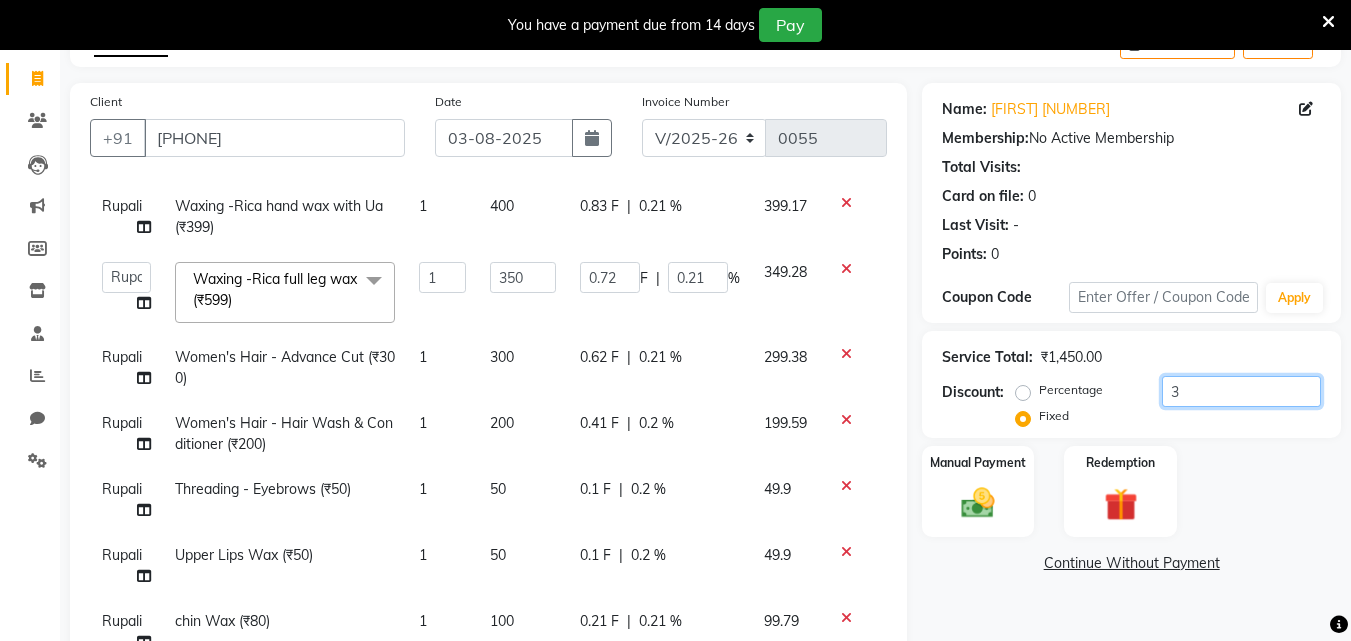type on "30" 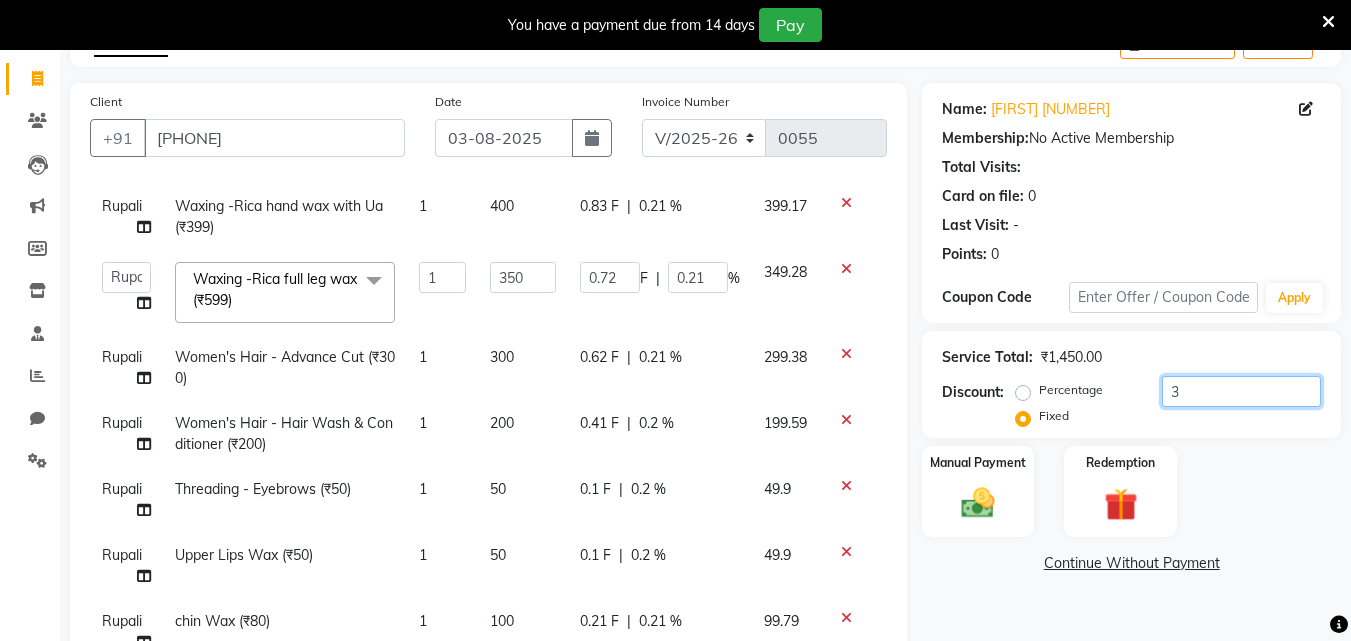 type on "7.24" 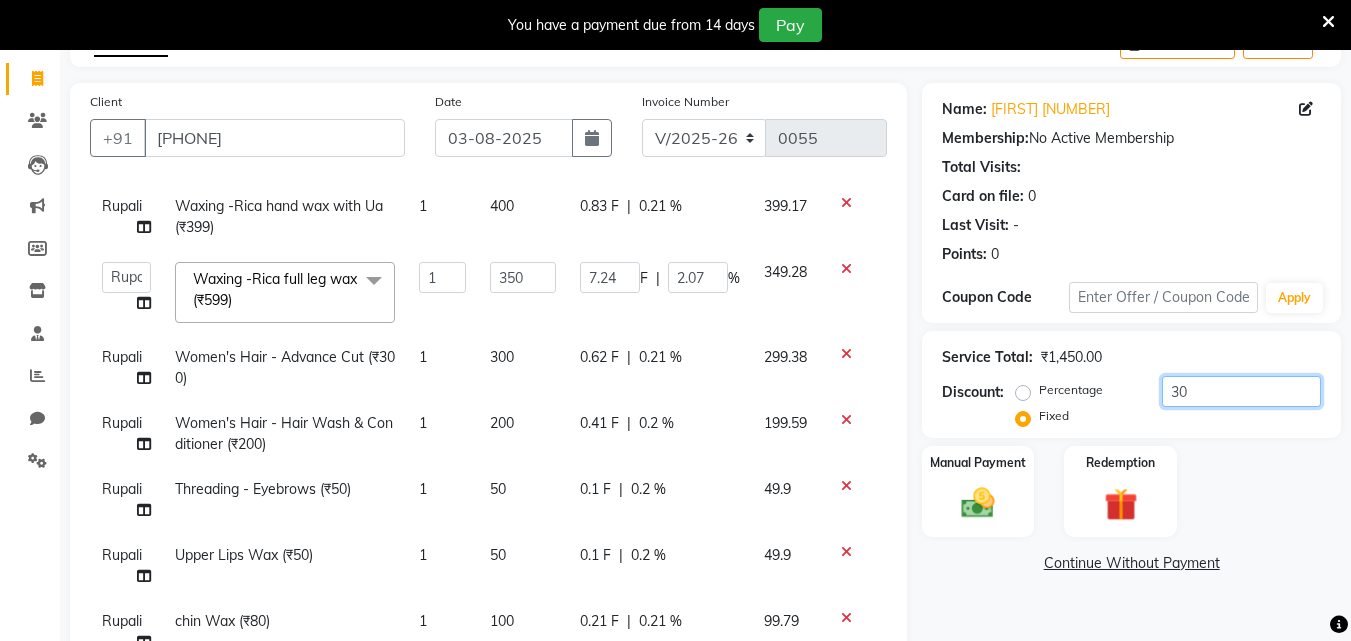 type on "300" 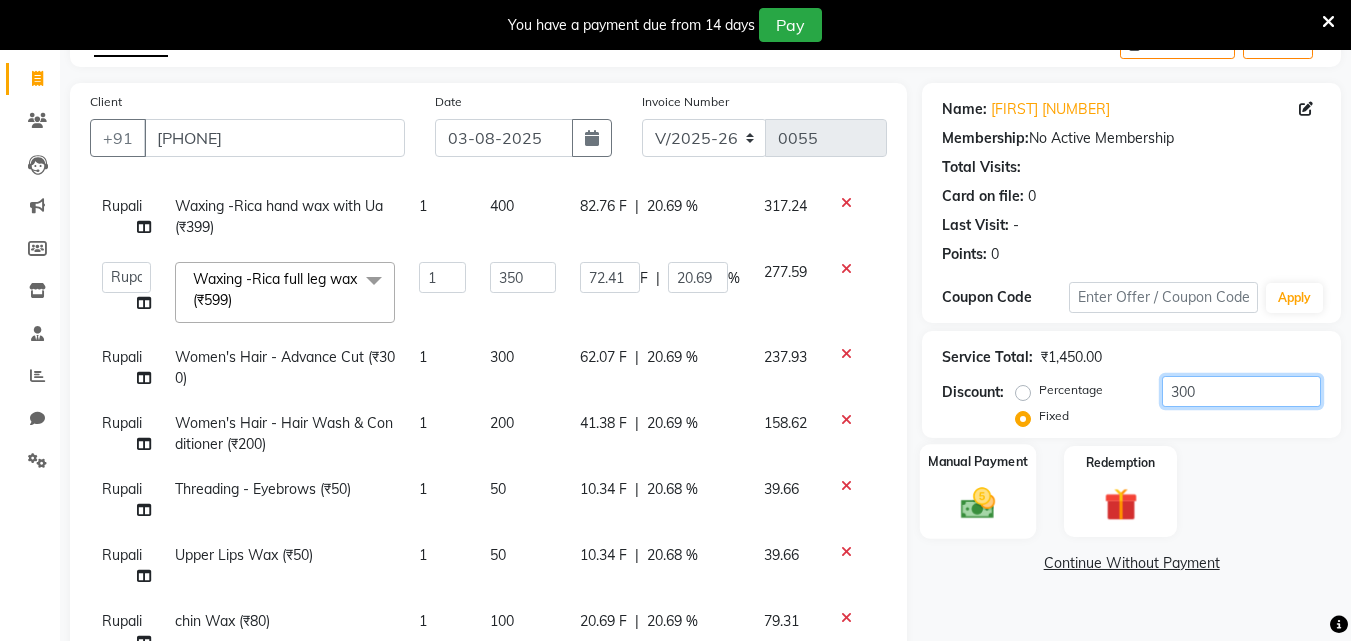 type on "300" 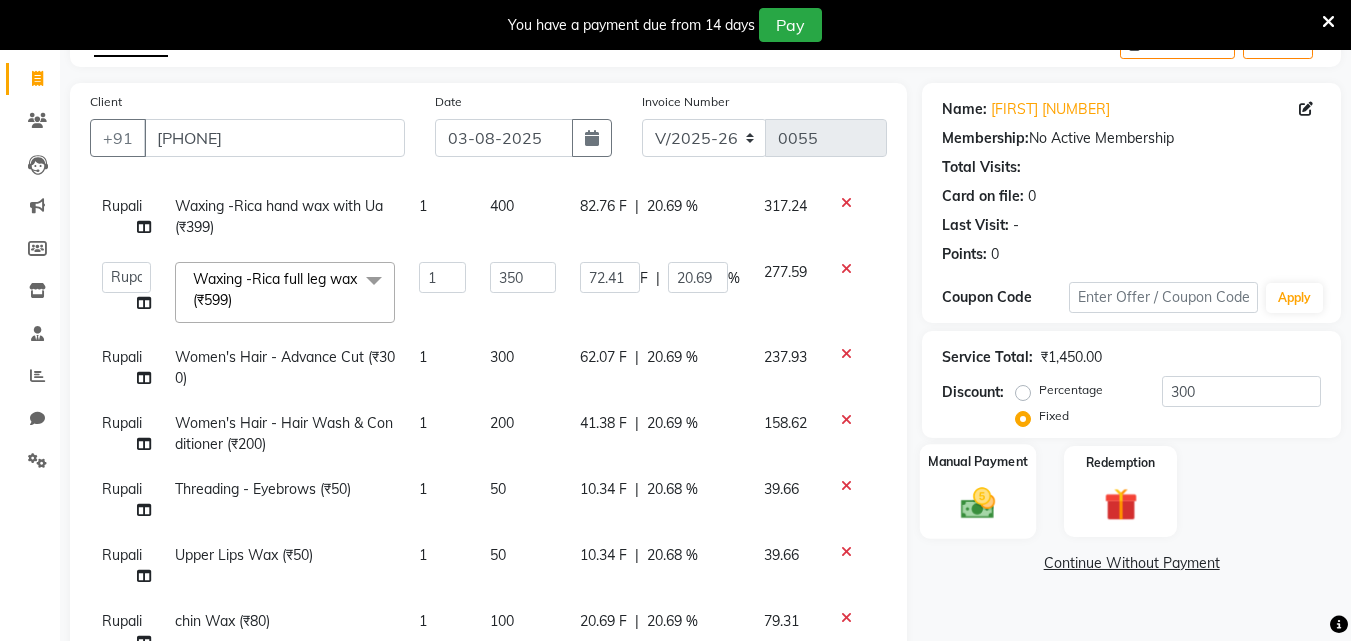 click 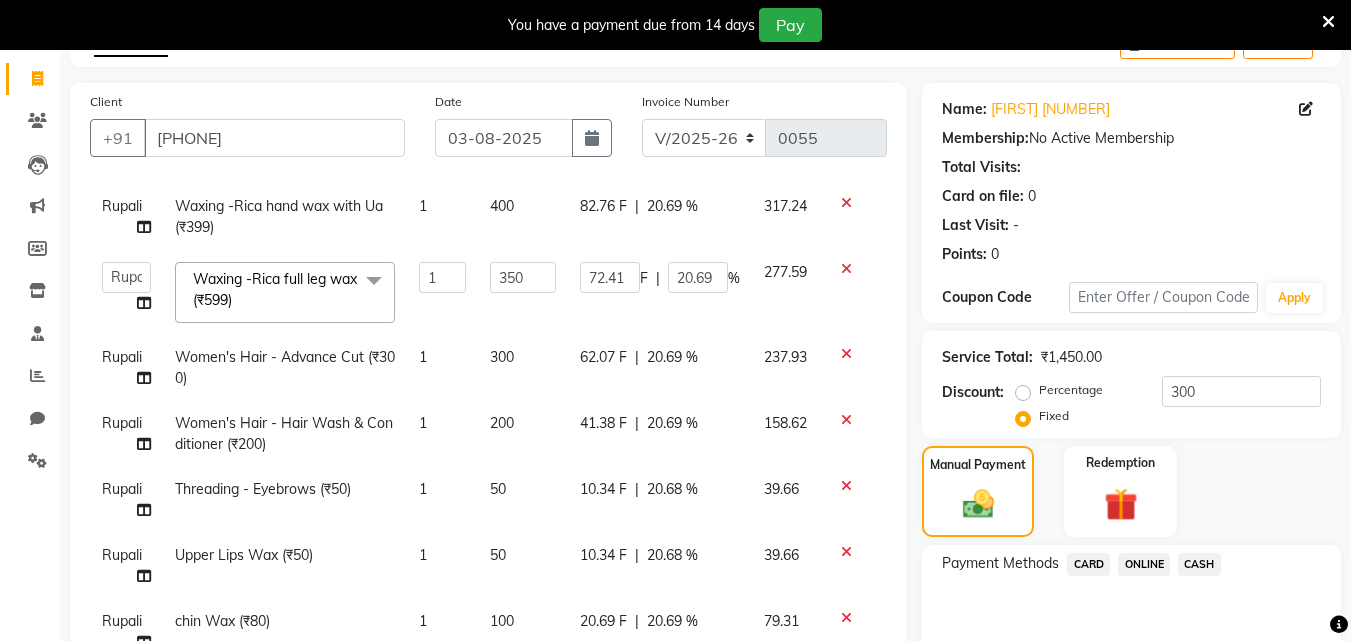 click on "ONLINE" 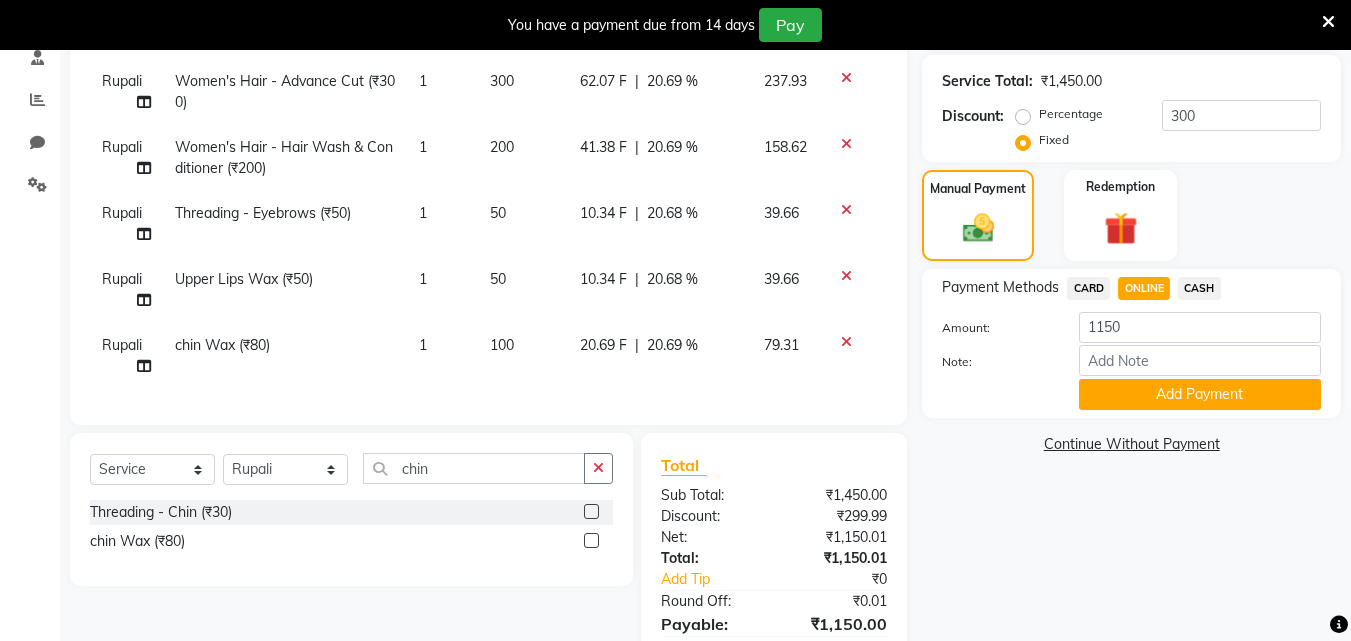 scroll, scrollTop: 394, scrollLeft: 0, axis: vertical 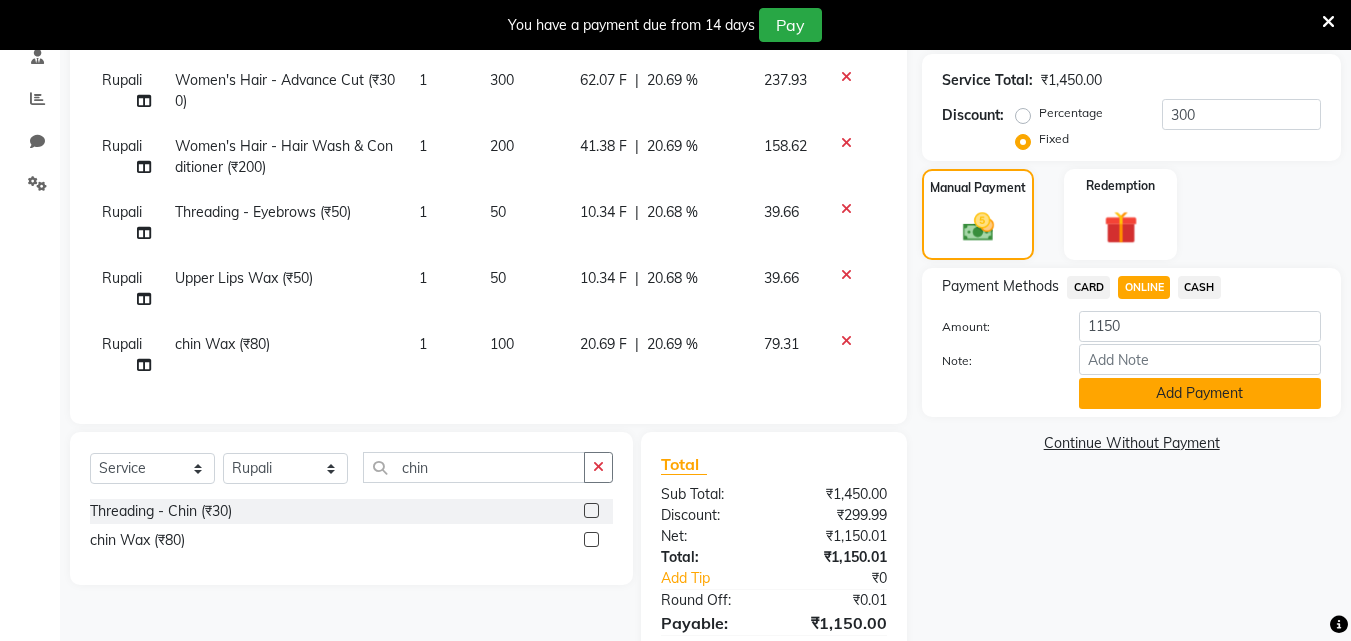 click on "Add Payment" 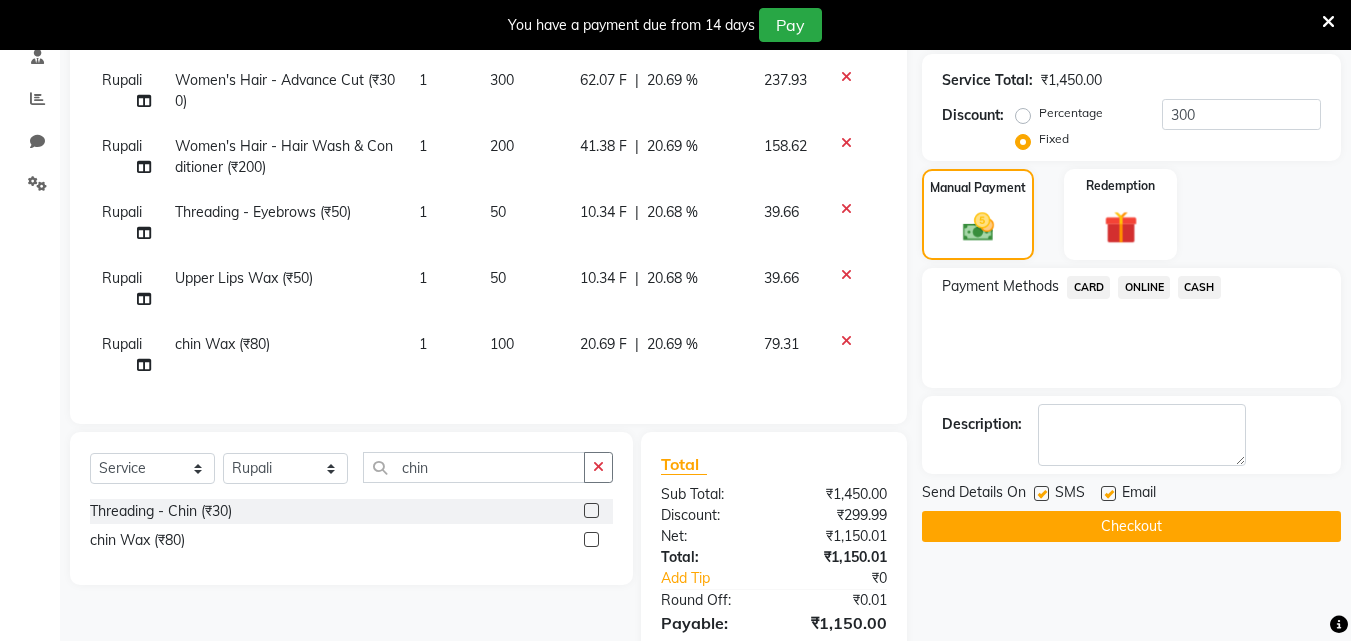 click on "Checkout" 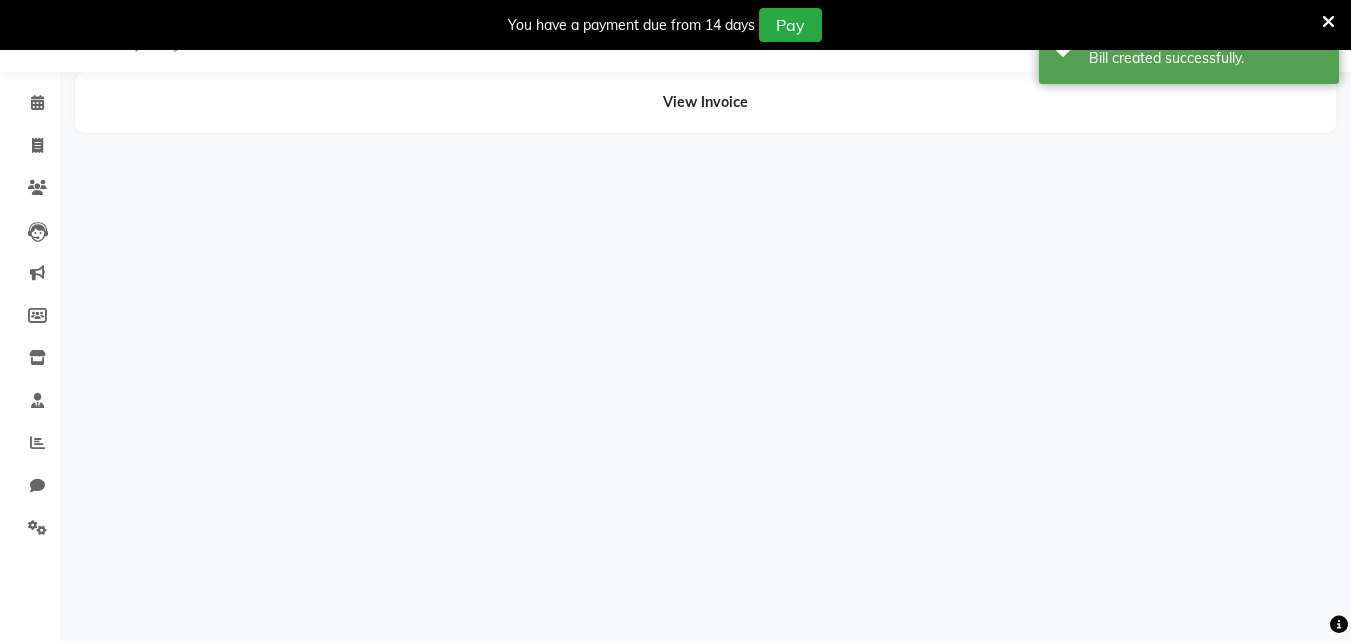 scroll, scrollTop: 394, scrollLeft: 0, axis: vertical 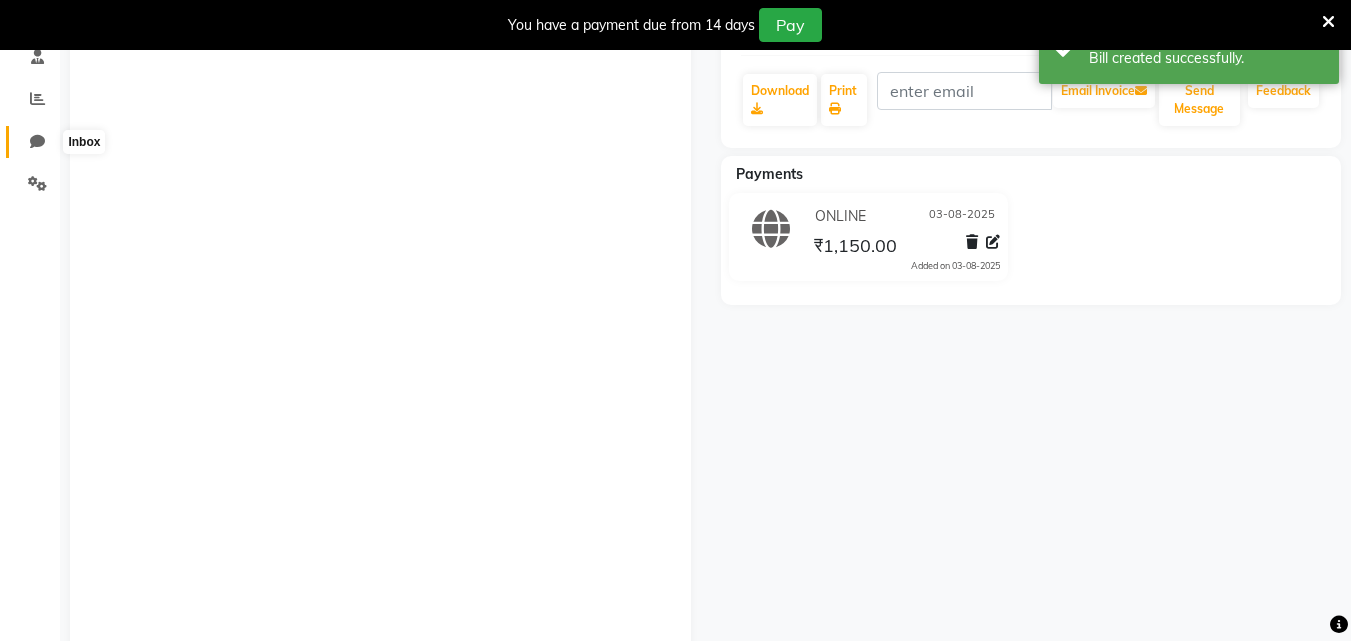 click 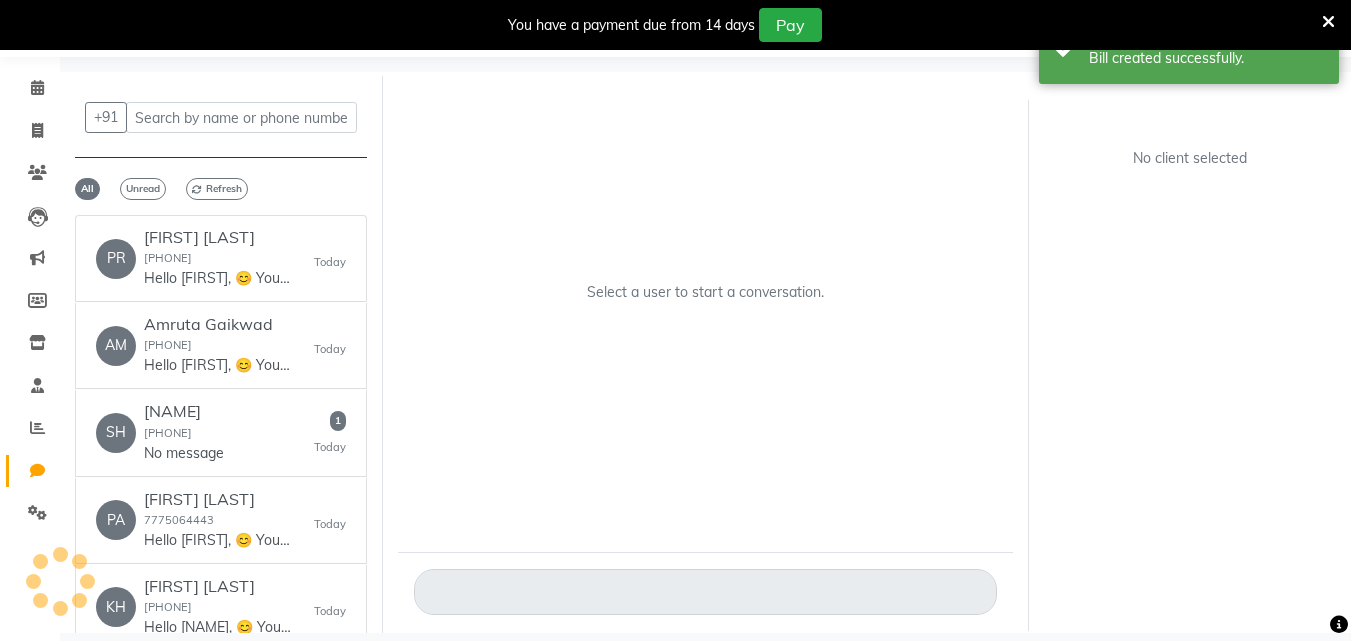 scroll, scrollTop: 65, scrollLeft: 0, axis: vertical 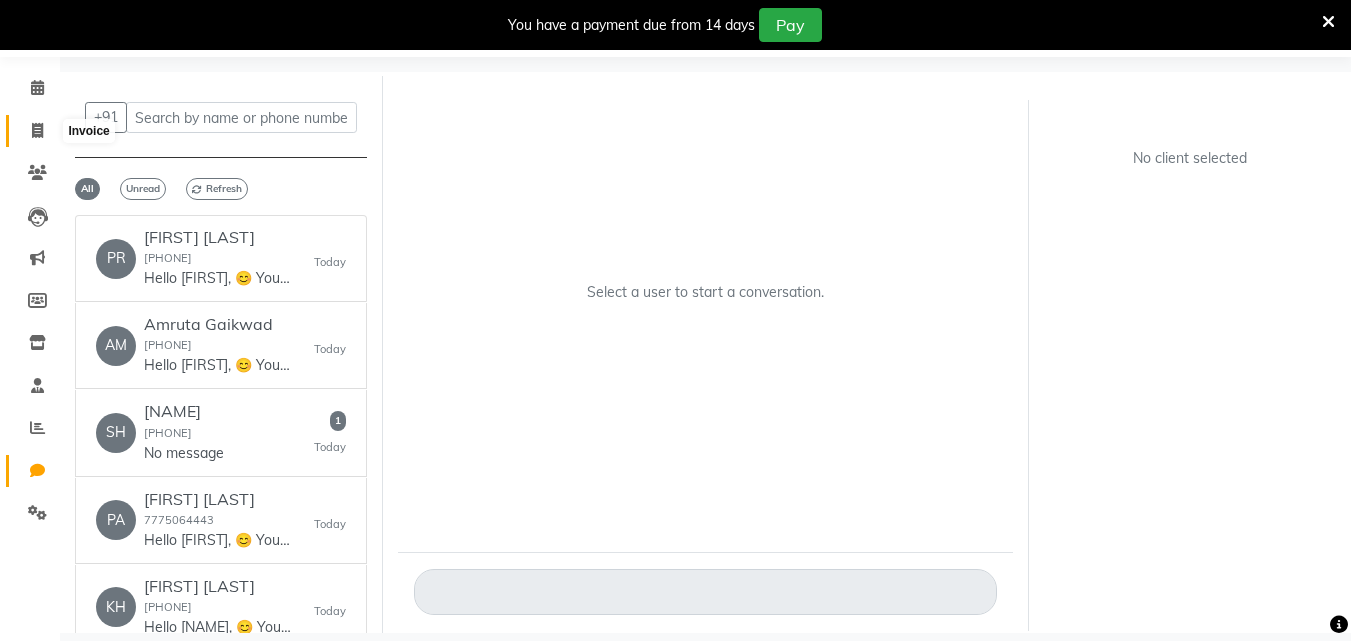 click 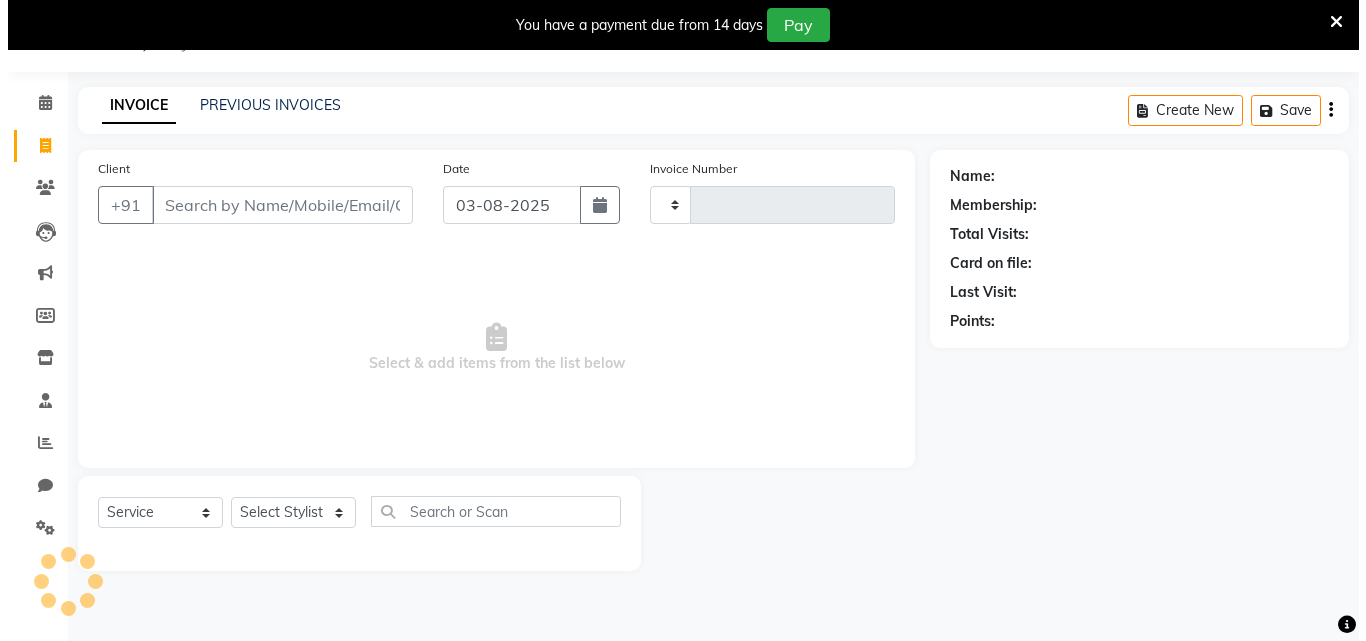 scroll, scrollTop: 50, scrollLeft: 0, axis: vertical 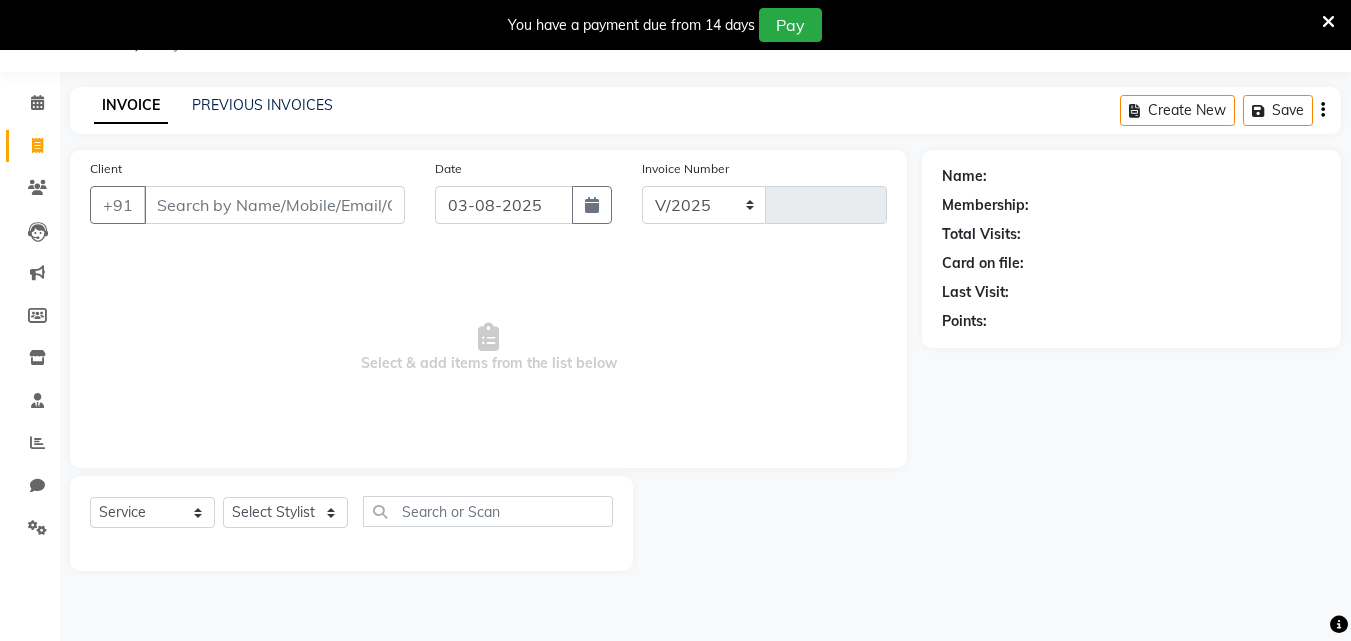 select on "8620" 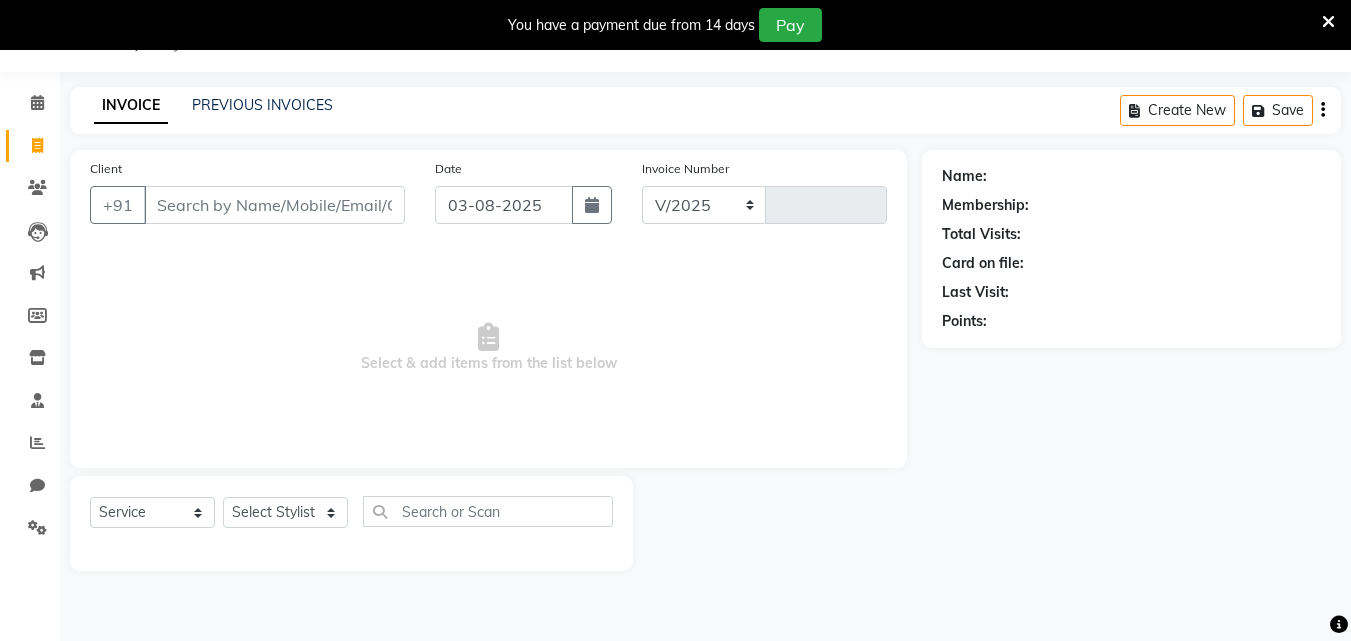 type on "0056" 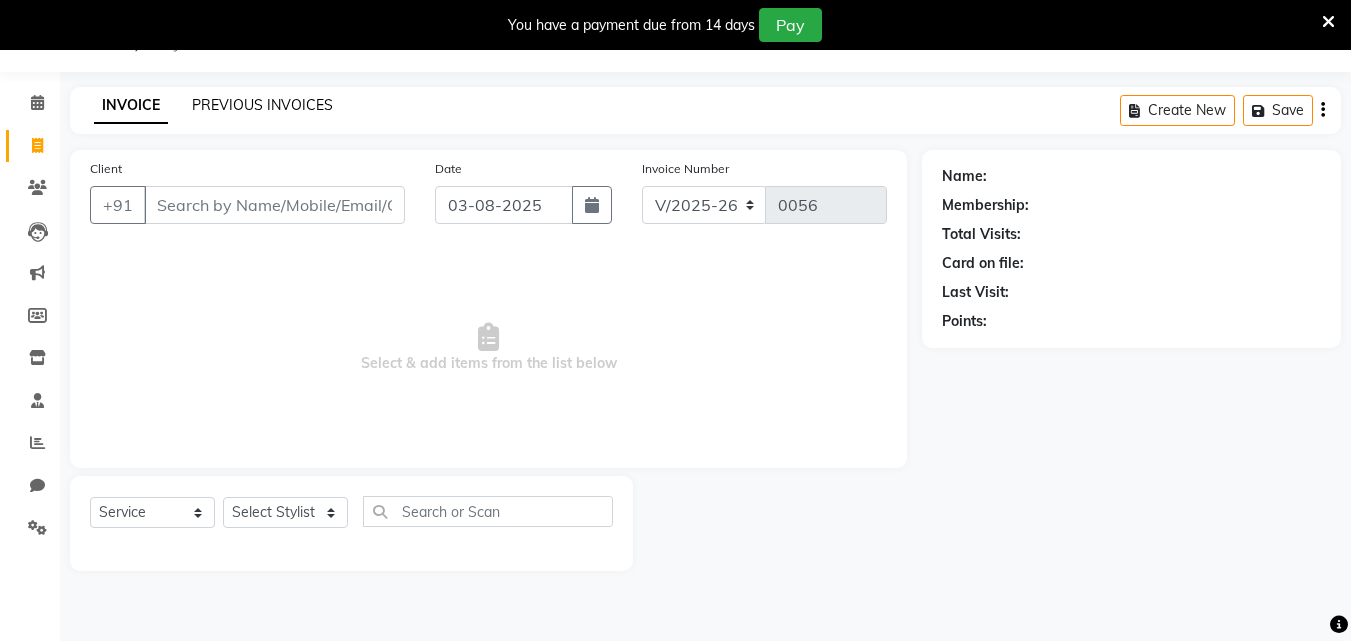 click on "PREVIOUS INVOICES" 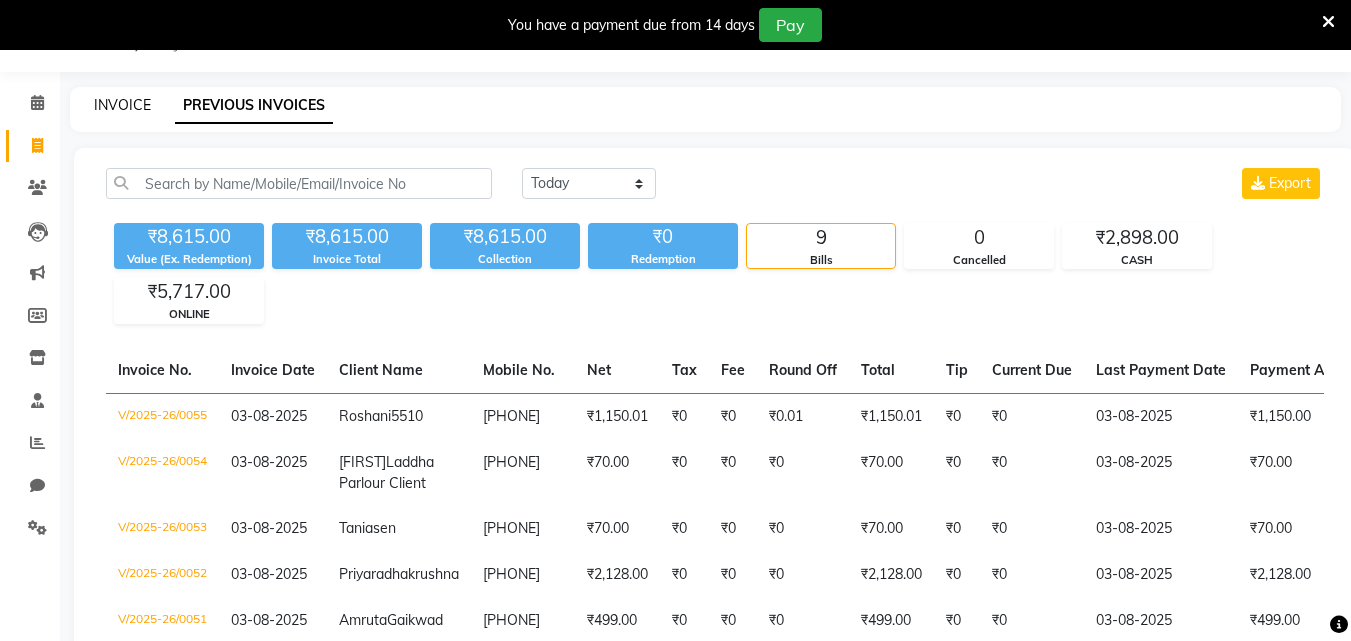 click on "INVOICE" 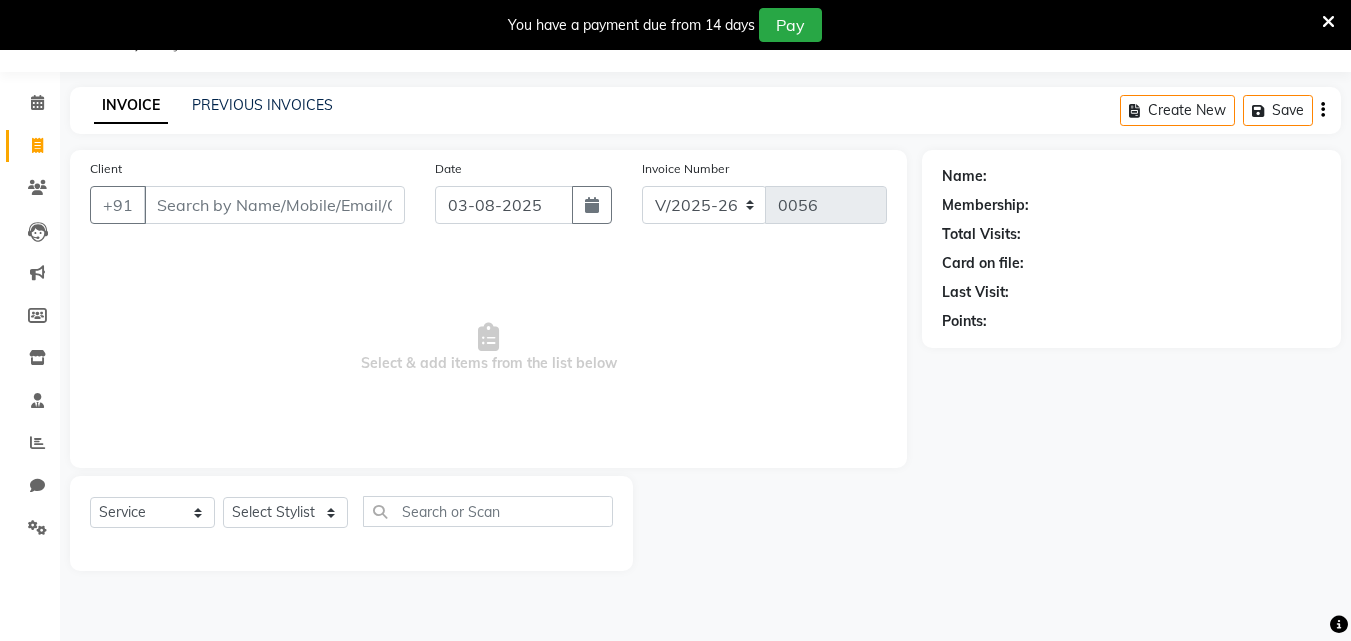 click on "Client" at bounding box center (274, 205) 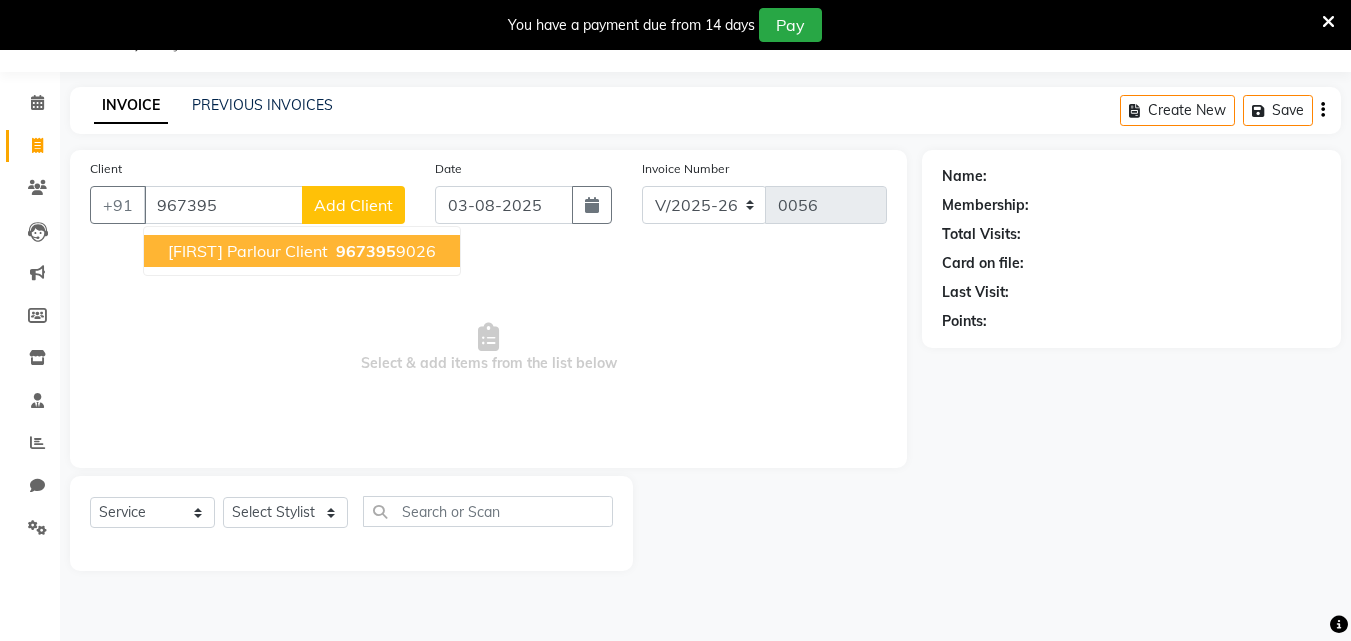 click on "[FIRST] Parlour Client" at bounding box center (248, 251) 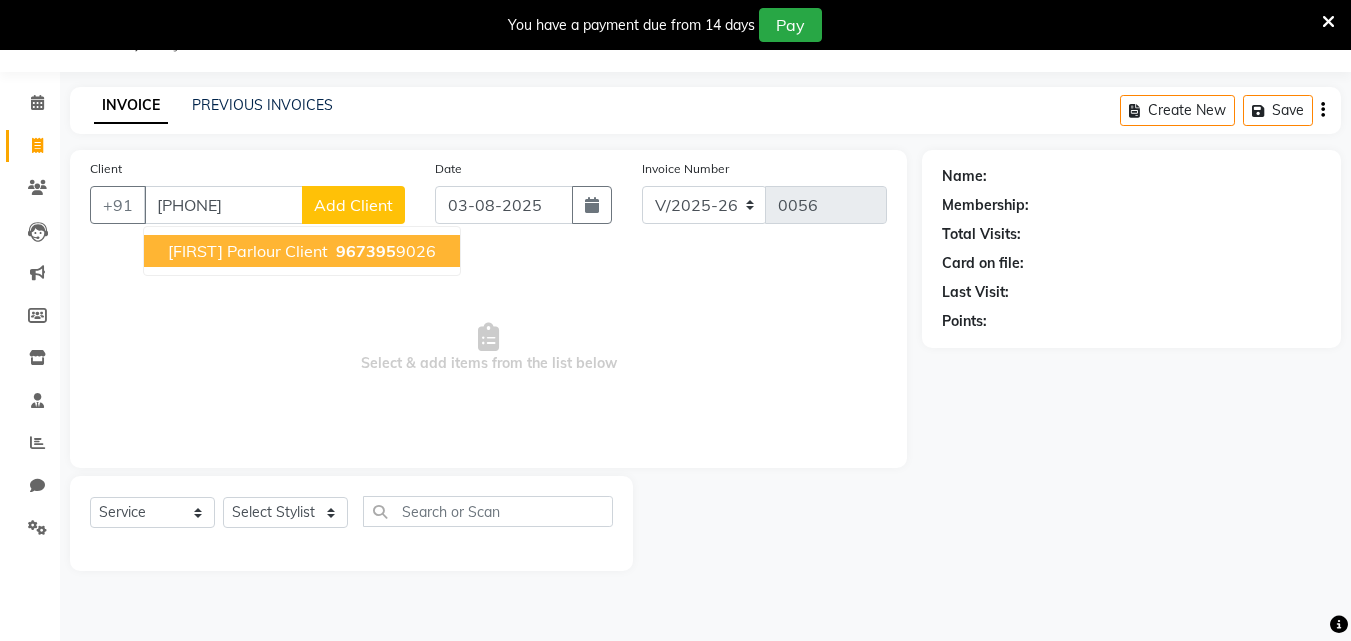 type on "[PHONE]" 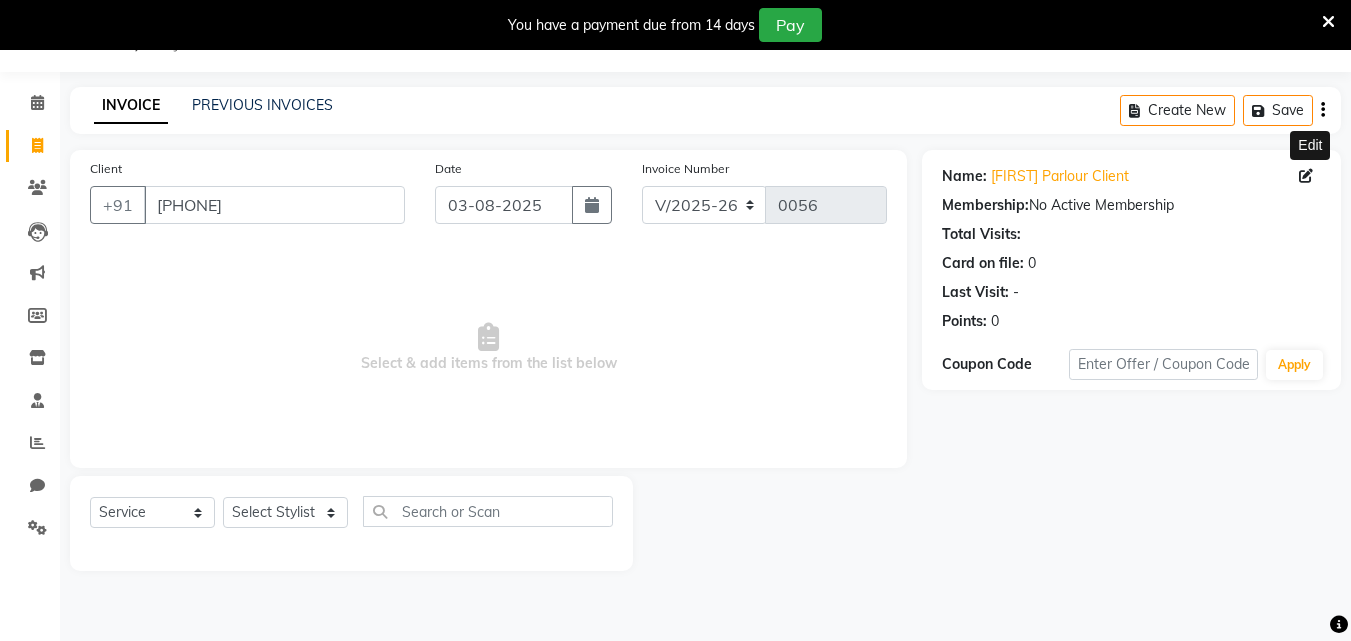 click 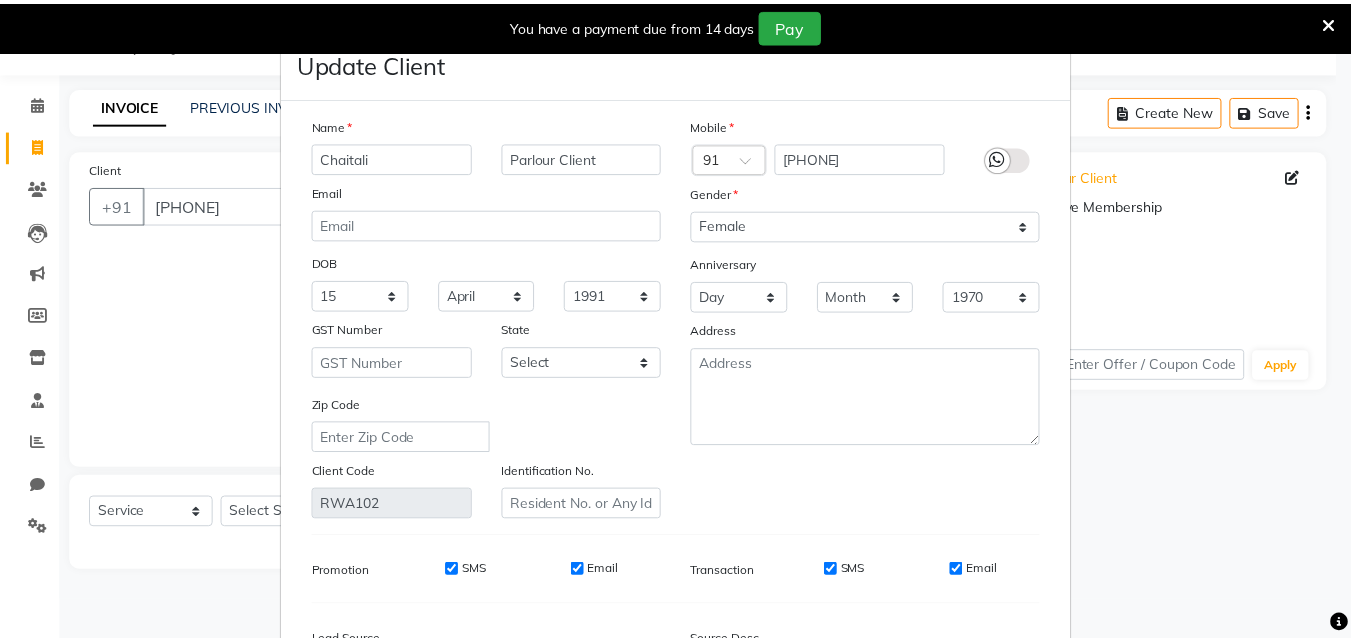 scroll, scrollTop: 246, scrollLeft: 0, axis: vertical 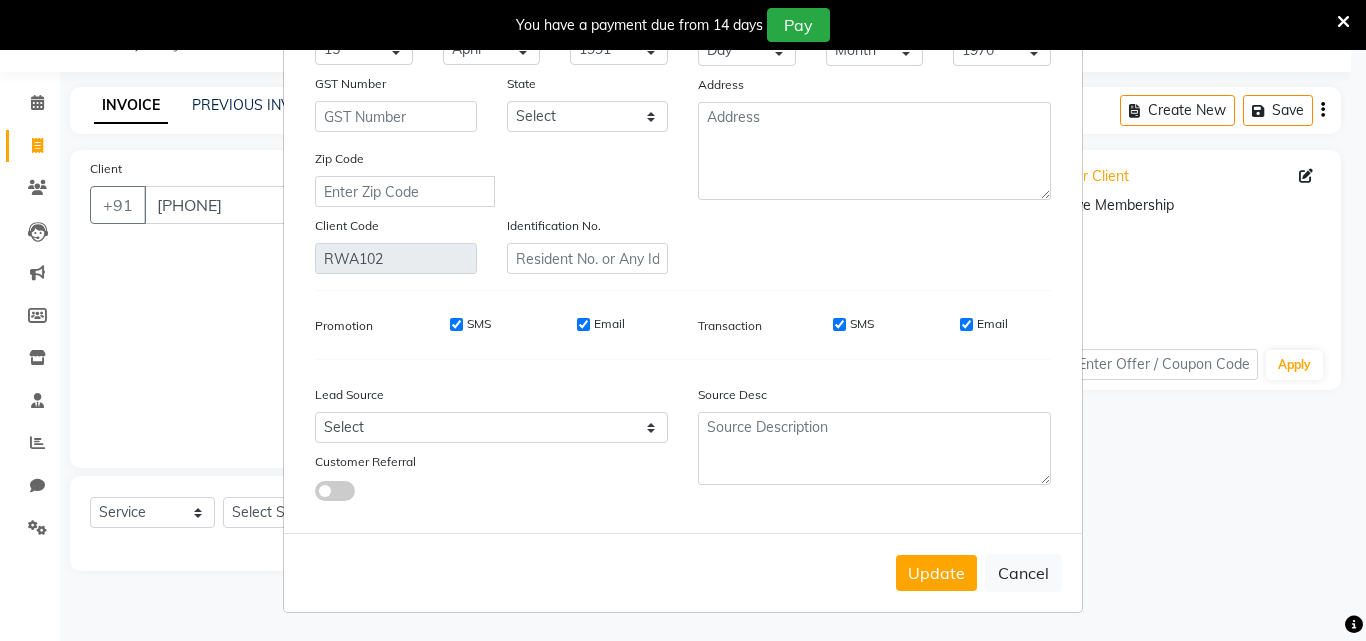 drag, startPoint x: 937, startPoint y: 575, endPoint x: 1218, endPoint y: 86, distance: 563.9876 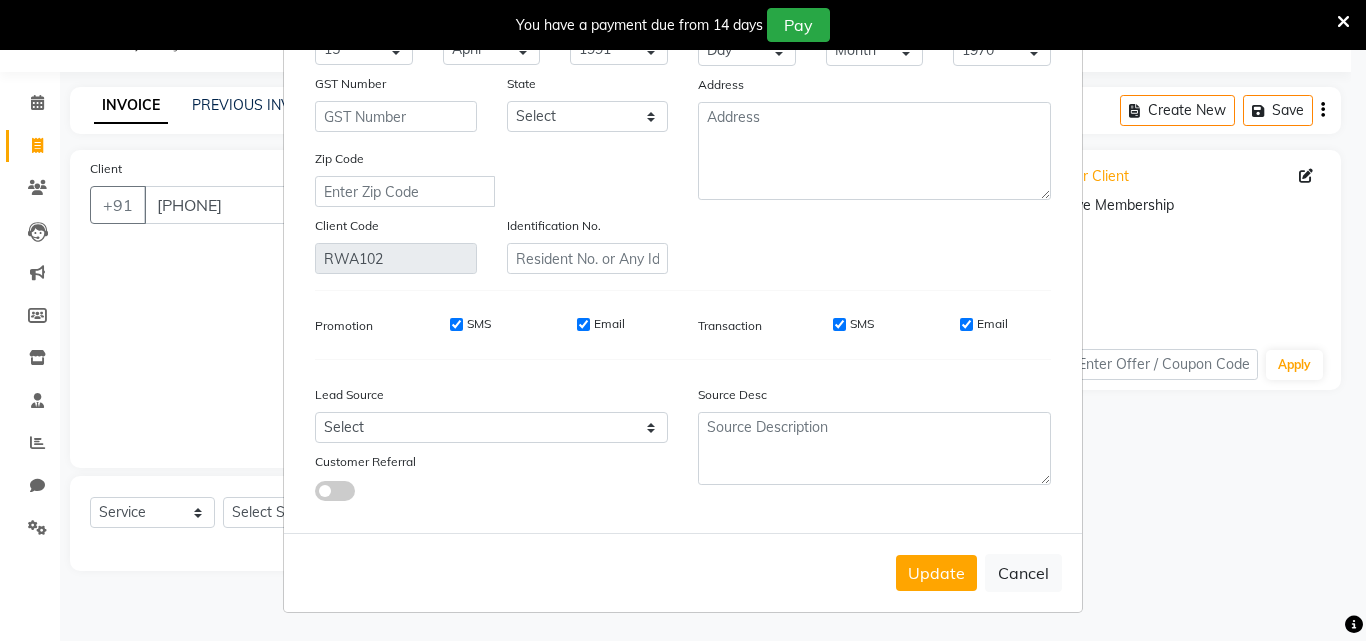 click on "Update Client Name [FIRST] Parlour Client Email DOB Day 01 02 03 04 05 06 07 08 09 10 11 12 13 14 15 16 17 18 19 20 21 22 23 24 25 26 27 28 29 30 31 Month January February March April May June July August September October November December 1940 1941 1942 1943 1944 1945 1946 1947 1948 1949 1950 1951 1952 1953 1954 1955 1956 1957 1958 1959 1960 1961 1962 1963 1964 1965 1966 1967 1968 1969 1970 1971 1972 1973 1974 1975 1976 1977 1978 1979 1980 1981 1982 1983 1984 1985 1986 1987 1988 1989 1990 1991 1992 1993 1994 1995 1996 1997 1998 1999 2000 2001 2002 2003 2004 2005 2006 2007 2008 2009 2010 2011 2012 2013 2014 2015 2016 2017 2018 2019 2020 2021 2022 2023 2024 GST Number State Select Andaman and Nicobar Islands Andhra Pradesh Arunachal Pradesh Assam Bihar Chandigarh Chhattisgarh Dadra and Nagar Haveli Daman and Diu Delhi Goa Gujarat Haryana Himachal Pradesh Jammu and Kashmir Jharkhand Karnataka Kerala Lakshadweep Madhya Pradesh Maharashtra Manipur Meghalaya Mizoram Nagaland Odisha Pondicherry Punjab Rajasthan" at bounding box center [683, 320] 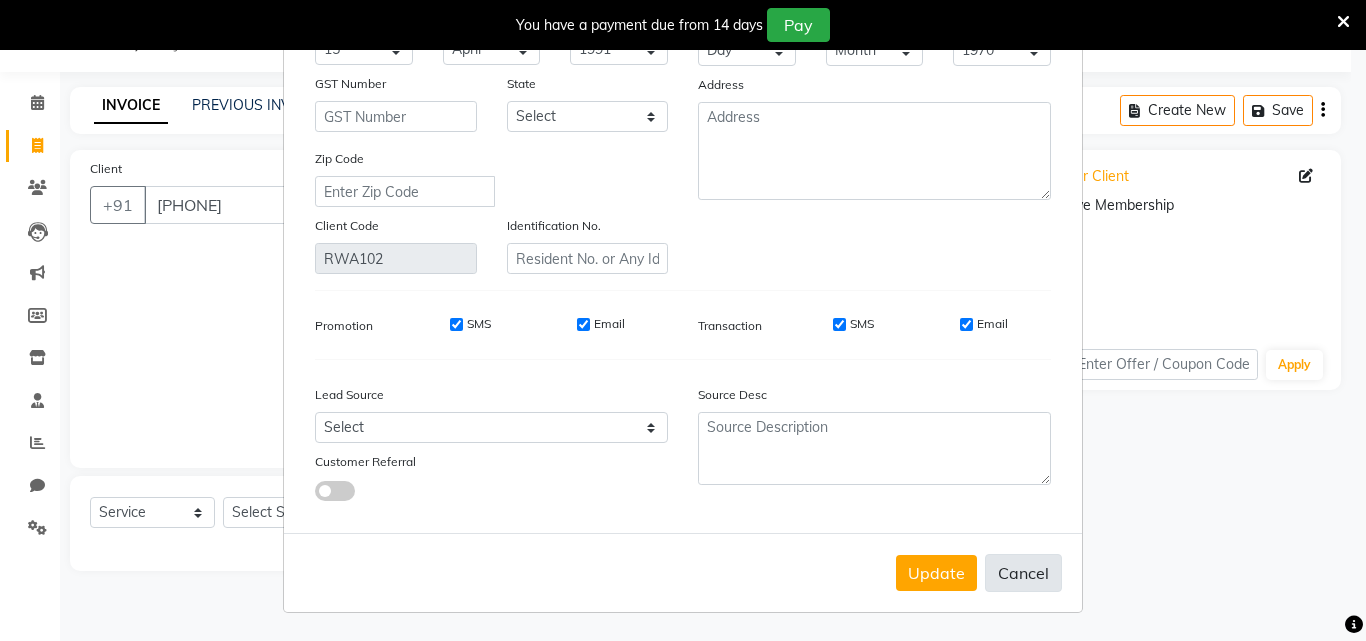 click on "Cancel" at bounding box center (1023, 573) 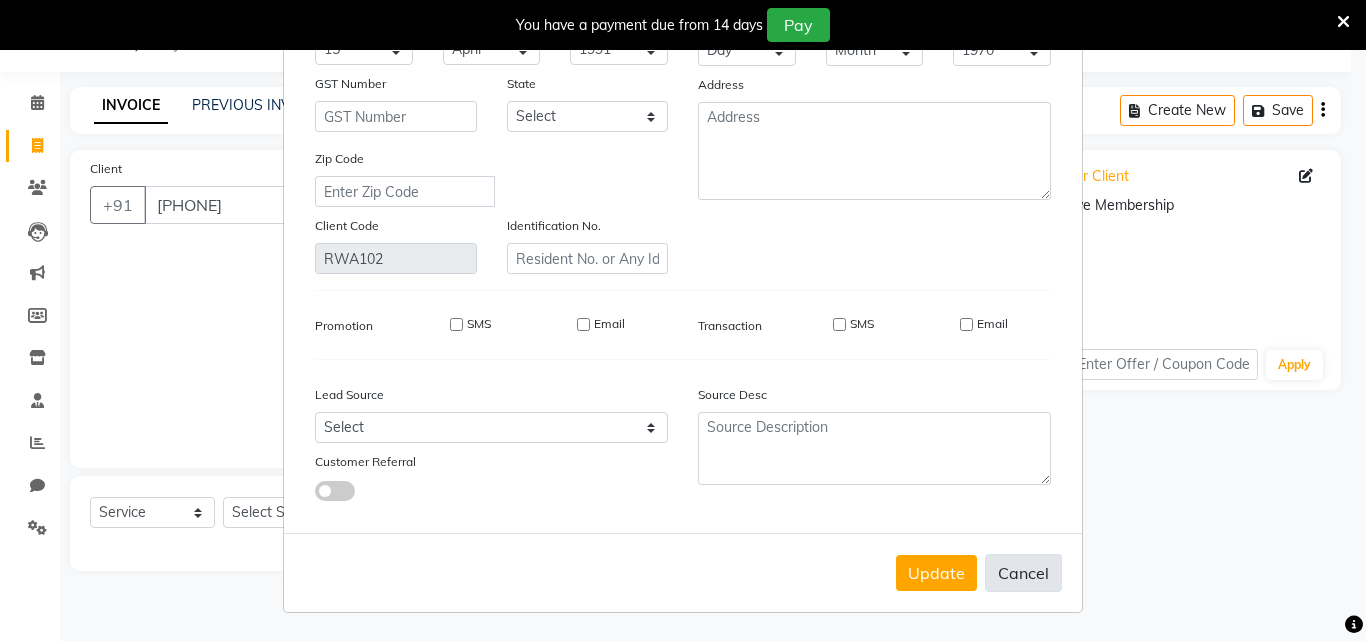 type 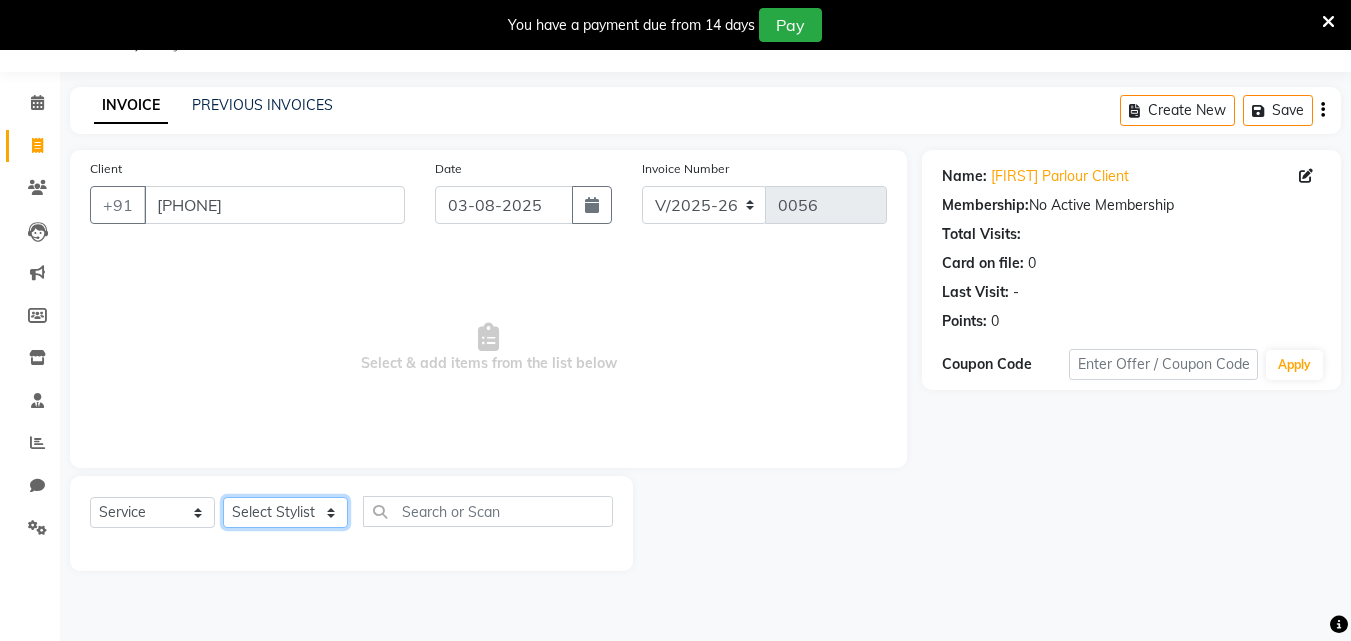 click on "Select Stylist Bhavana Riya Rupali Supriya" 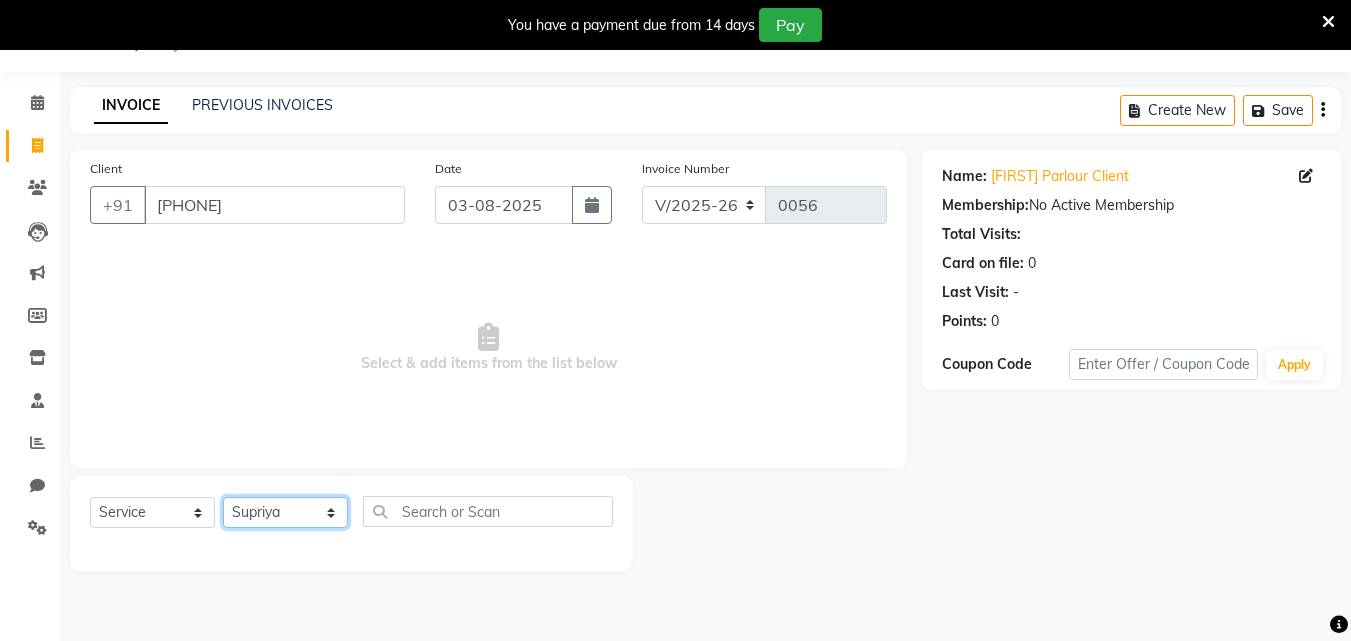 click on "Select Stylist Bhavana Riya Rupali Supriya" 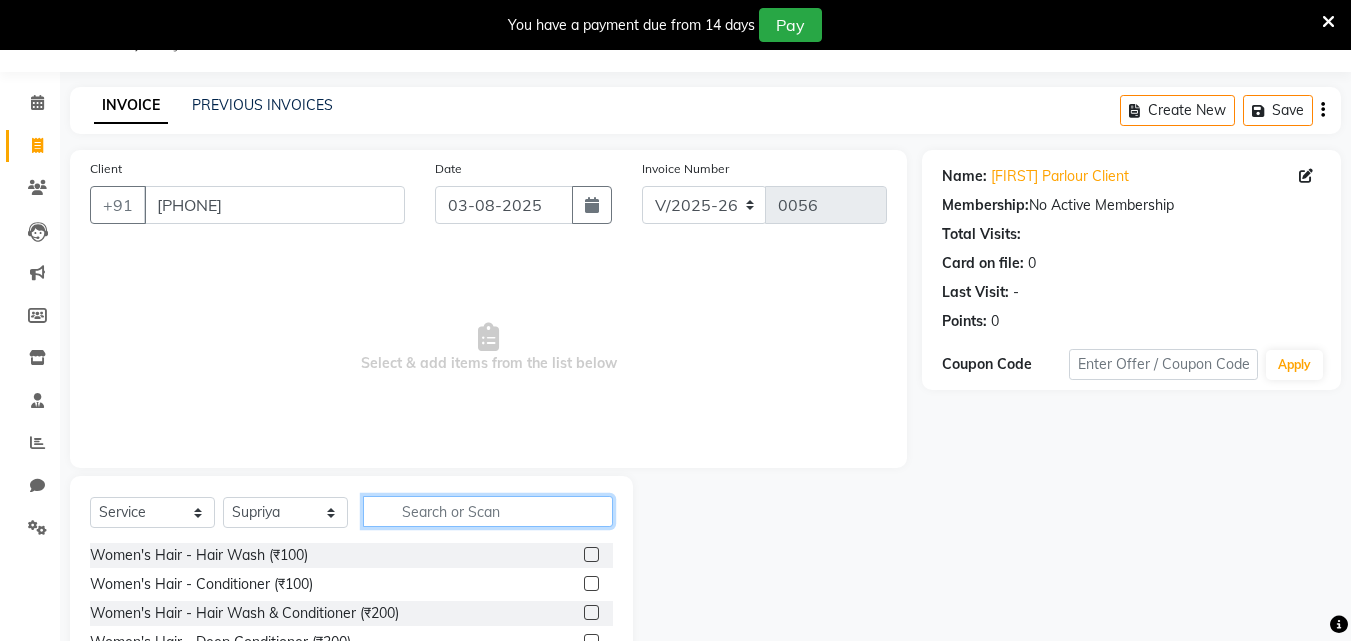 click 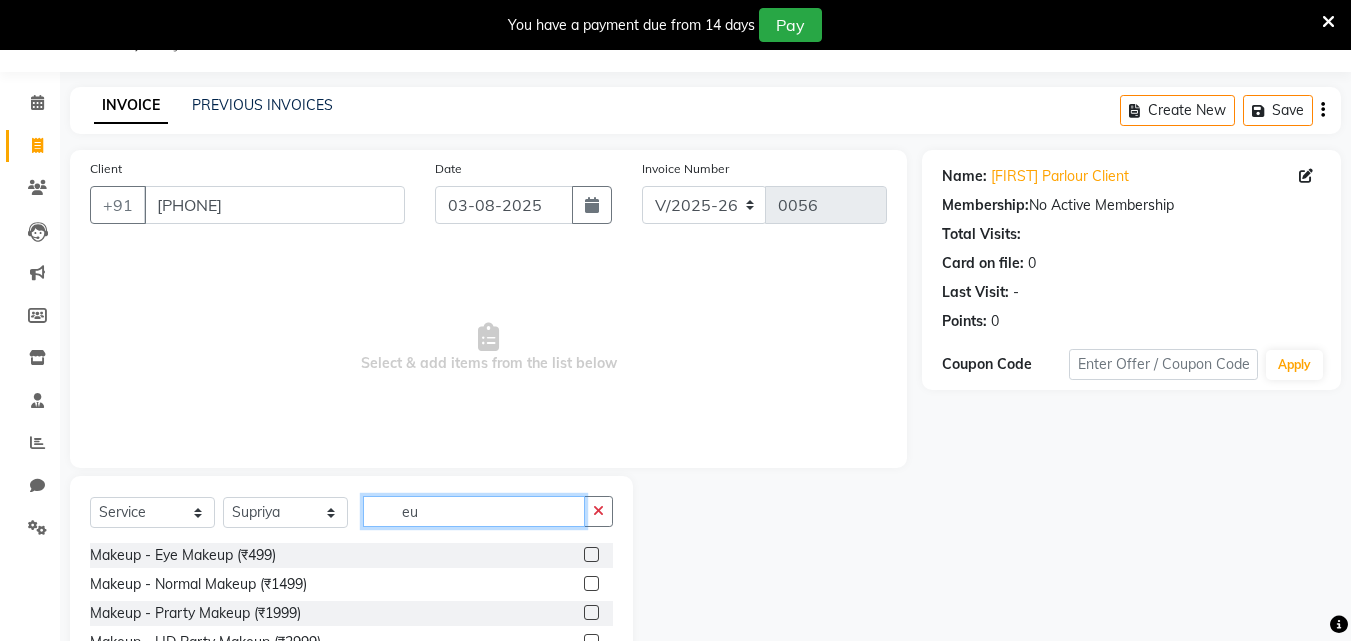 type on "e" 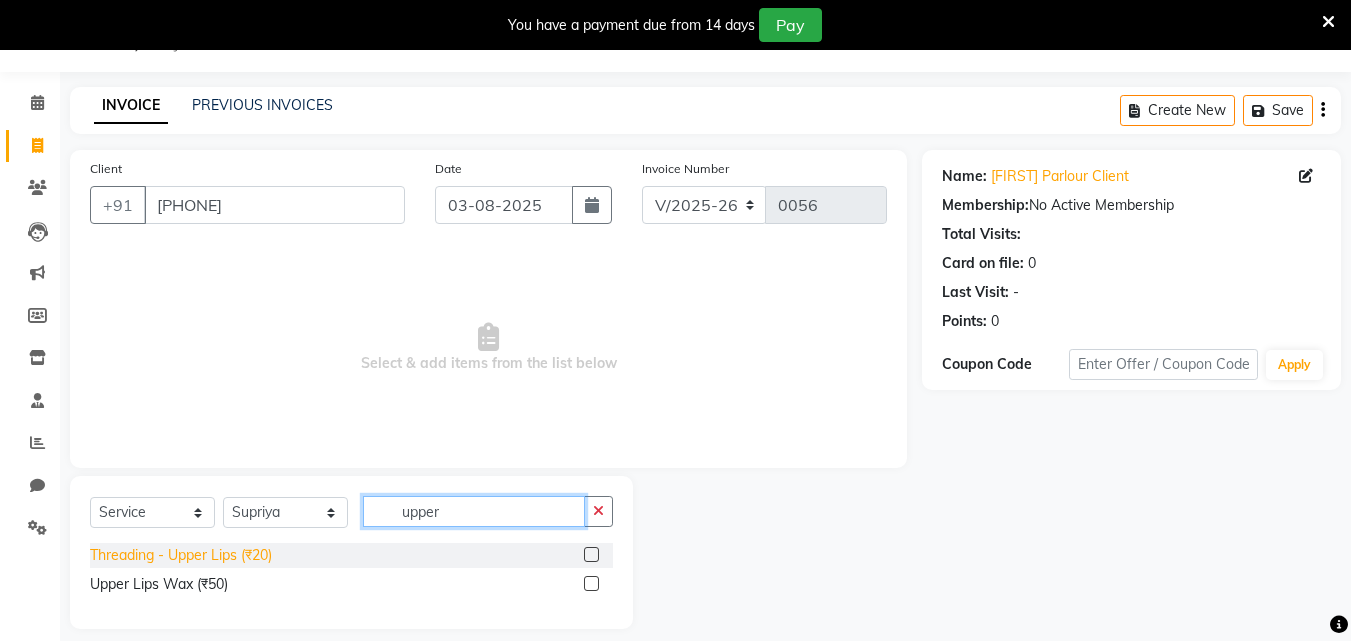 type on "upper" 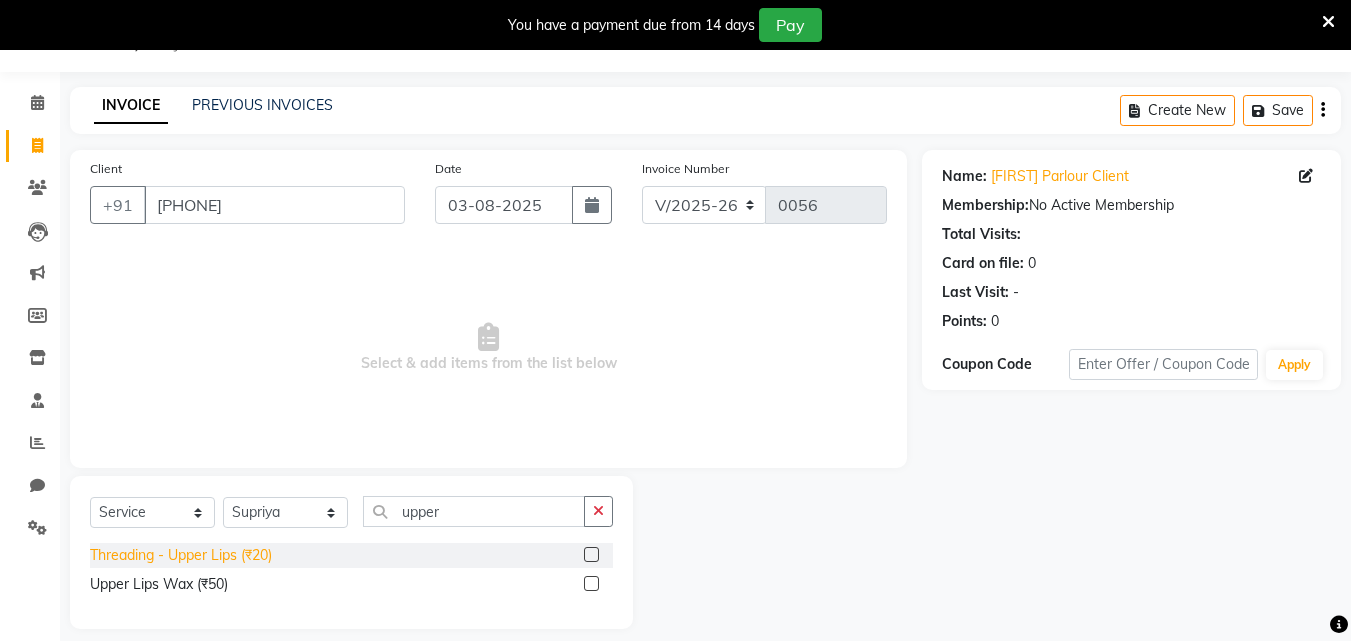 click on "Threading - Upper Lips (₹20)" 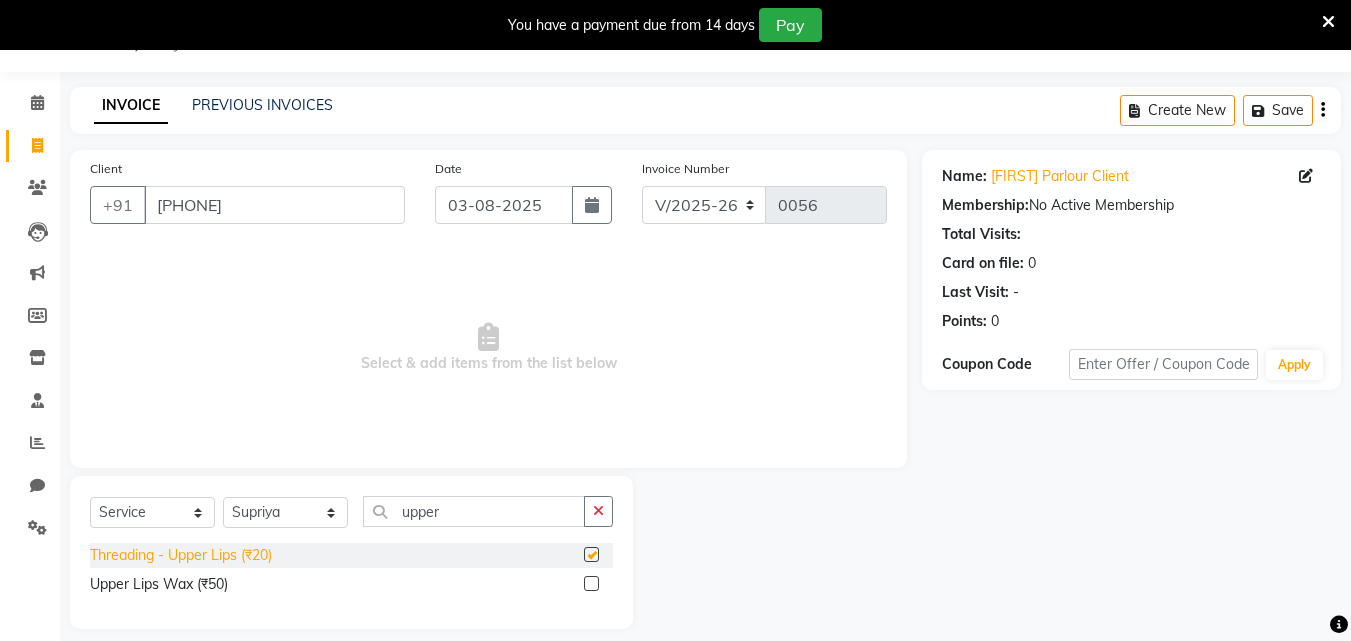 checkbox on "false" 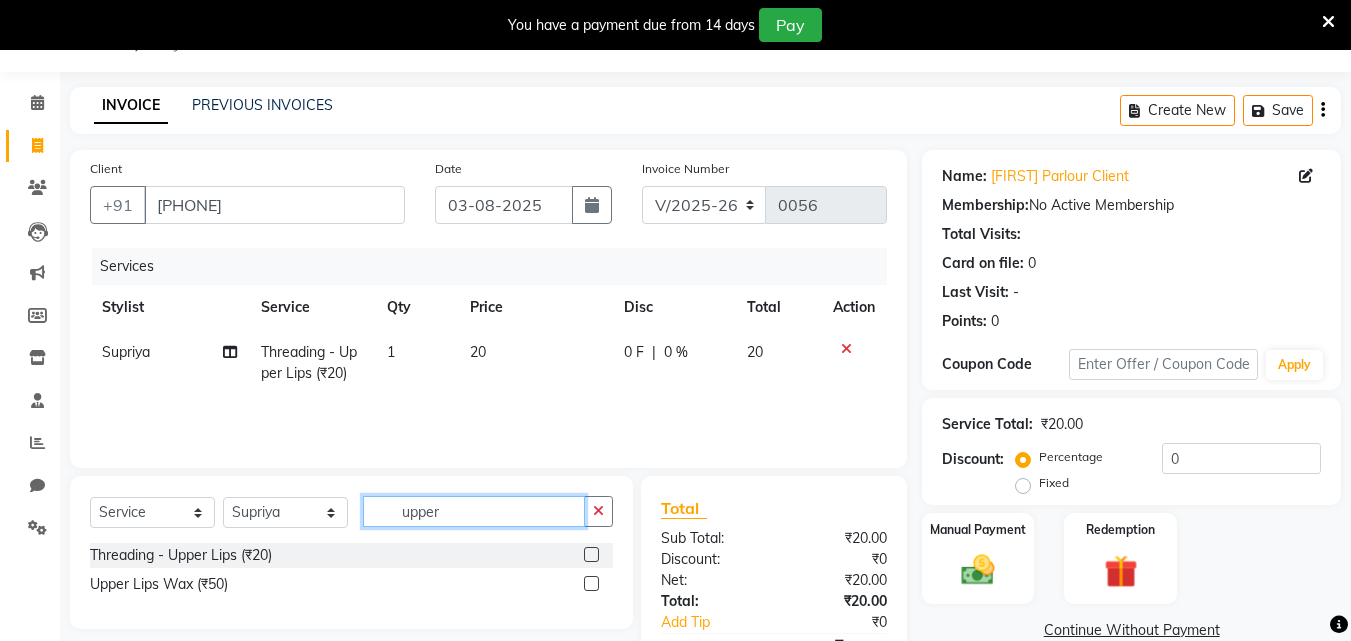 click on "upper" 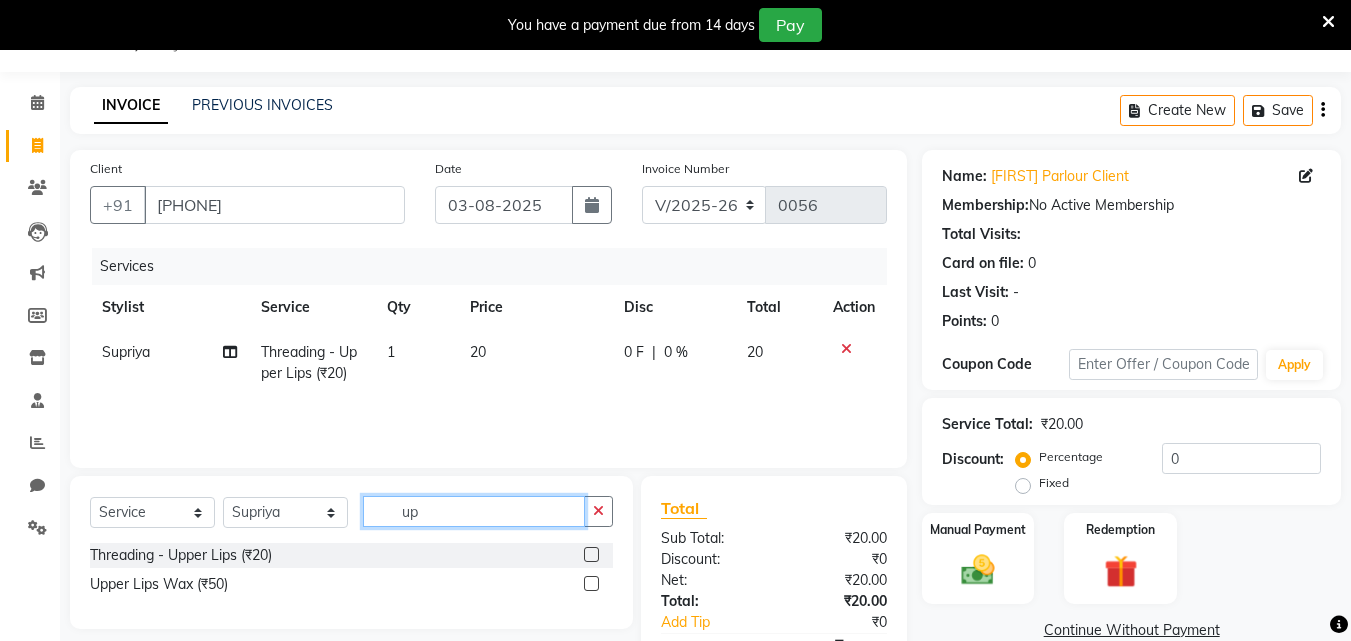type on "u" 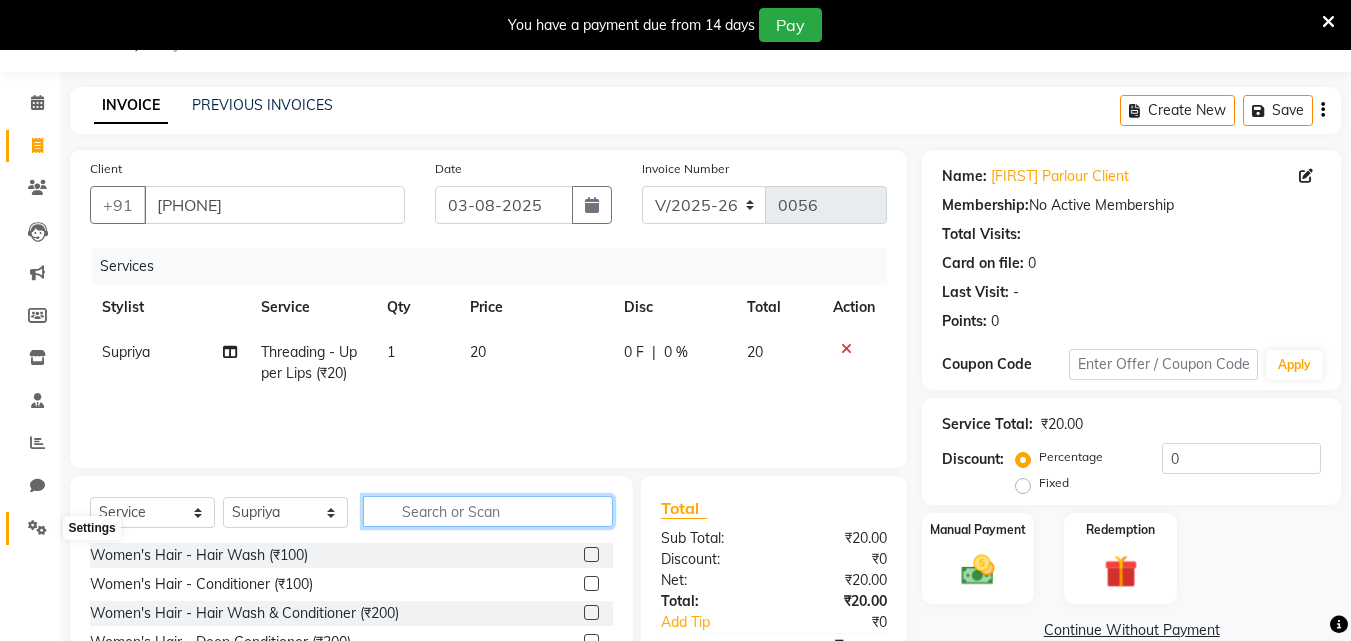 type 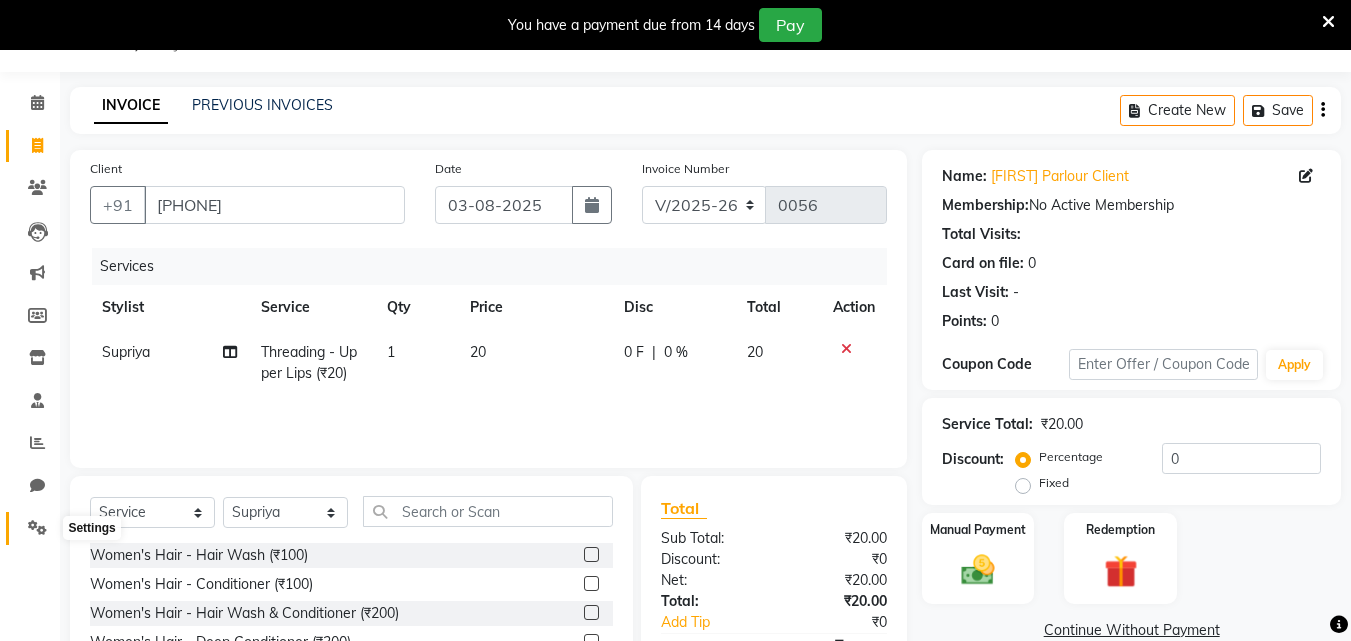 click 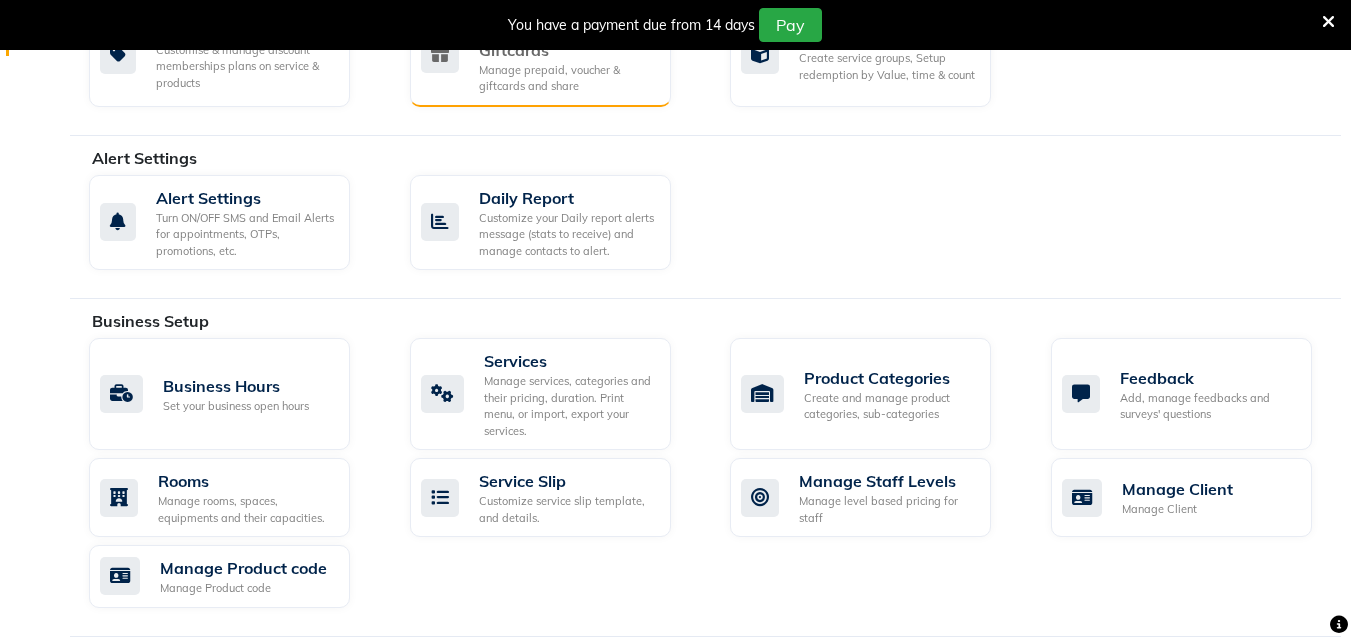 scroll, scrollTop: 573, scrollLeft: 0, axis: vertical 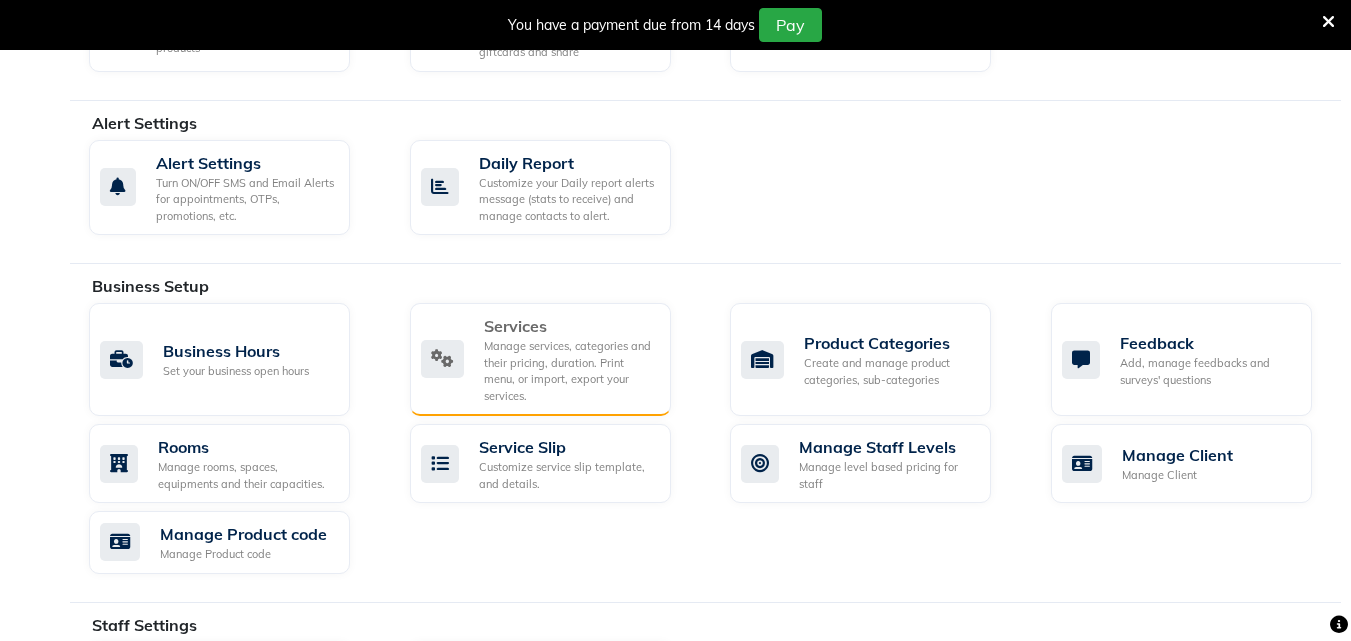 click on "Manage services, categories and their pricing, duration. Print menu, or import, export your services." 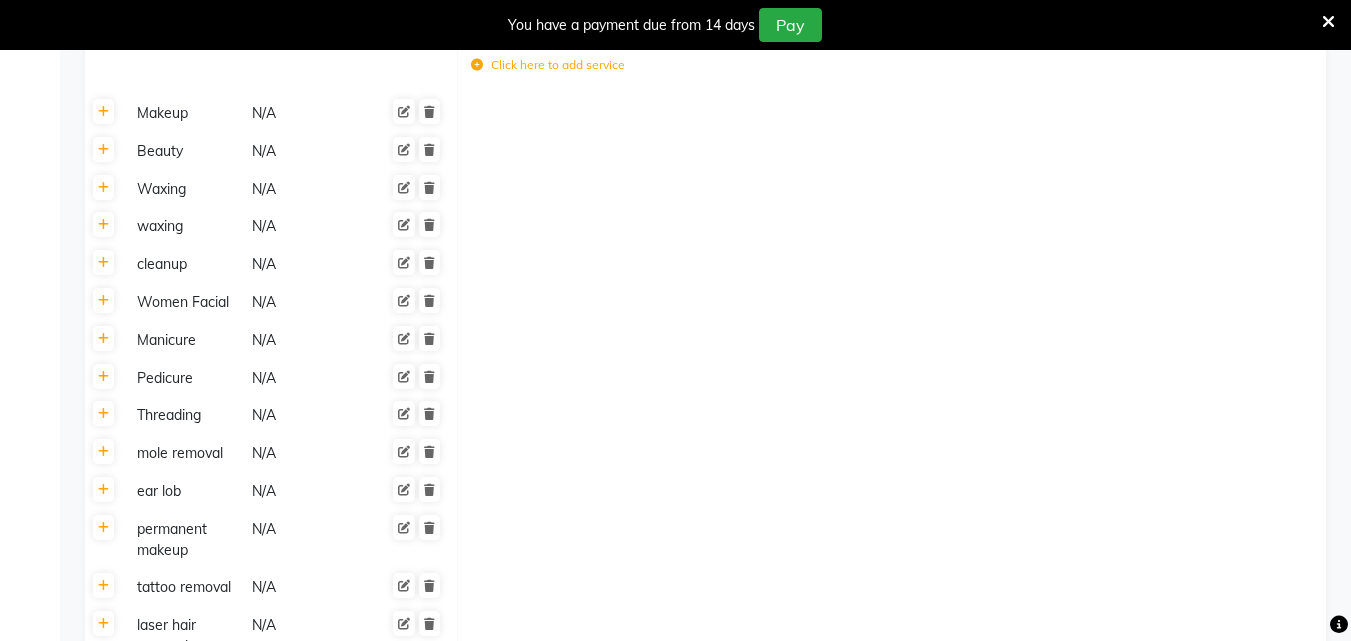 scroll, scrollTop: 1983, scrollLeft: 0, axis: vertical 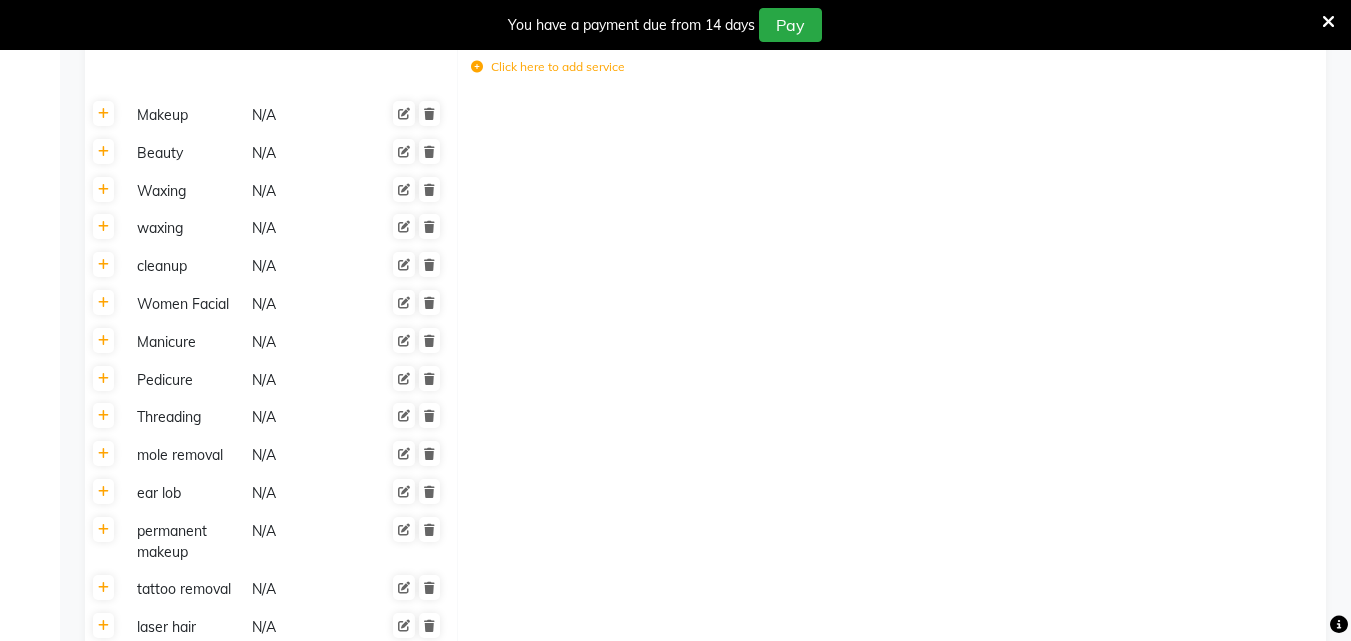 click on "Waxing" 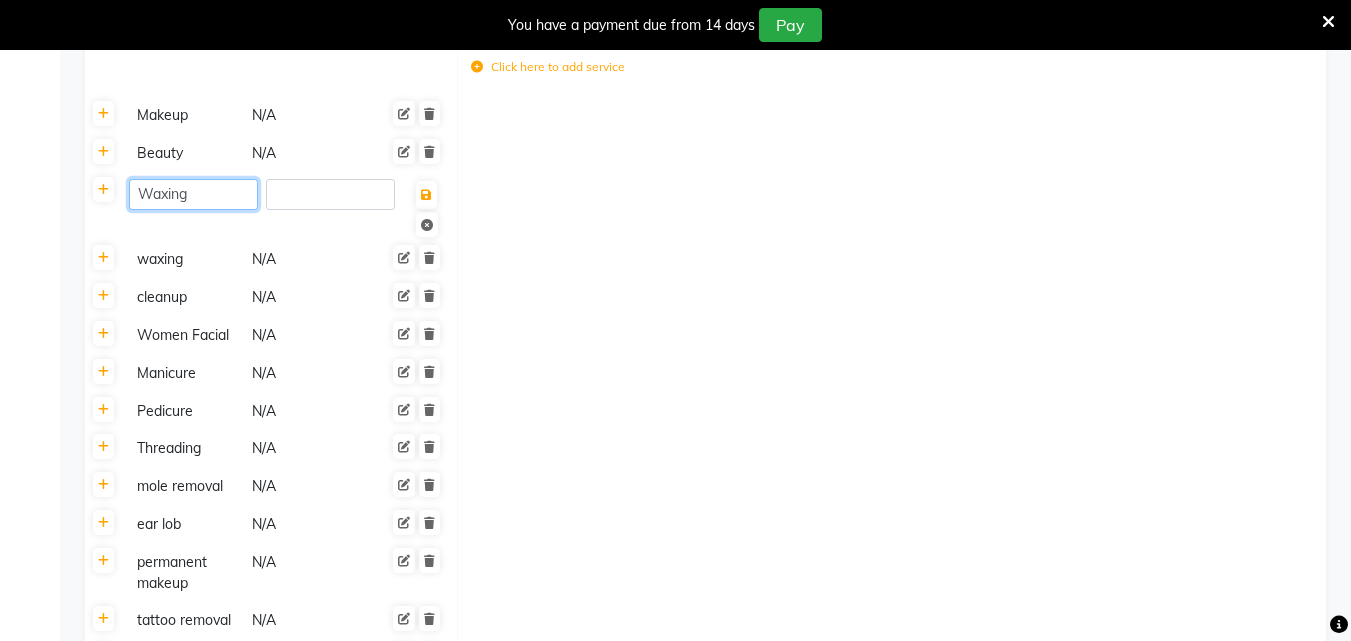 click on "Waxing" 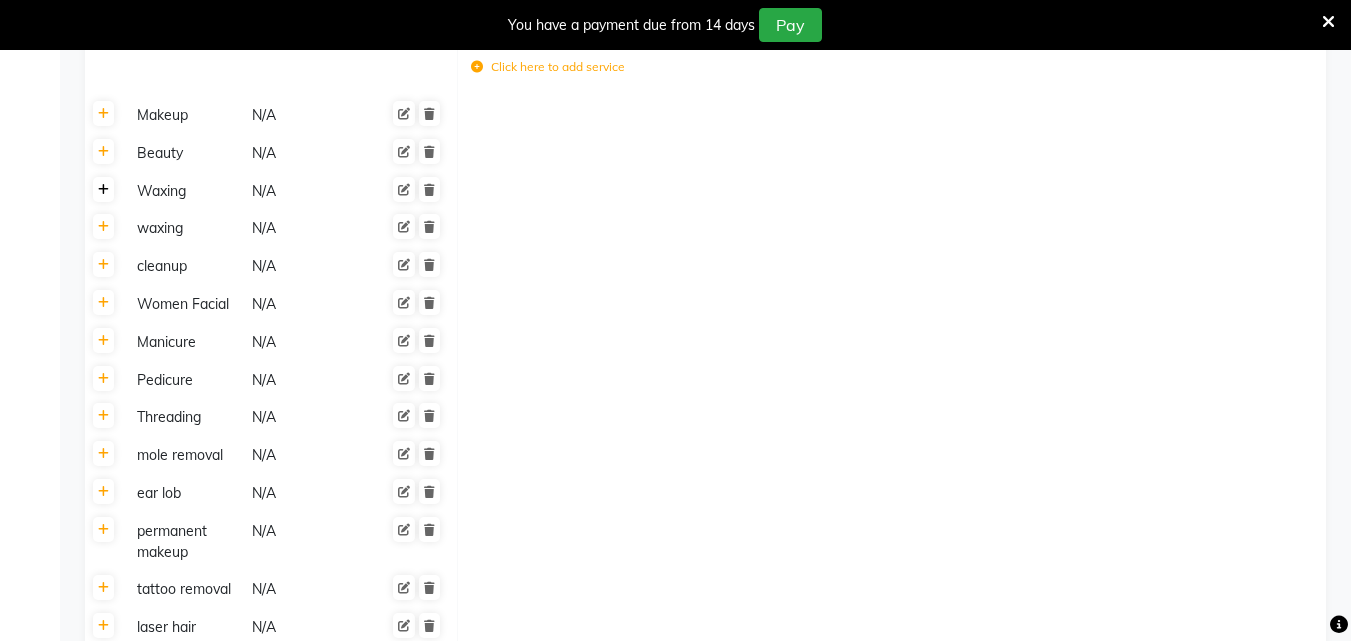 click 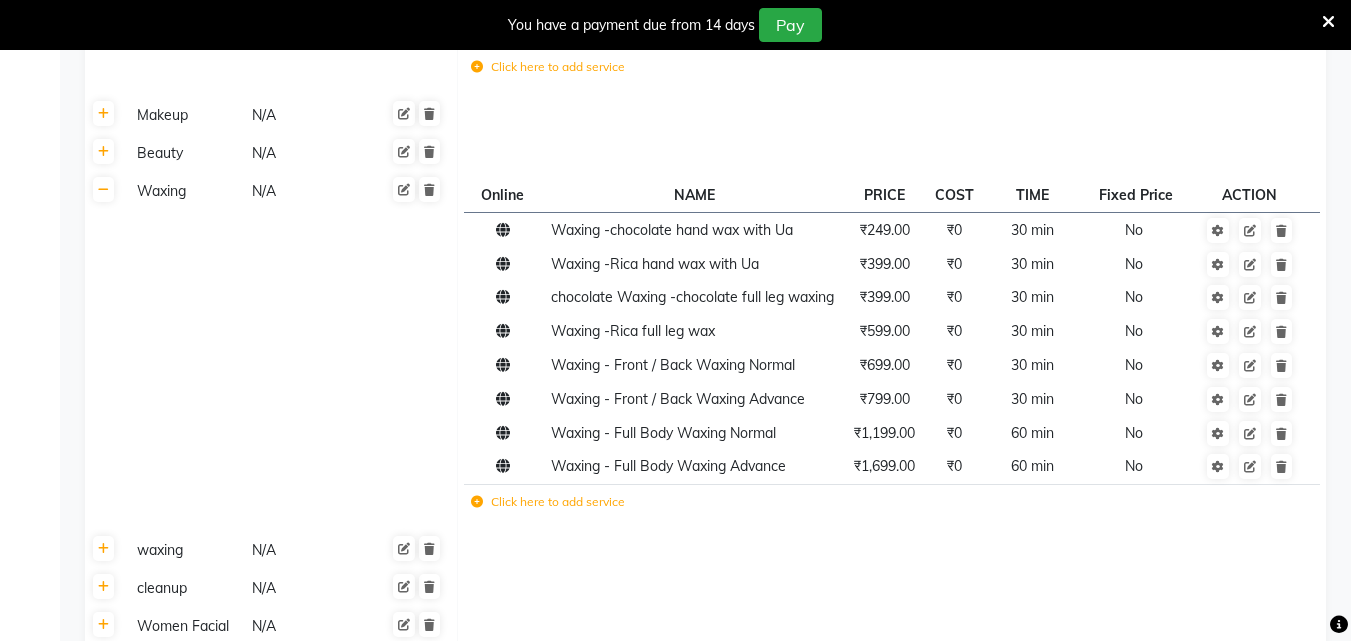 click on "Click here to add service" 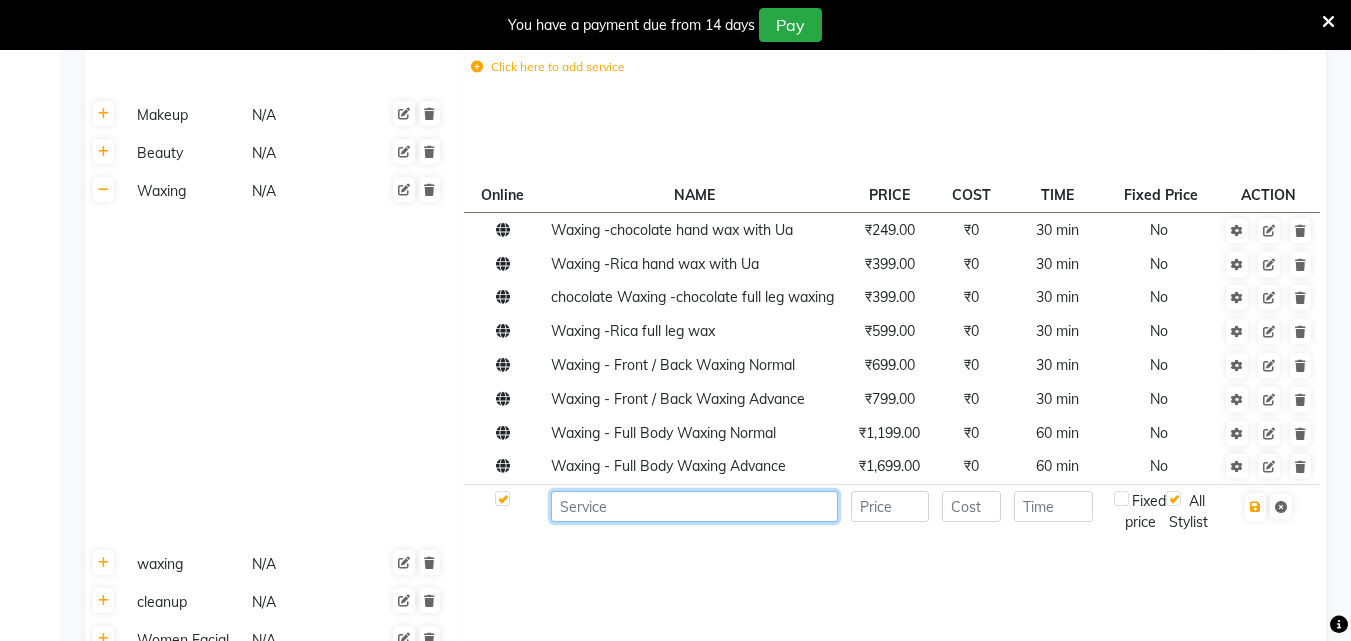 click 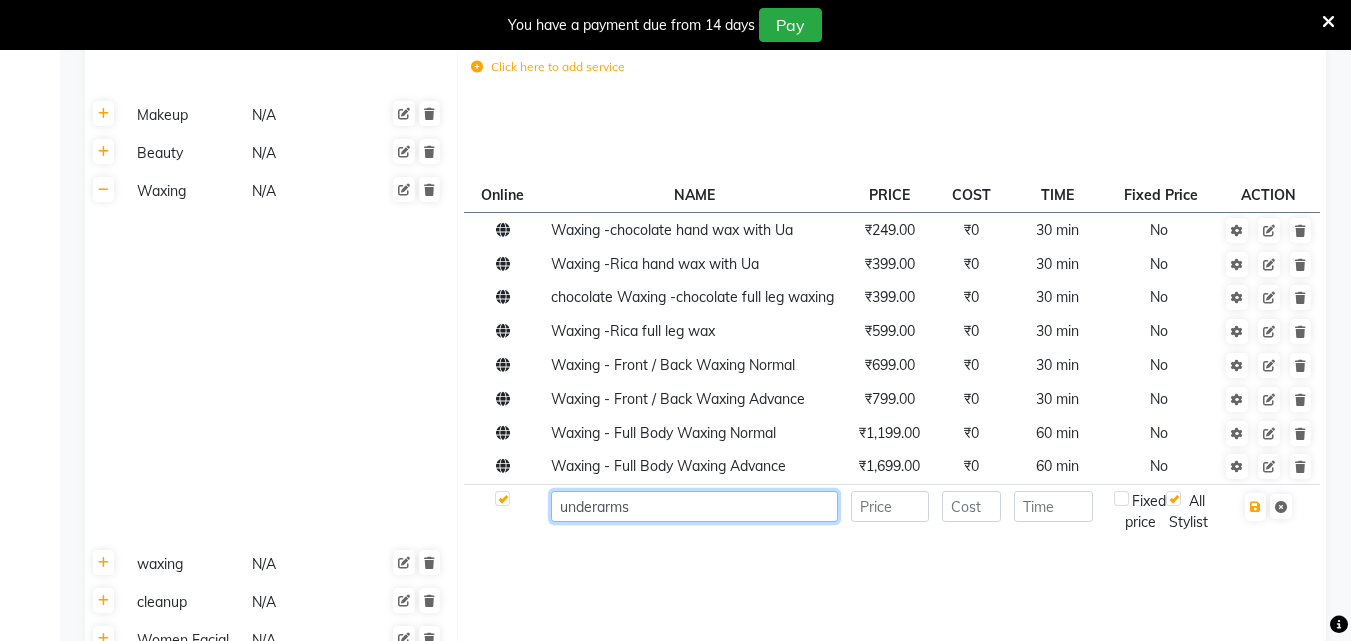 click on "underarms" 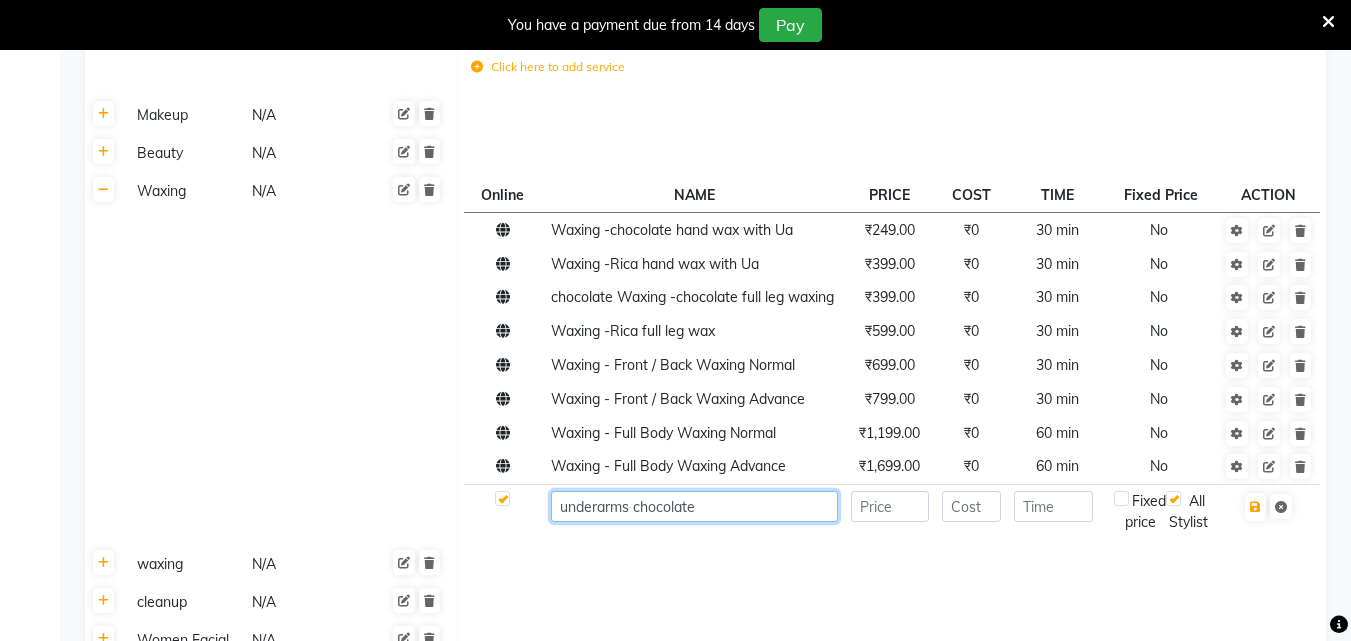type on "underarms chocolate" 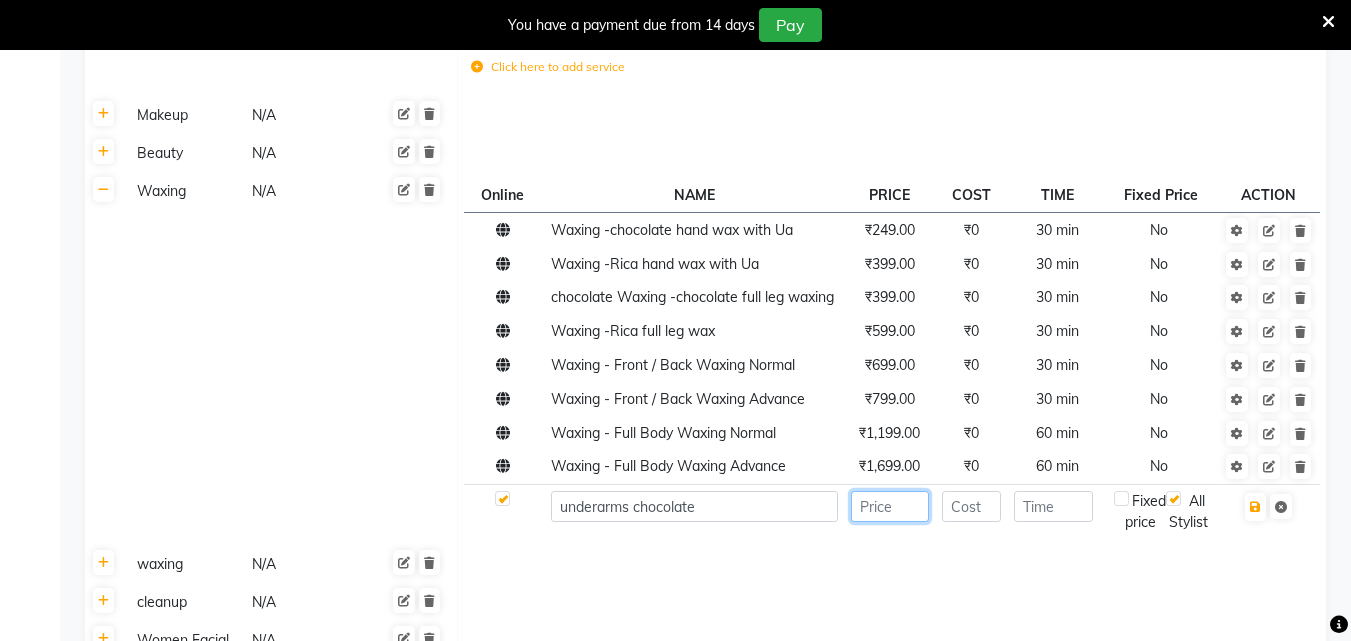 click 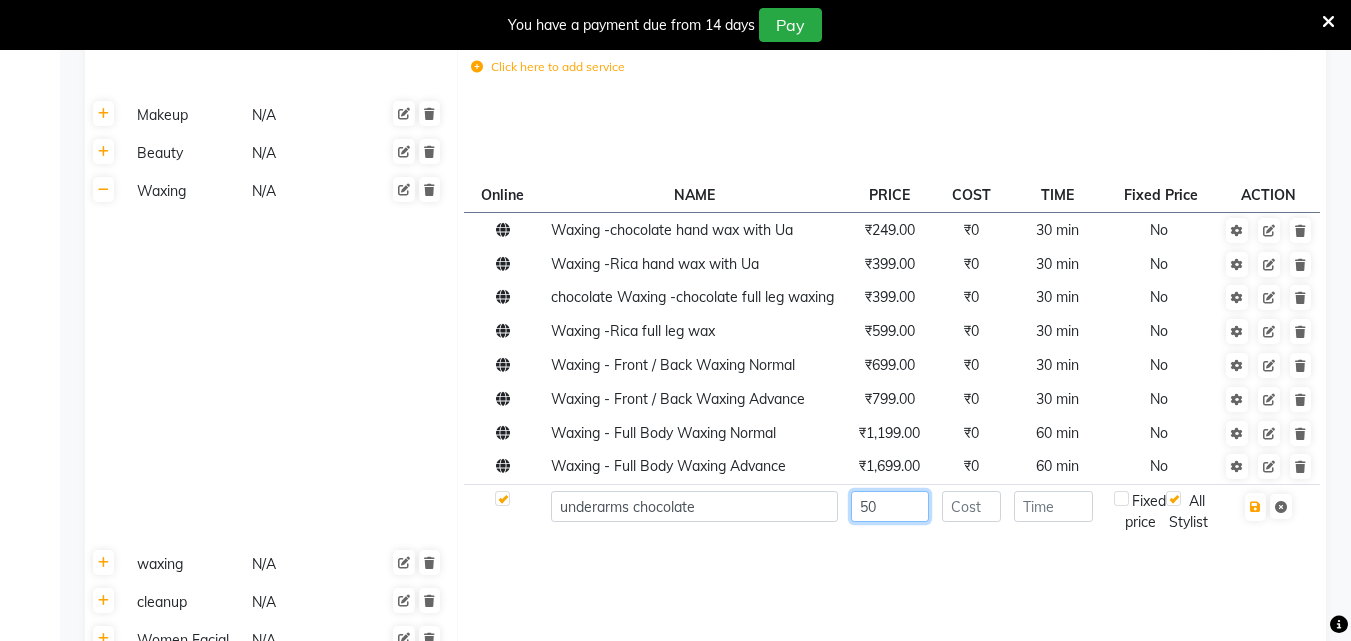 type on "50" 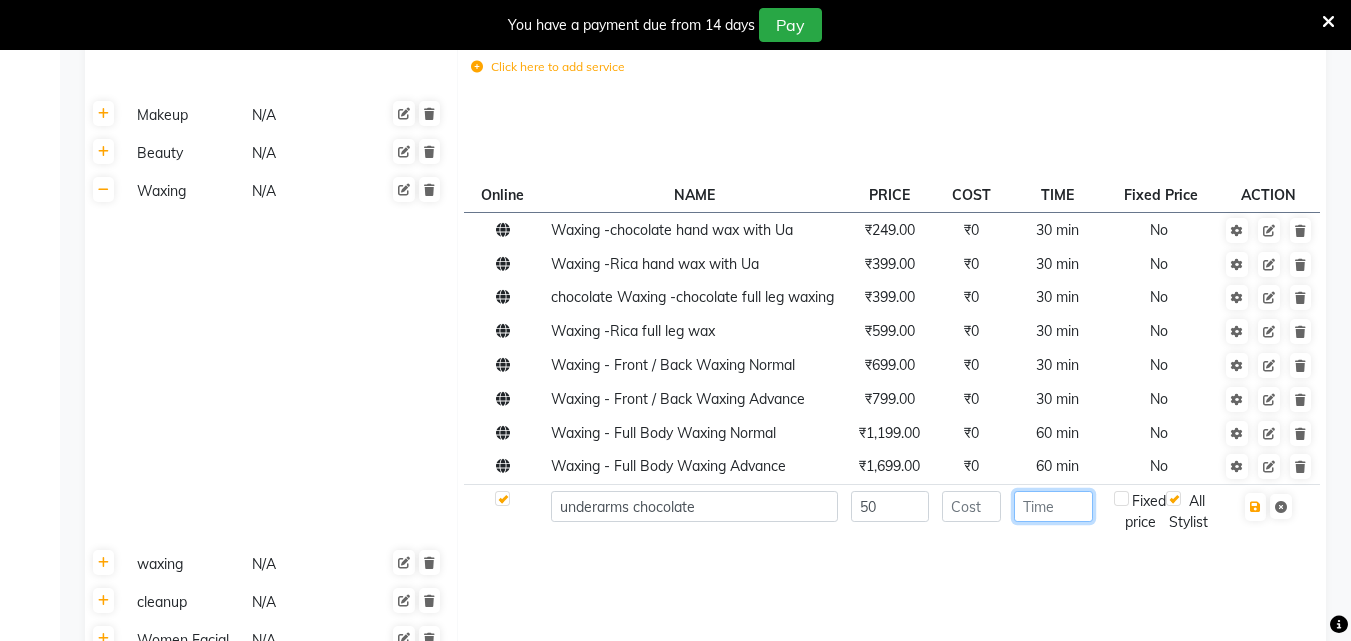 click 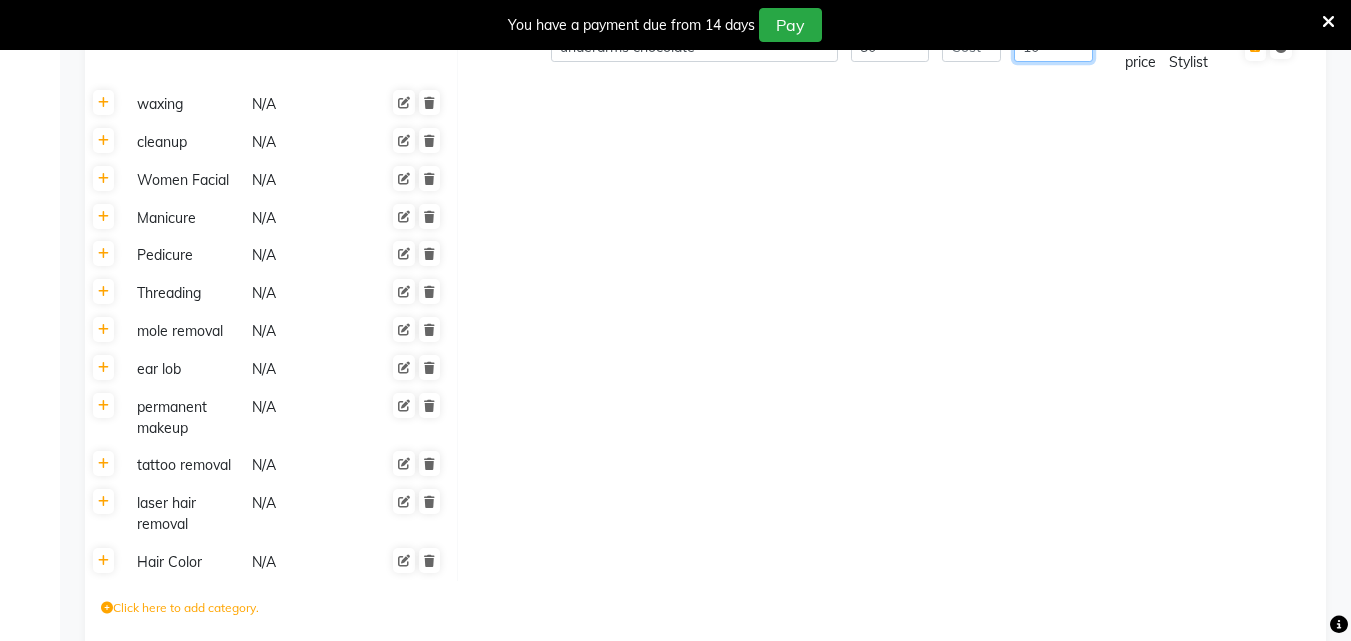 scroll, scrollTop: 2577, scrollLeft: 0, axis: vertical 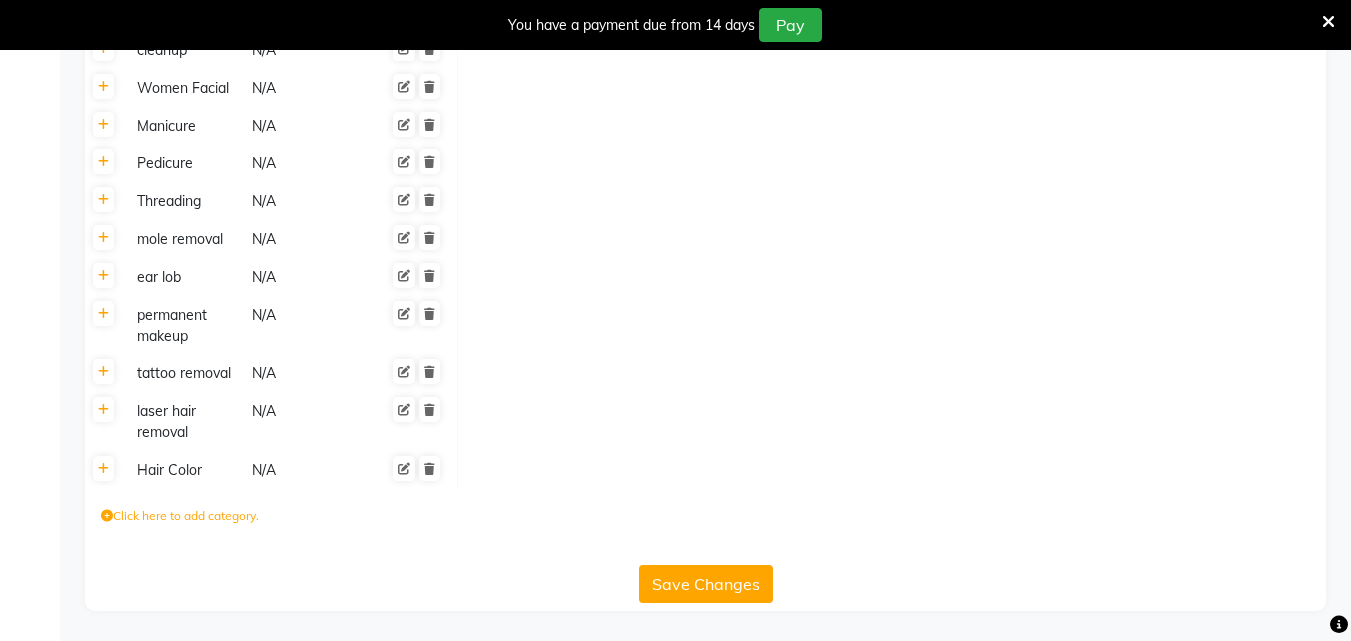type on "10" 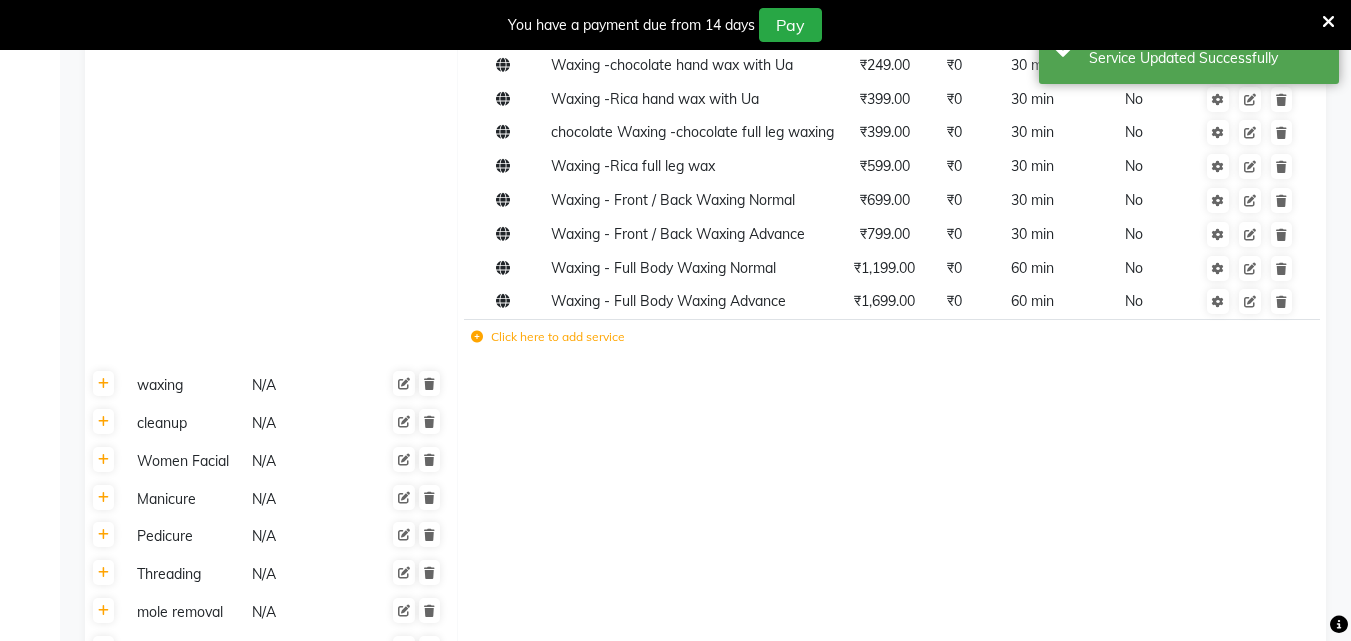 scroll, scrollTop: 2154, scrollLeft: 0, axis: vertical 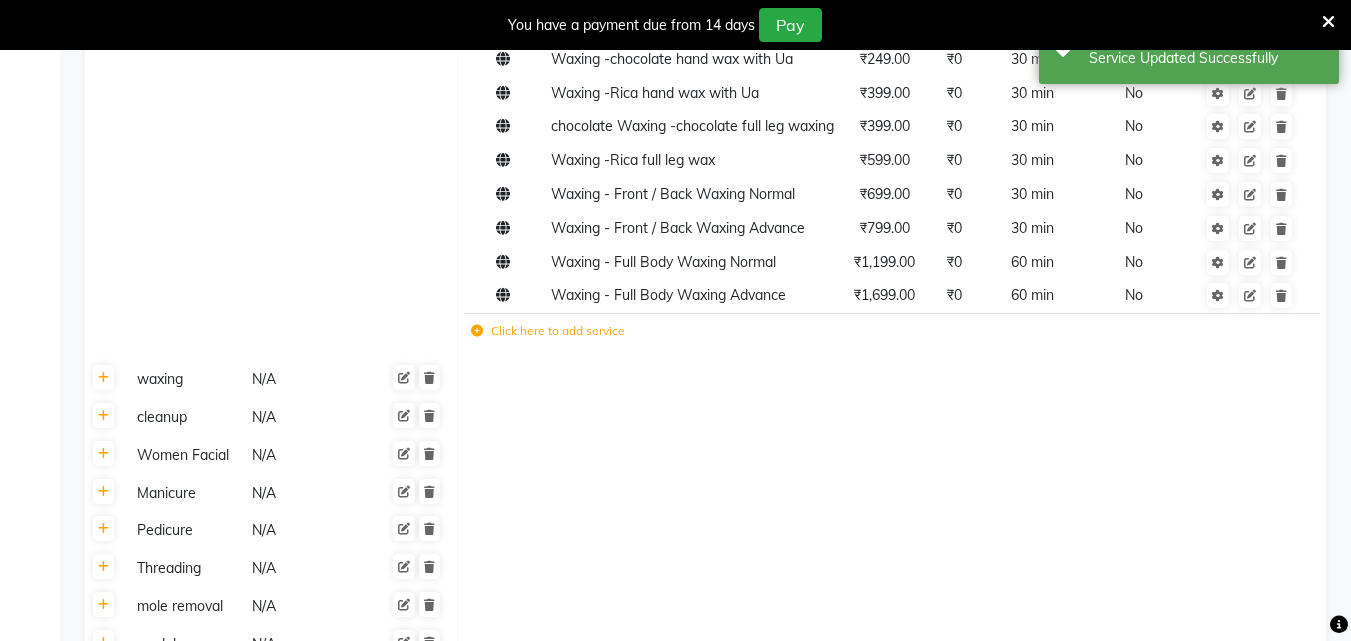 click 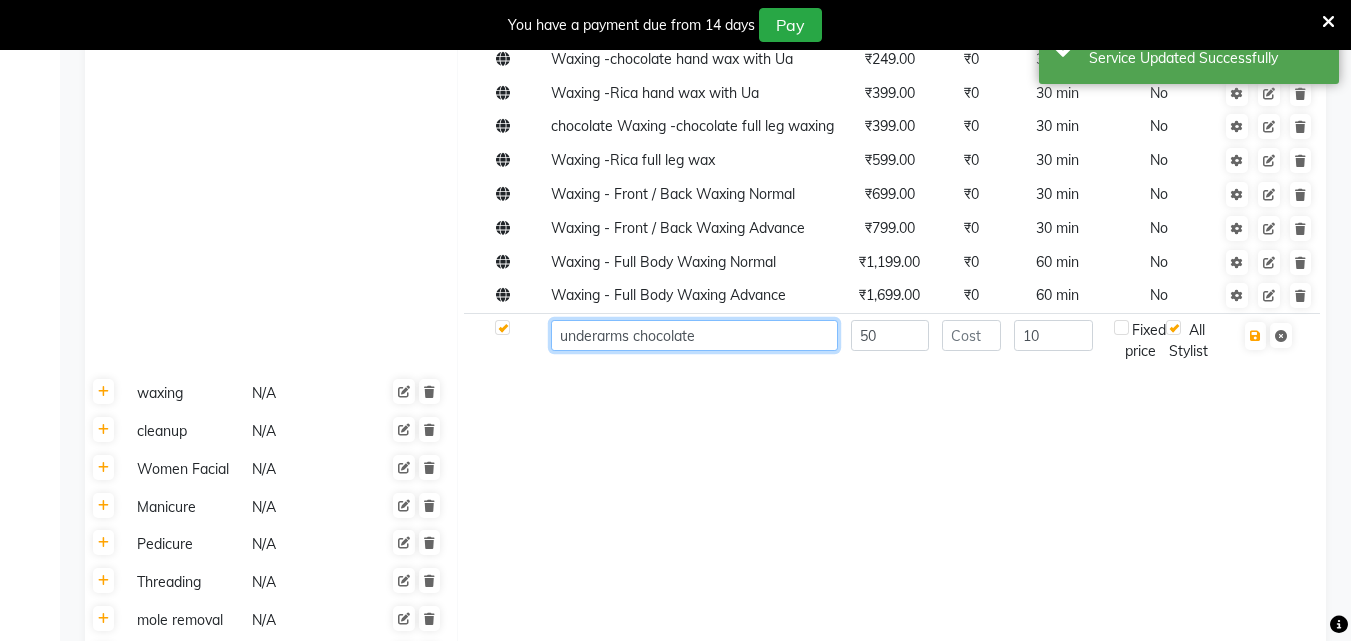 click on "underarms chocolate" 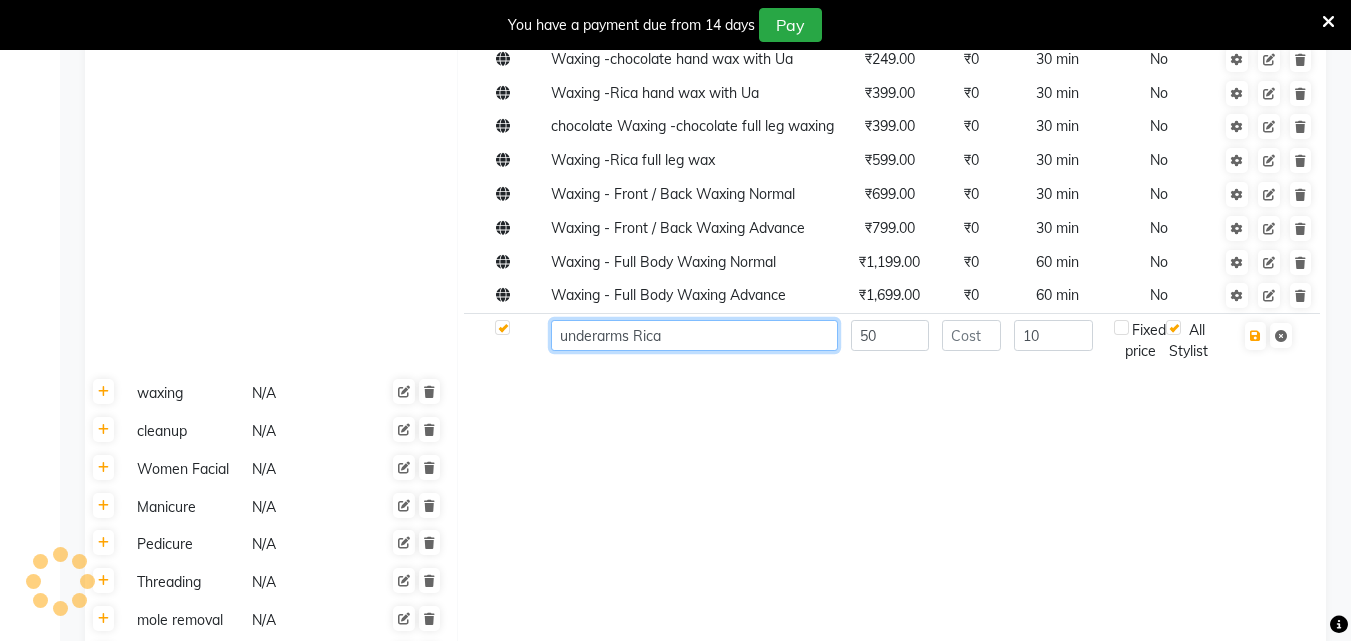 type on "underarms Rica" 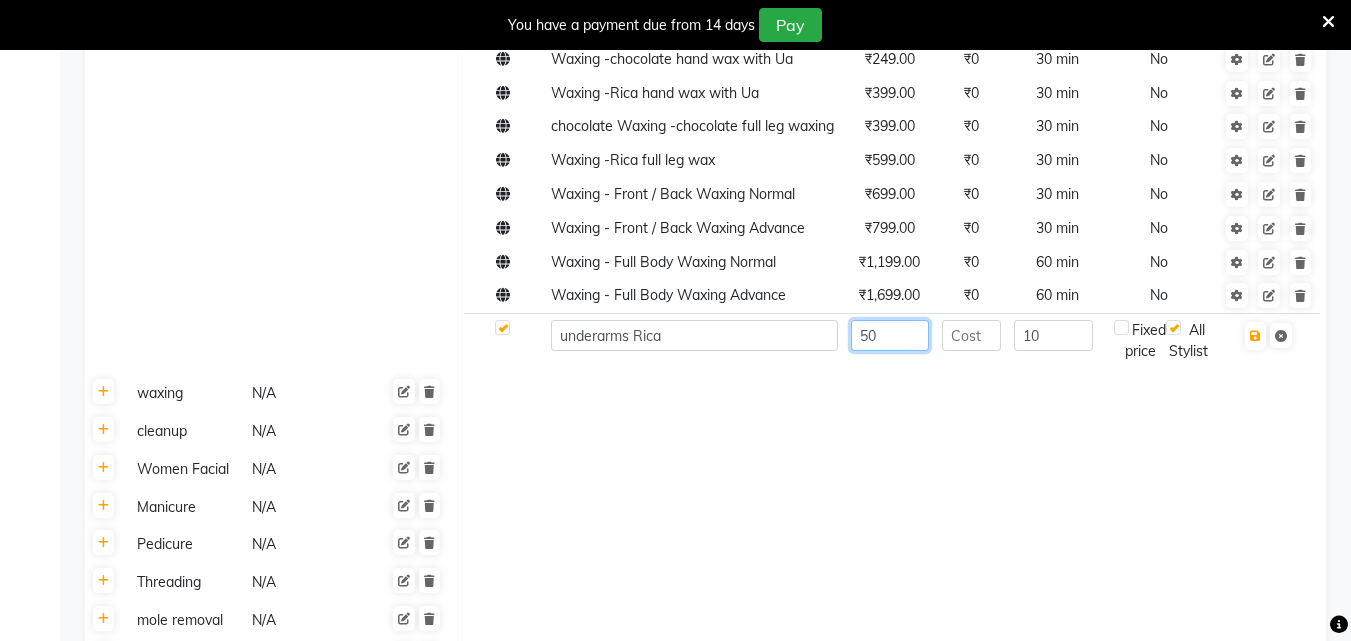 click on "50" 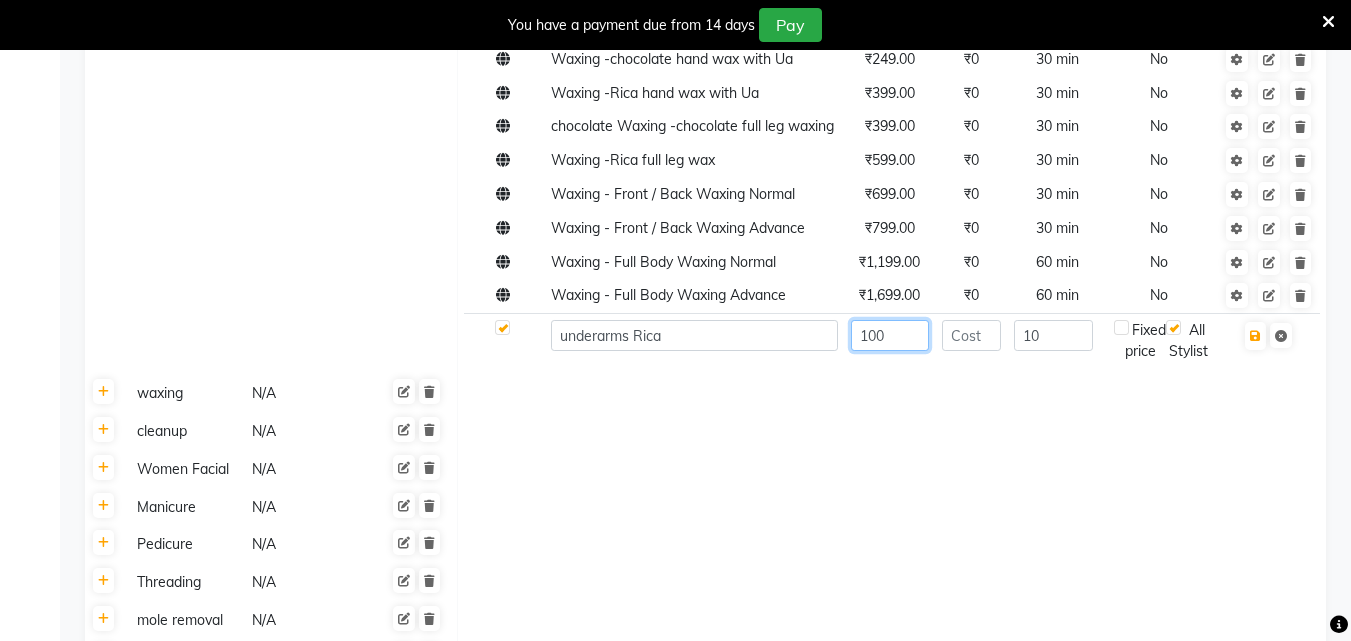 type on "100" 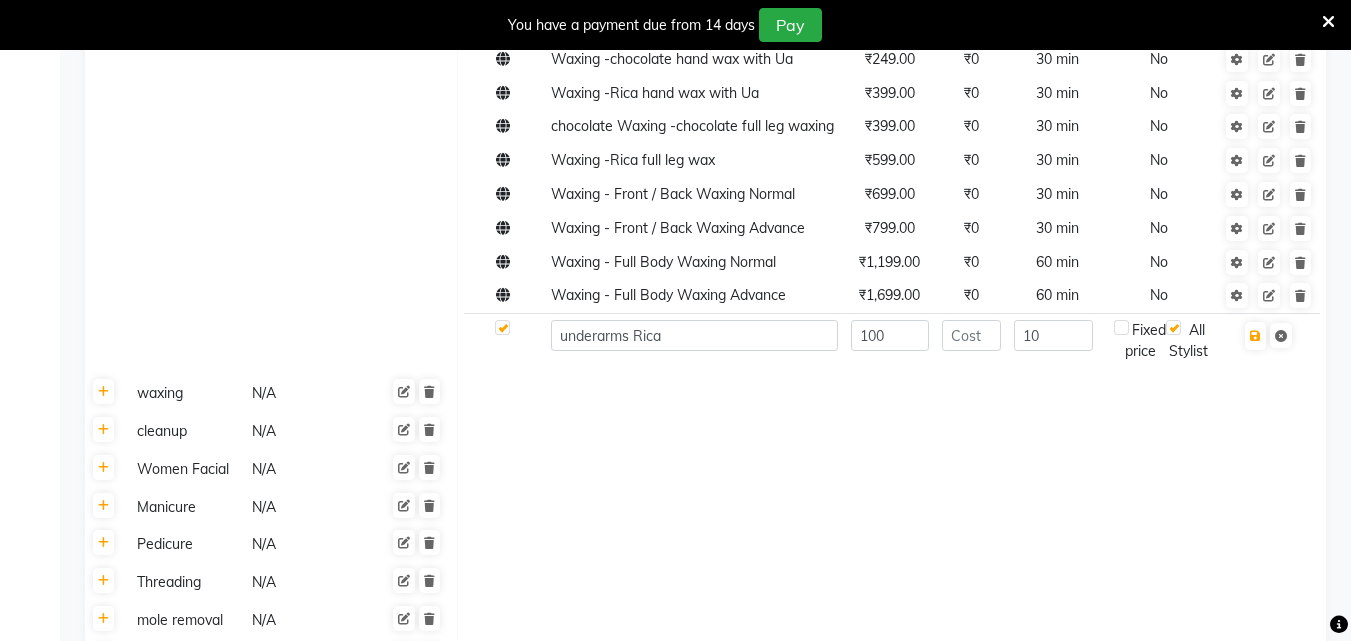 click on "10" 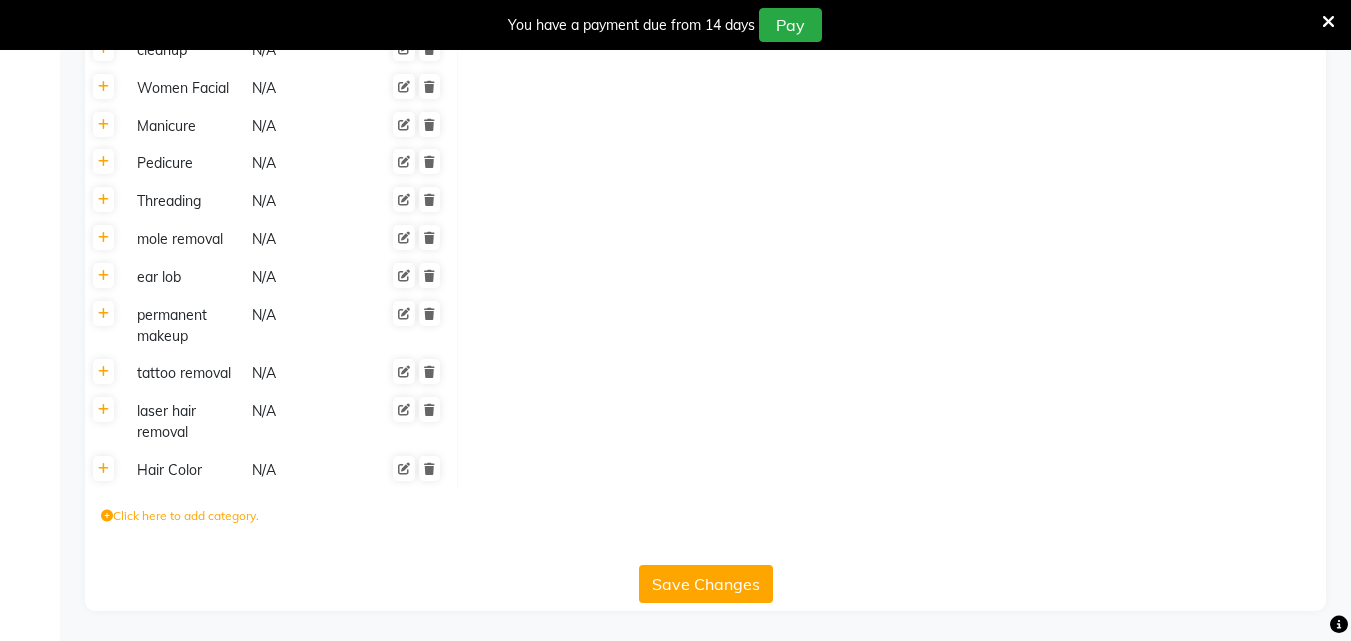 scroll, scrollTop: 2577, scrollLeft: 0, axis: vertical 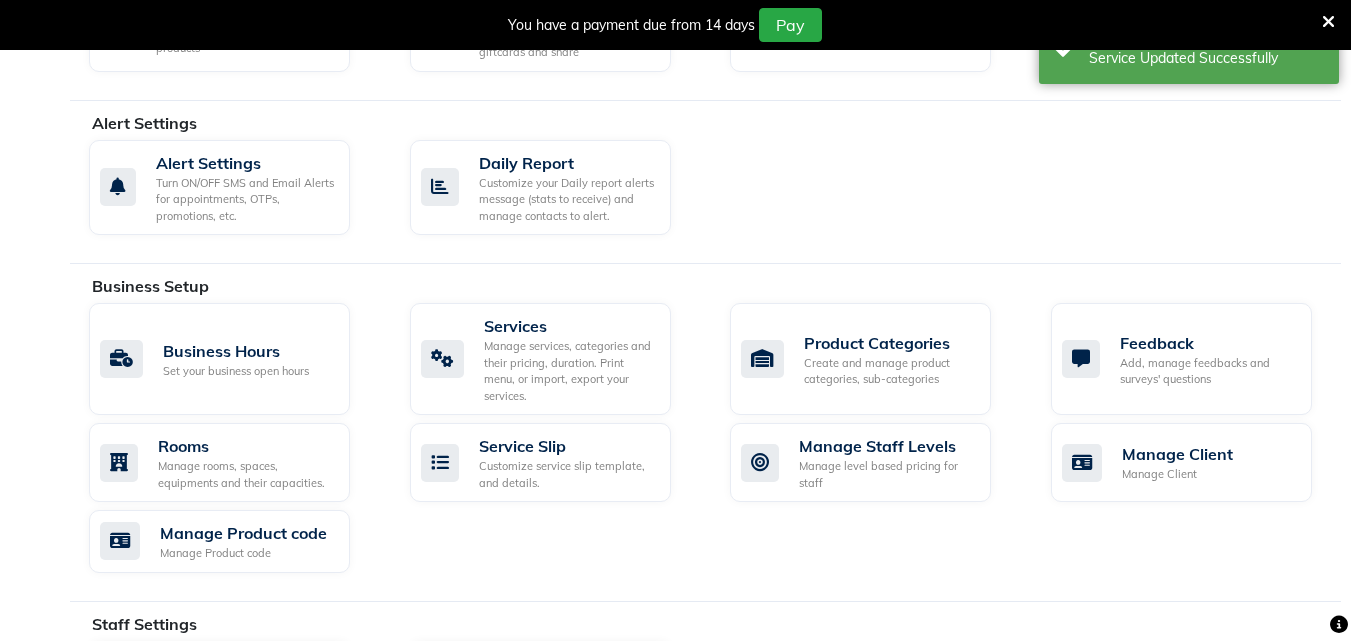 select on "service" 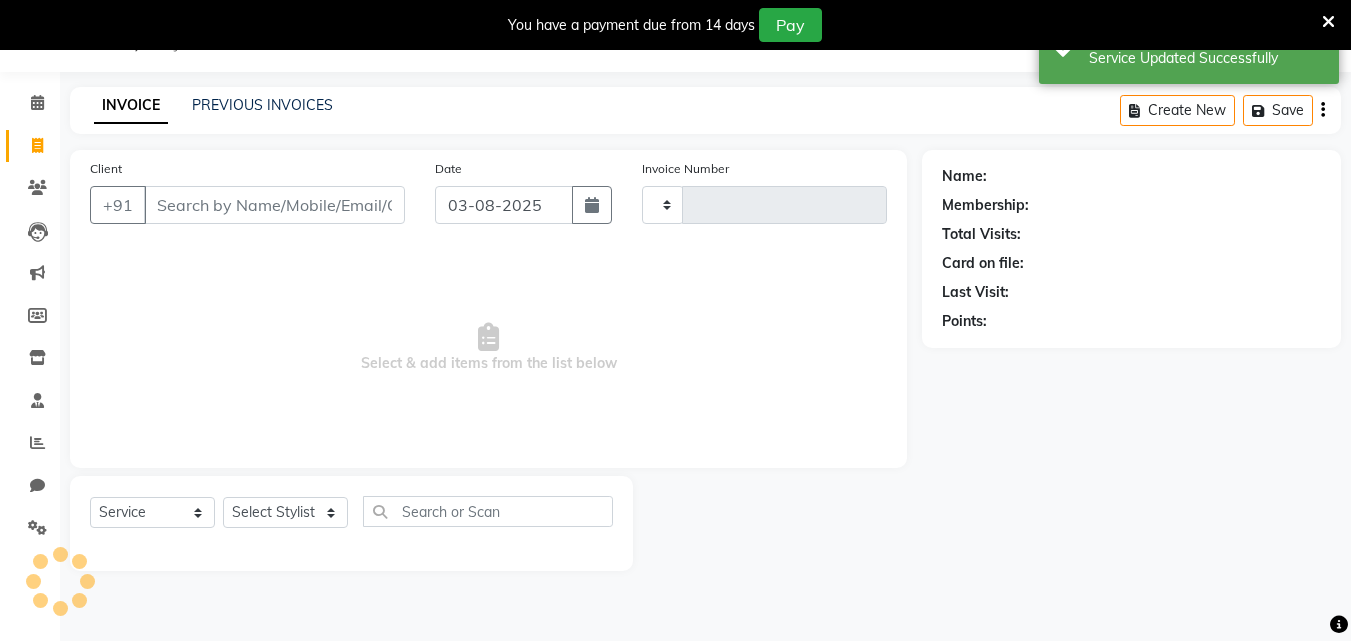 type on "0056" 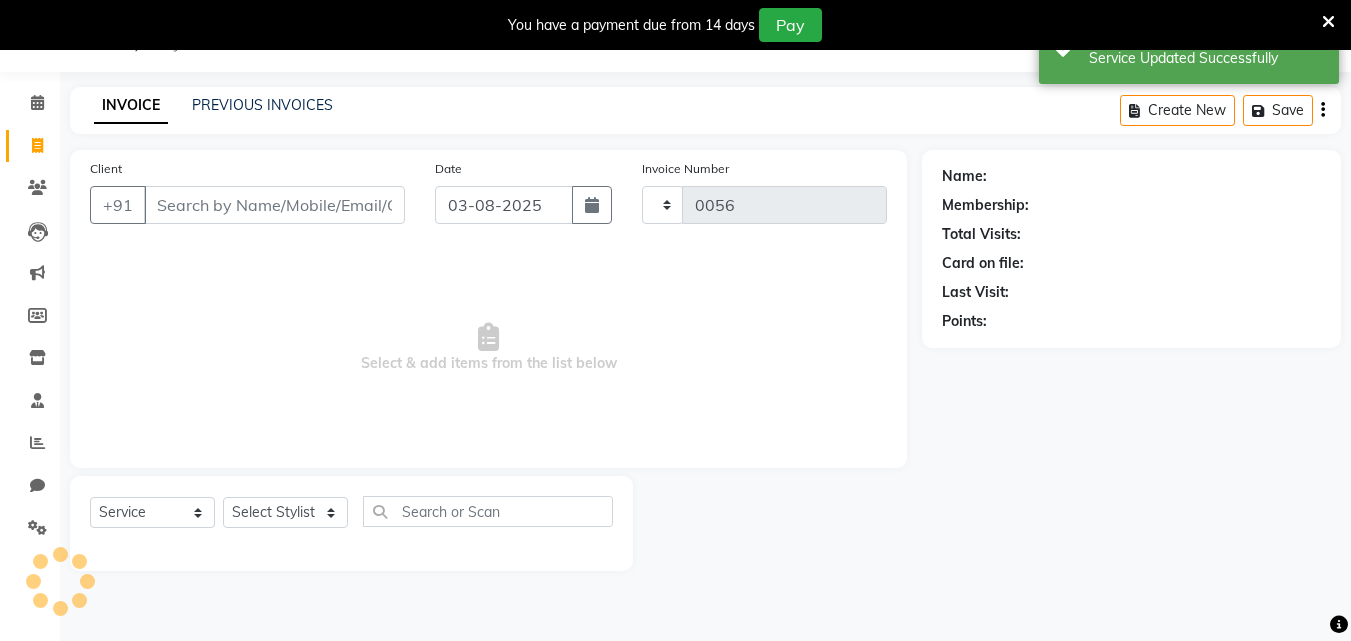 select on "8620" 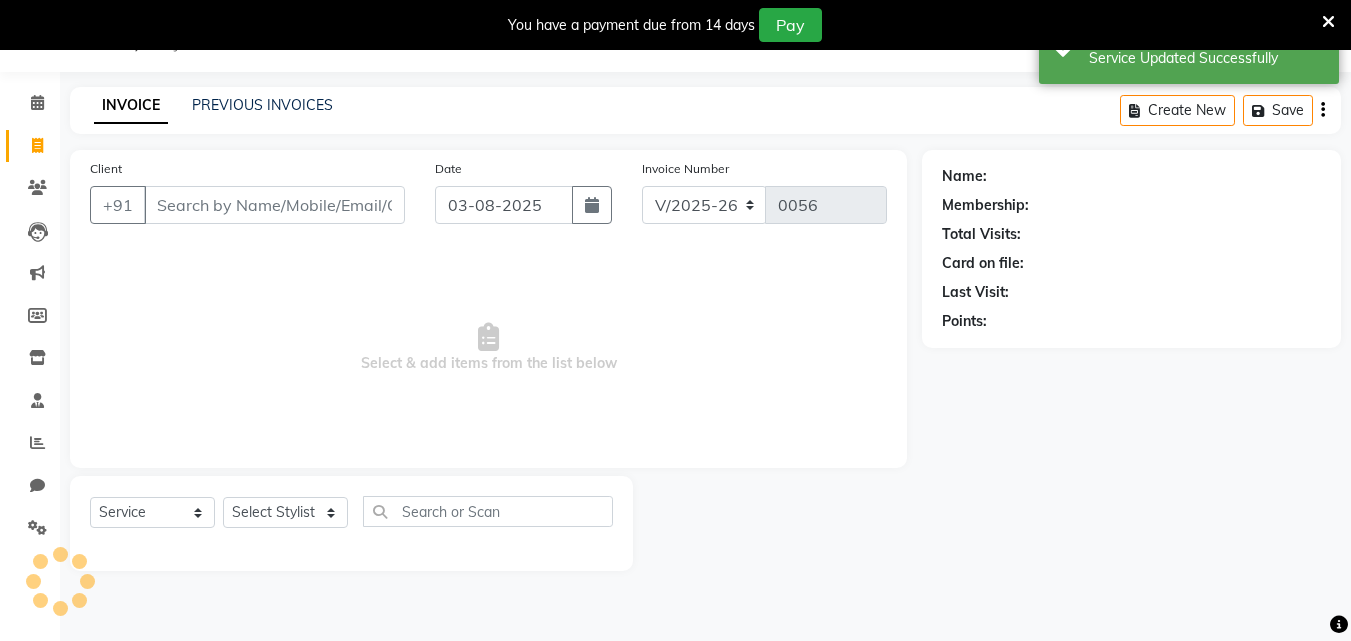 scroll, scrollTop: 50, scrollLeft: 0, axis: vertical 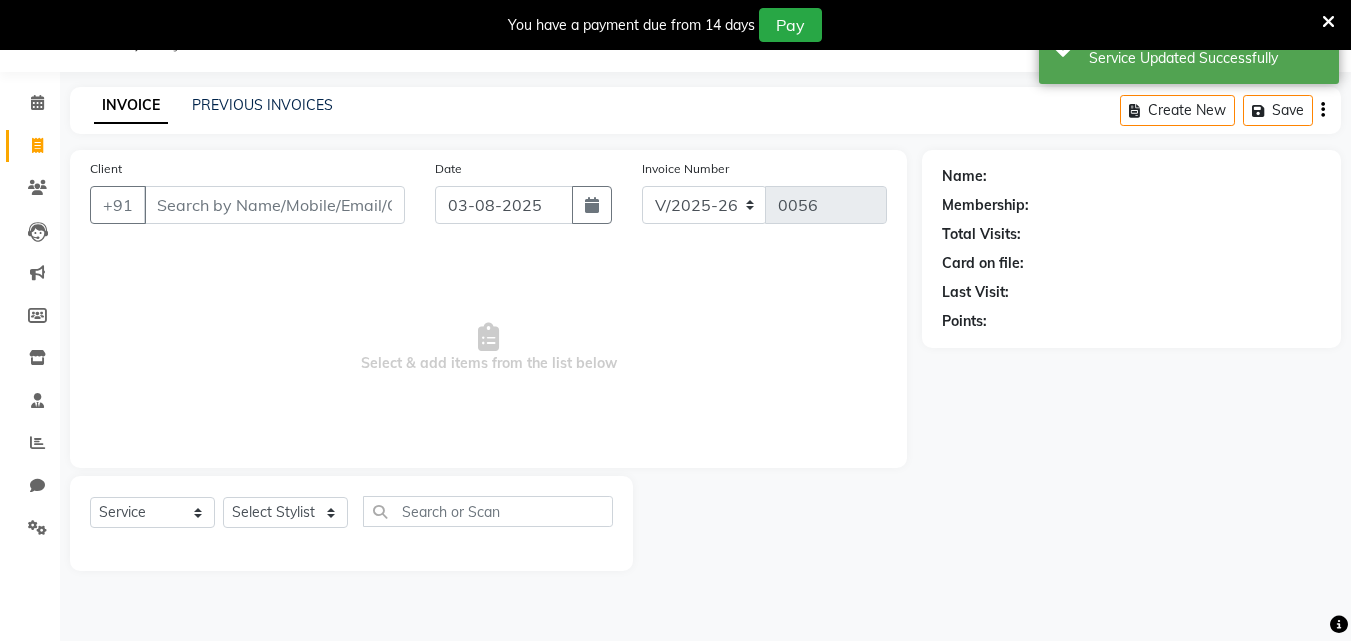 click on "Client" at bounding box center [274, 205] 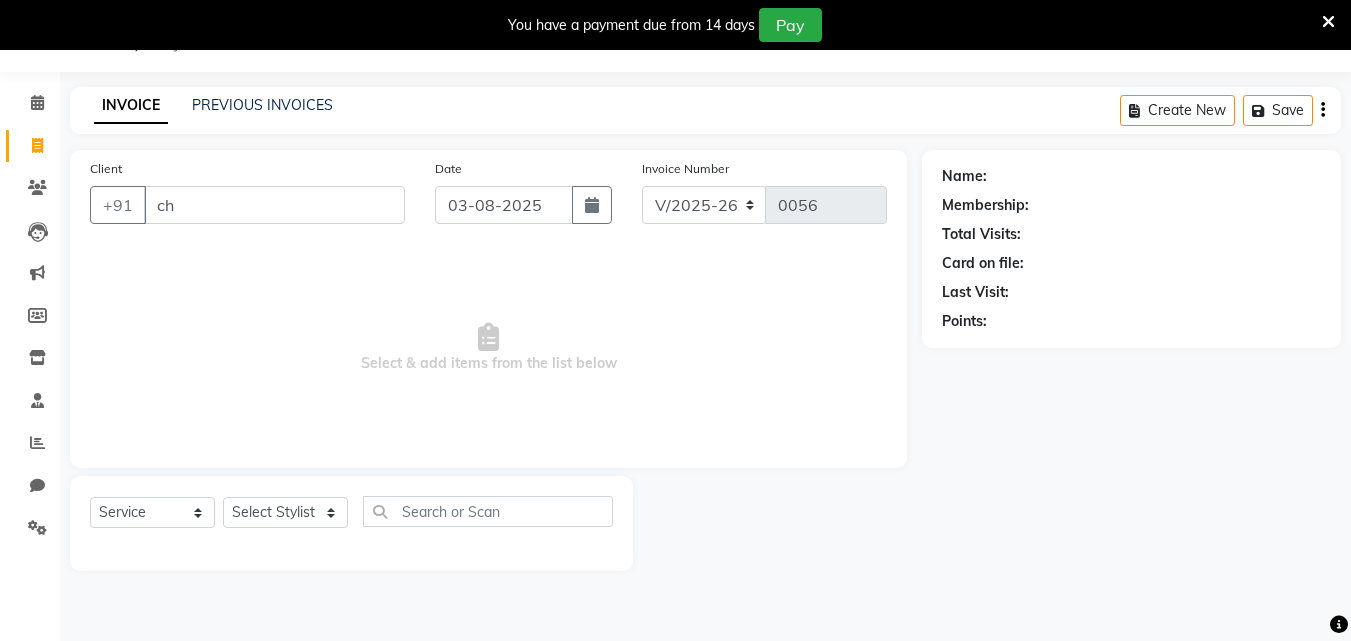type on "c" 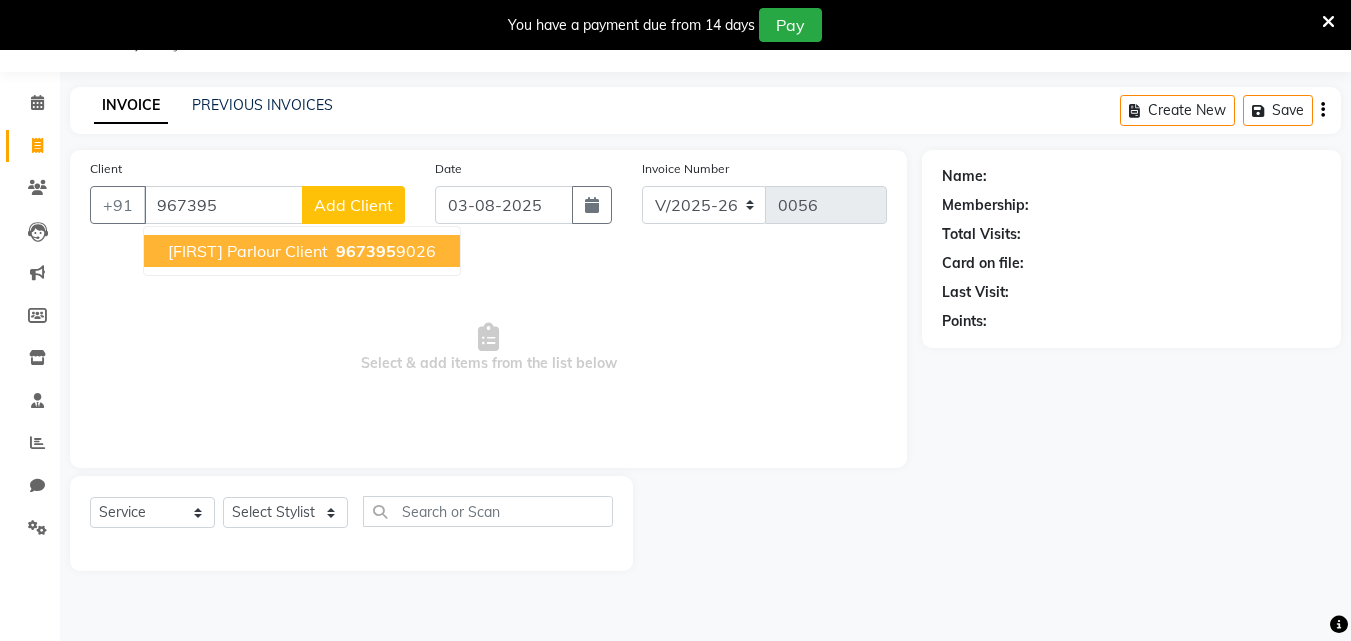 click on "[FIRST] Parlour Client" at bounding box center [248, 251] 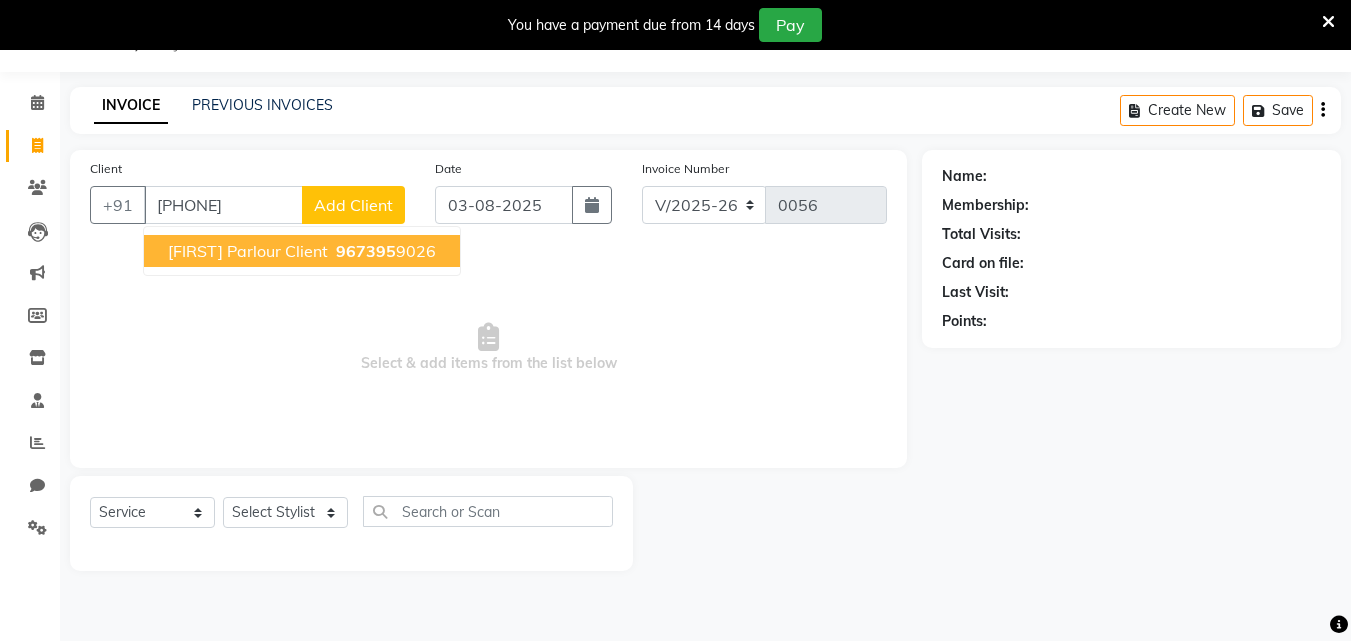 type on "[PHONE]" 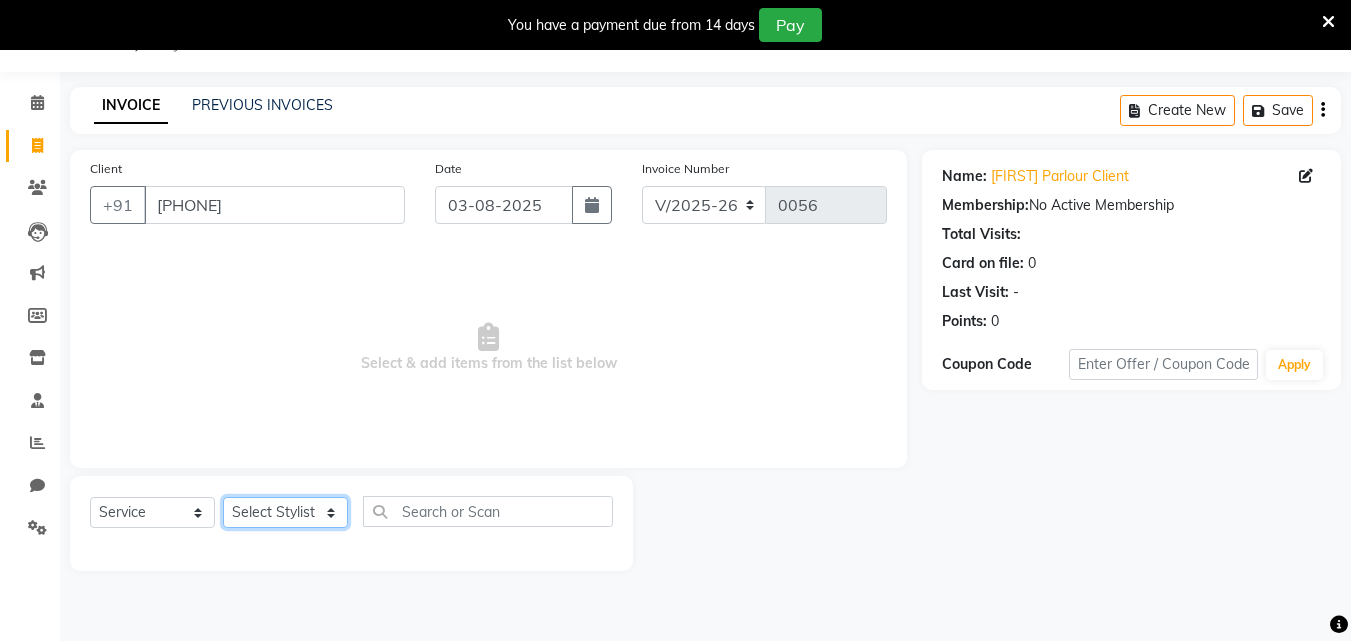 click on "Select Stylist Bhavana Riya Rupali Supriya" 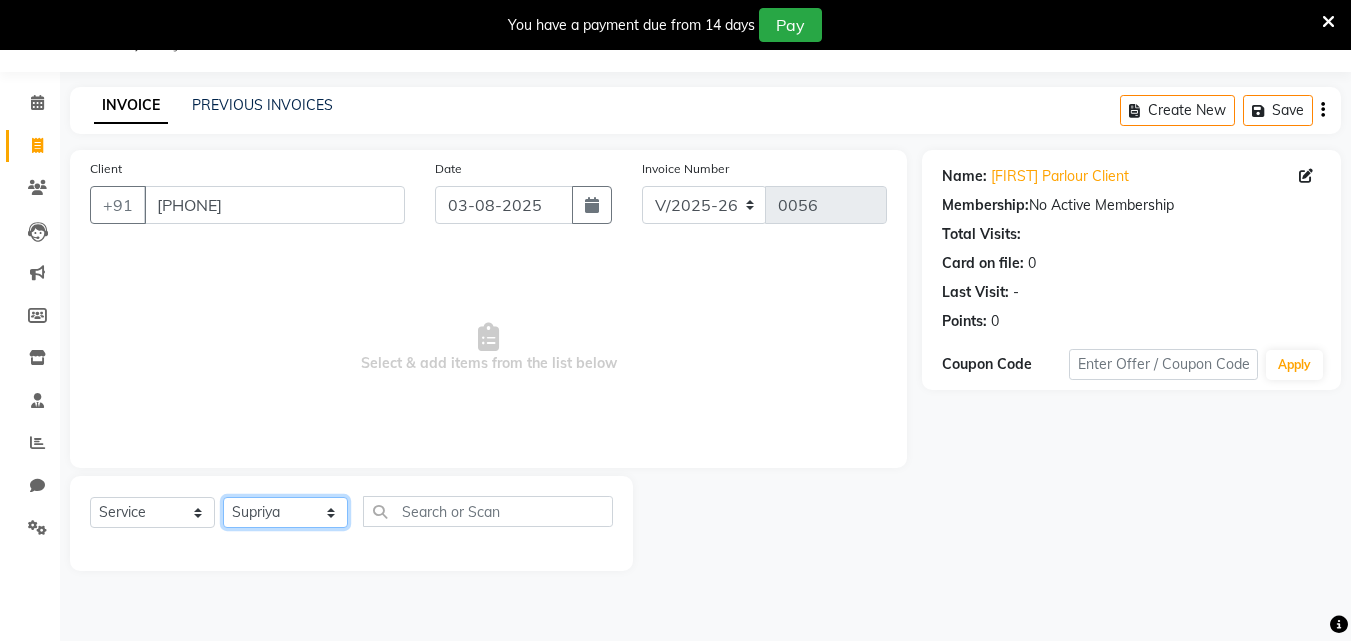 click on "Select Stylist Bhavana Riya Rupali Supriya" 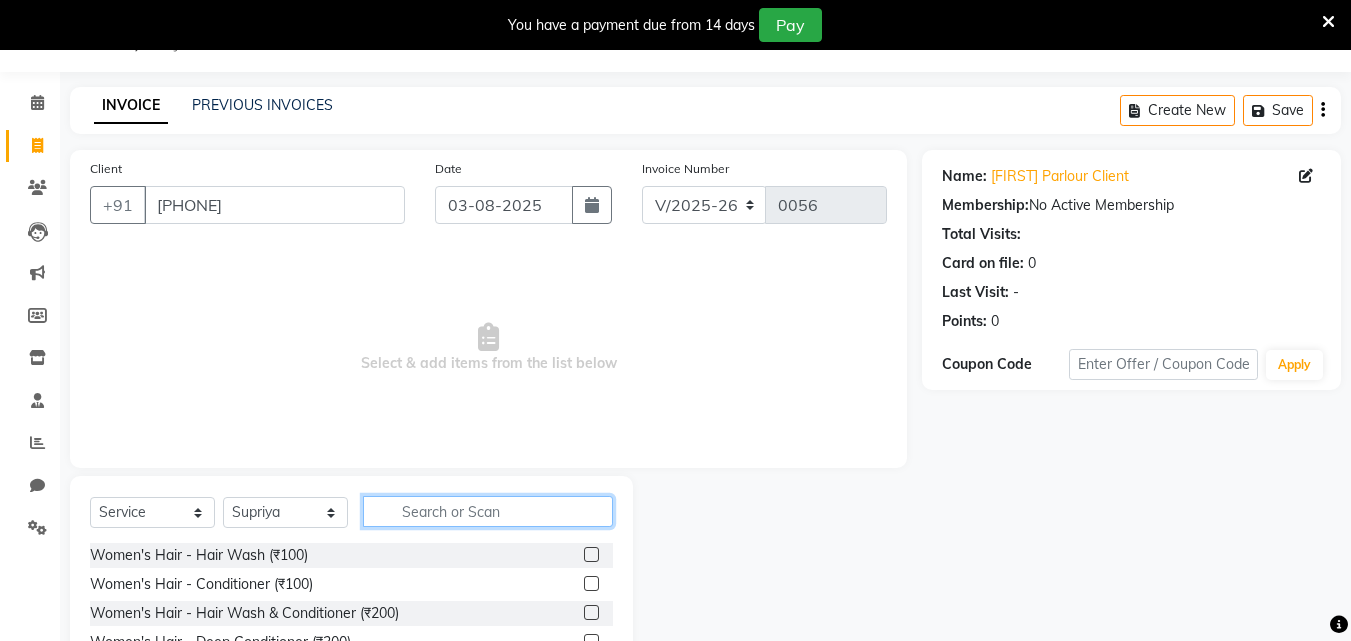 click 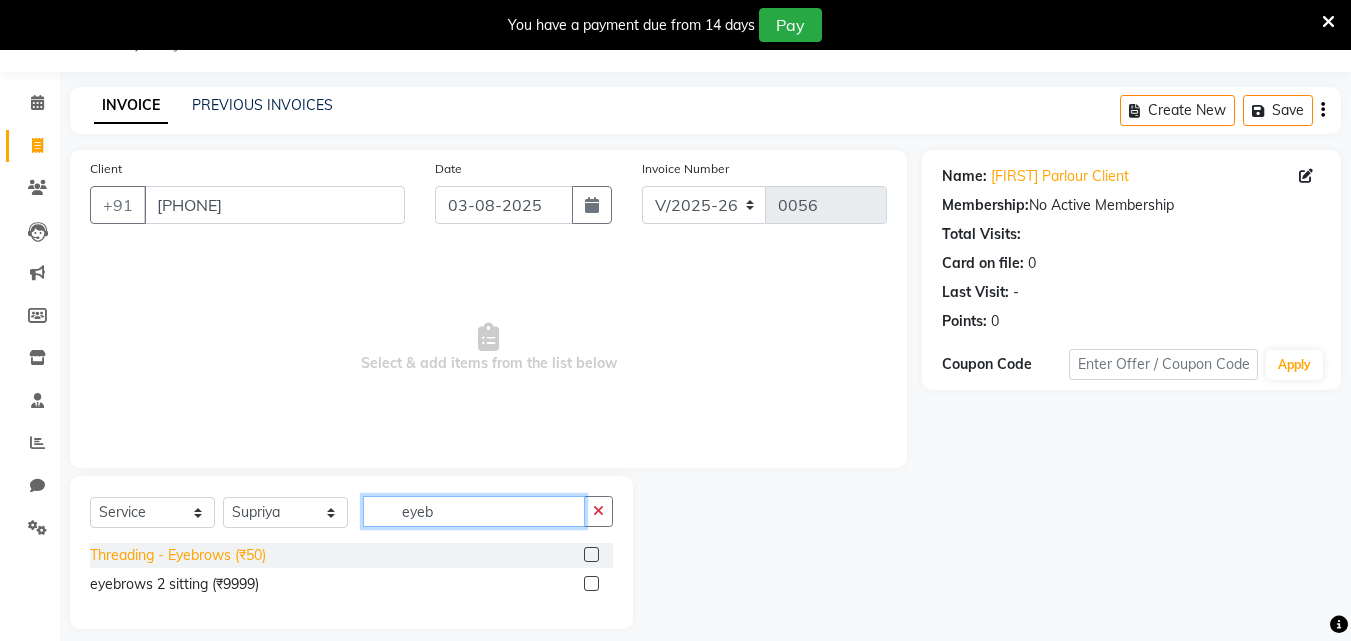 type on "eyeb" 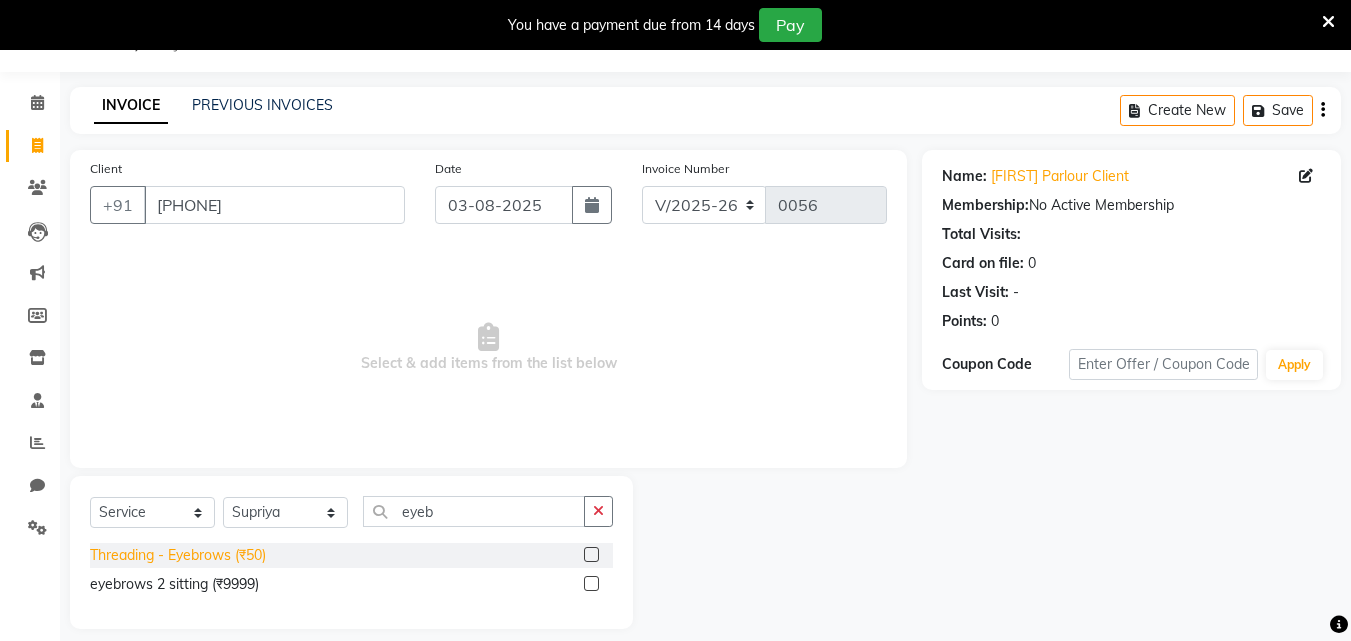 click on "Threading - Eyebrows (₹50)" 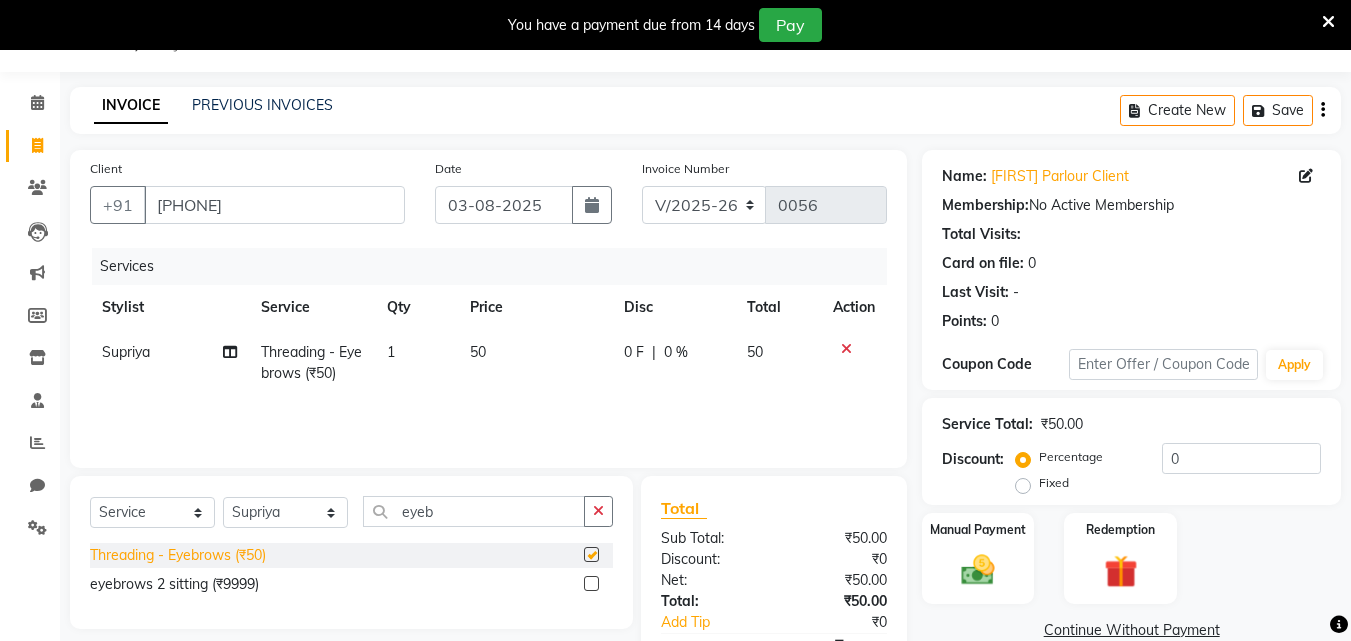 checkbox on "false" 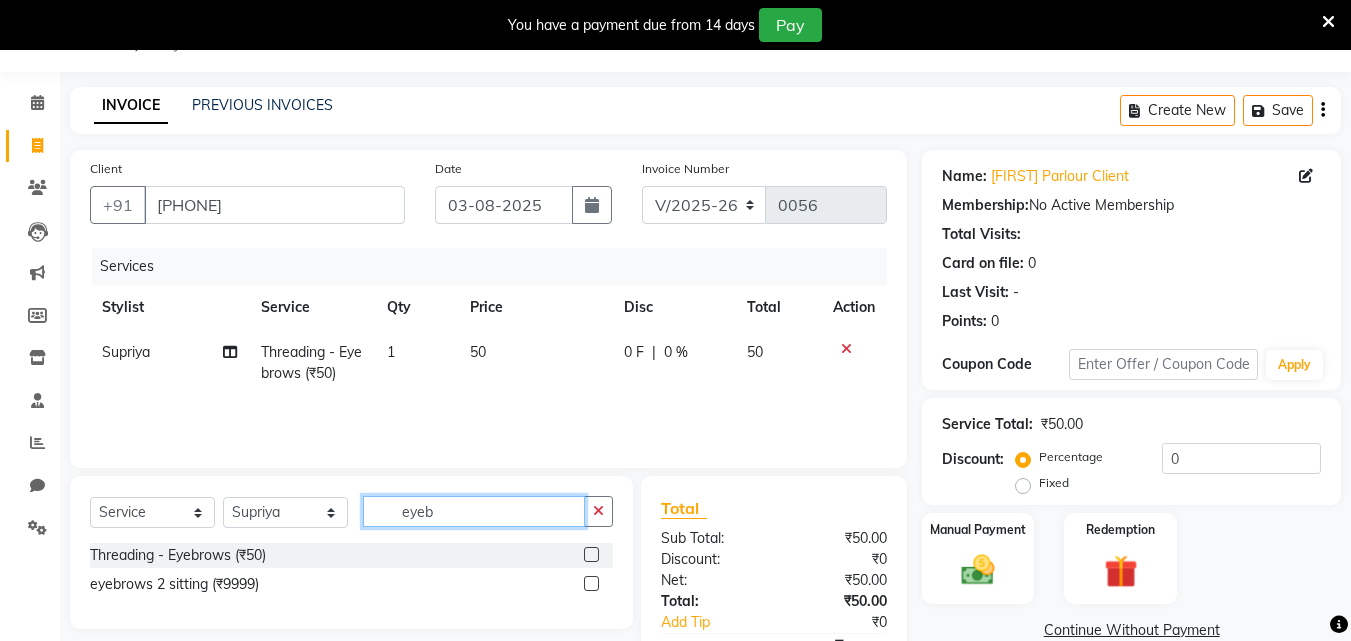 click on "eyeb" 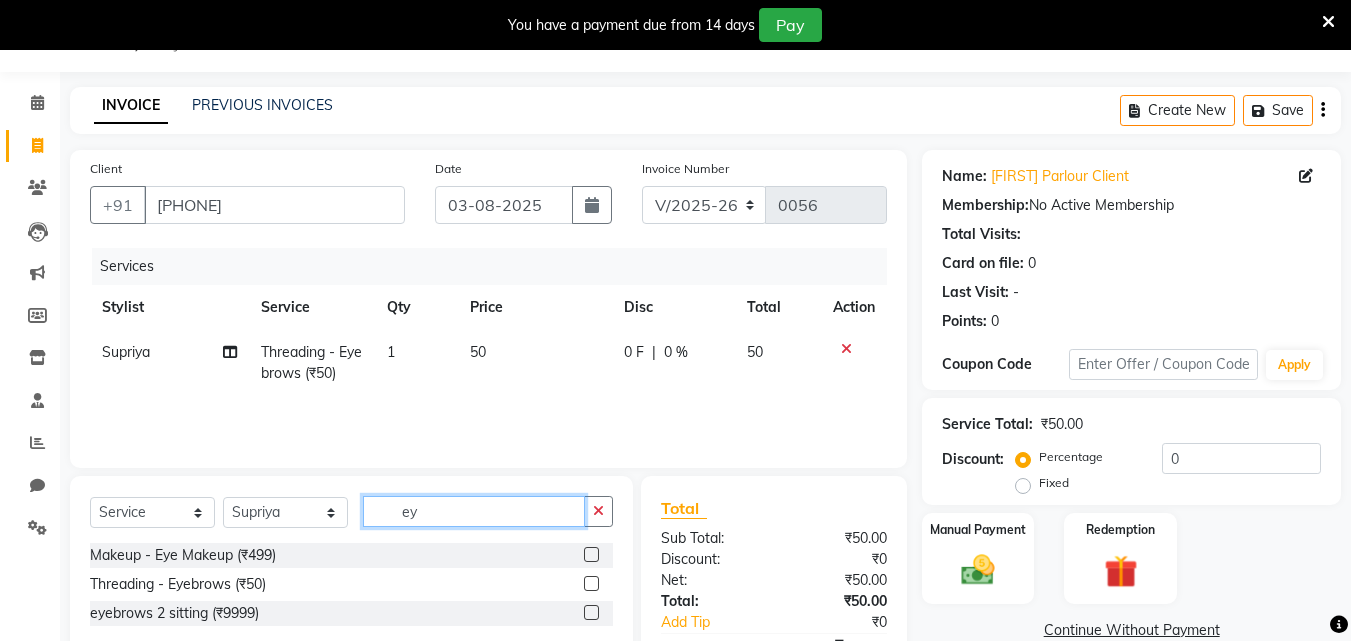 type on "e" 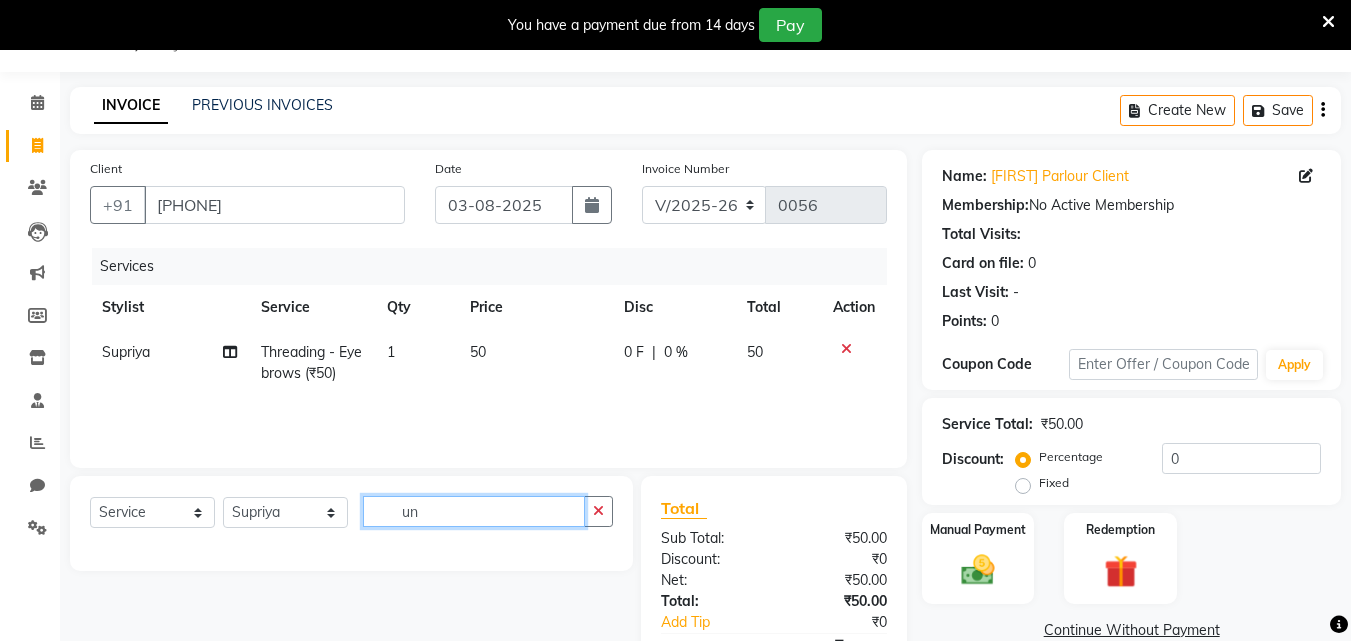type on "u" 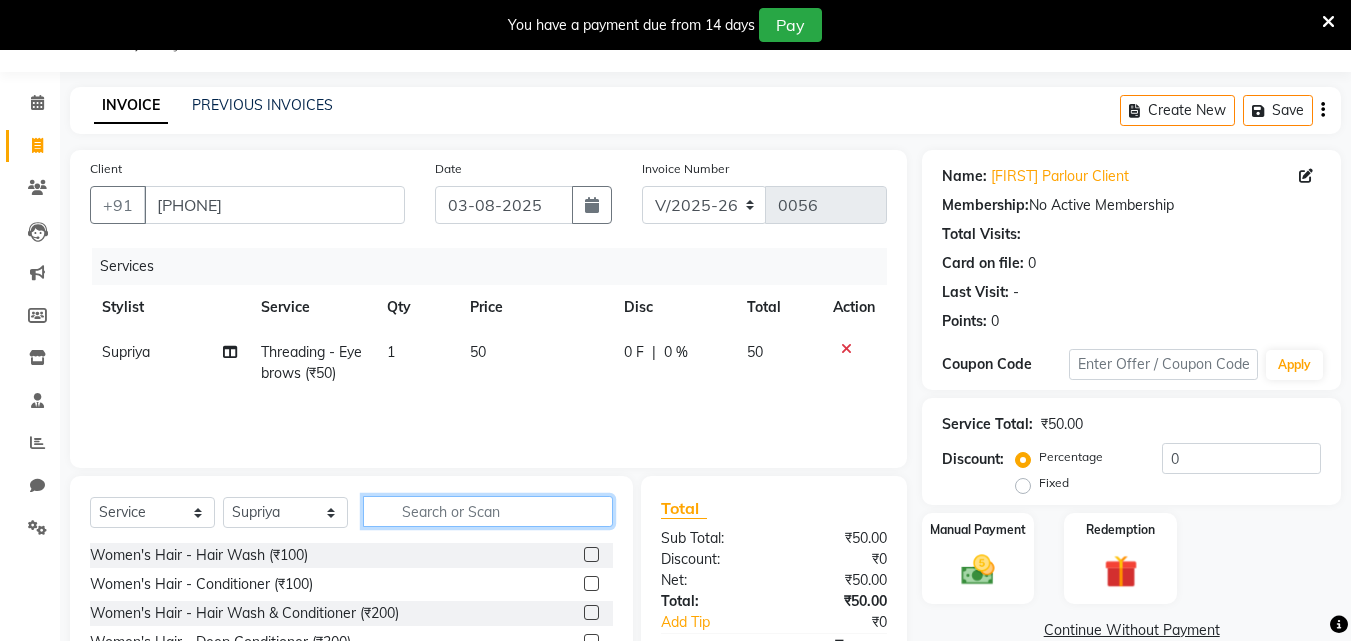 click 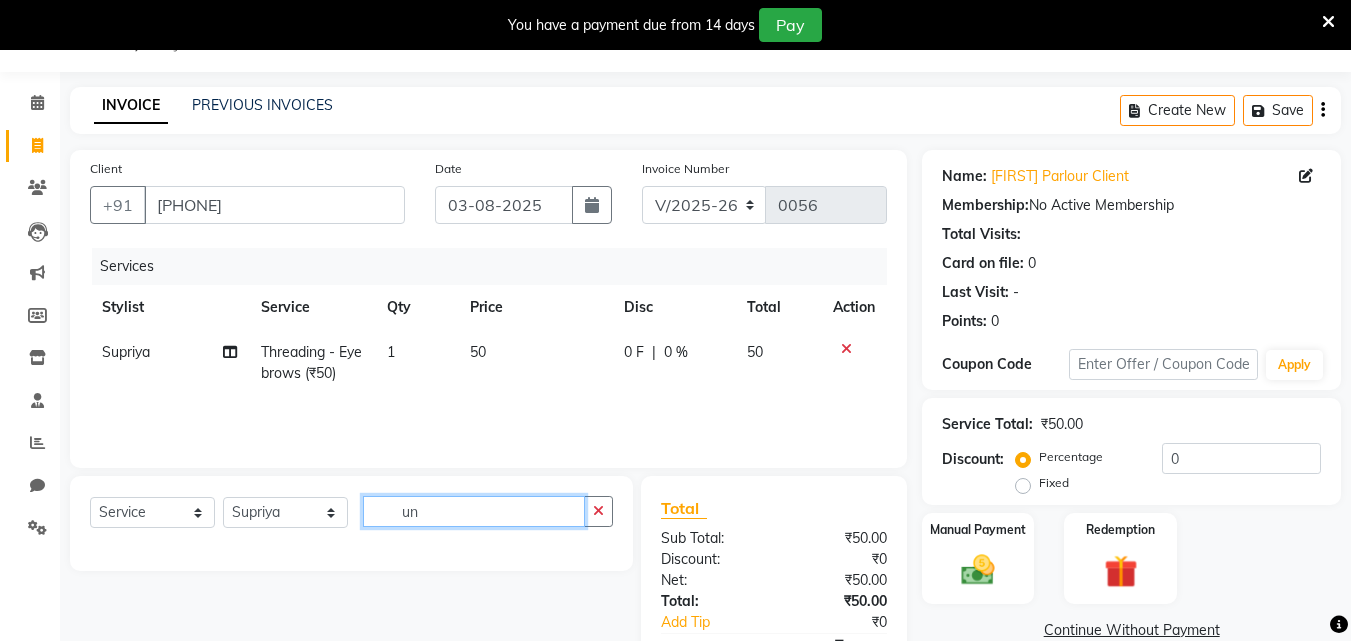type on "u" 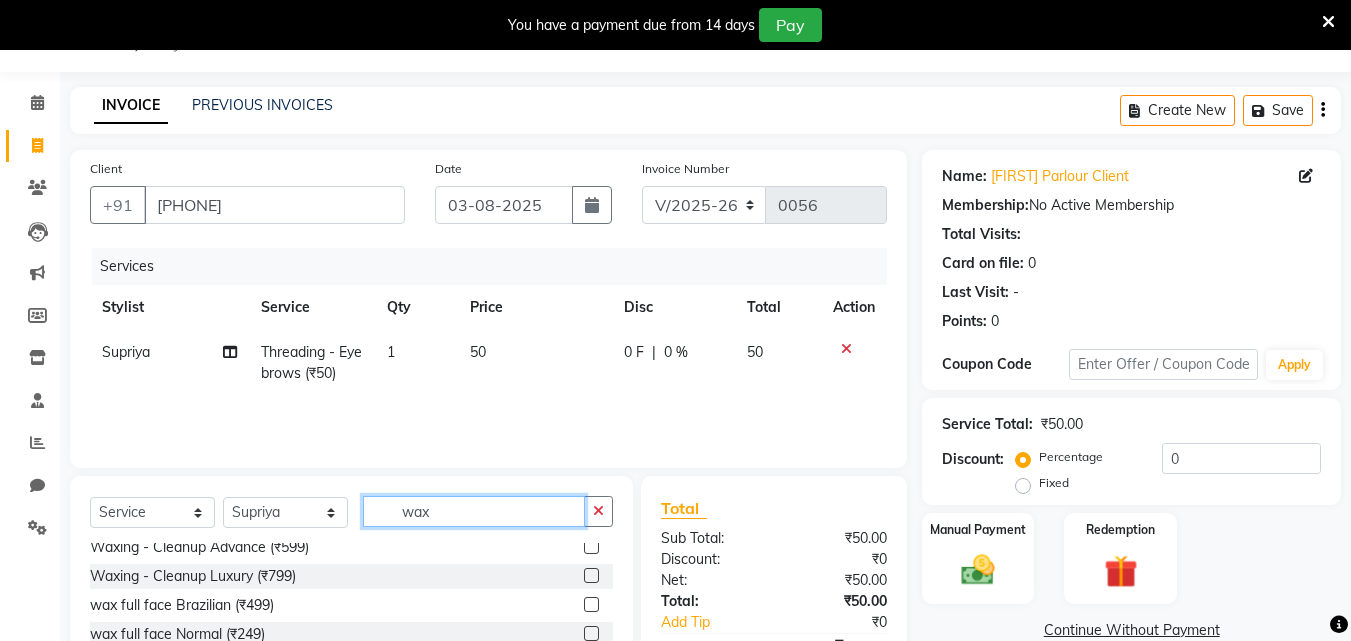 scroll, scrollTop: 293, scrollLeft: 0, axis: vertical 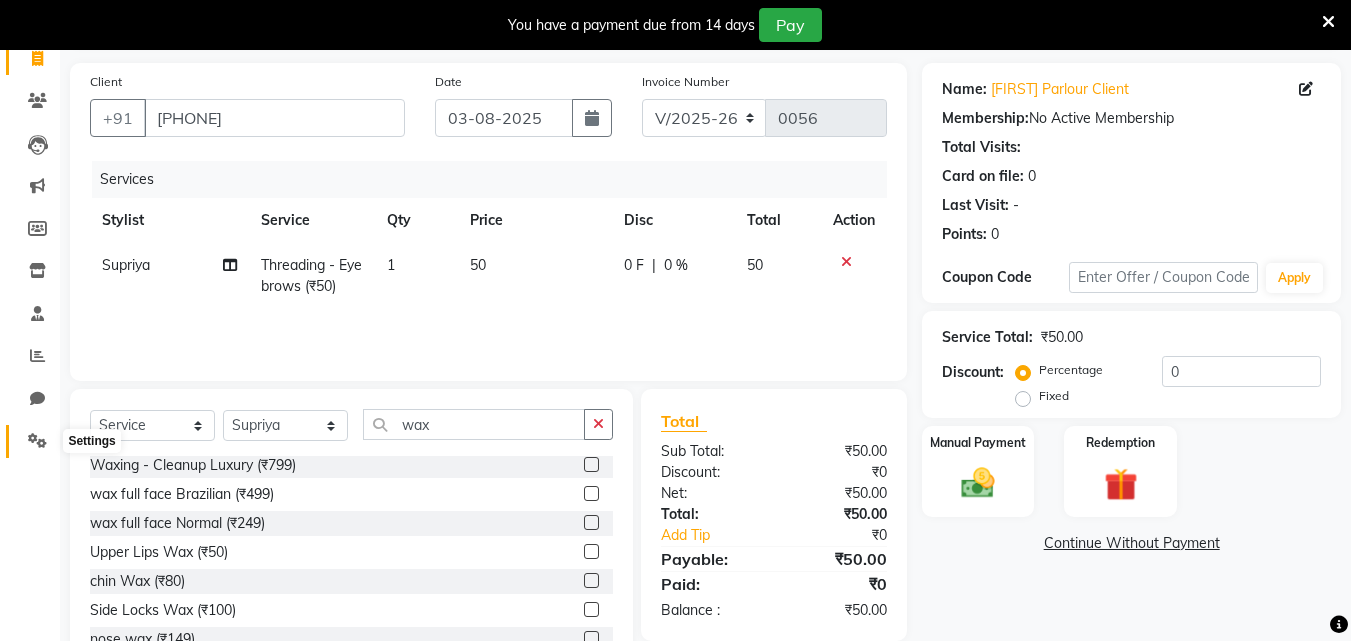 click 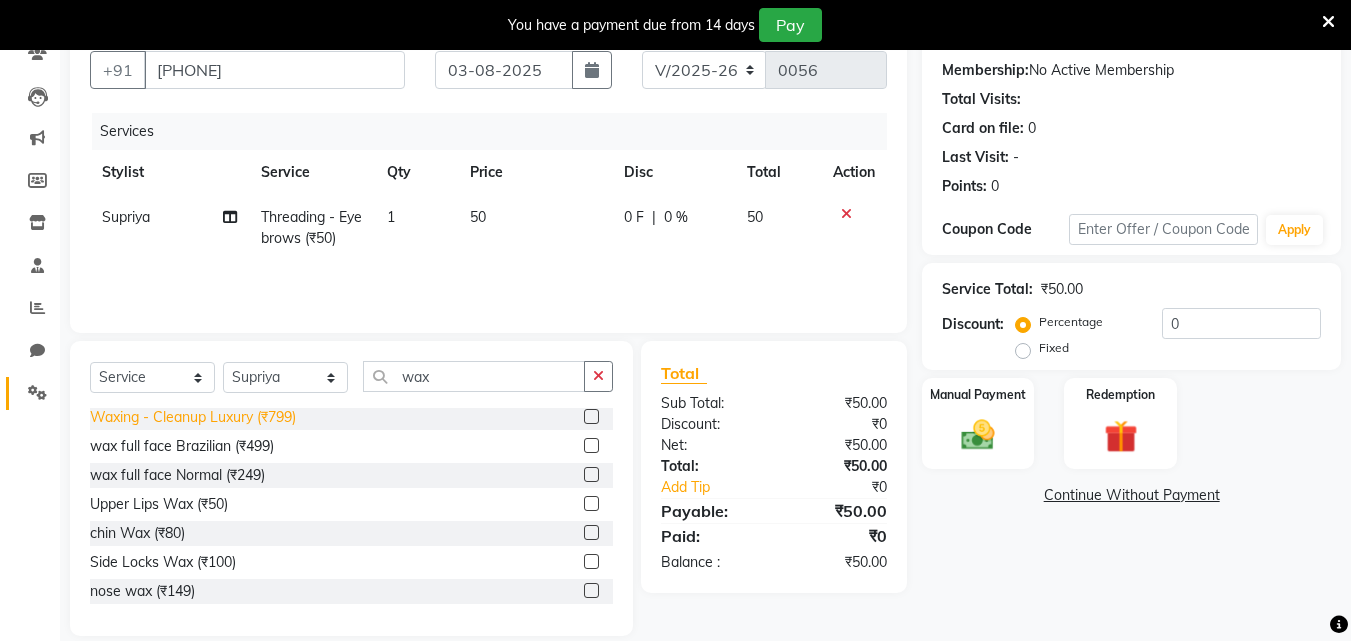 scroll, scrollTop: 210, scrollLeft: 0, axis: vertical 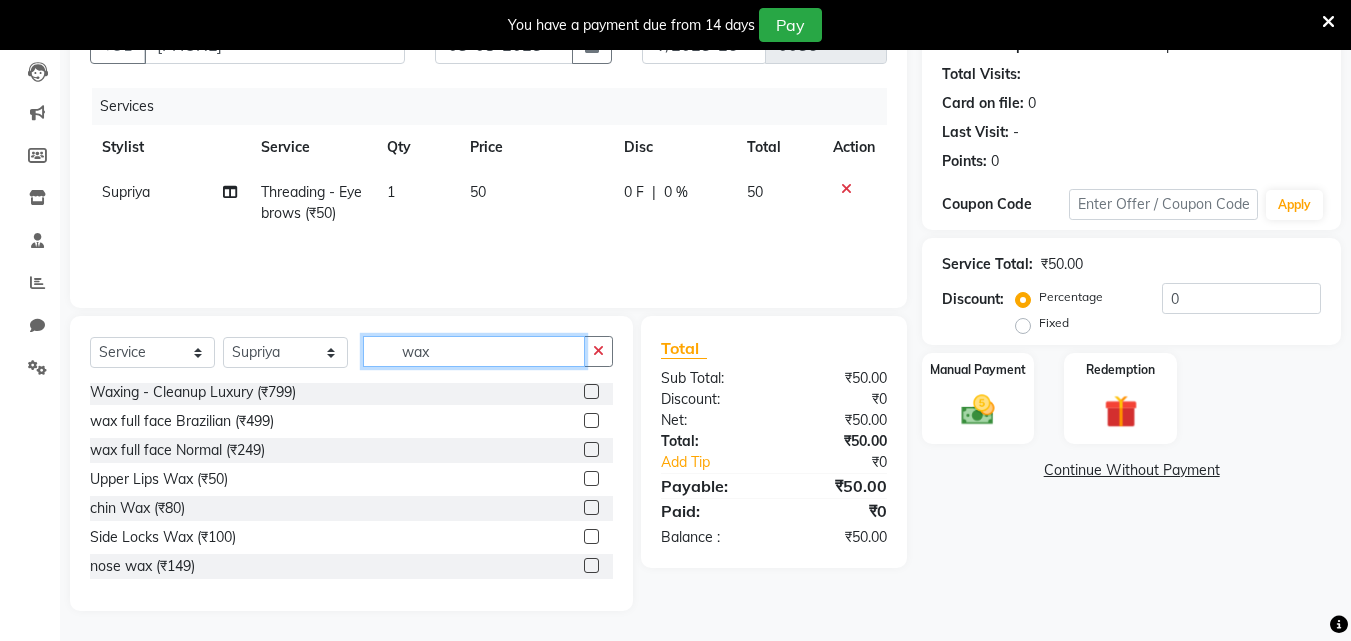click on "wax" 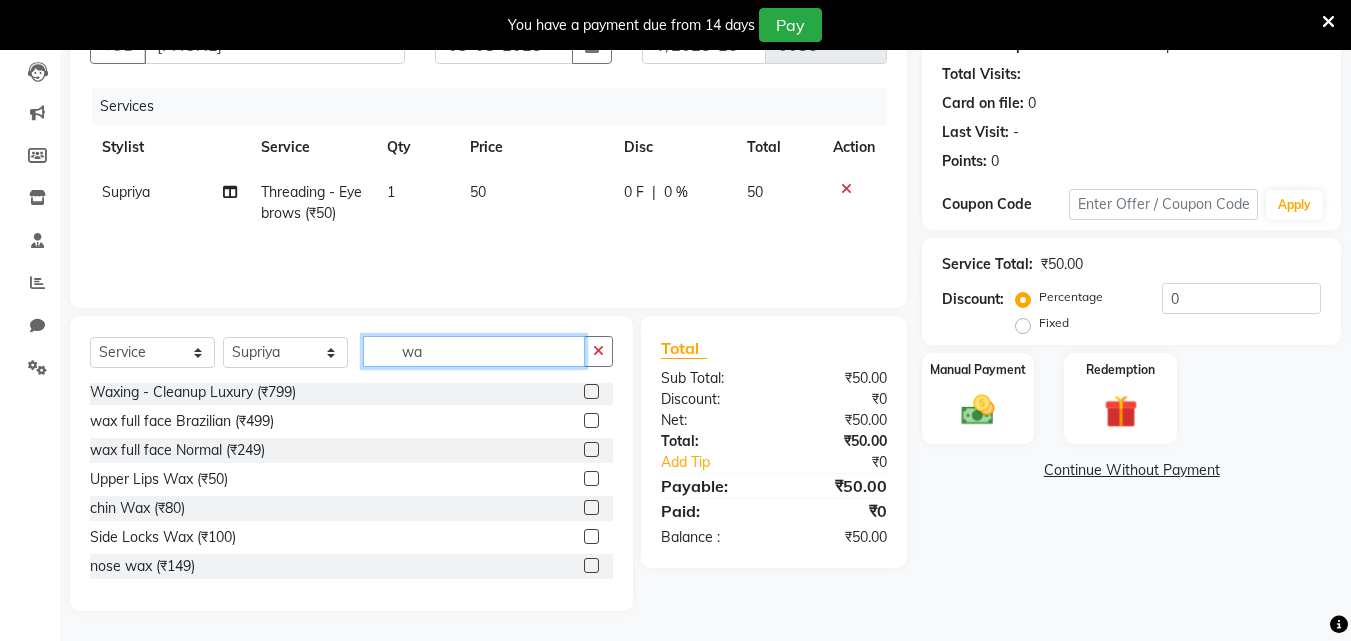 type on "w" 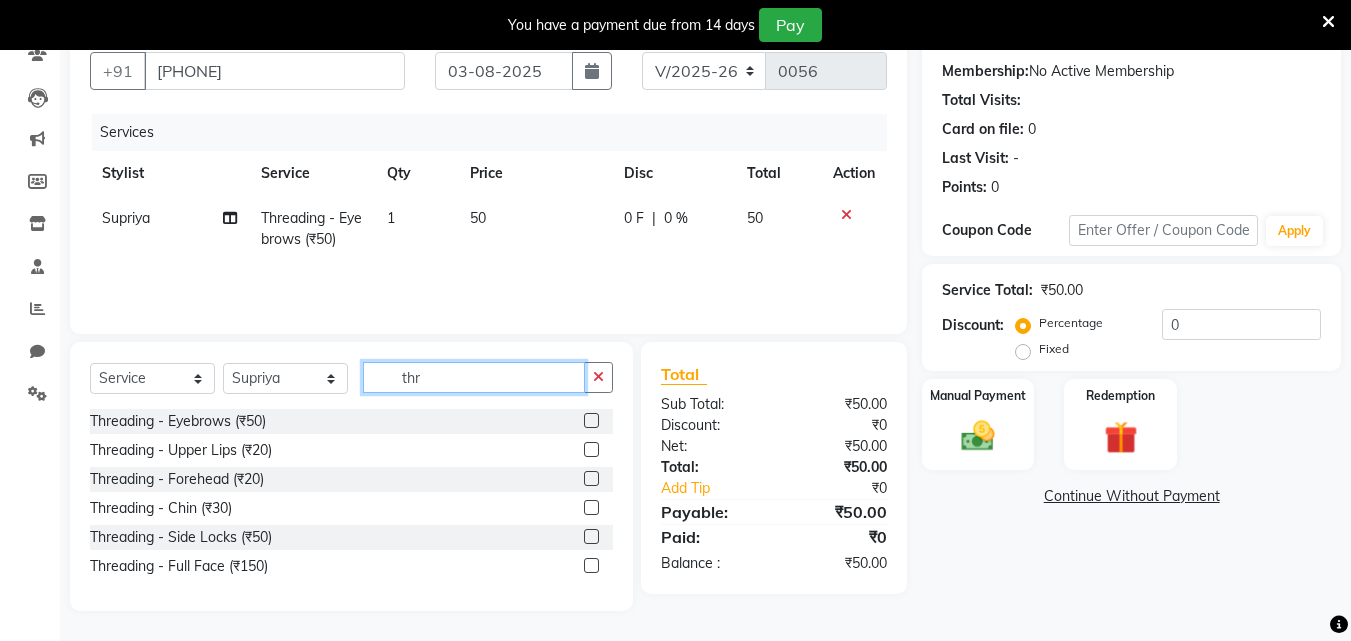 scroll, scrollTop: 0, scrollLeft: 0, axis: both 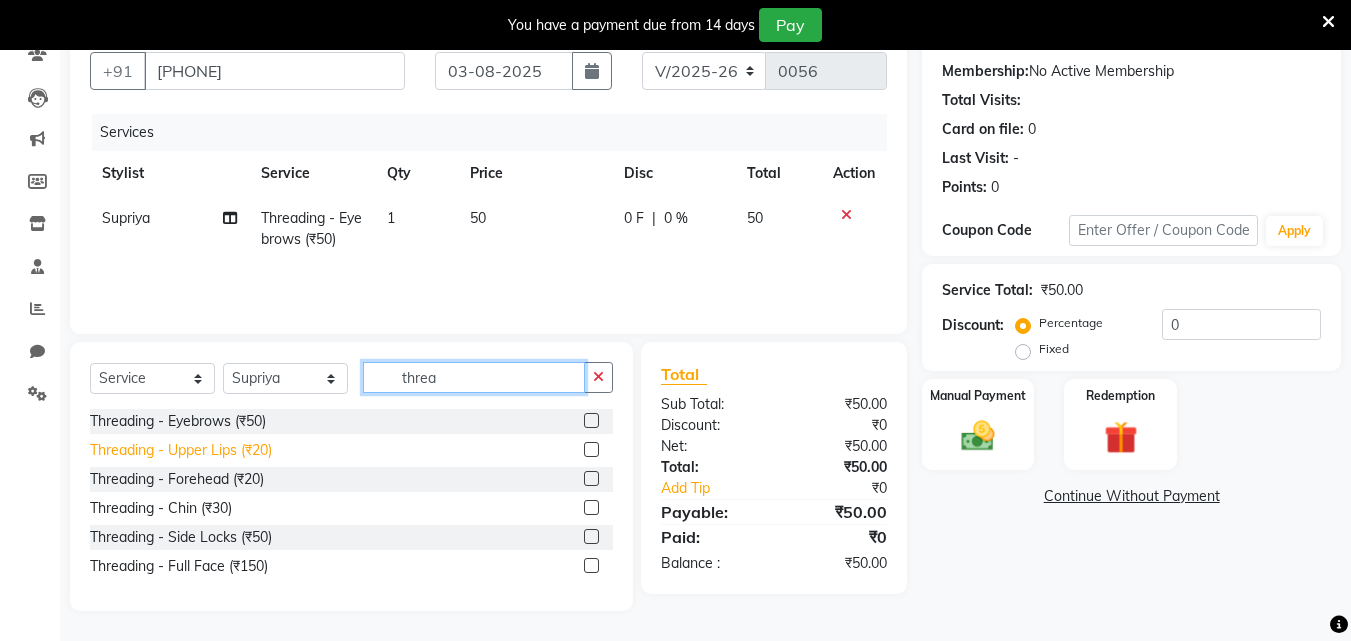 type on "threa" 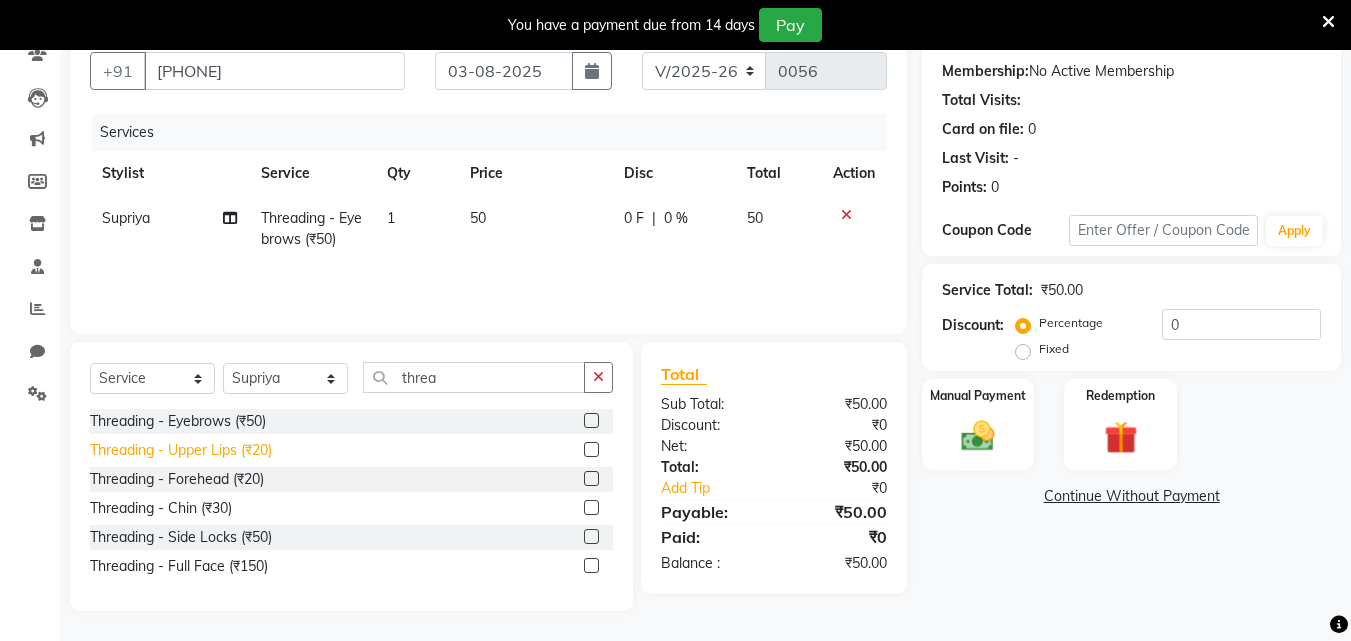 click on "Threading - Upper Lips (₹20)" 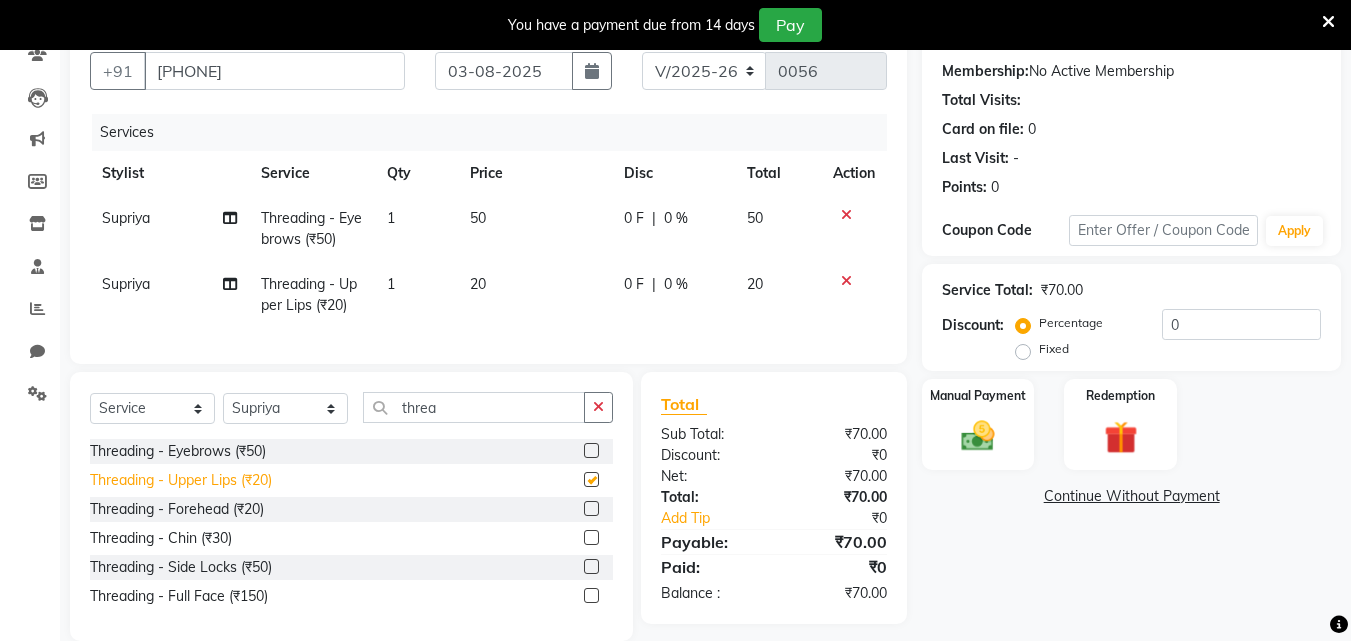 checkbox on "false" 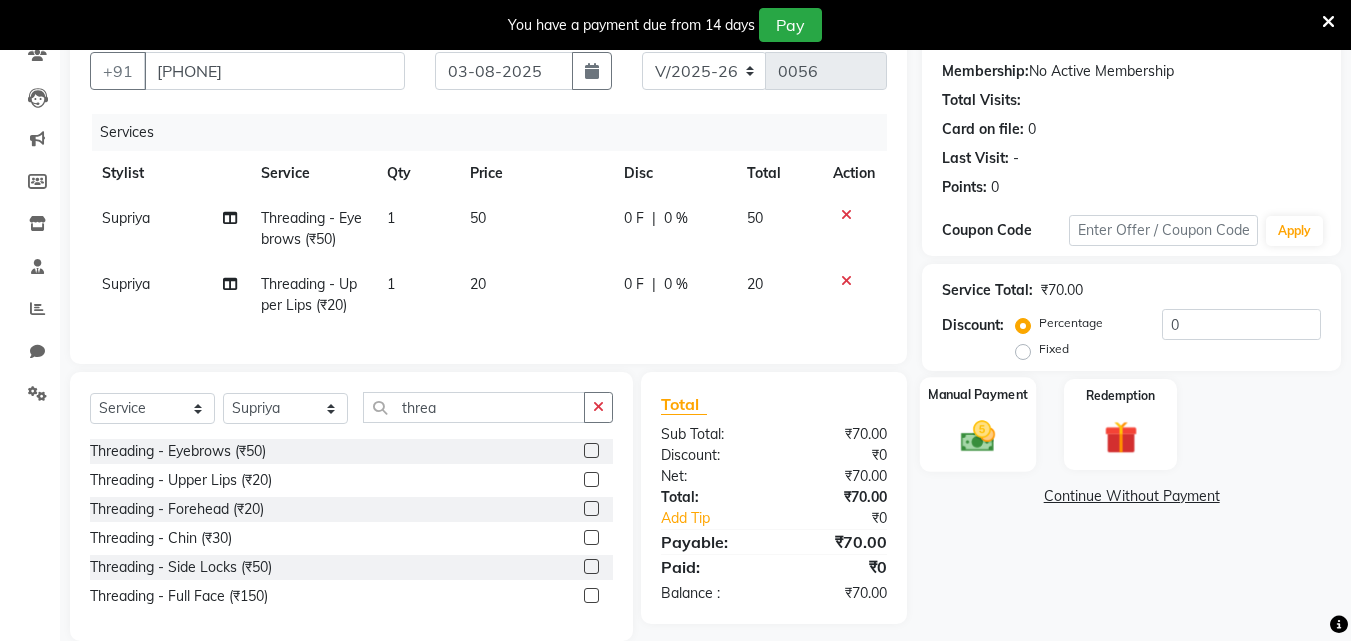 click 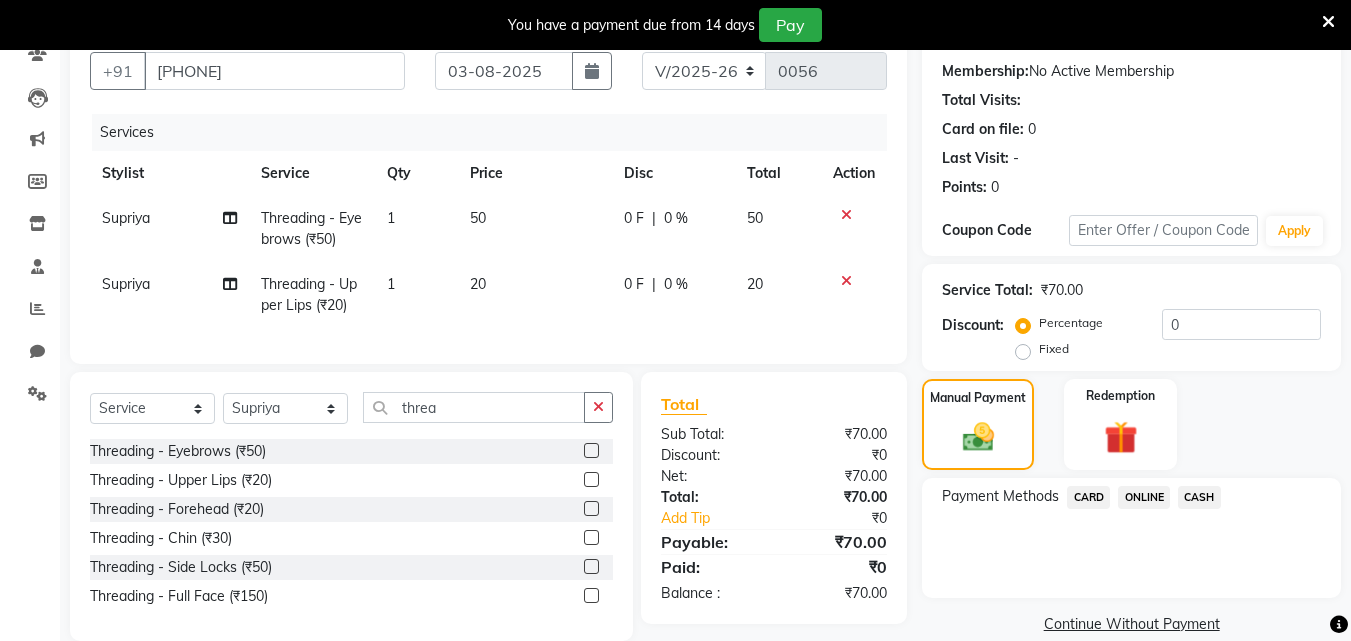 click on "ONLINE" 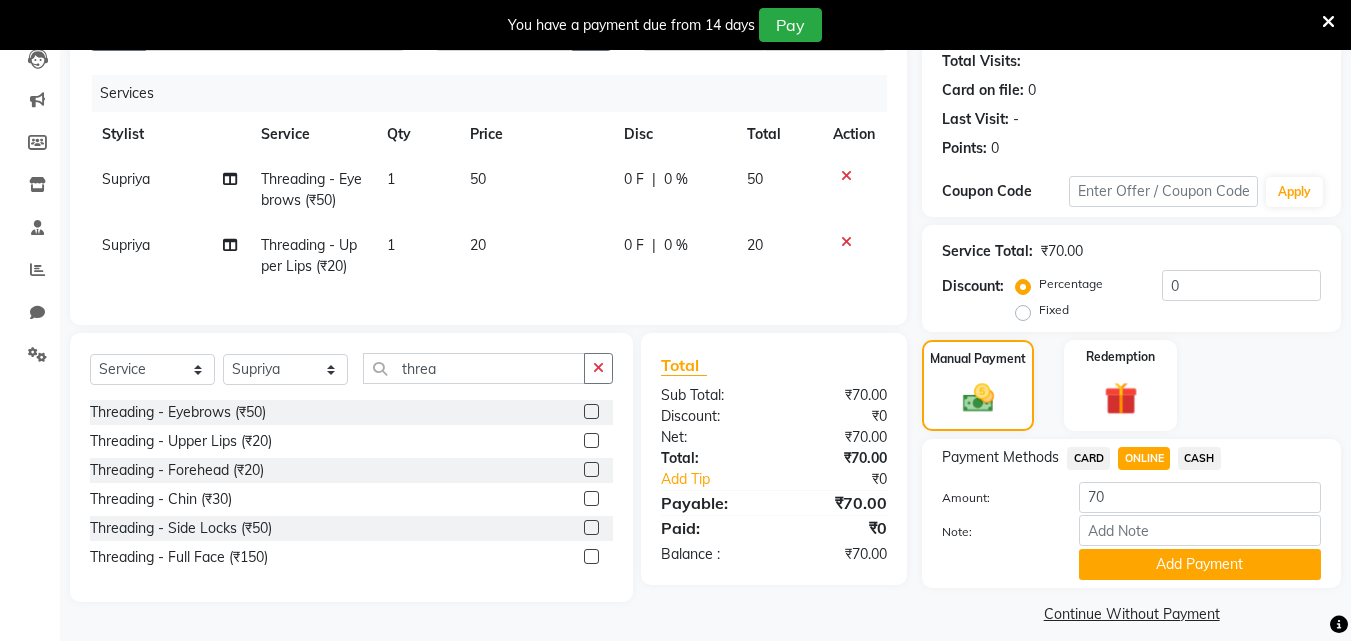 scroll, scrollTop: 241, scrollLeft: 0, axis: vertical 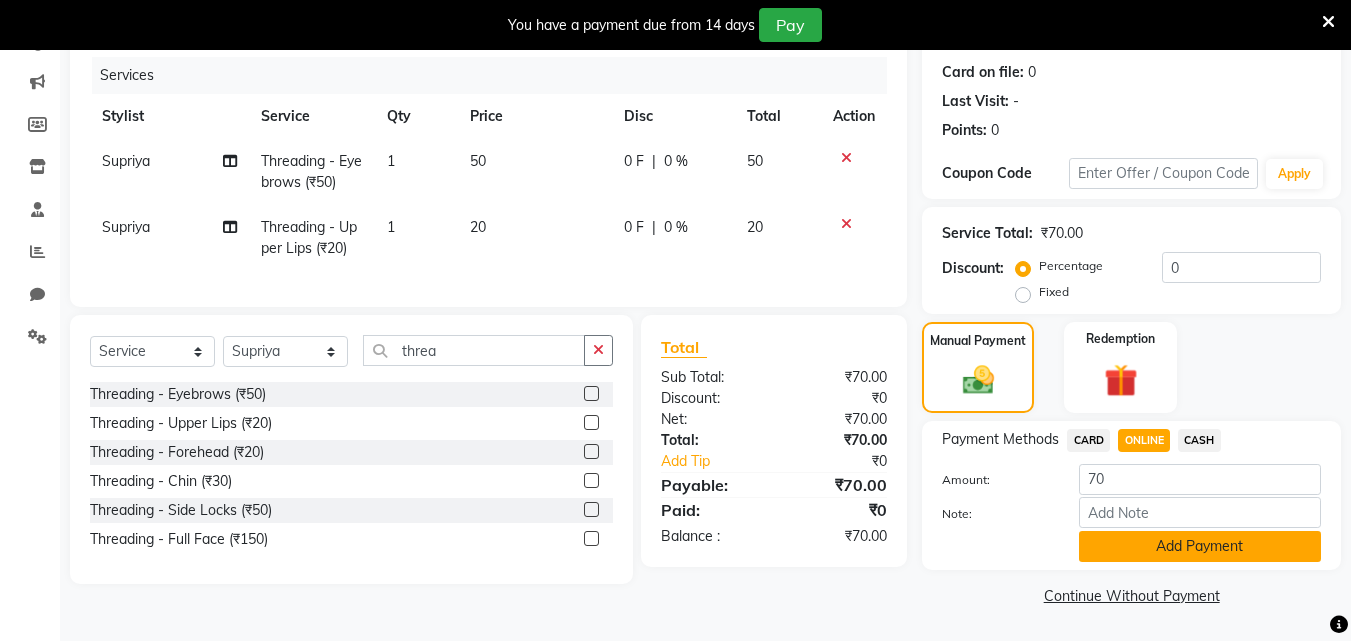 click on "Add Payment" 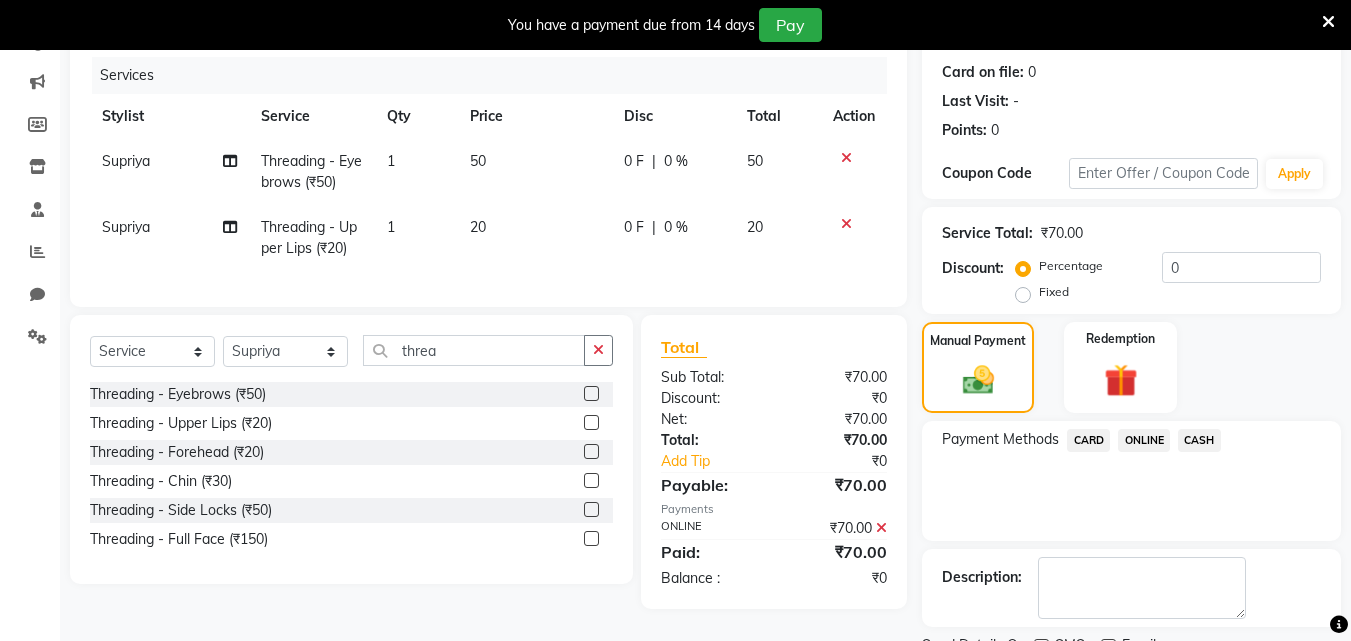 scroll, scrollTop: 325, scrollLeft: 0, axis: vertical 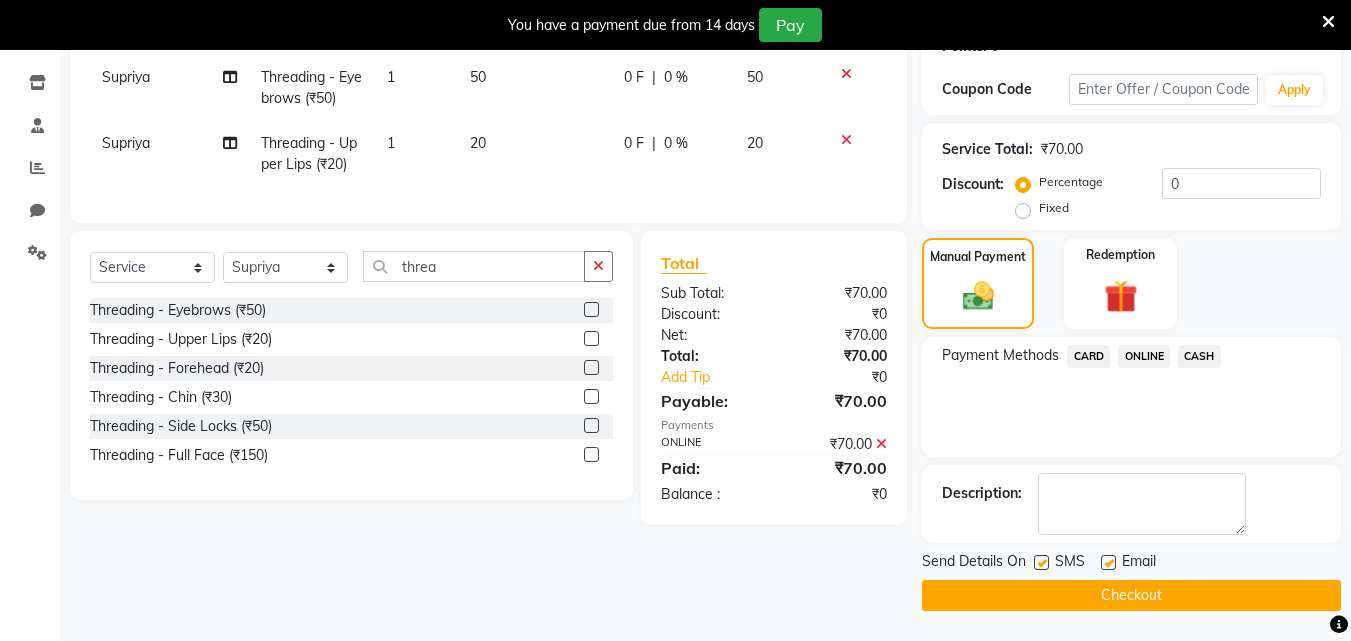 click on "Checkout" 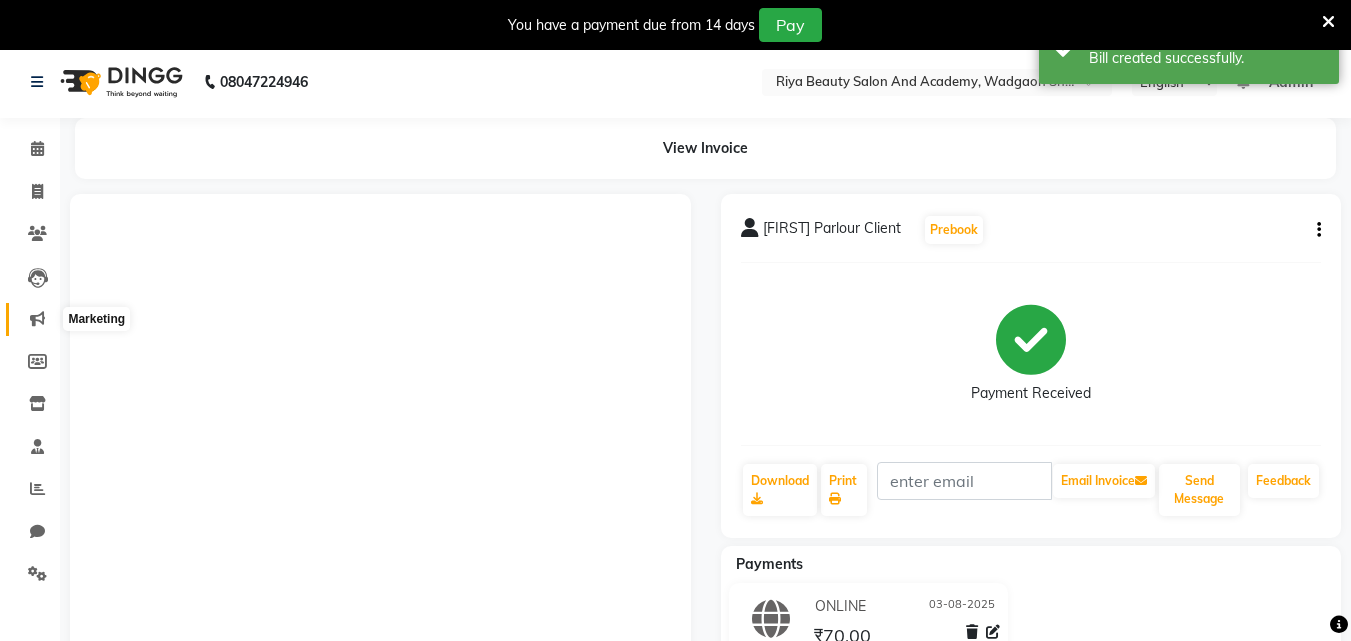 scroll, scrollTop: 0, scrollLeft: 0, axis: both 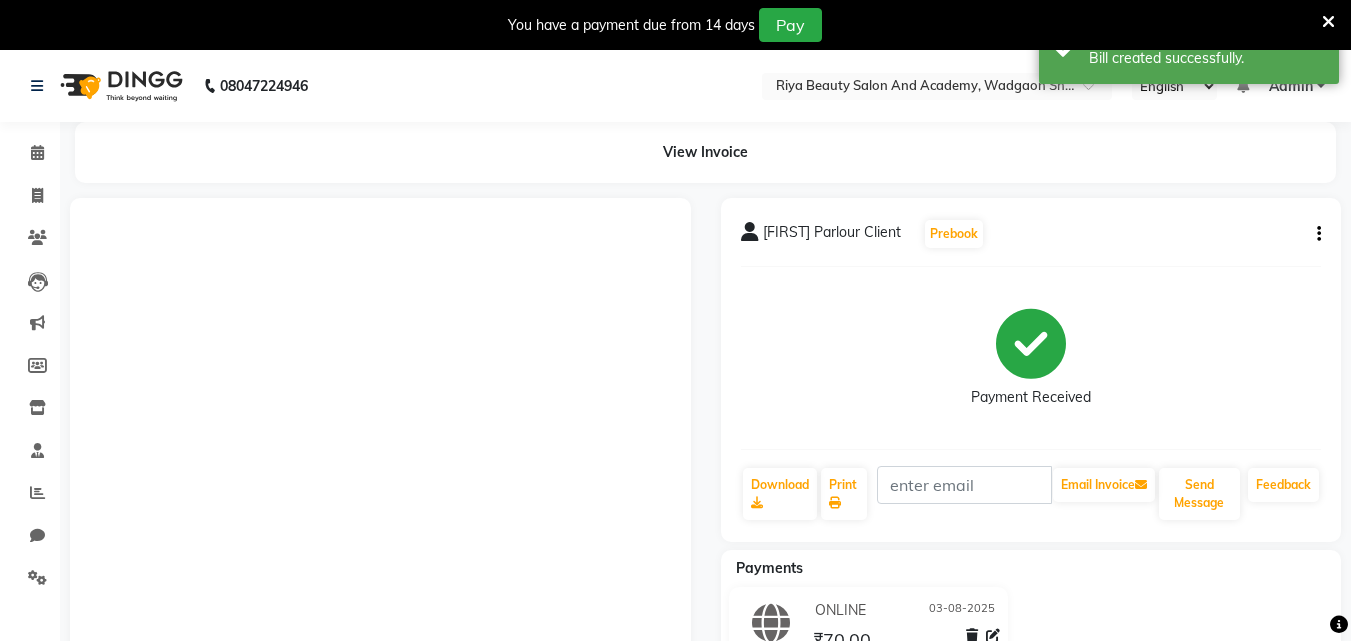 select on "8620" 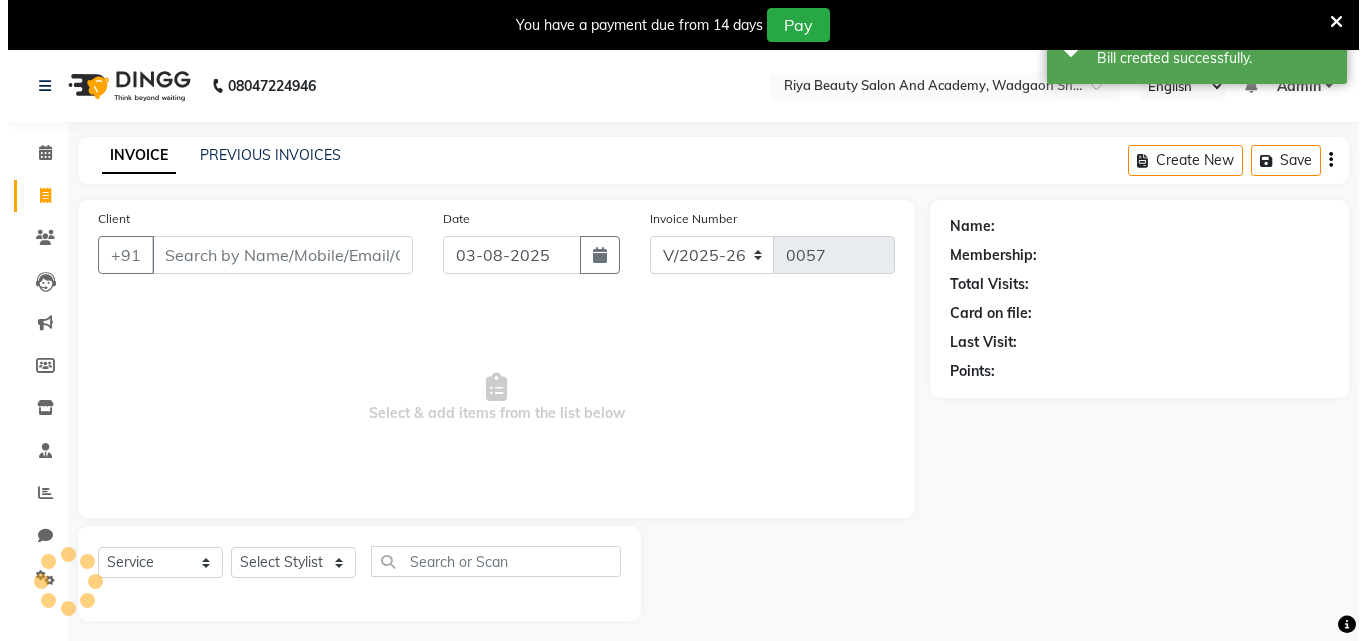 scroll, scrollTop: 50, scrollLeft: 0, axis: vertical 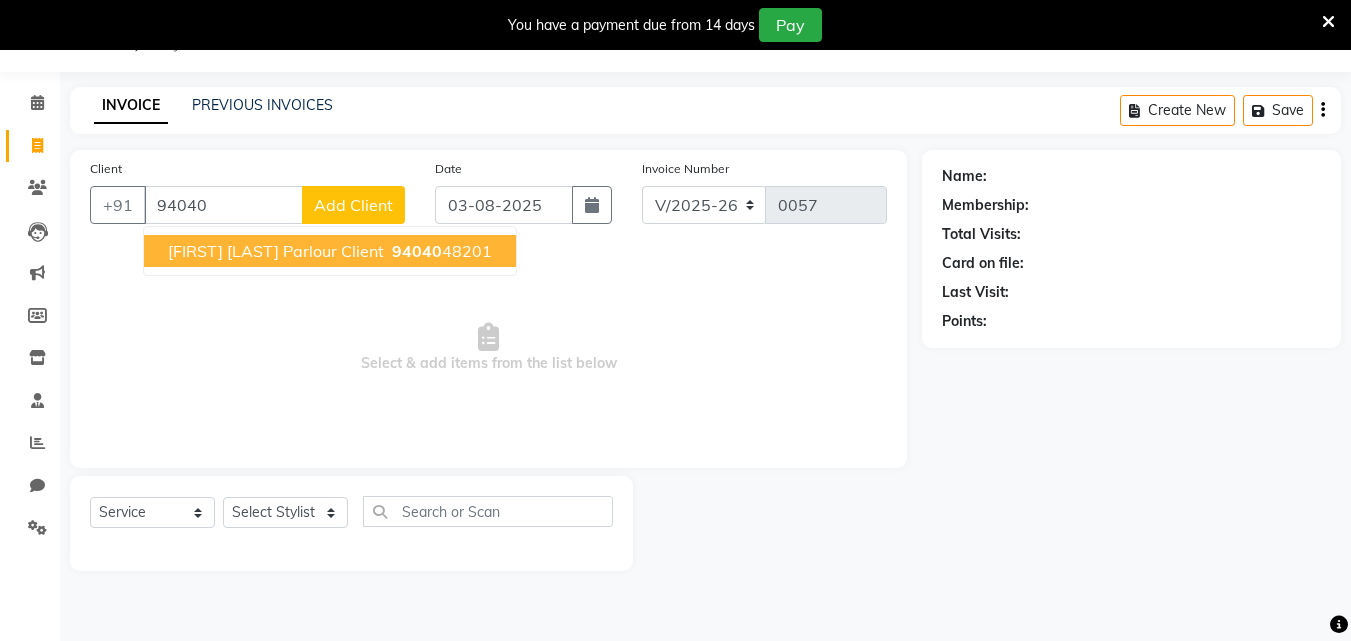 click on "[FIRST] [LAST] Parlour Client" at bounding box center [276, 251] 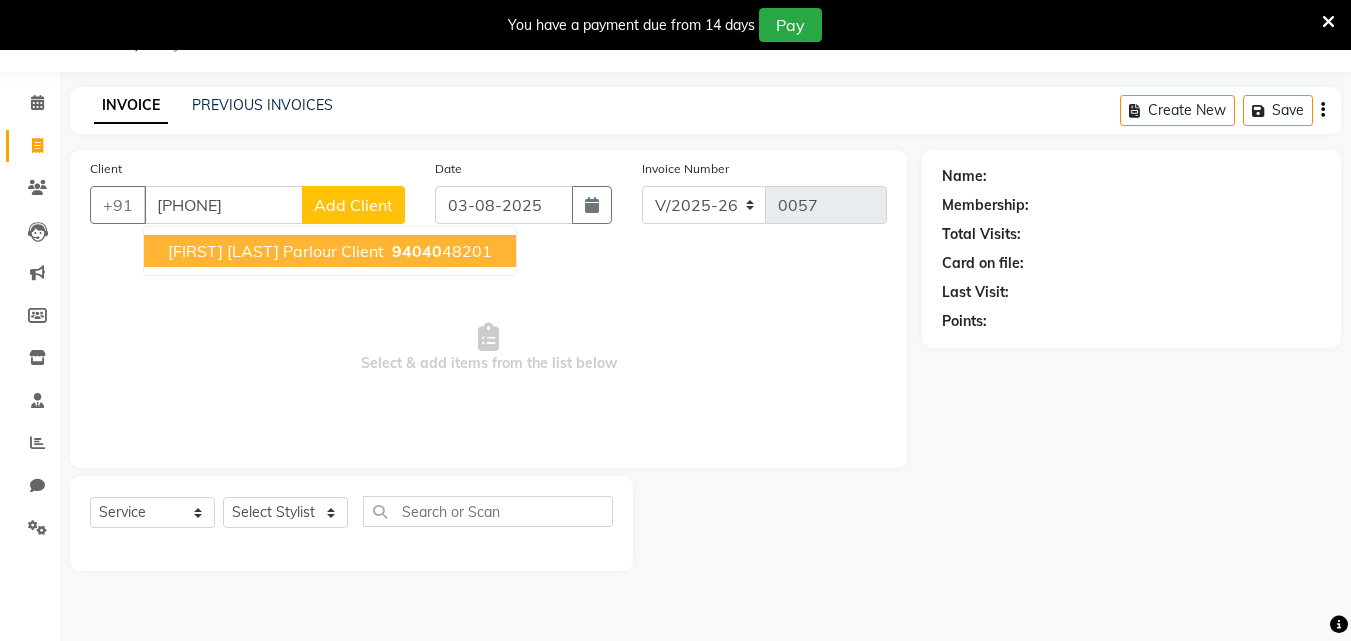type on "[PHONE]" 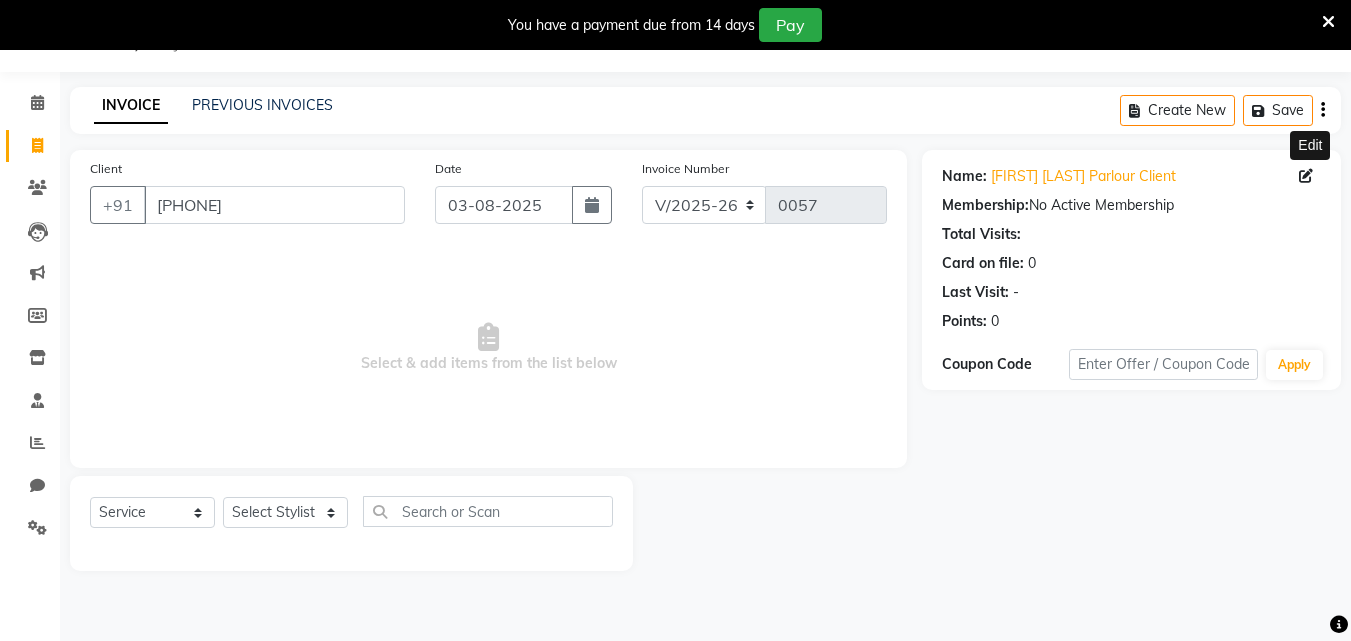 click 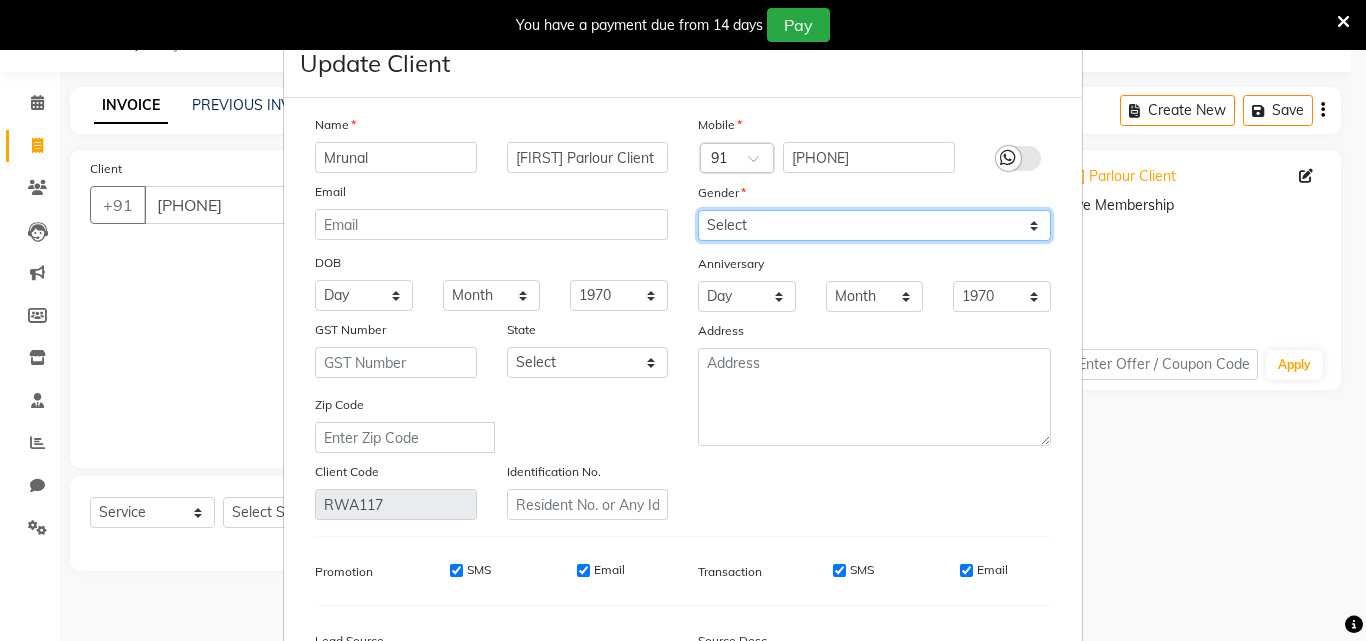 click on "Select Male Female Other Prefer Not To Say" at bounding box center [874, 225] 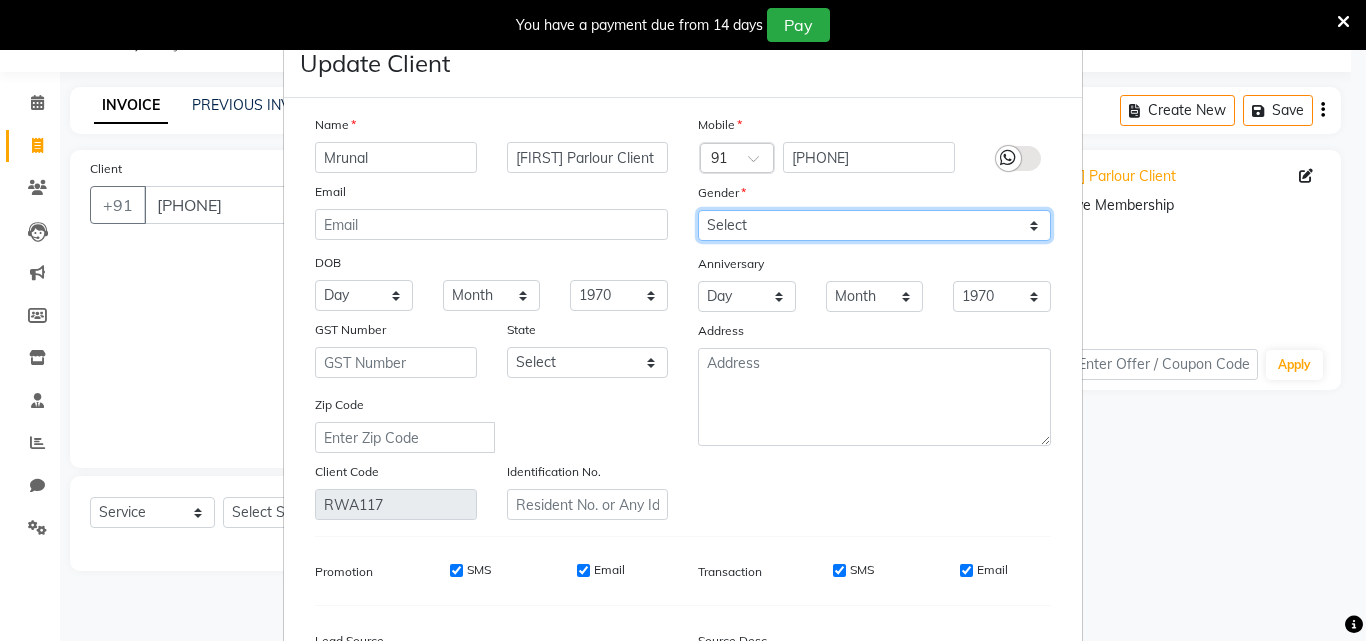 select on "female" 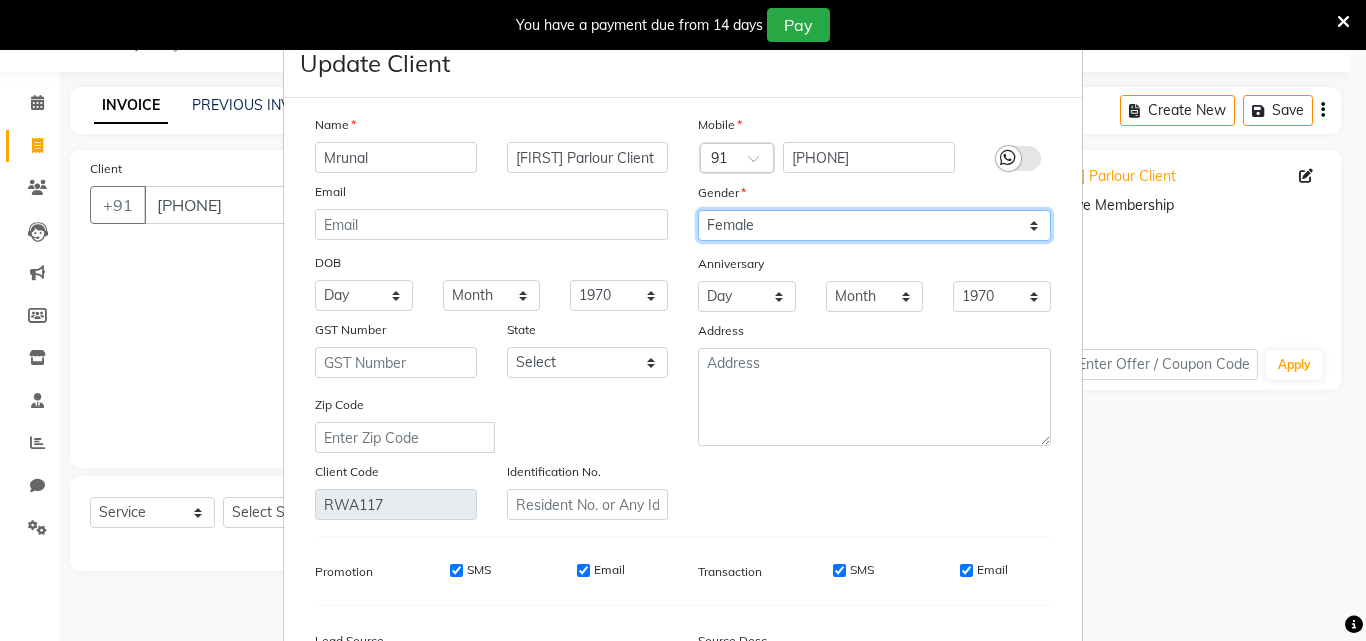 click on "Select Male Female Other Prefer Not To Say" at bounding box center [874, 225] 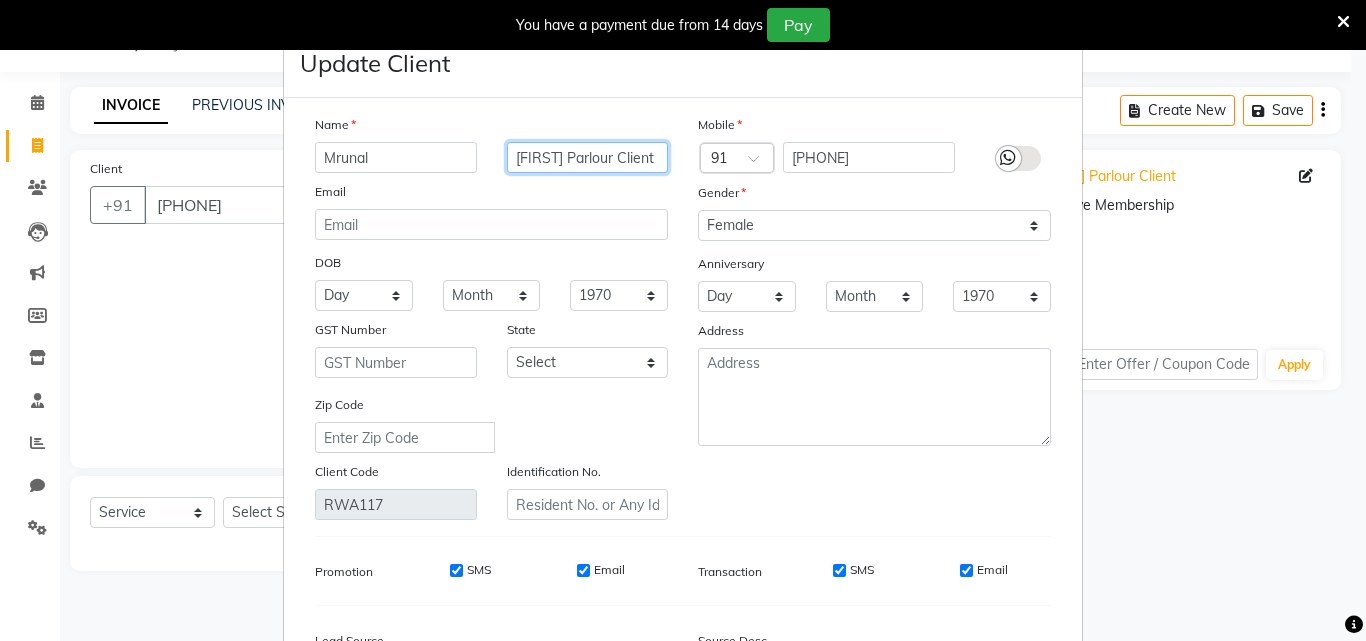 click on "[FIRST] Parlour Client" at bounding box center (588, 157) 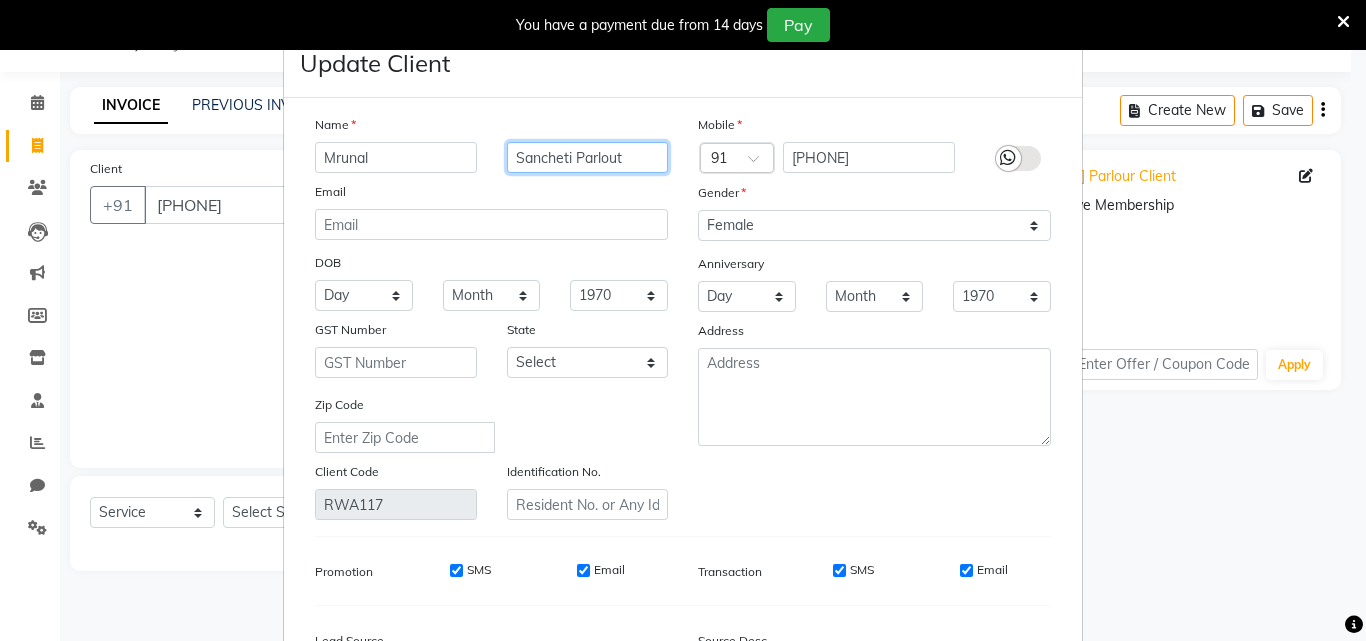 click on "Sancheti Parlout" at bounding box center (588, 157) 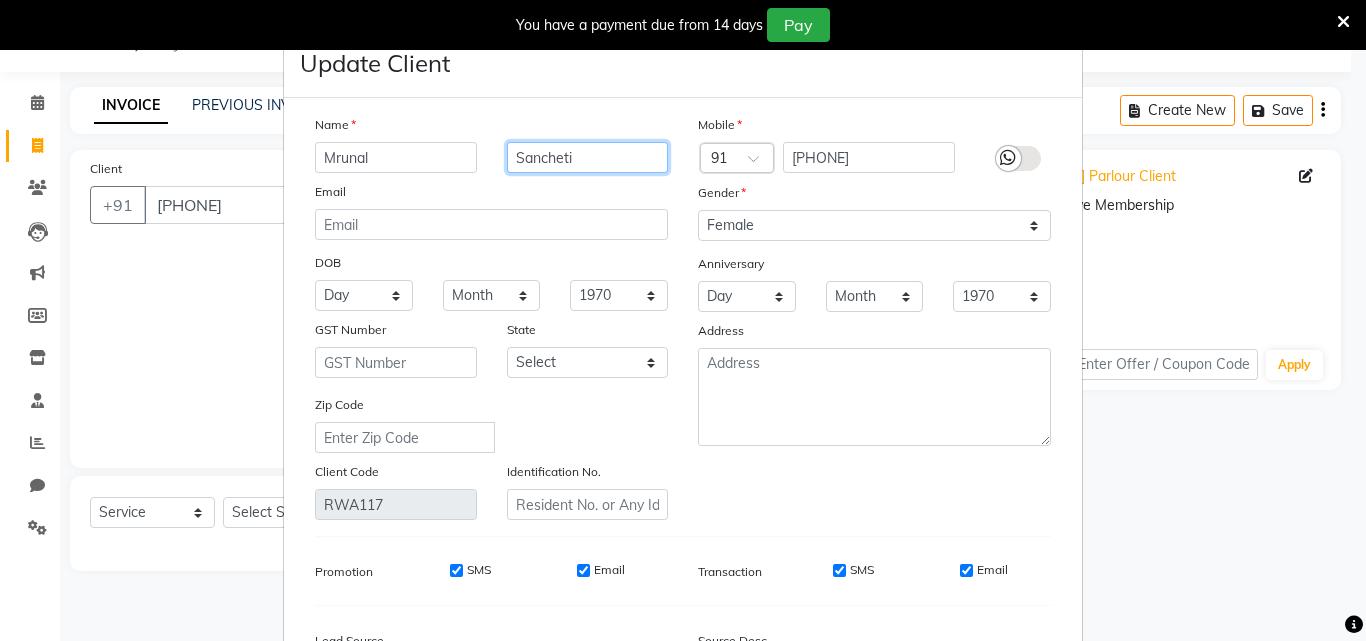 type on "Sancheti" 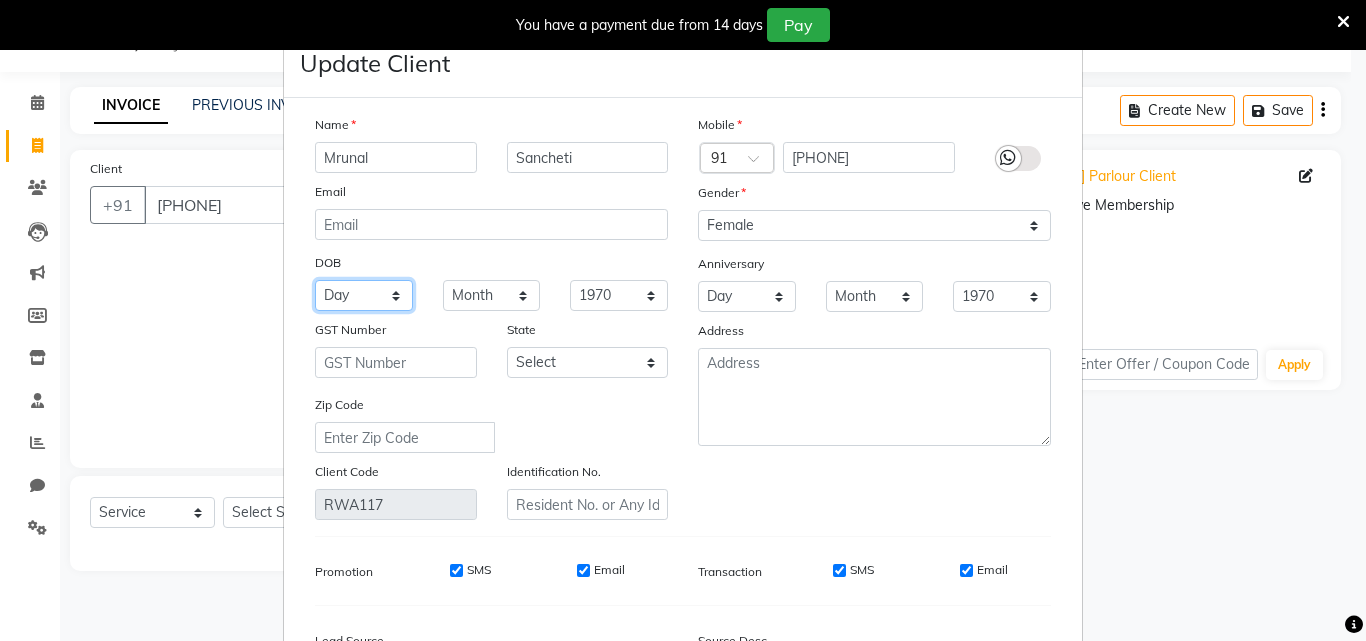 click on "Day 01 02 03 04 05 06 07 08 09 10 11 12 13 14 15 16 17 18 19 20 21 22 23 24 25 26 27 28 29 30 31" at bounding box center (364, 295) 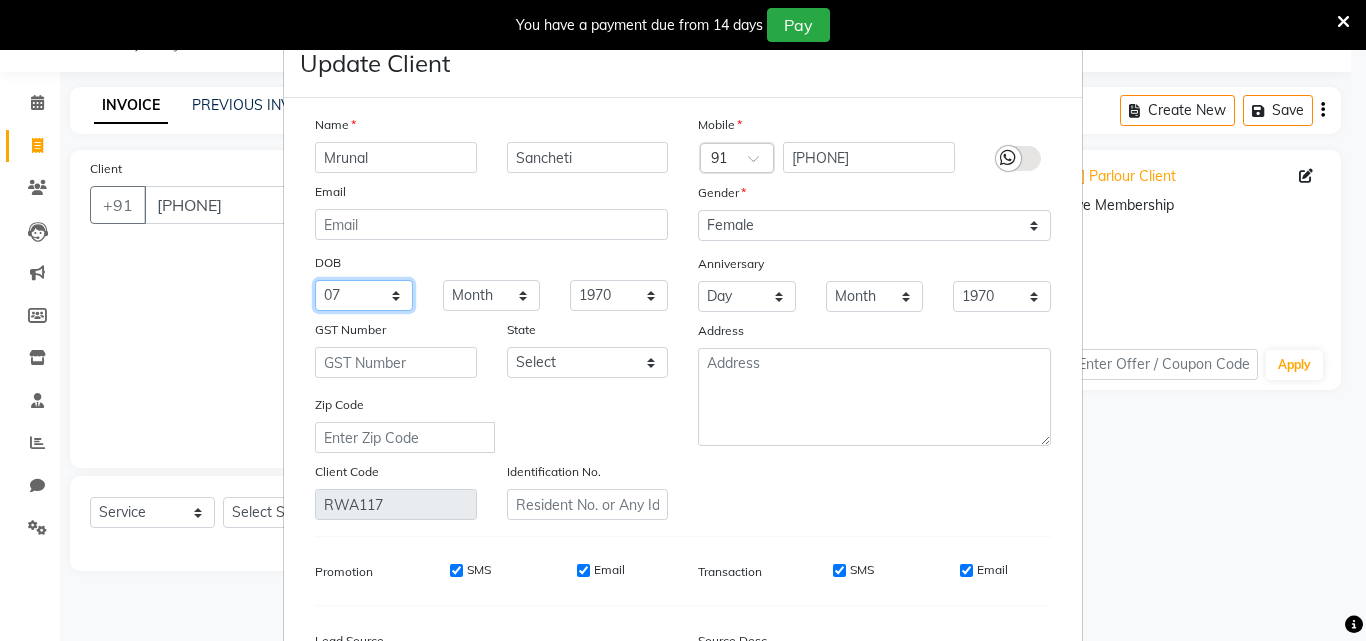 click on "Day 01 02 03 04 05 06 07 08 09 10 11 12 13 14 15 16 17 18 19 20 21 22 23 24 25 26 27 28 29 30 31" at bounding box center [364, 295] 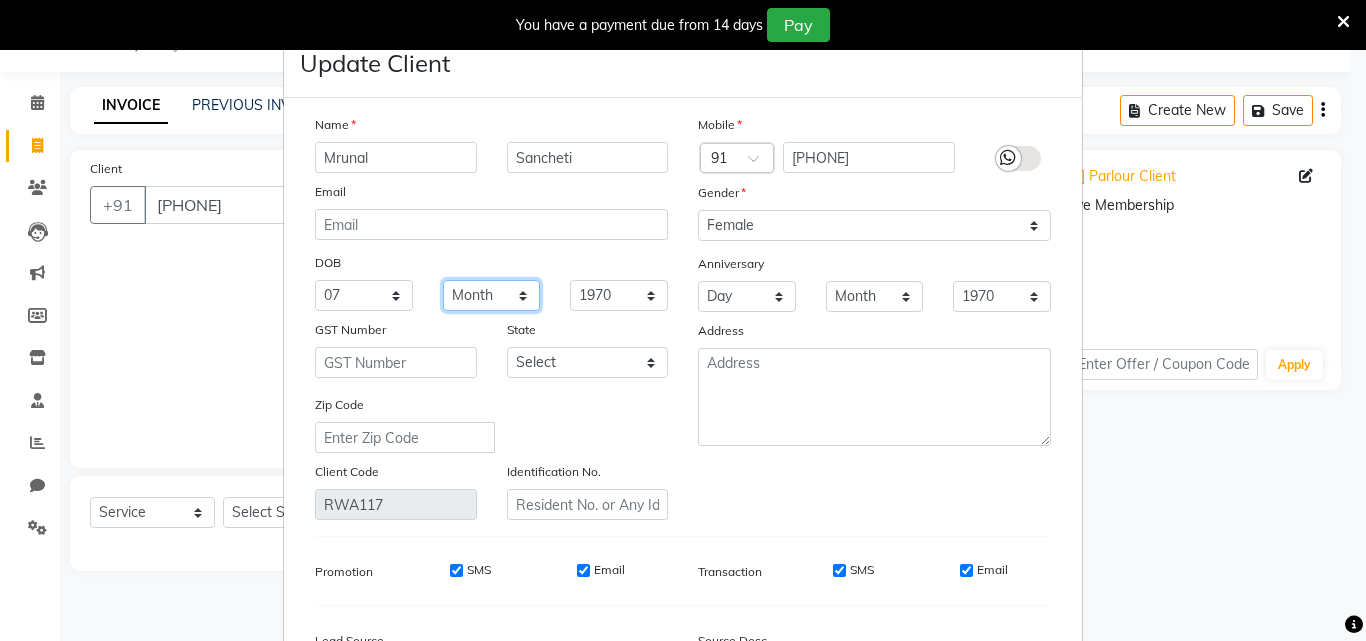 click on "Month January February March April May June July August September October November December" at bounding box center [492, 295] 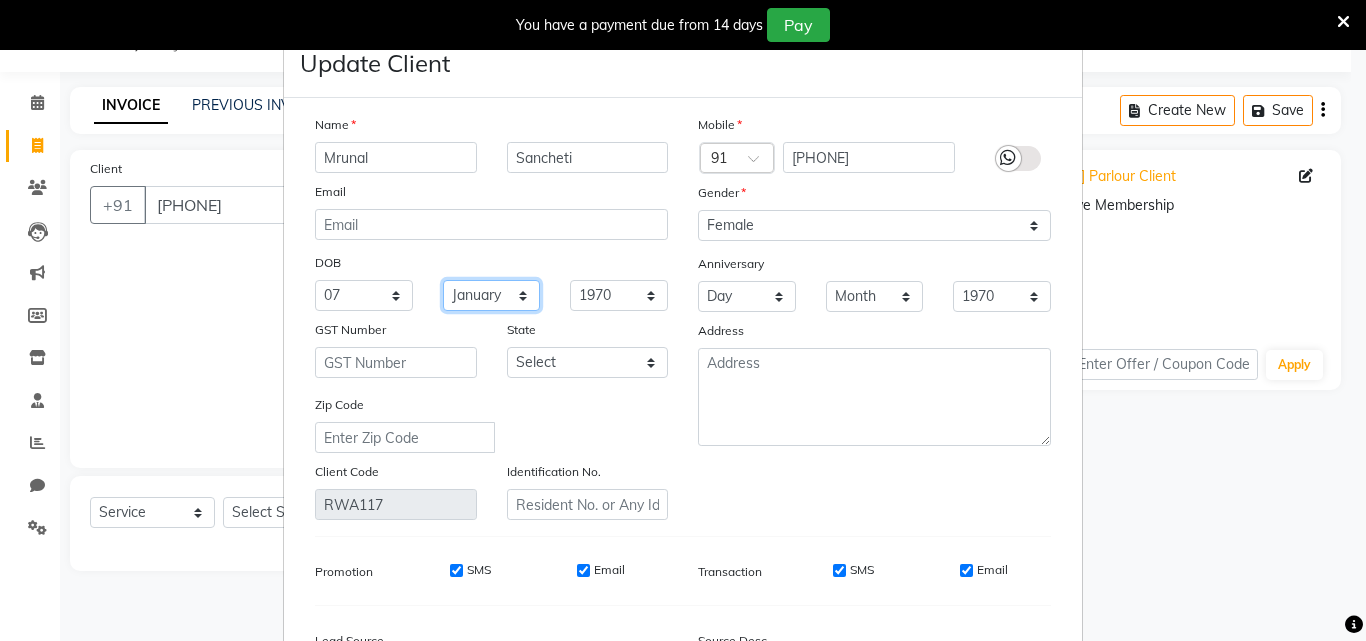 click on "Month January February March April May June July August September October November December" at bounding box center (492, 295) 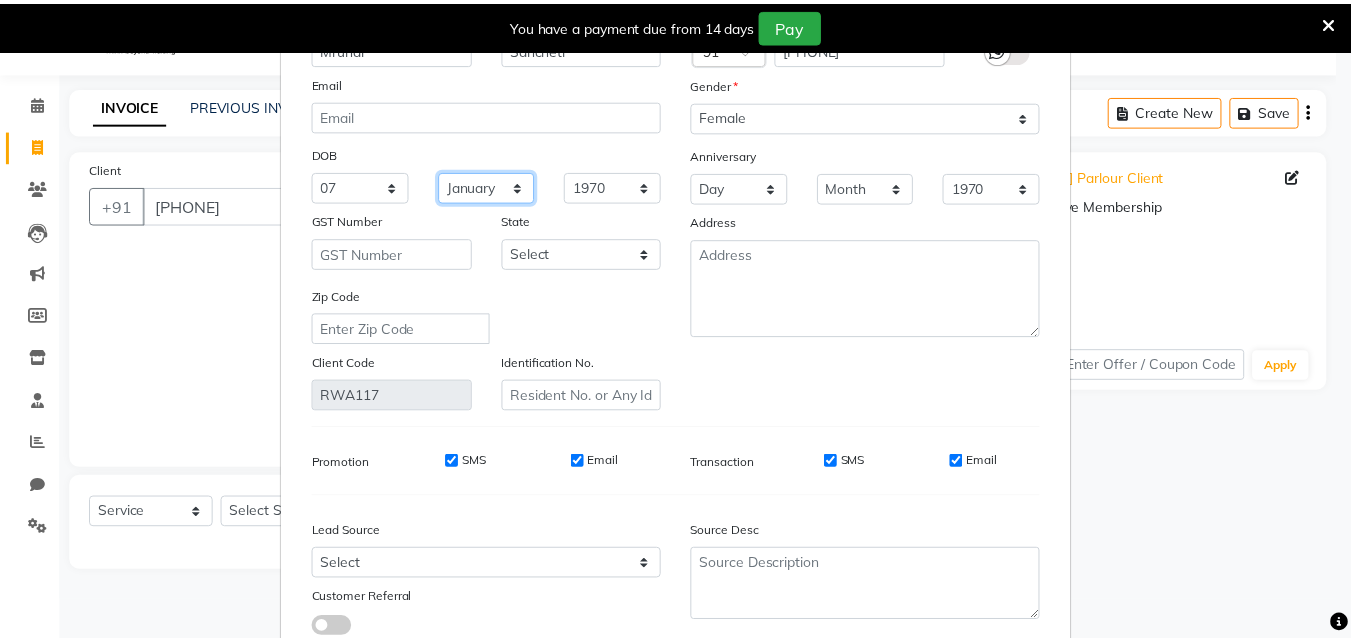 scroll, scrollTop: 246, scrollLeft: 0, axis: vertical 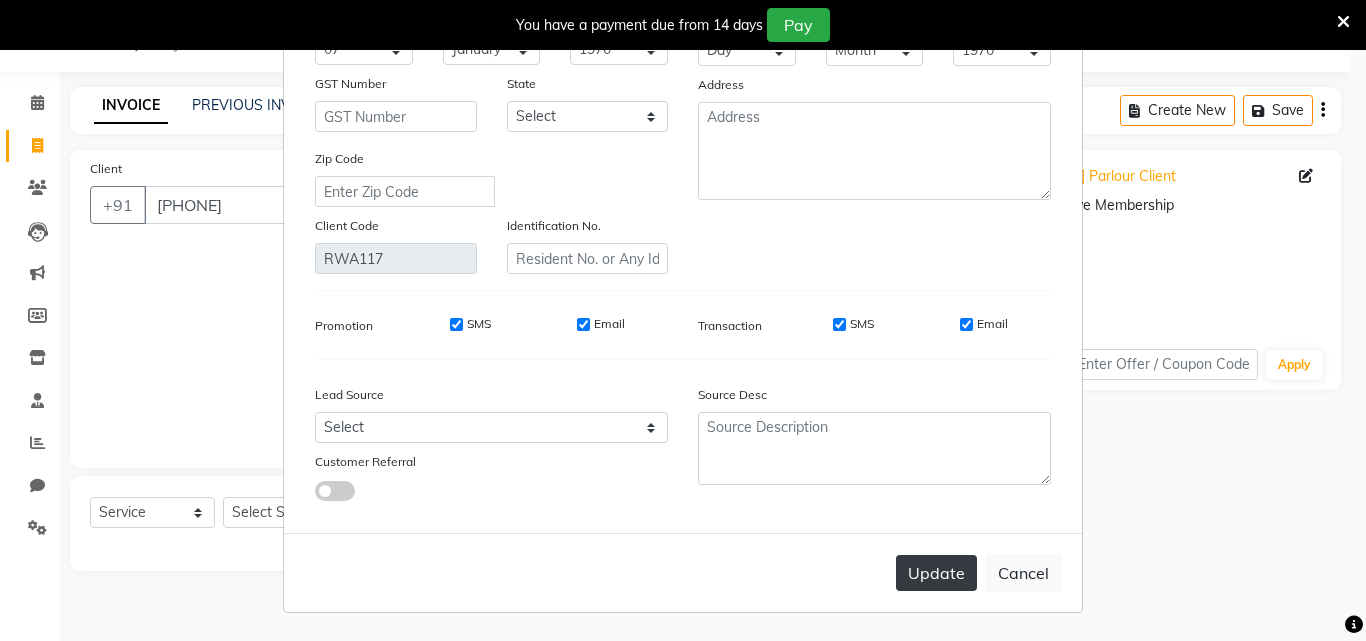 click on "Update" at bounding box center (936, 573) 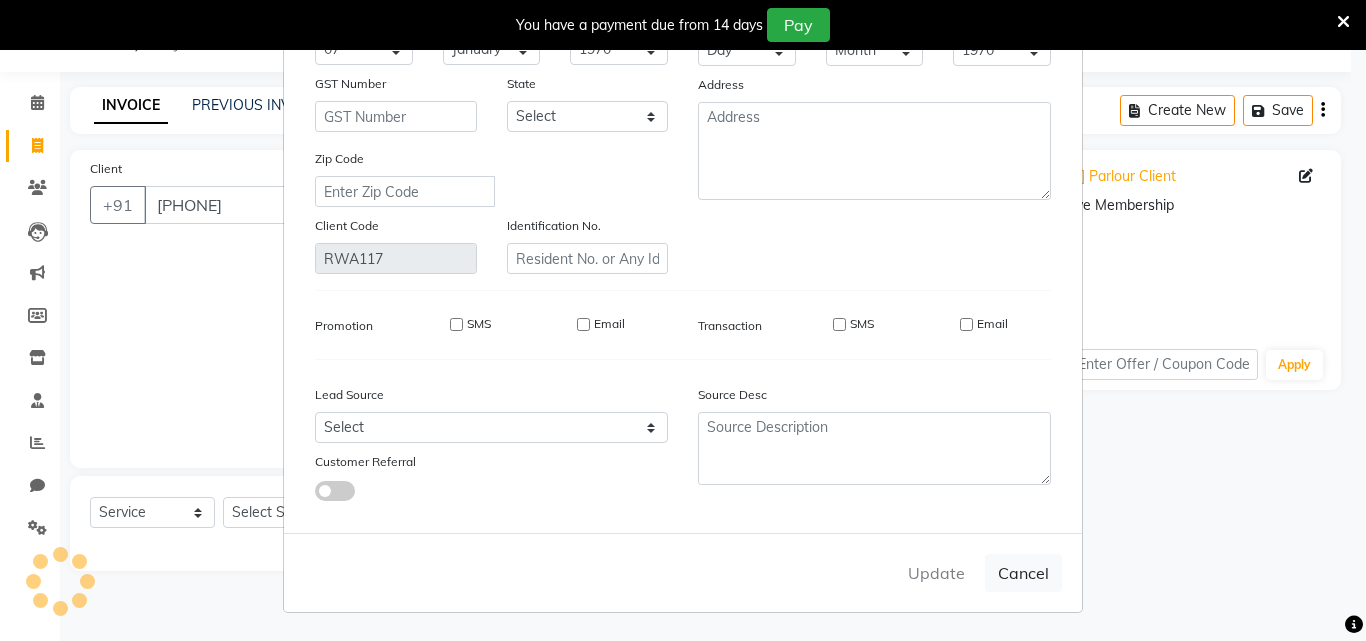 type 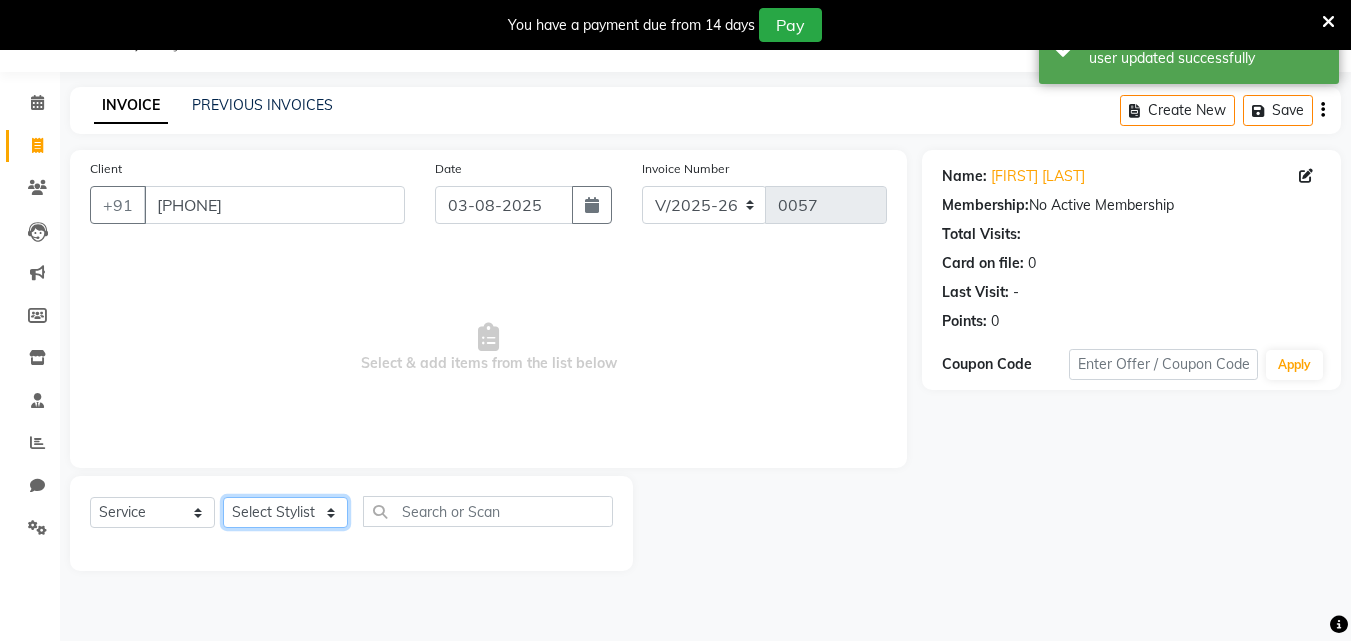 click on "Select Stylist Bhavana Riya Rupali Supriya" 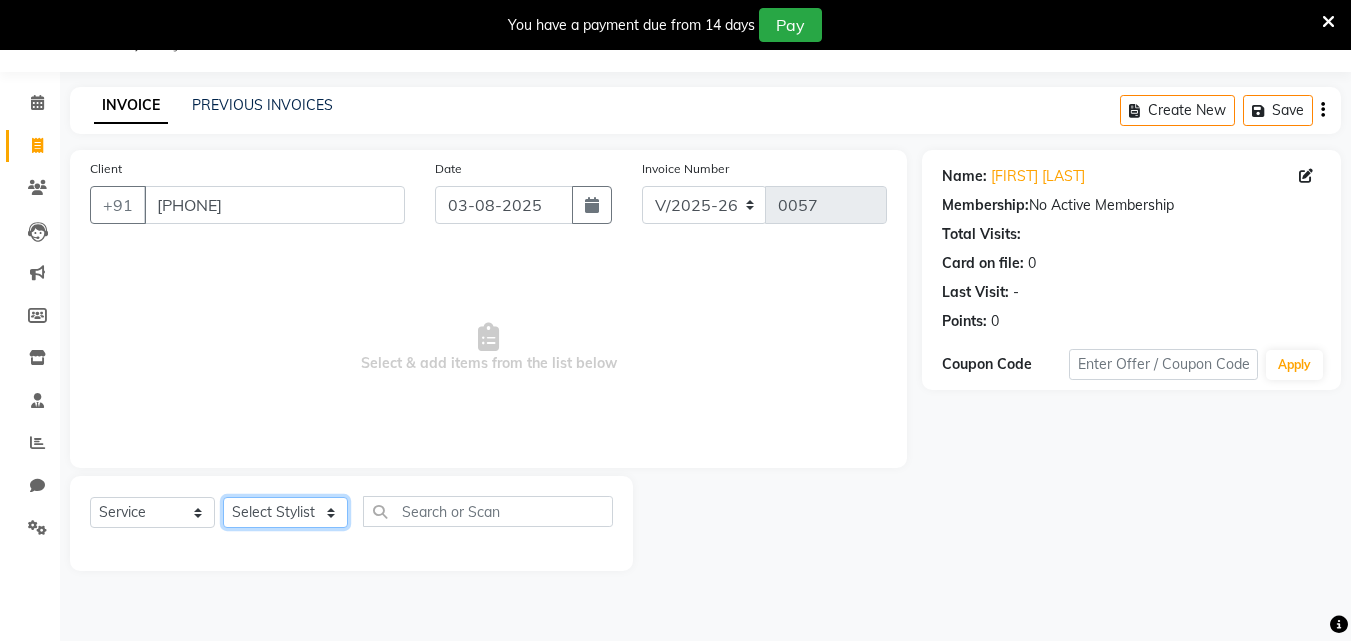 select on "87284" 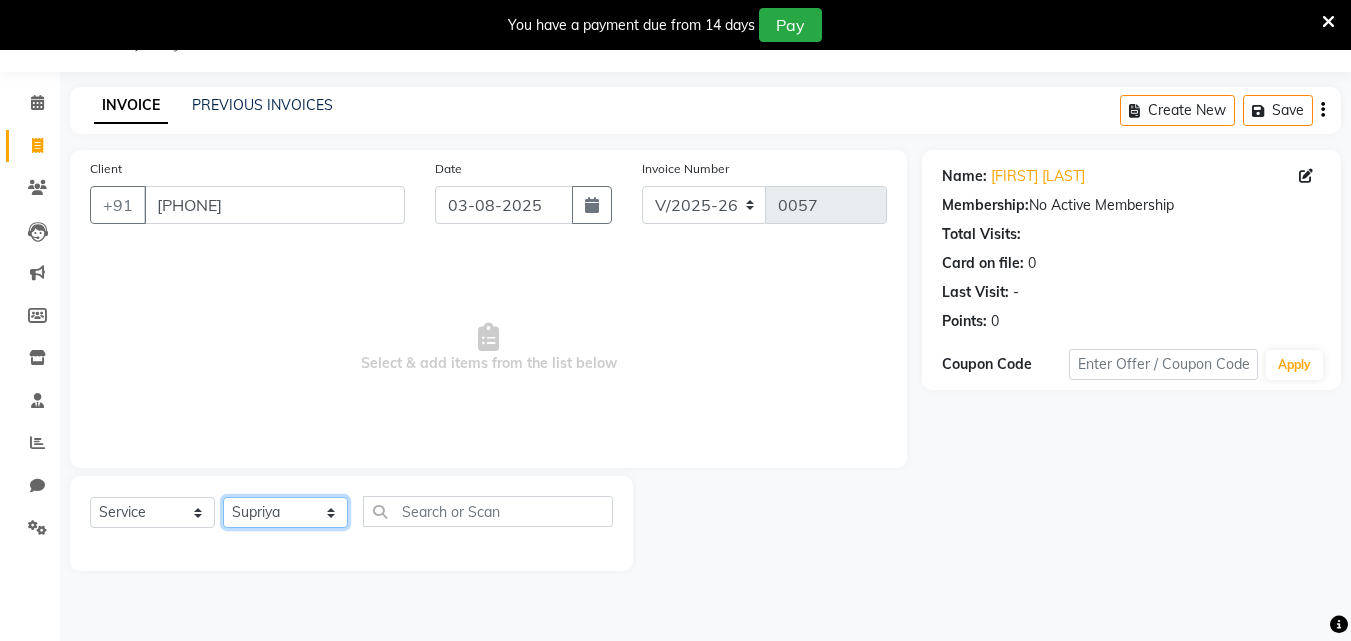 click on "Select Stylist Bhavana Riya Rupali Supriya" 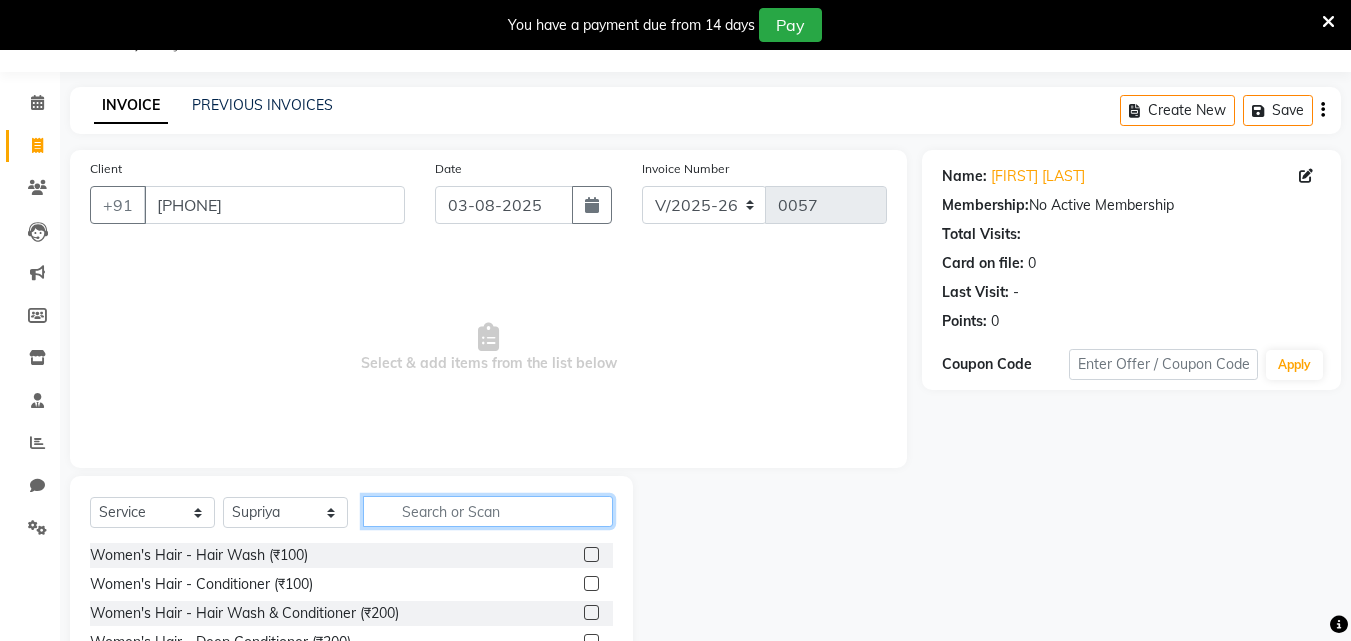 click 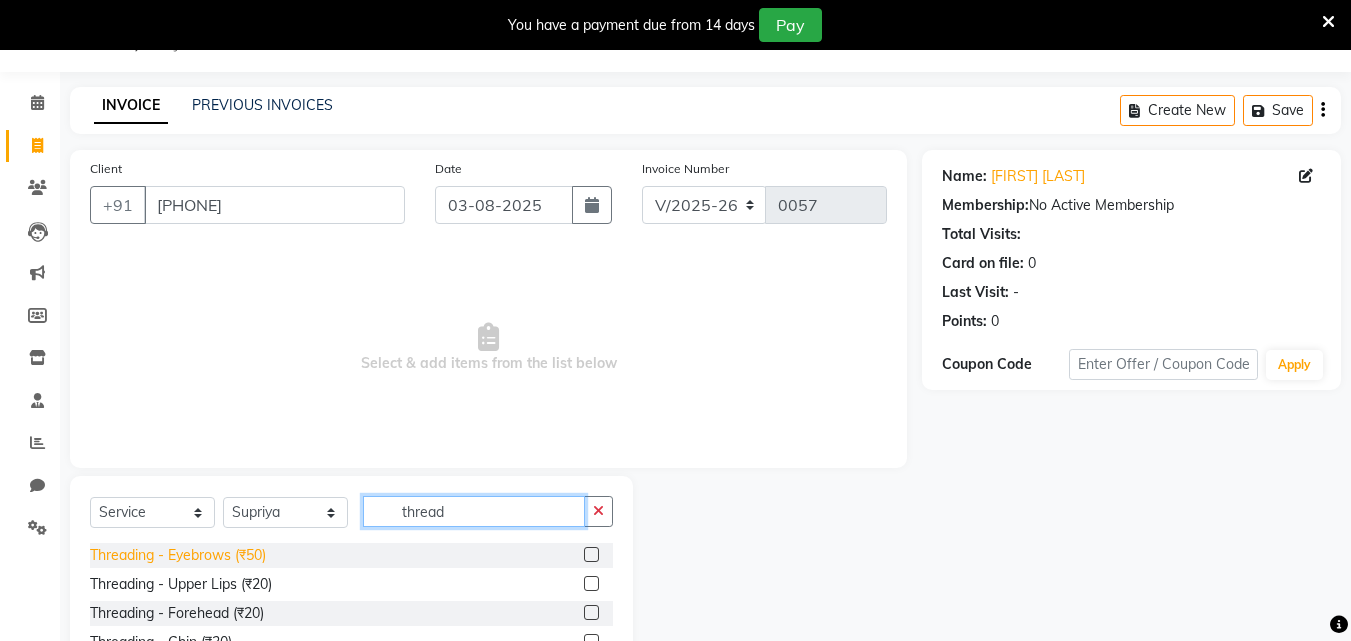 type on "thread" 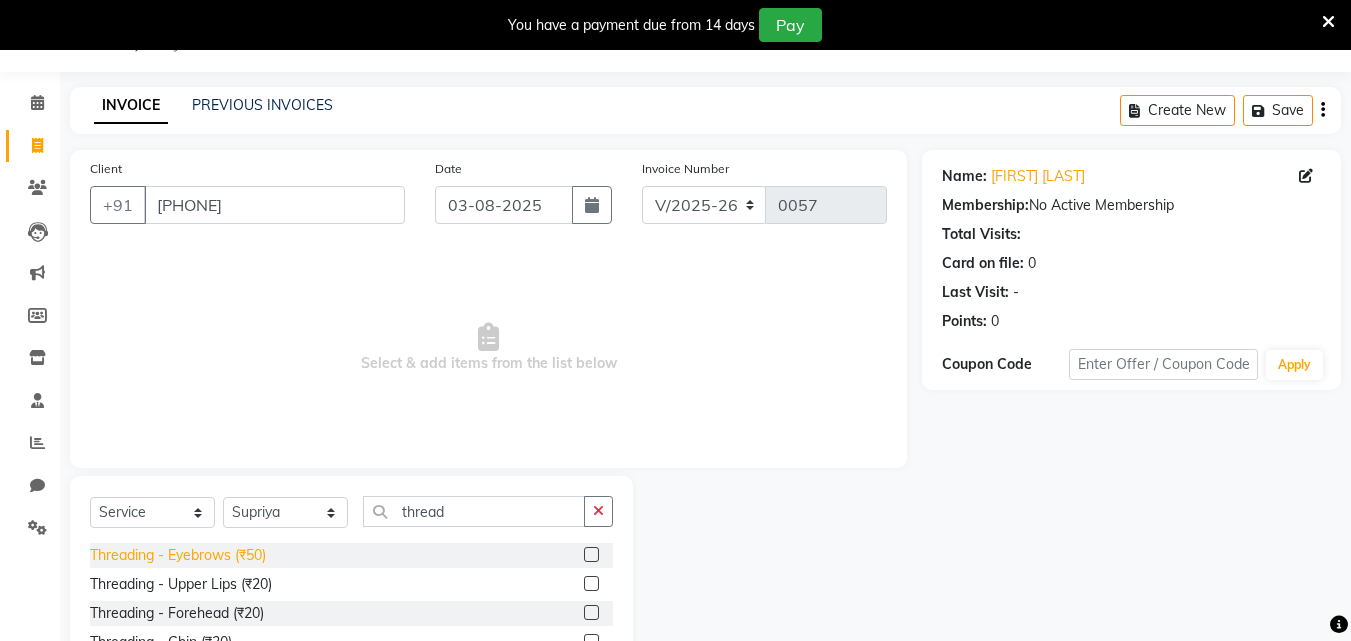 click on "Threading - Eyebrows (₹50)" 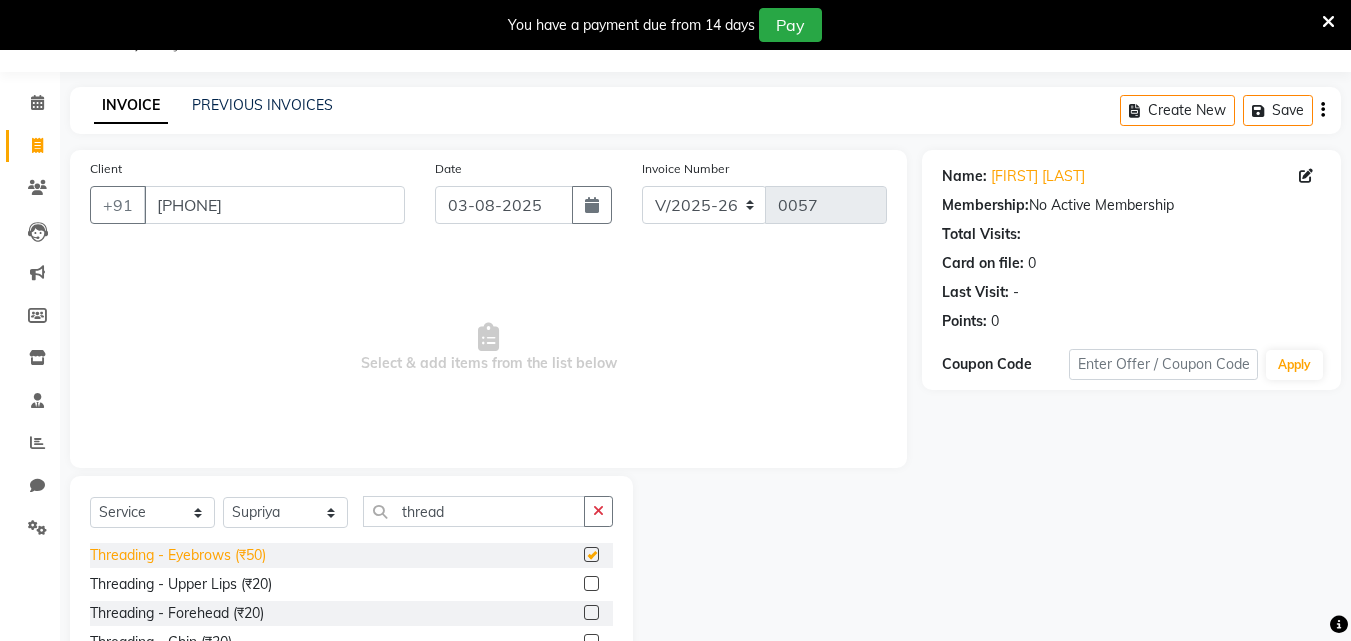checkbox on "false" 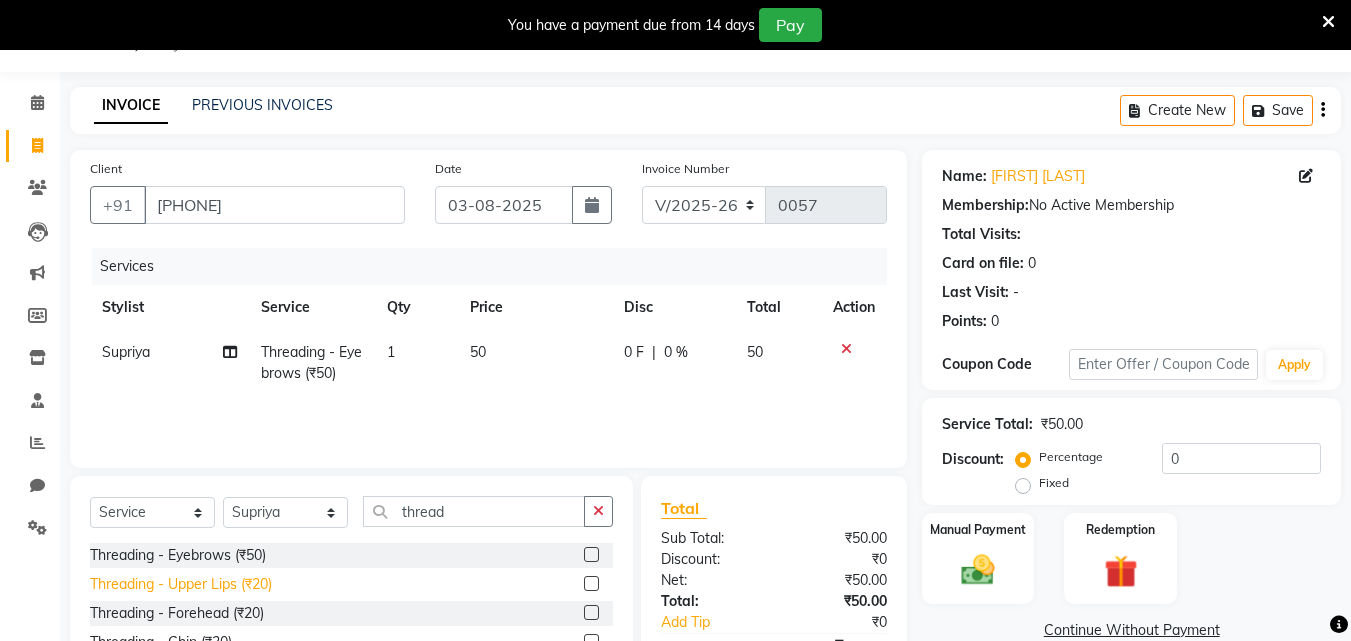 click on "Threading - Upper Lips (₹20)" 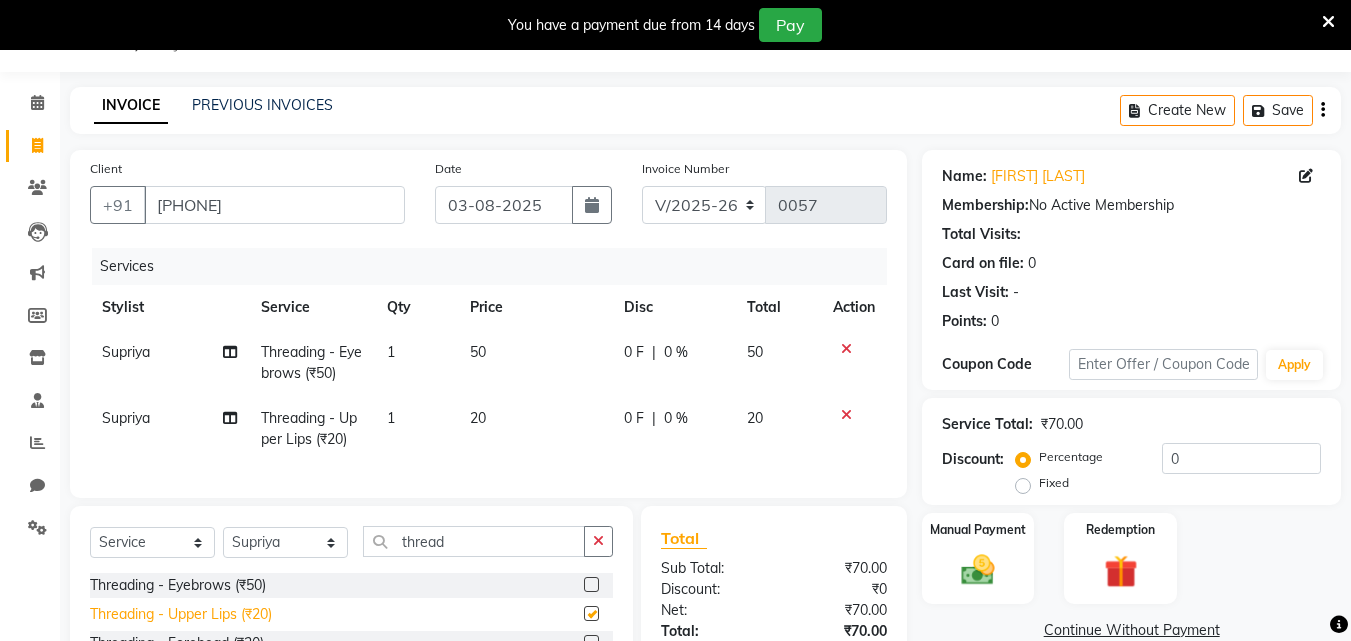 checkbox on "false" 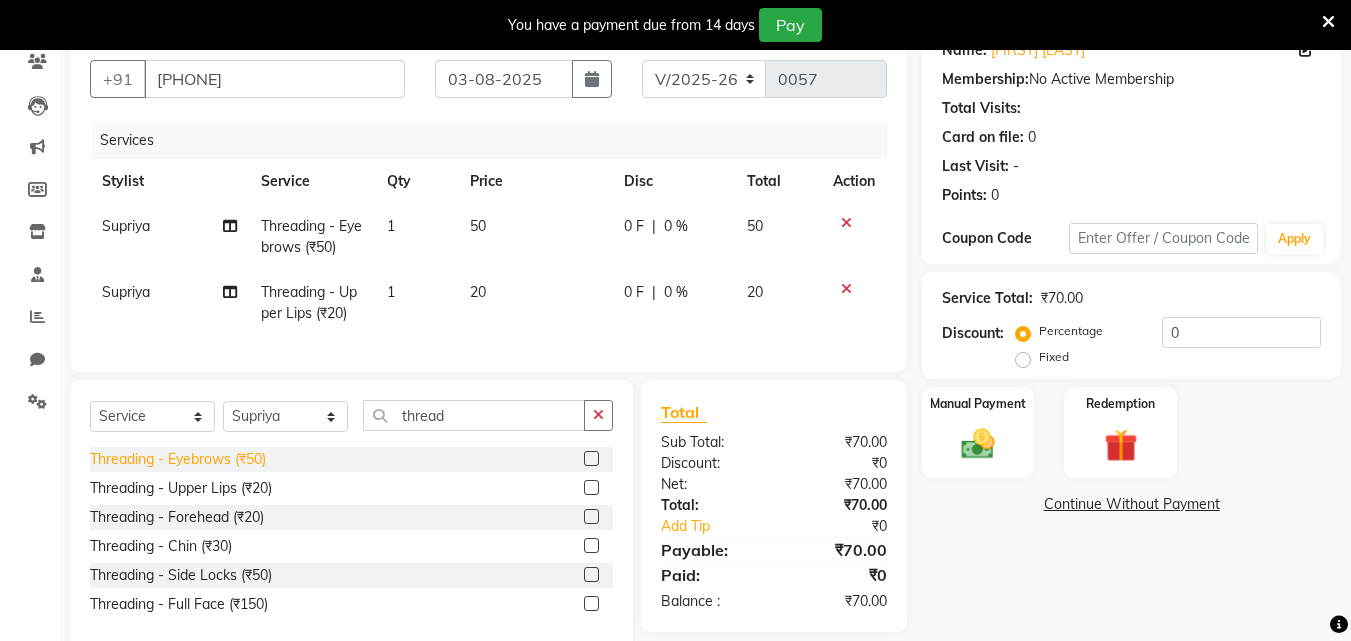 scroll, scrollTop: 177, scrollLeft: 0, axis: vertical 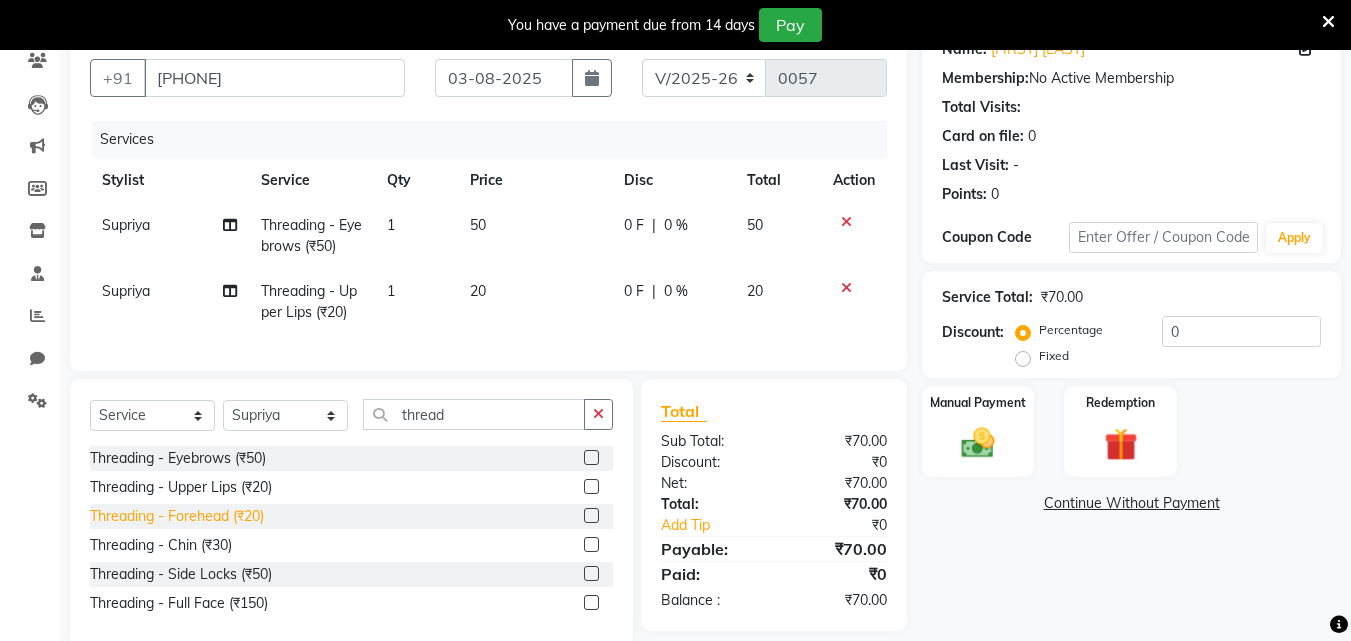 click on "Threading - Forehead (₹20)" 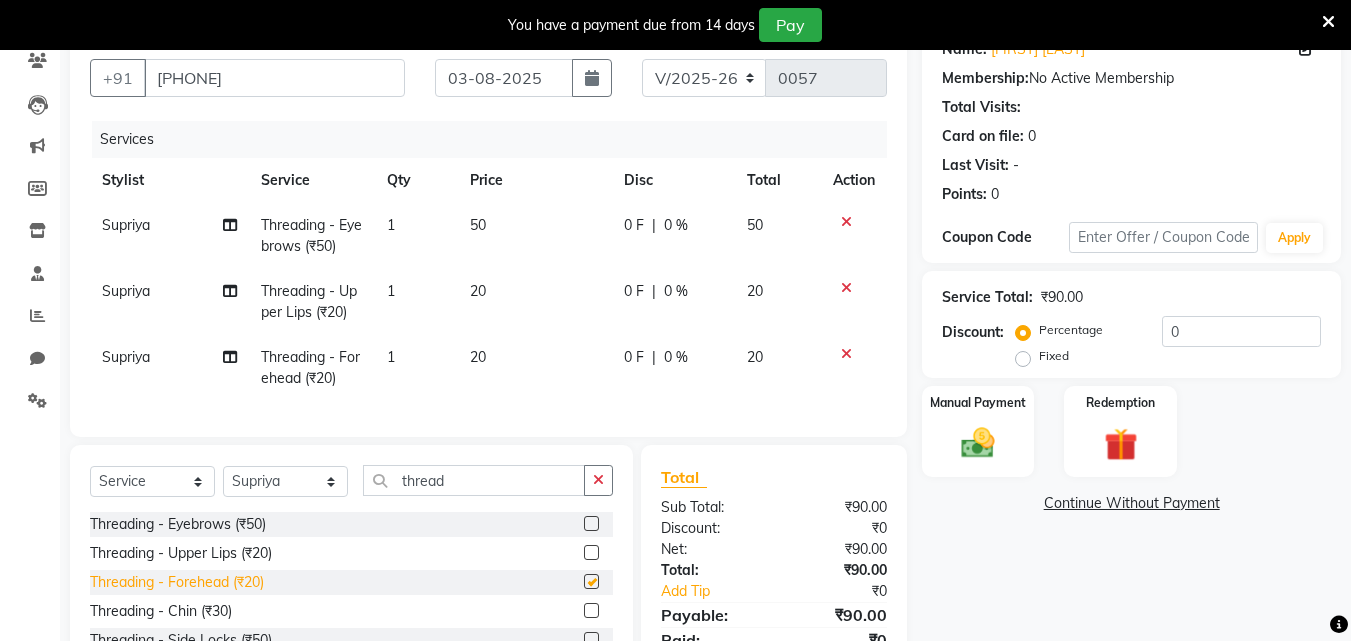 checkbox on "false" 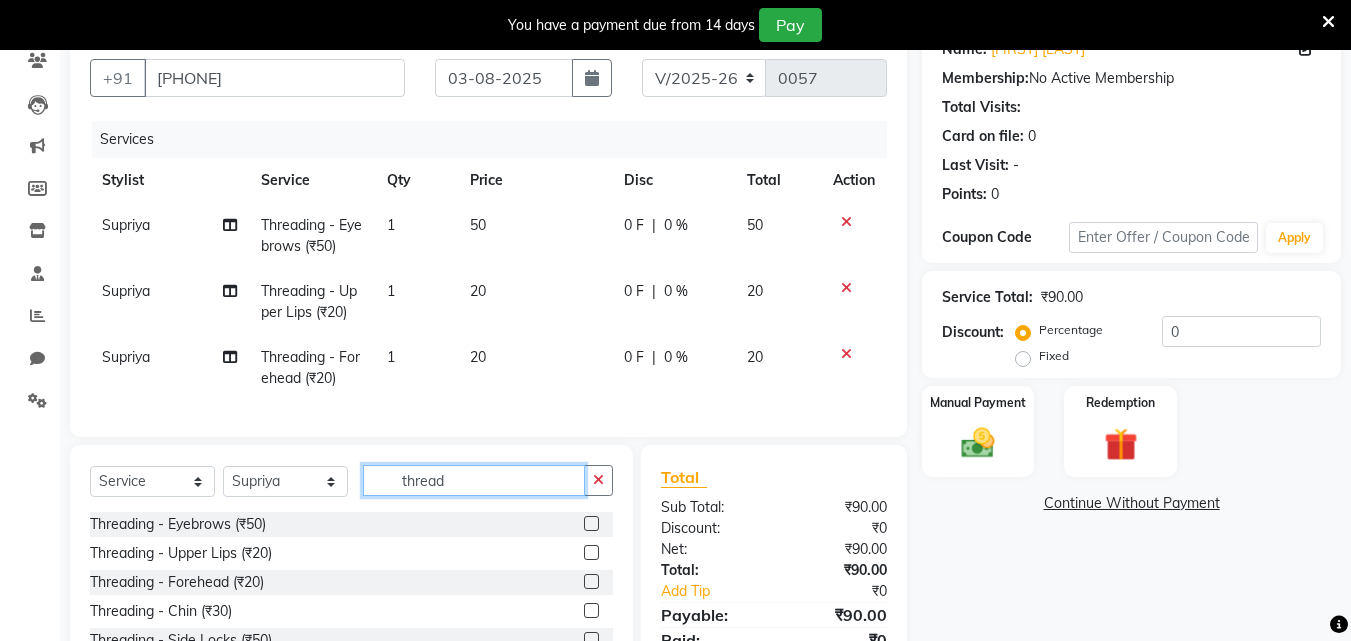 click on "thread" 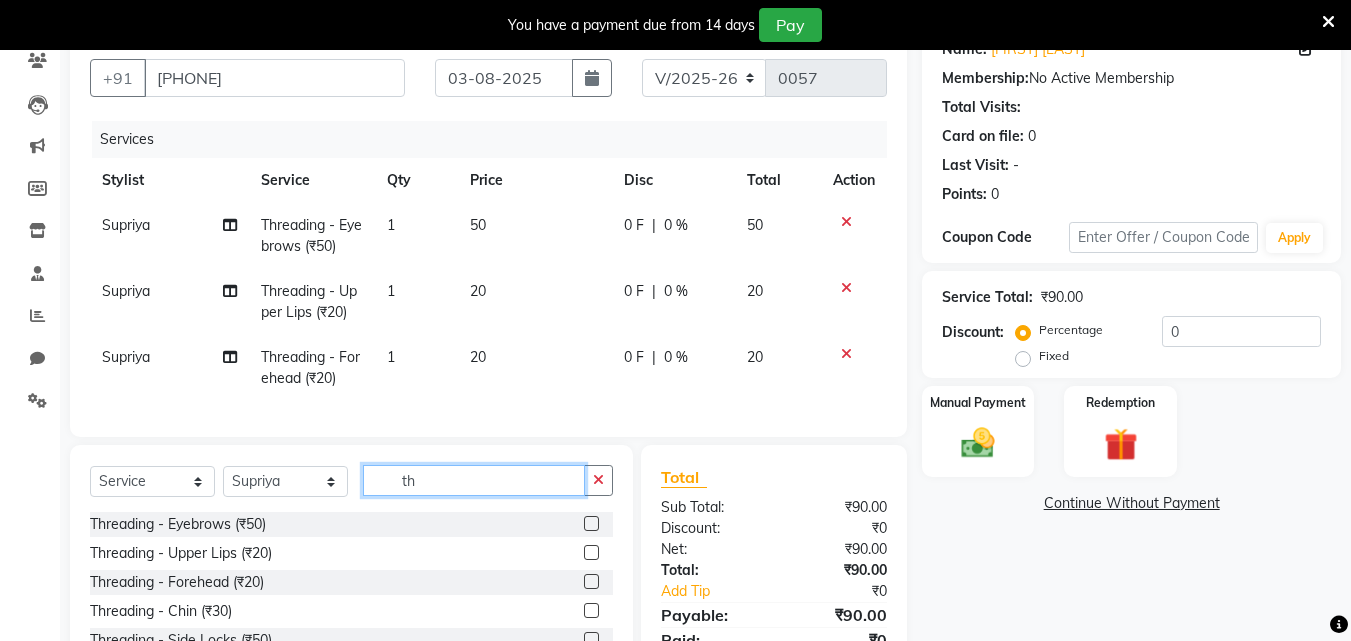 type on "t" 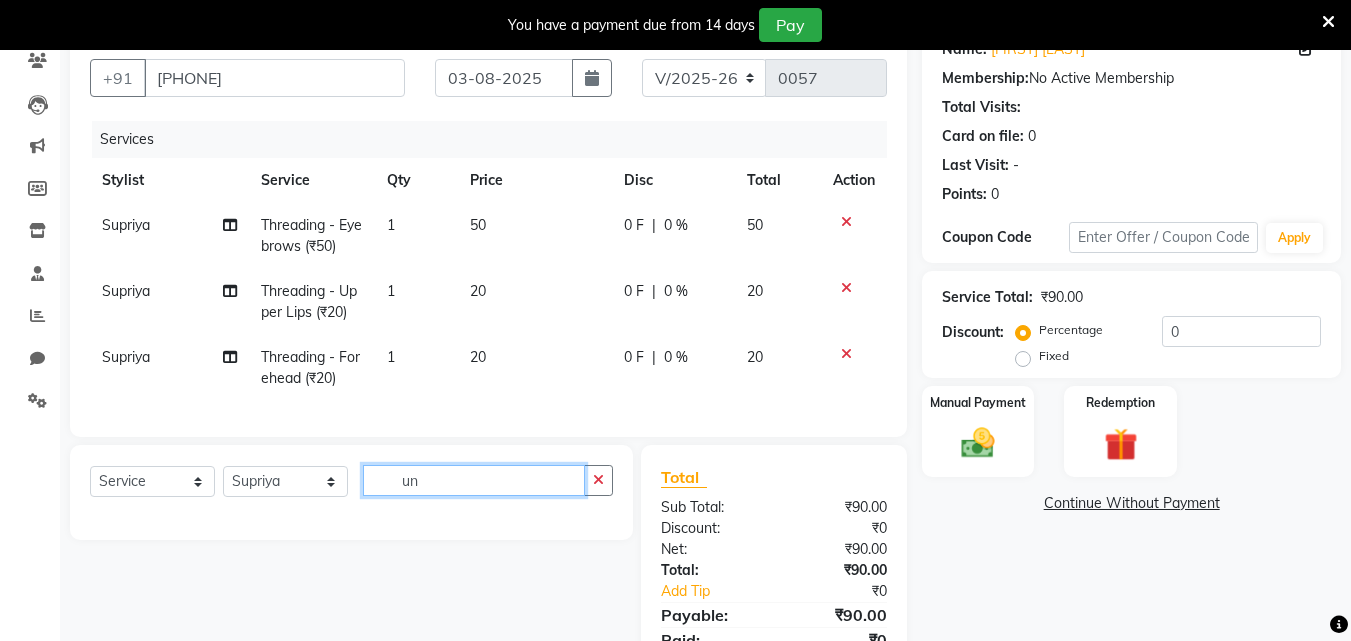 type on "u" 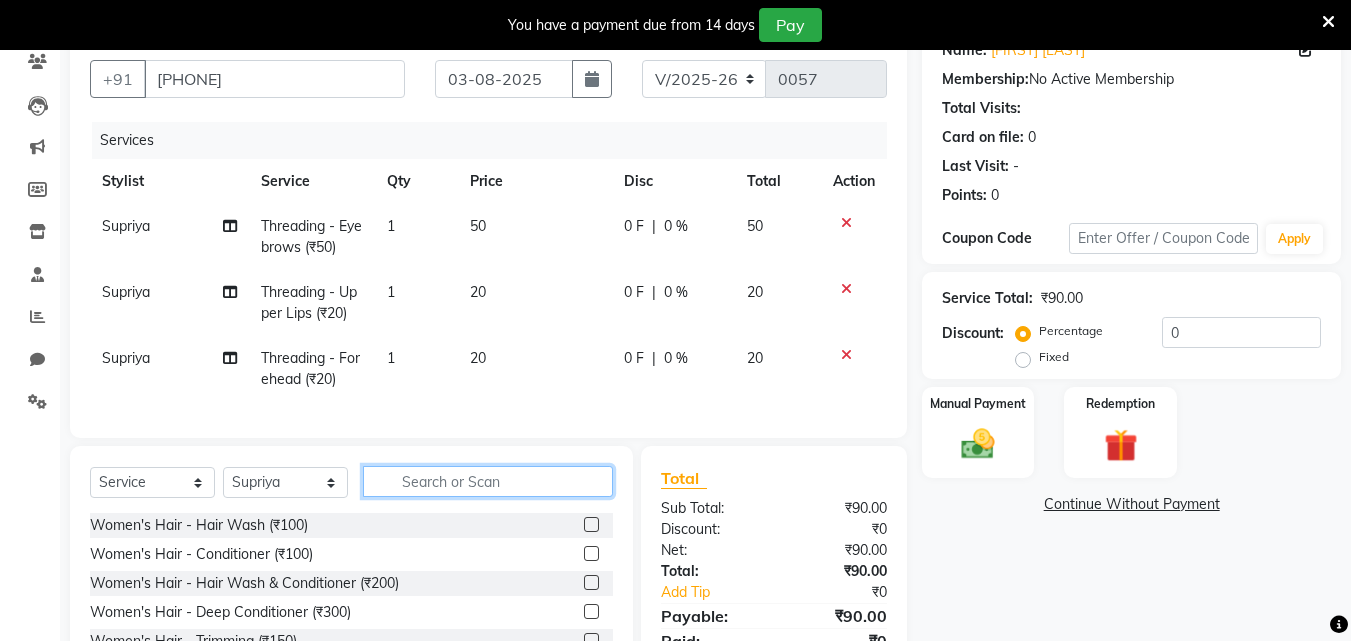 scroll, scrollTop: 0, scrollLeft: 0, axis: both 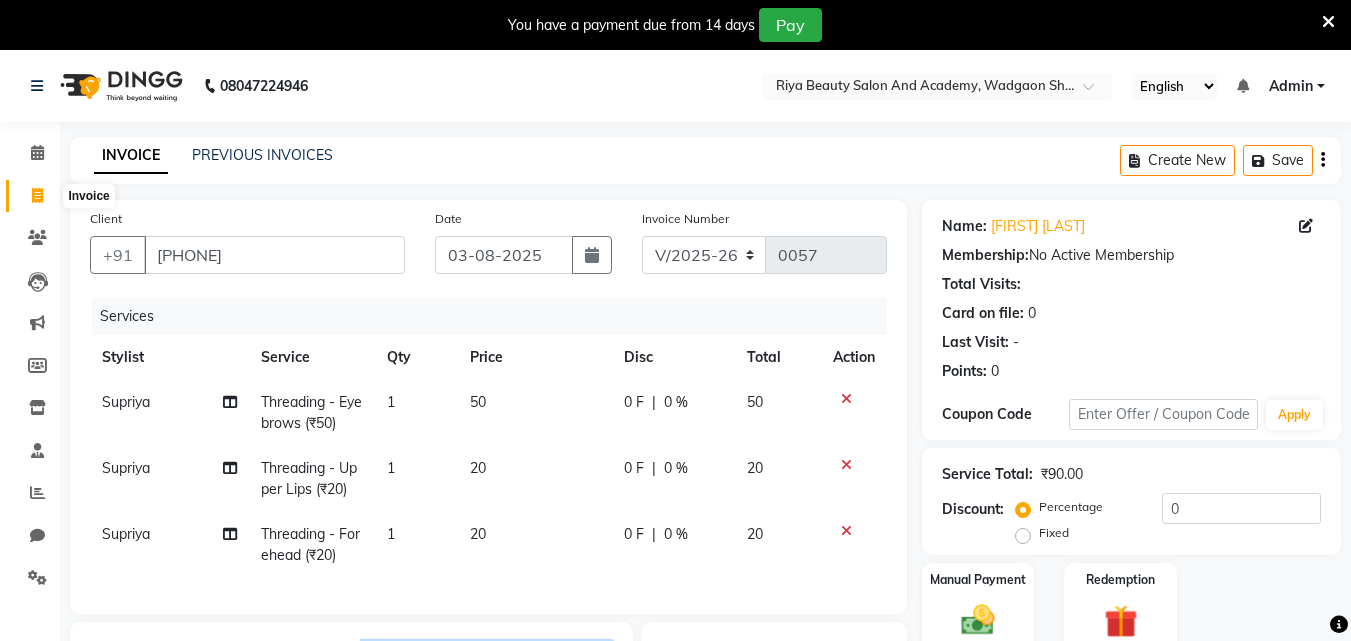 type 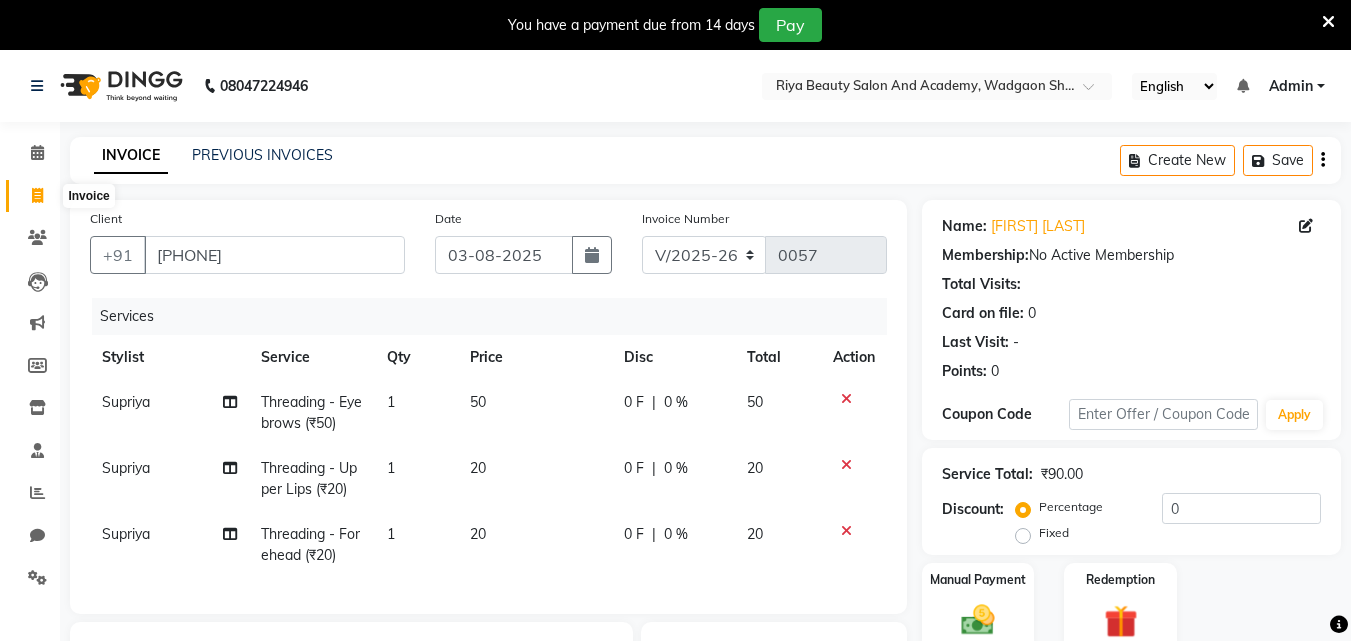 click 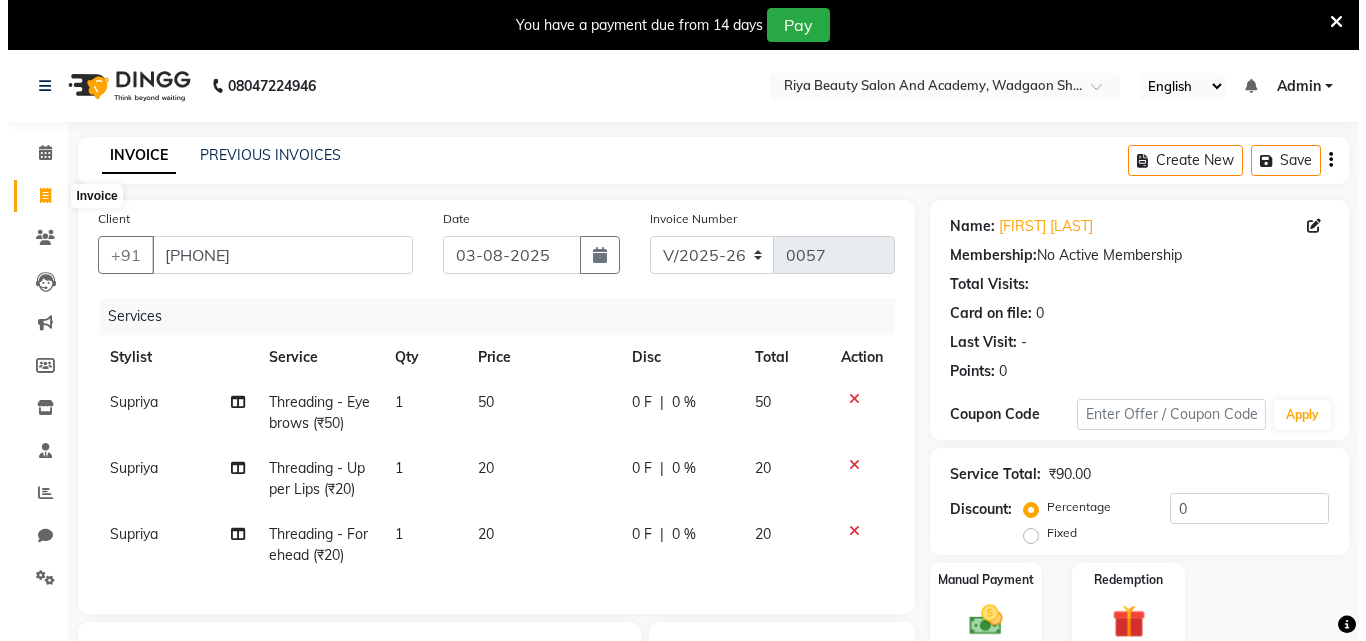 scroll, scrollTop: 50, scrollLeft: 0, axis: vertical 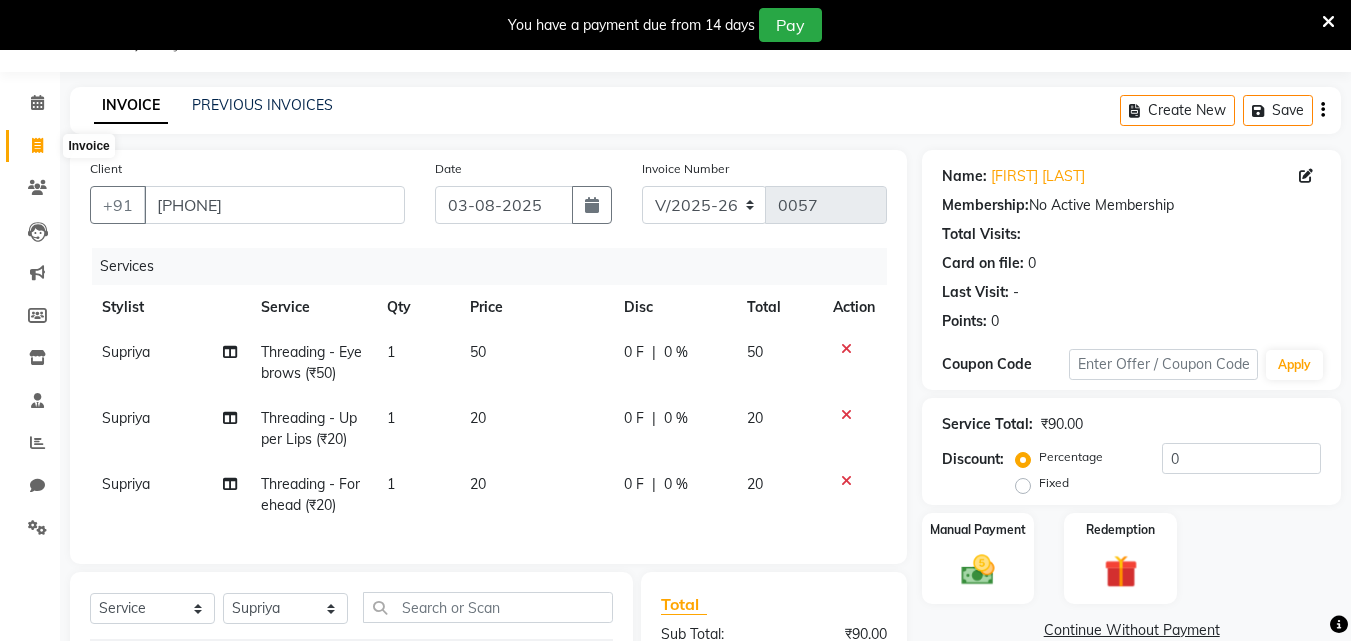 select on "8620" 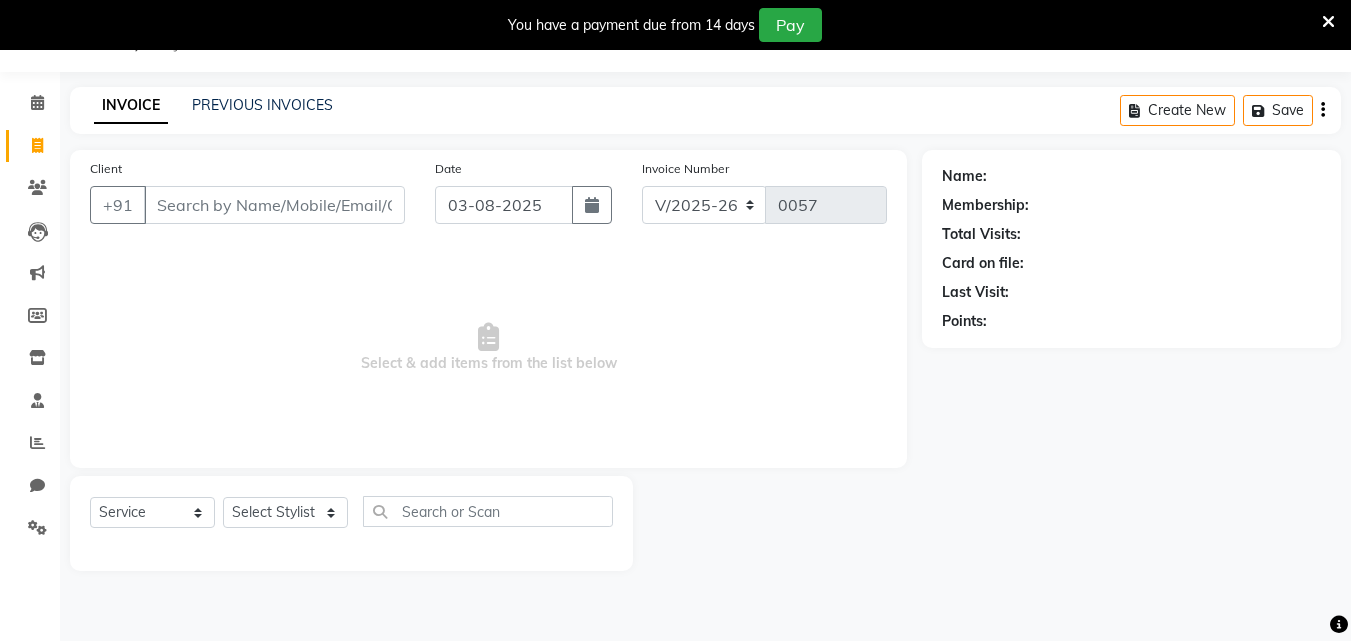 click on "Client" at bounding box center [274, 205] 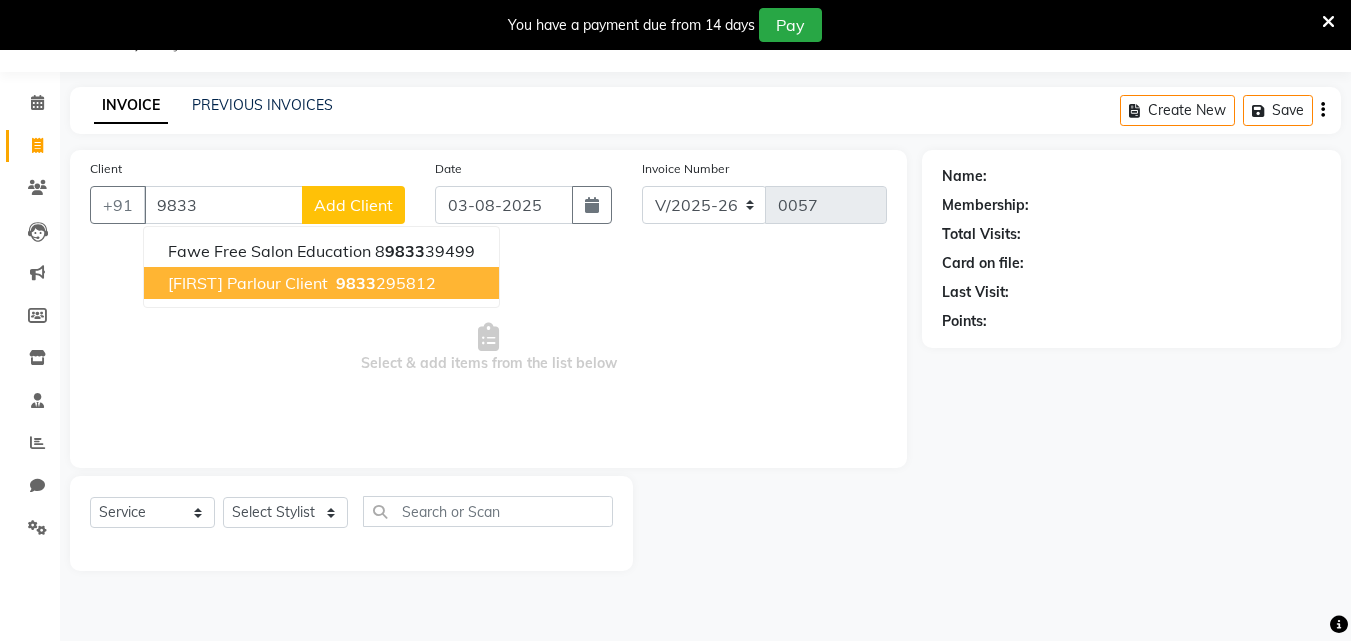 click on "[PHONE]" at bounding box center (384, 283) 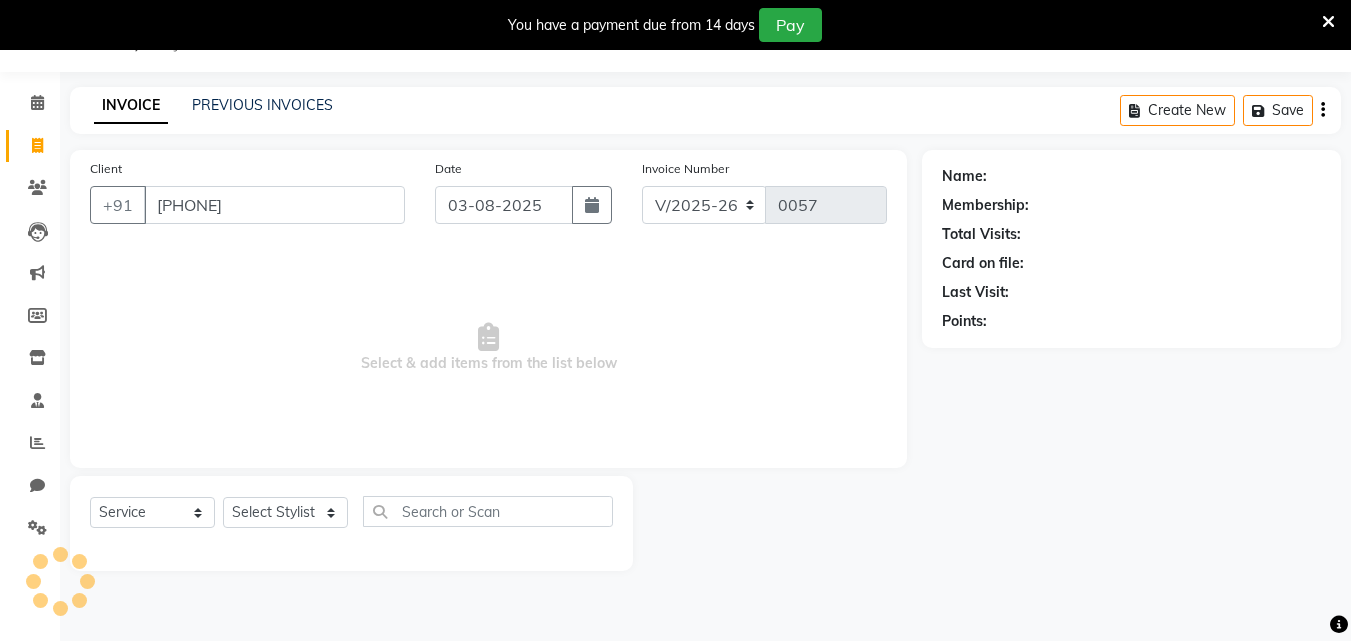 type on "[PHONE]" 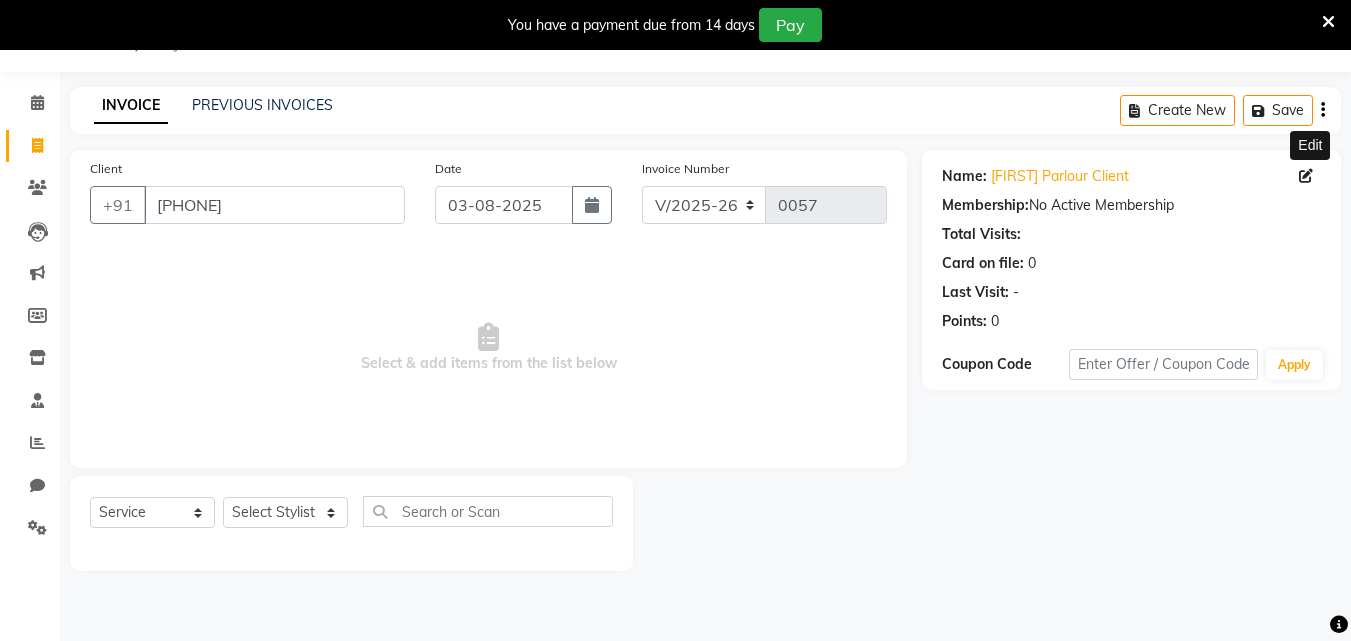 click 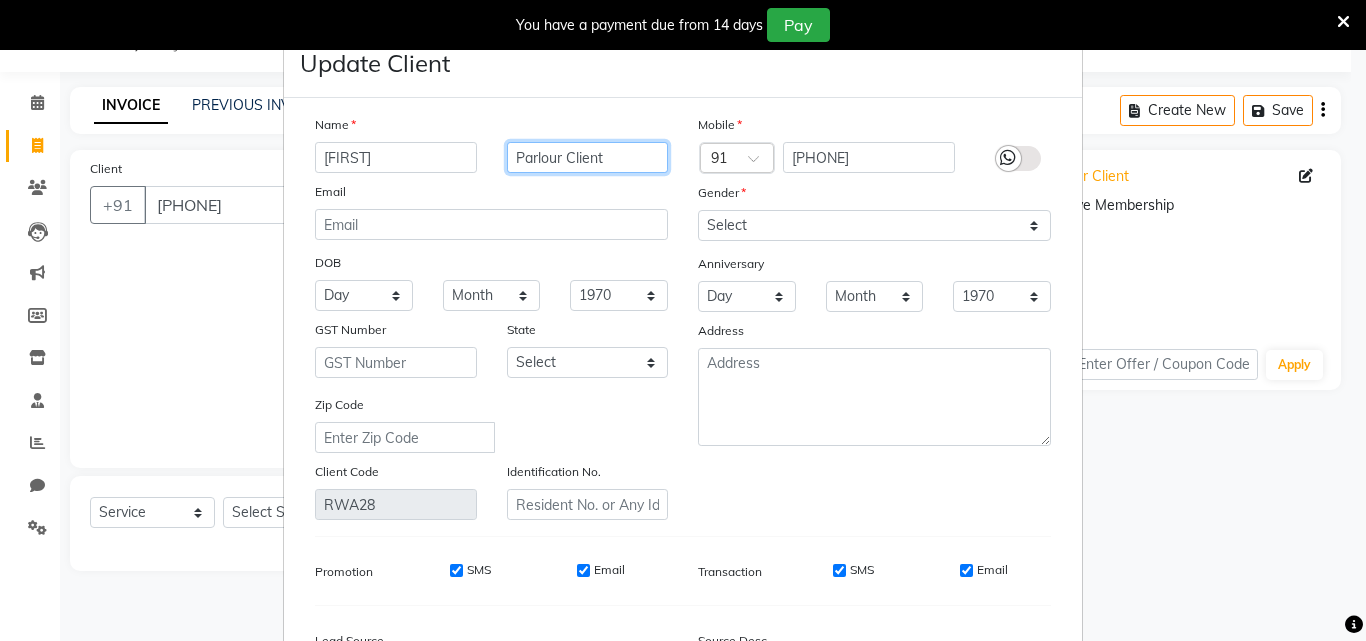 click on "Parlour Client" at bounding box center (588, 157) 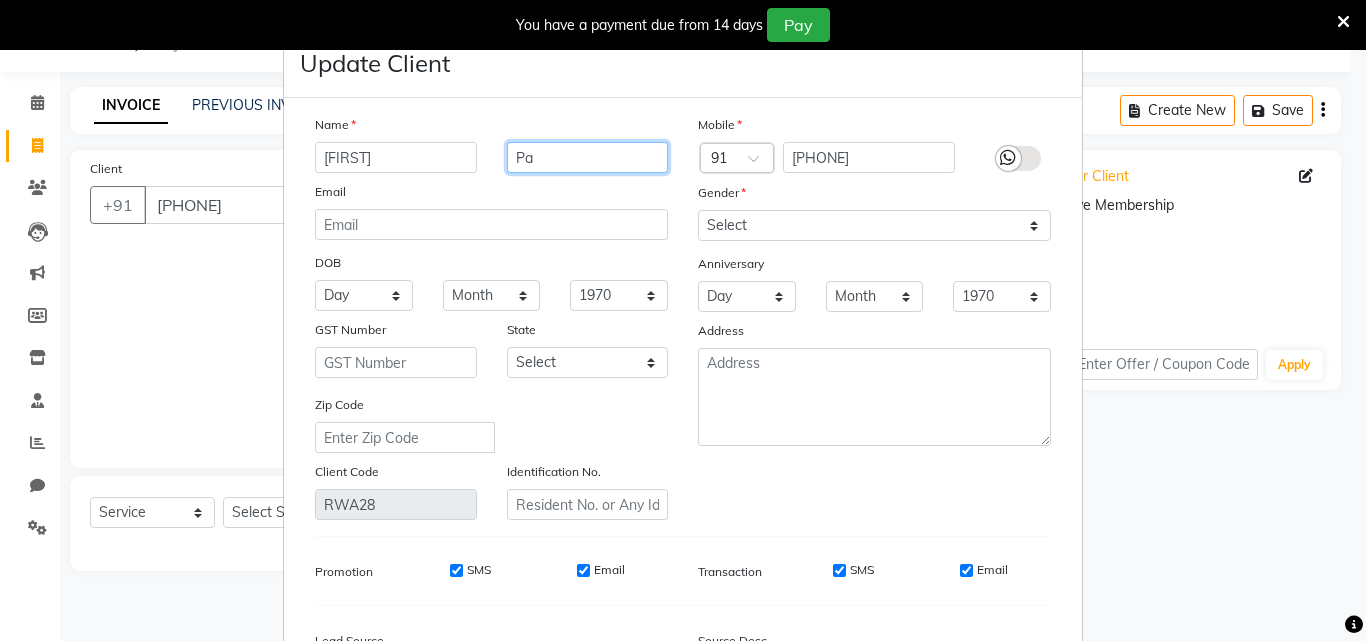 type on "P" 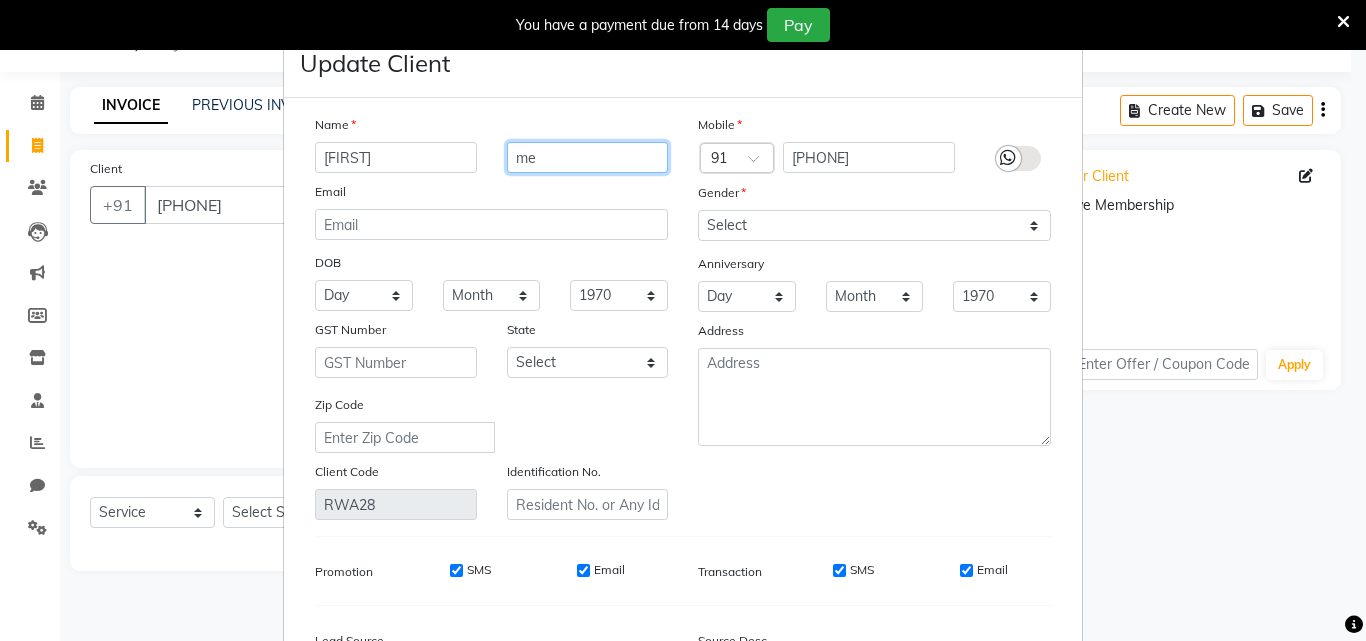 type on "m" 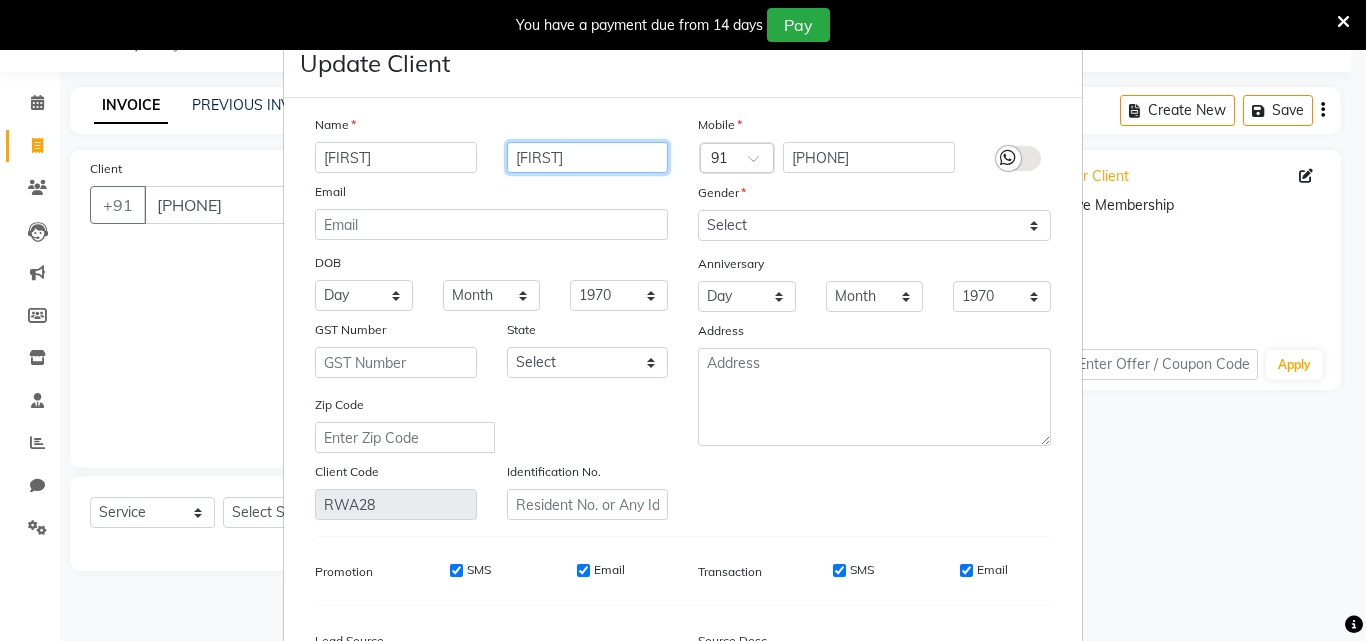 type on "[FIRST]" 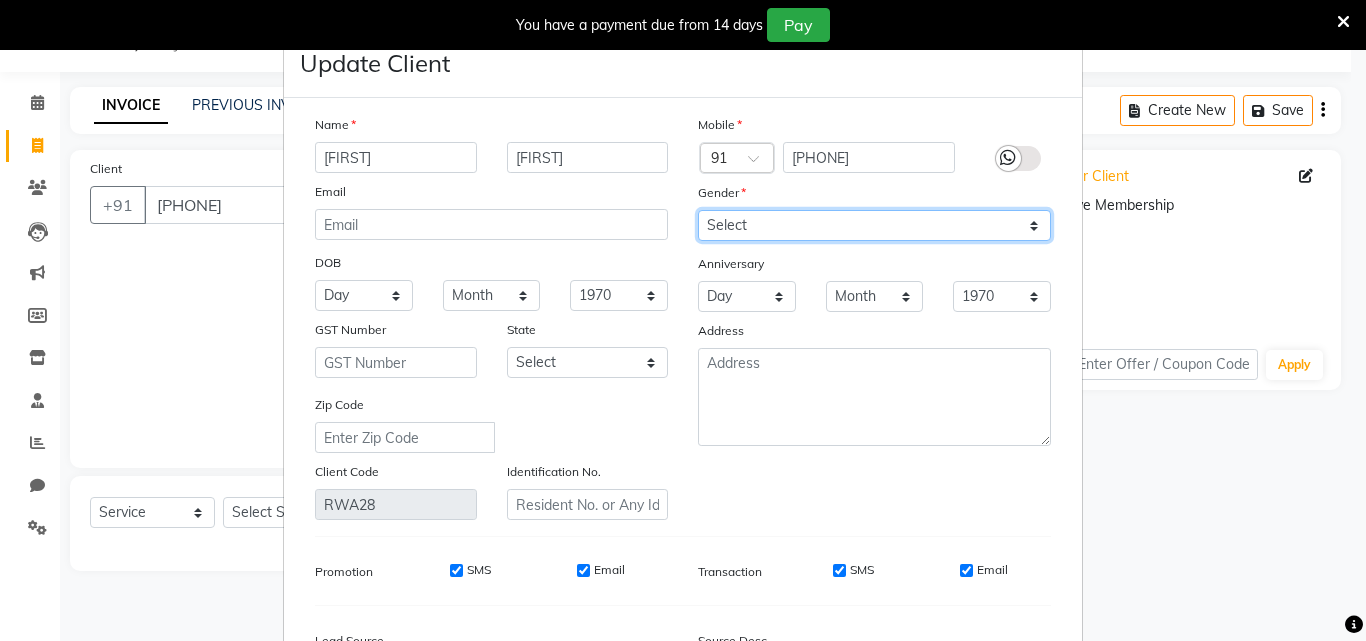 click on "Select Male Female Other Prefer Not To Say" at bounding box center (874, 225) 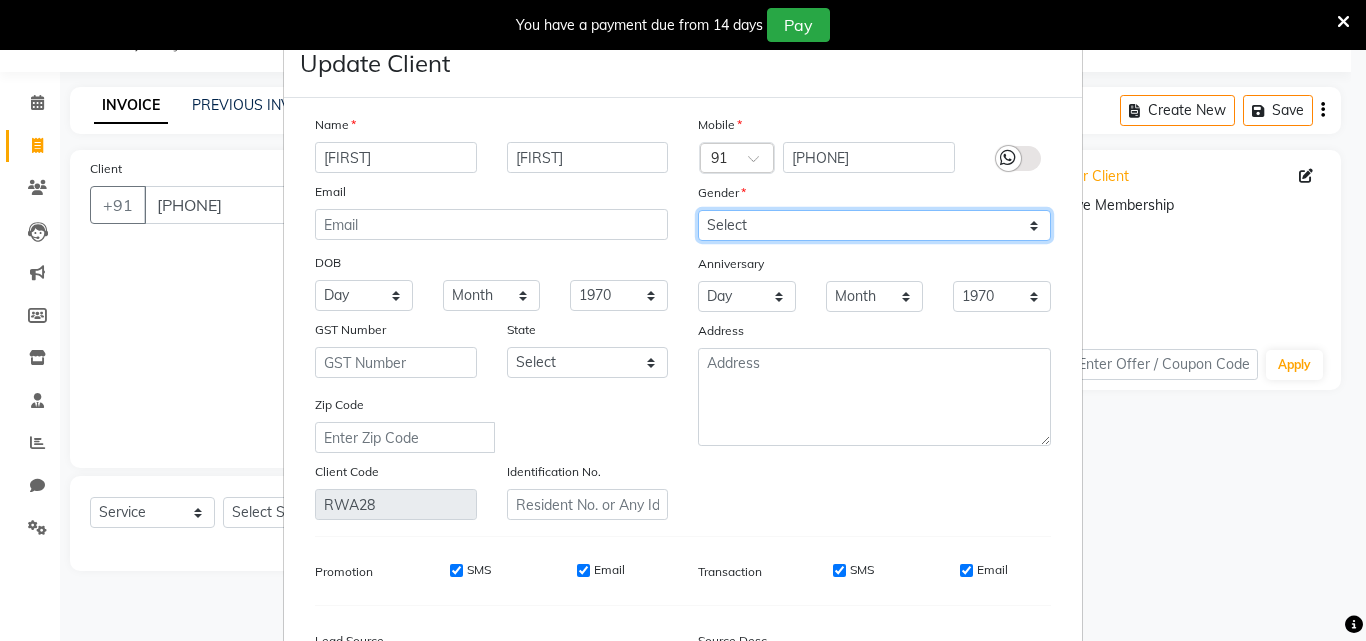 select on "female" 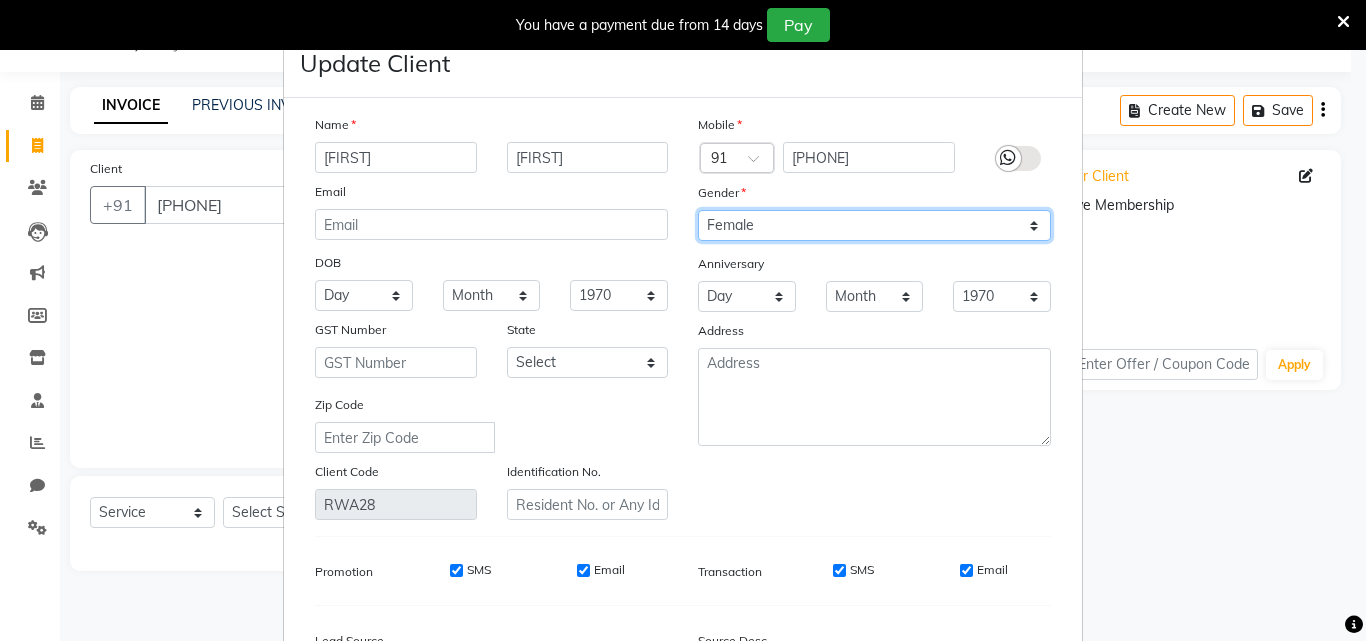 click on "Select Male Female Other Prefer Not To Say" at bounding box center [874, 225] 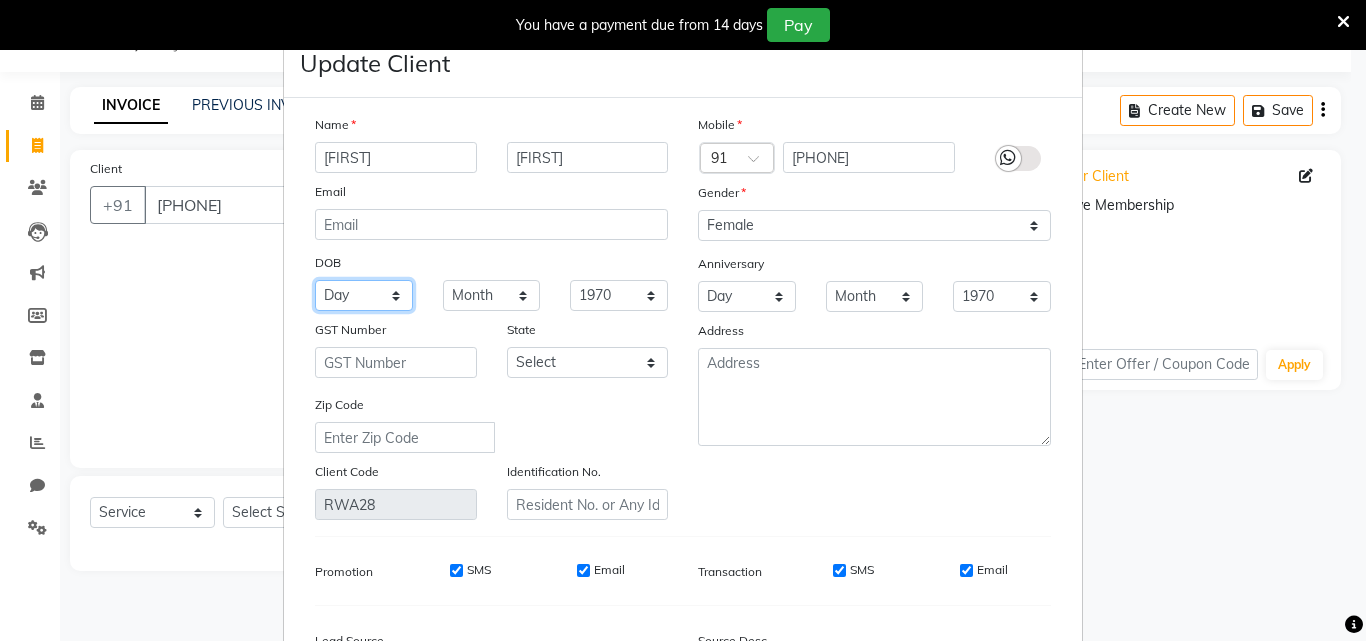 click on "Day 01 02 03 04 05 06 07 08 09 10 11 12 13 14 15 16 17 18 19 20 21 22 23 24 25 26 27 28 29 30 31" at bounding box center [364, 295] 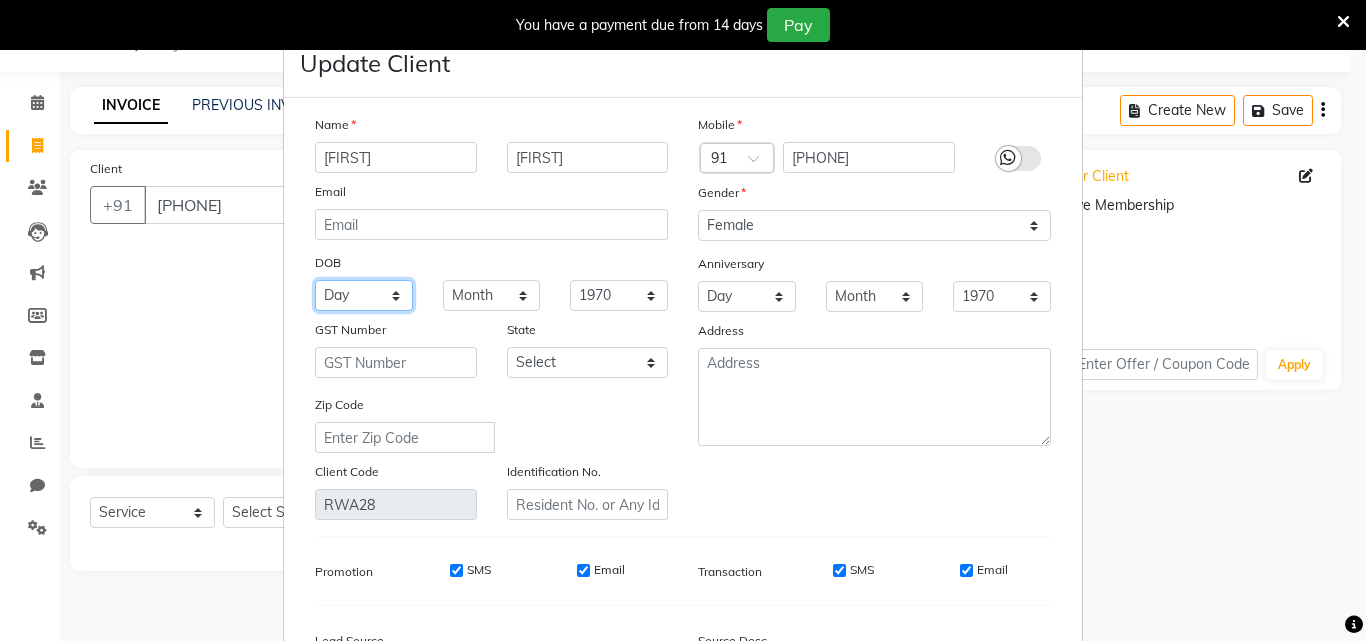 select on "18" 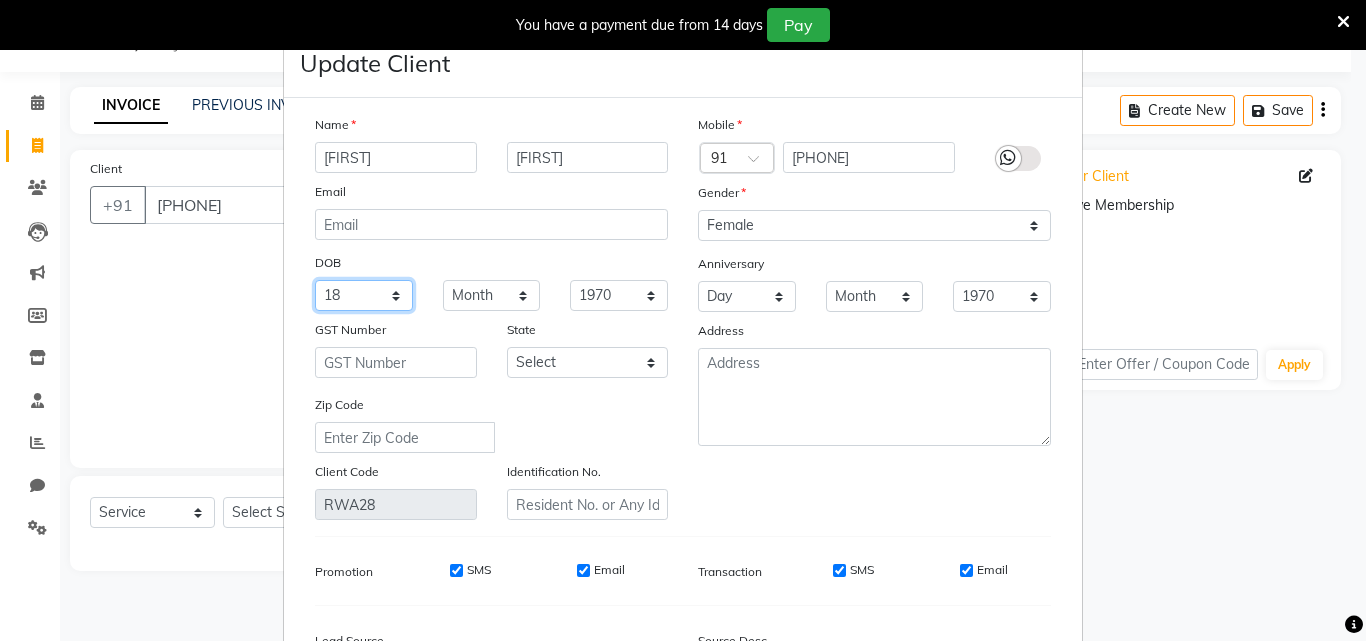 click on "Day 01 02 03 04 05 06 07 08 09 10 11 12 13 14 15 16 17 18 19 20 21 22 23 24 25 26 27 28 29 30 31" at bounding box center [364, 295] 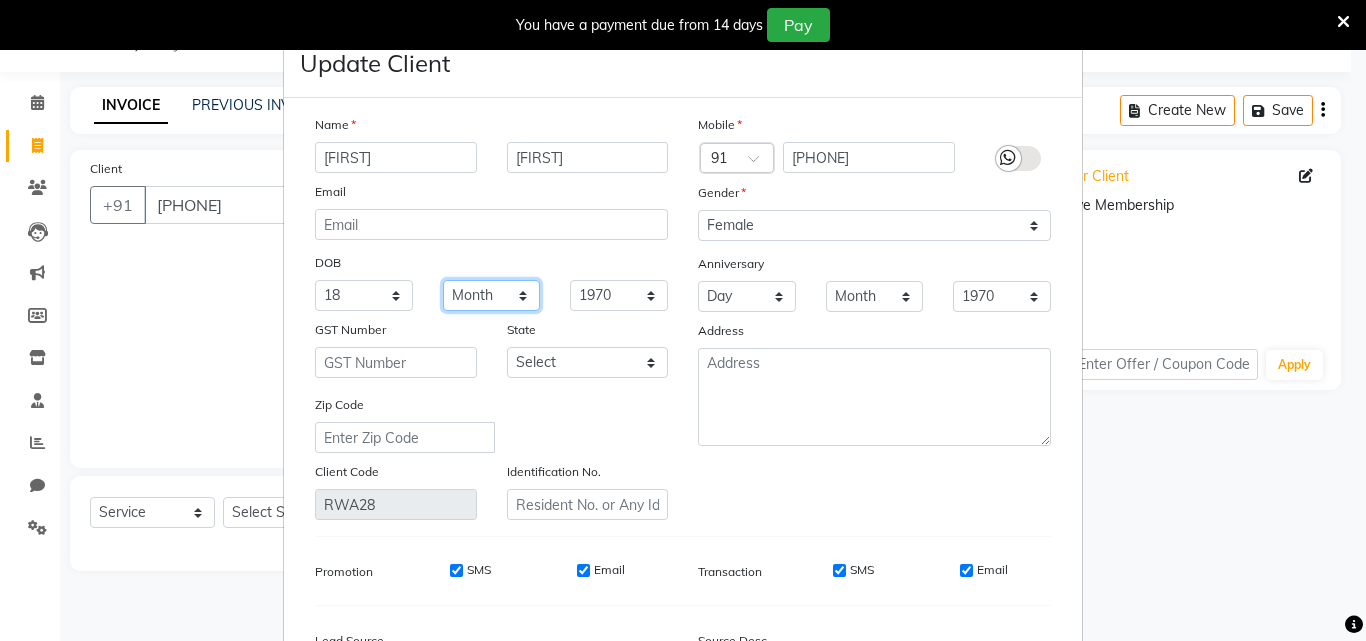 click on "Month January February March April May June July August September October November December" at bounding box center [492, 295] 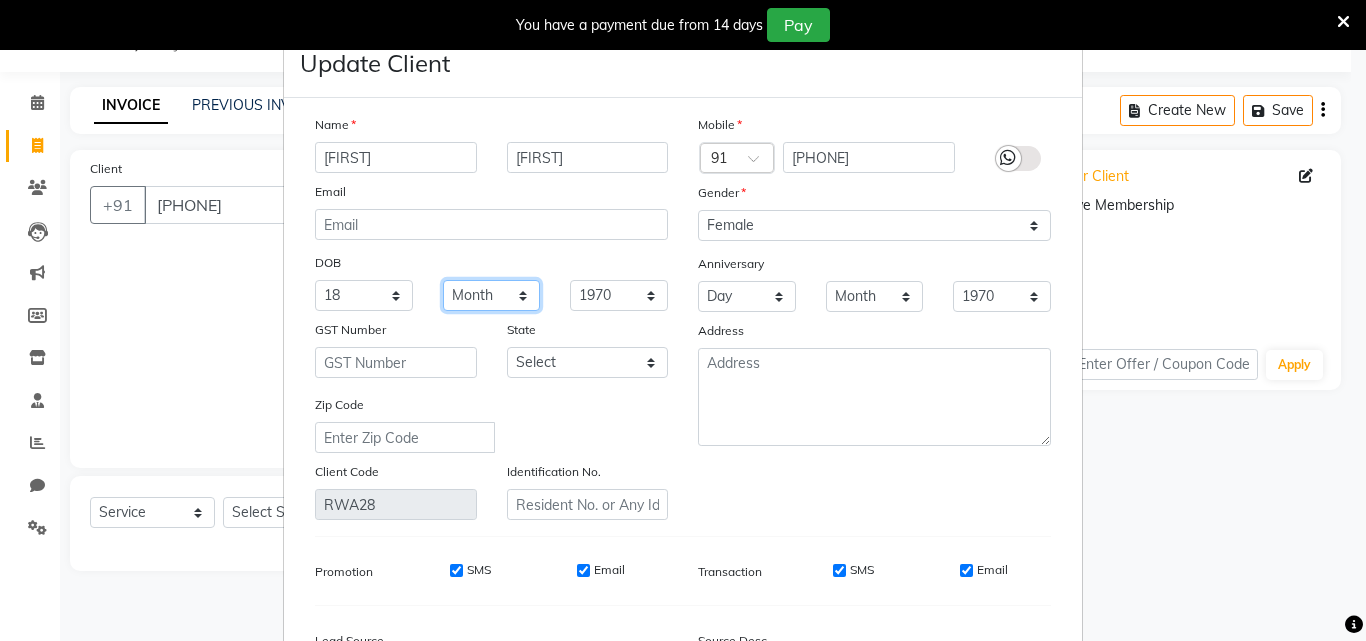 select on "04" 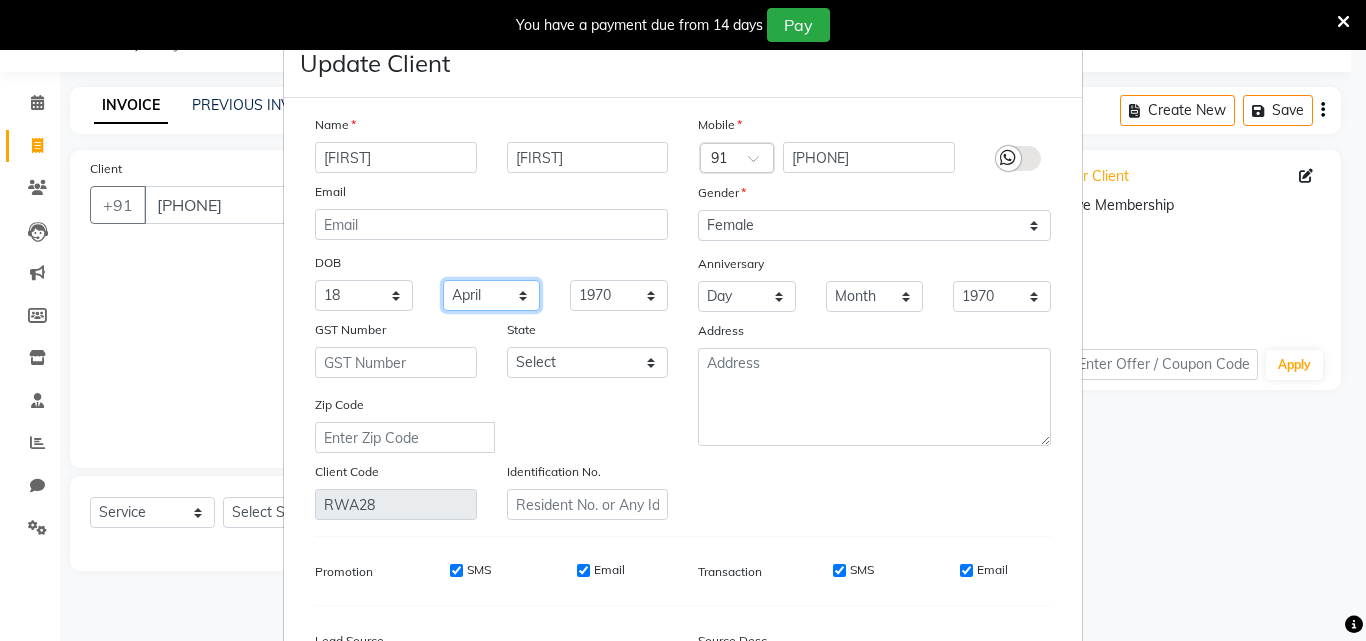 click on "Month January February March April May June July August September October November December" at bounding box center (492, 295) 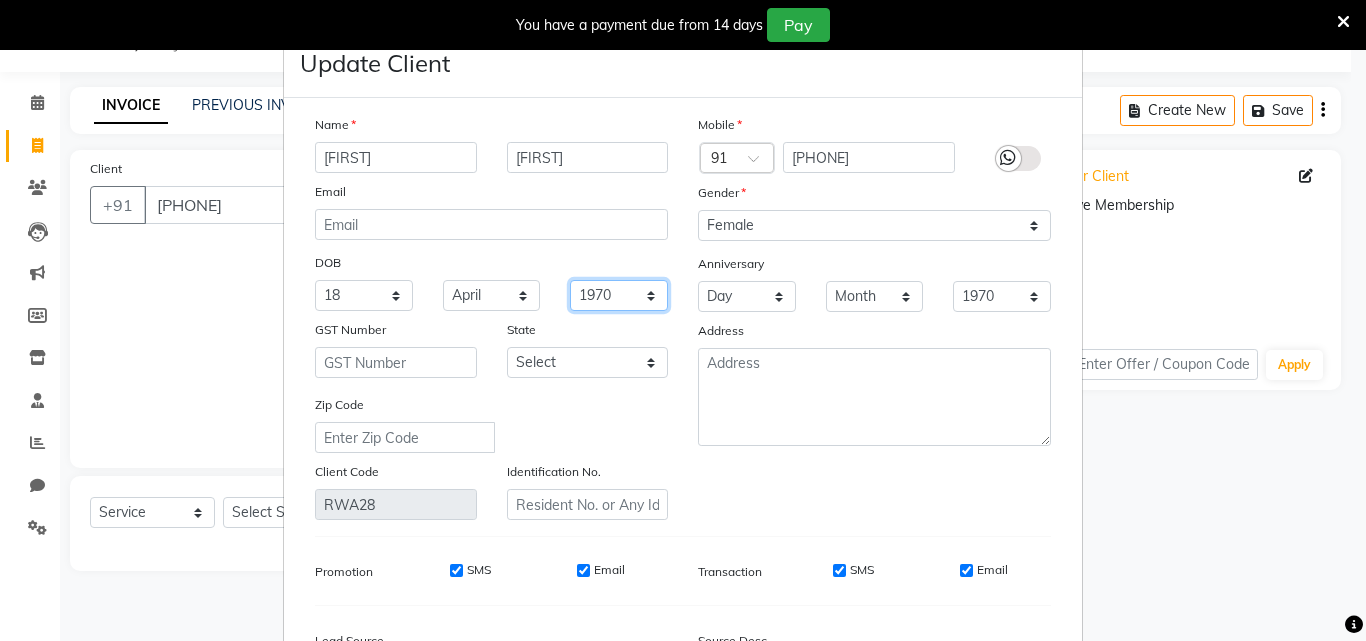 click on "1940 1941 1942 1943 1944 1945 1946 1947 1948 1949 1950 1951 1952 1953 1954 1955 1956 1957 1958 1959 1960 1961 1962 1963 1964 1965 1966 1967 1968 1969 1970 1971 1972 1973 1974 1975 1976 1977 1978 1979 1980 1981 1982 1983 1984 1985 1986 1987 1988 1989 1990 1991 1992 1993 1994 1995 1996 1997 1998 1999 2000 2001 2002 2003 2004 2005 2006 2007 2008 2009 2010 2011 2012 2013 2014 2015 2016 2017 2018 2019 2020 2021 2022 2023 2024" at bounding box center [619, 295] 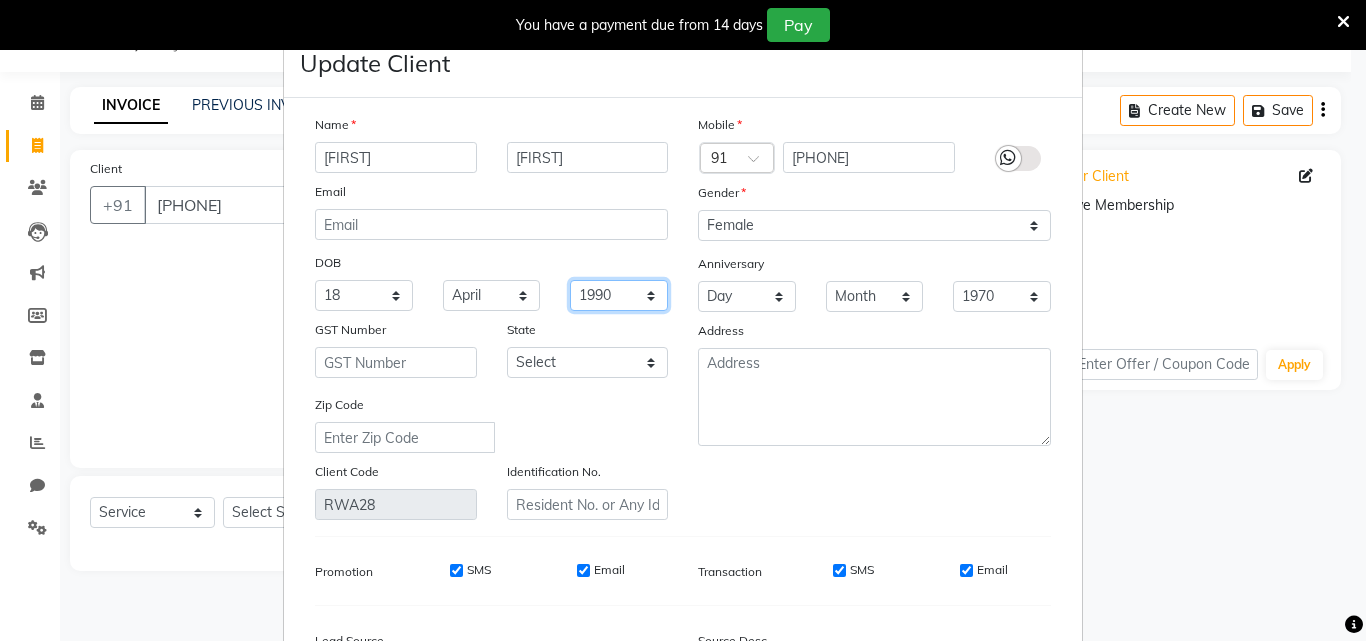 click on "1940 1941 1942 1943 1944 1945 1946 1947 1948 1949 1950 1951 1952 1953 1954 1955 1956 1957 1958 1959 1960 1961 1962 1963 1964 1965 1966 1967 1968 1969 1970 1971 1972 1973 1974 1975 1976 1977 1978 1979 1980 1981 1982 1983 1984 1985 1986 1987 1988 1989 1990 1991 1992 1993 1994 1995 1996 1997 1998 1999 2000 2001 2002 2003 2004 2005 2006 2007 2008 2009 2010 2011 2012 2013 2014 2015 2016 2017 2018 2019 2020 2021 2022 2023 2024" at bounding box center [619, 295] 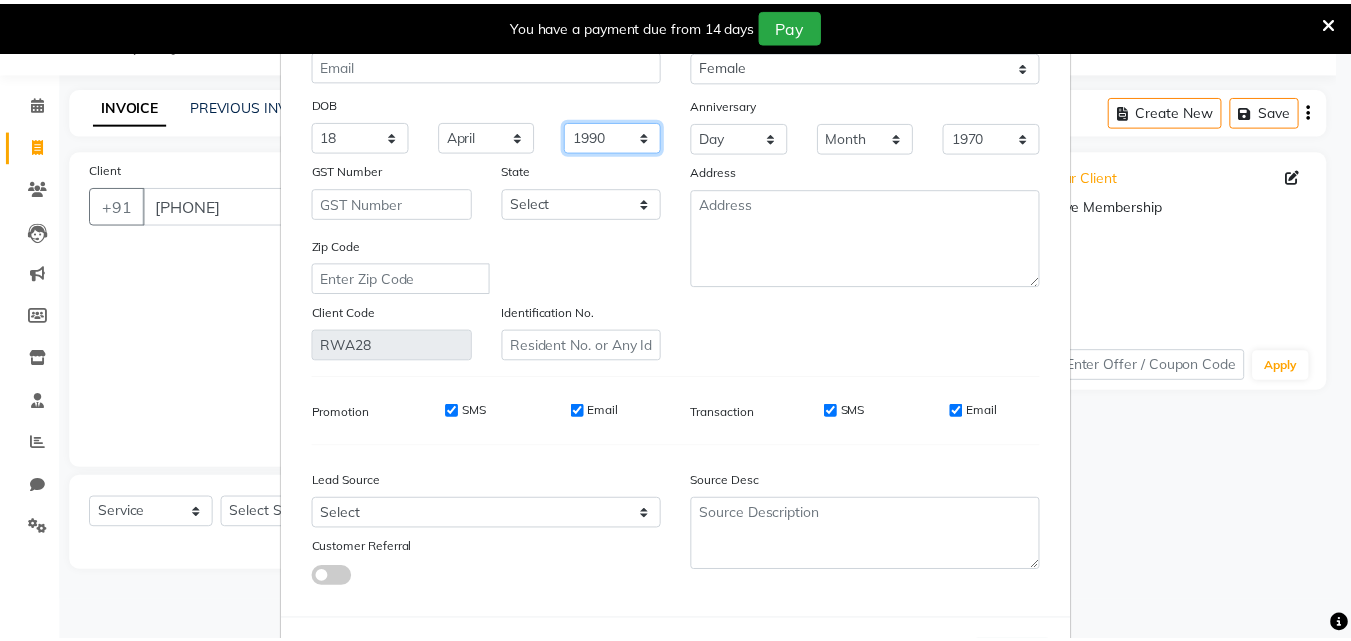 scroll, scrollTop: 246, scrollLeft: 0, axis: vertical 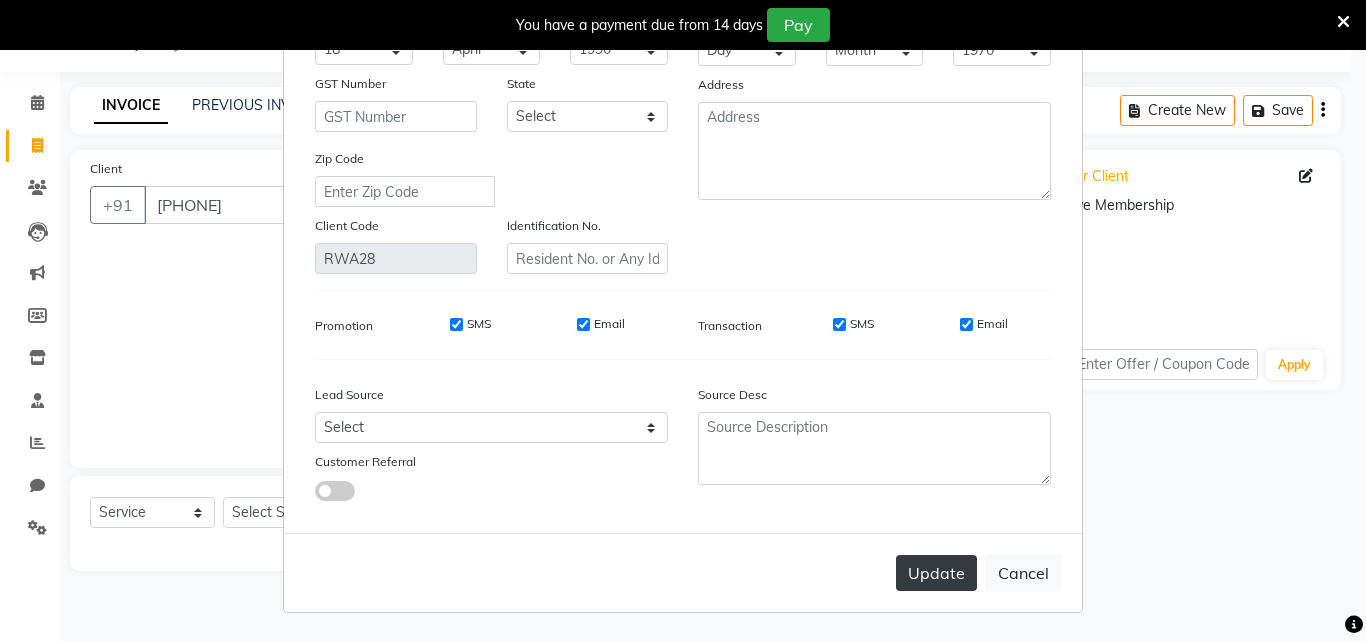 click on "Update" at bounding box center (936, 573) 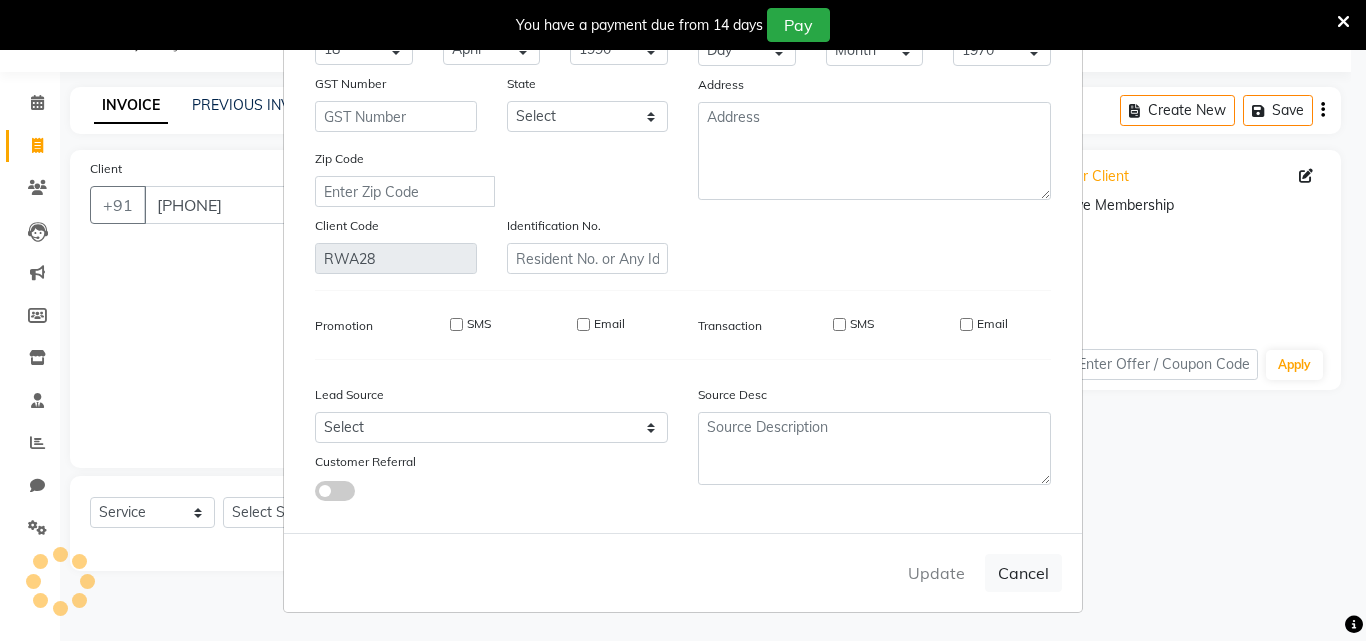 type 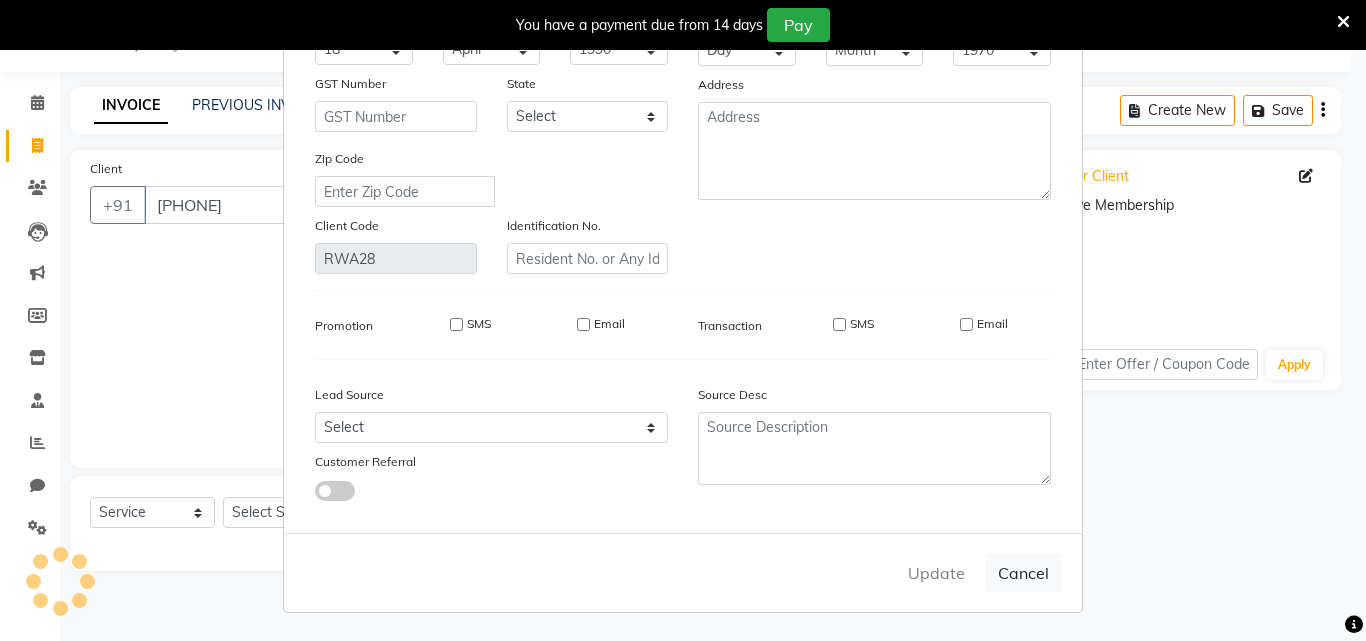 type 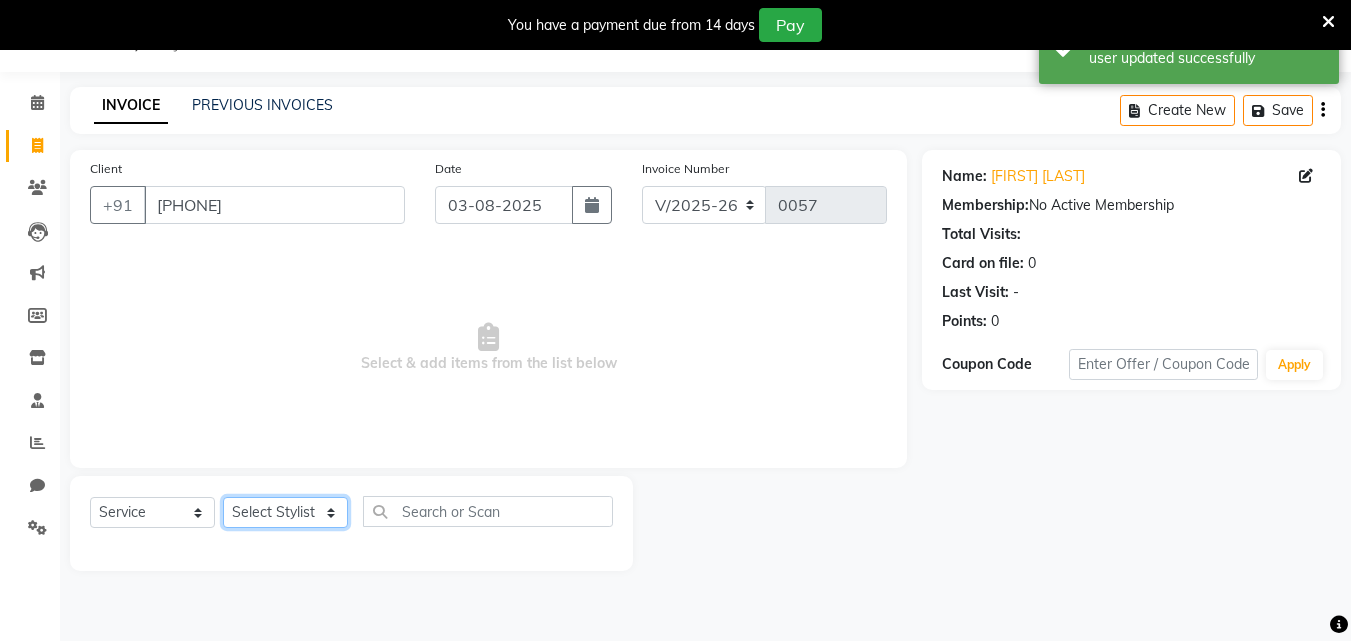 click on "Select Stylist Bhavana Riya Rupali Supriya" 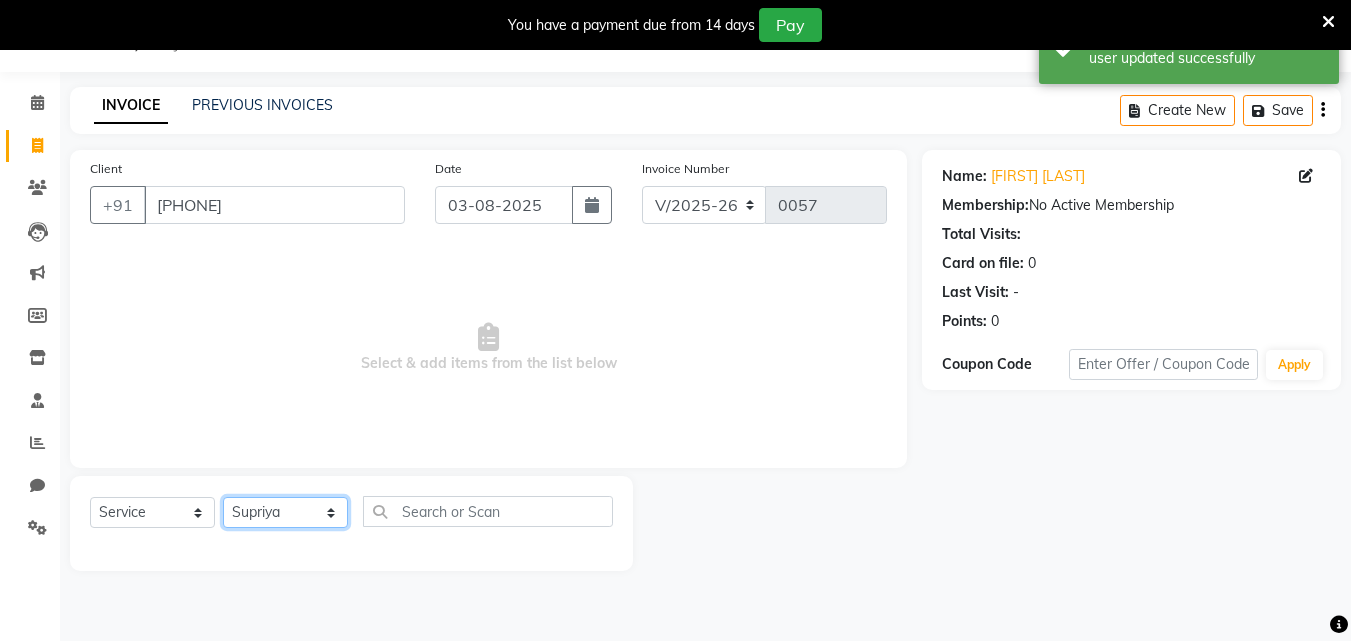 click on "Select Stylist Bhavana Riya Rupali Supriya" 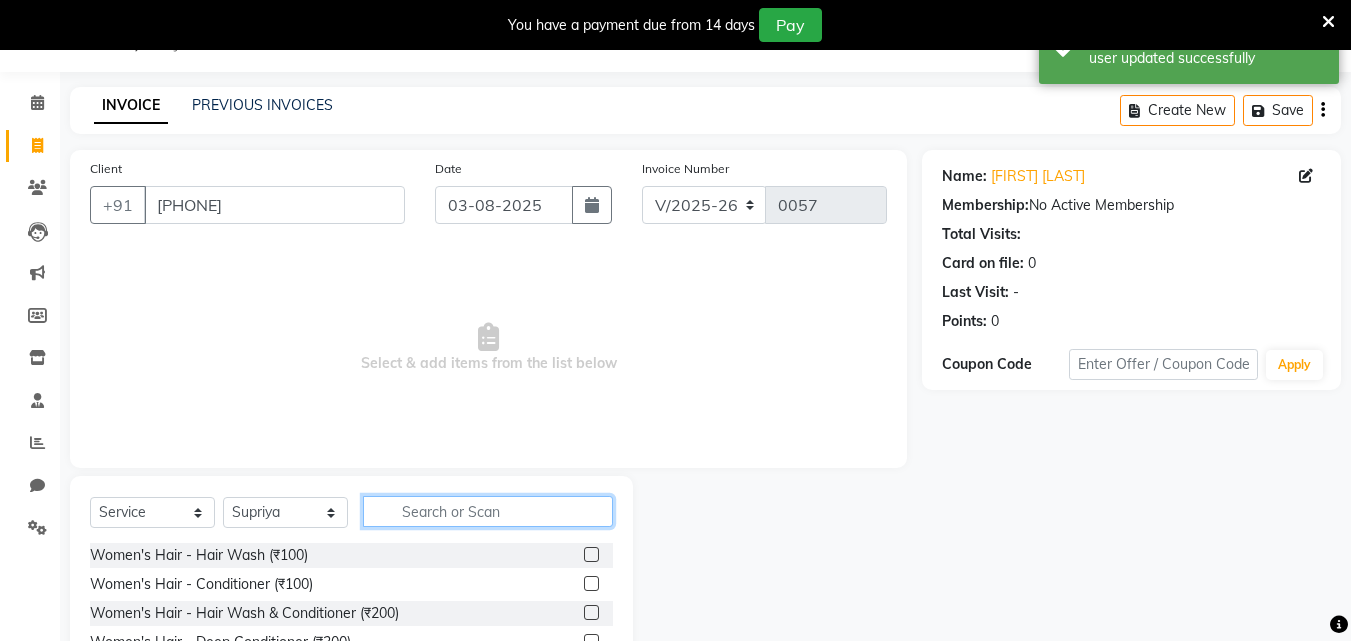 click 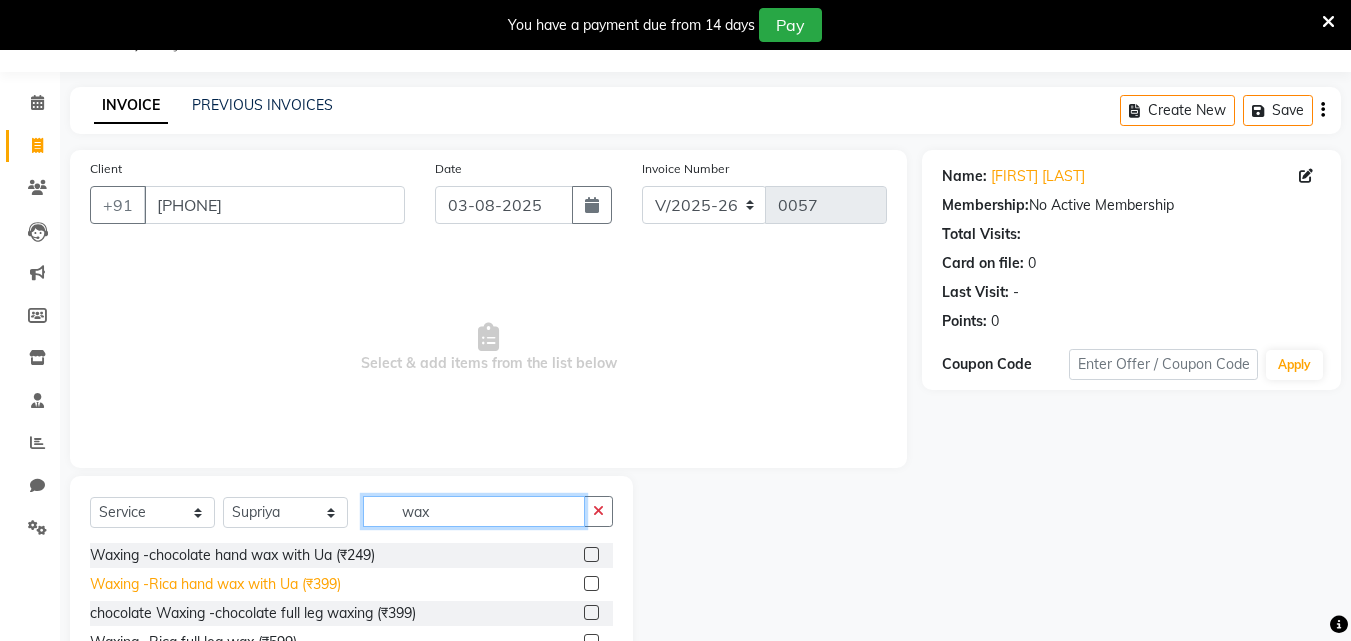 type on "wax" 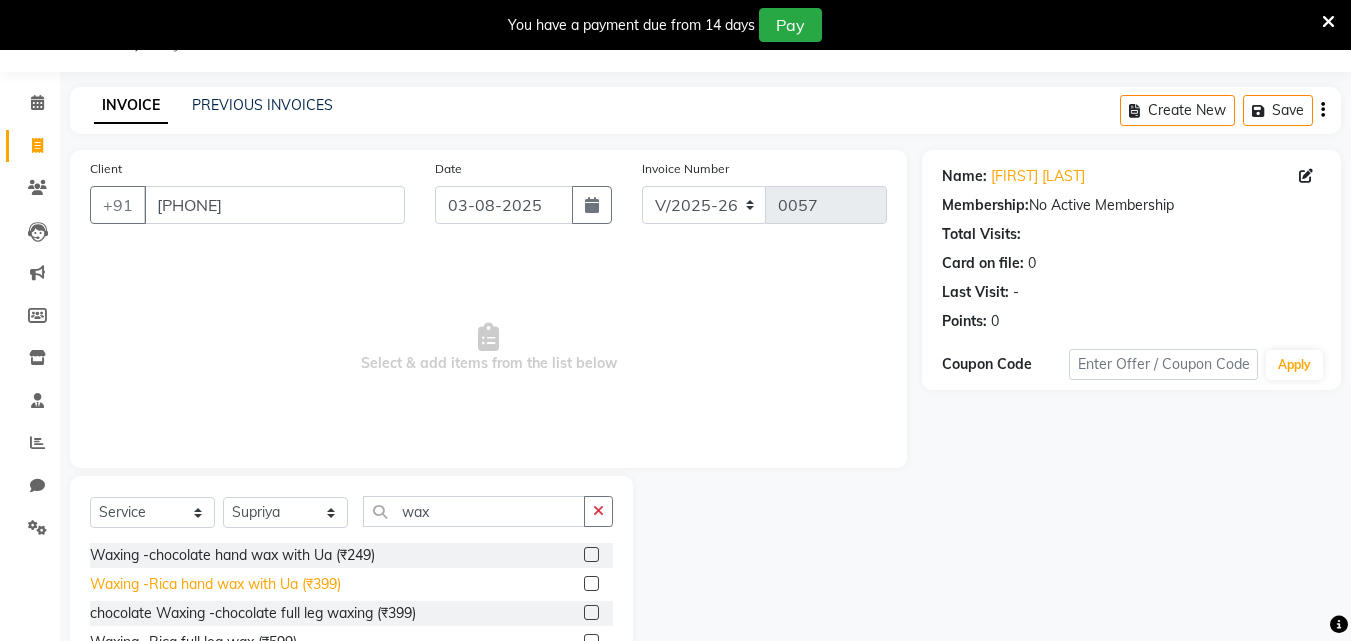 click on "Waxing -Rica hand wax with Ua (₹399)" 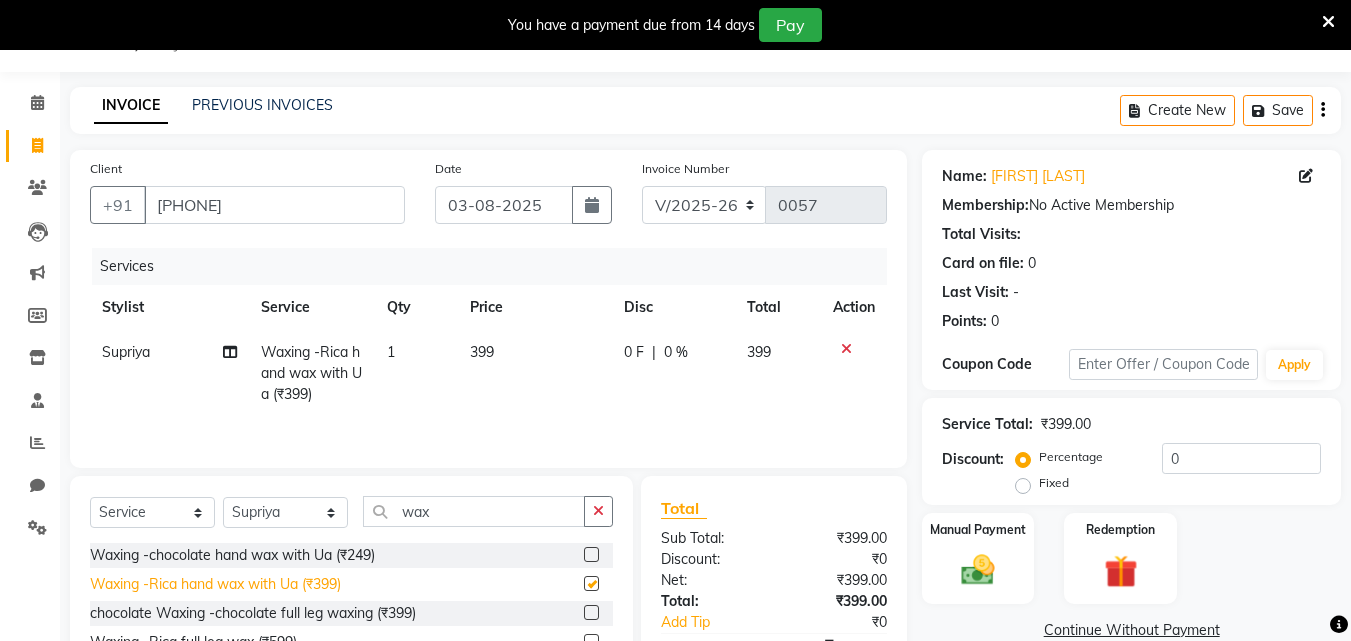 checkbox on "false" 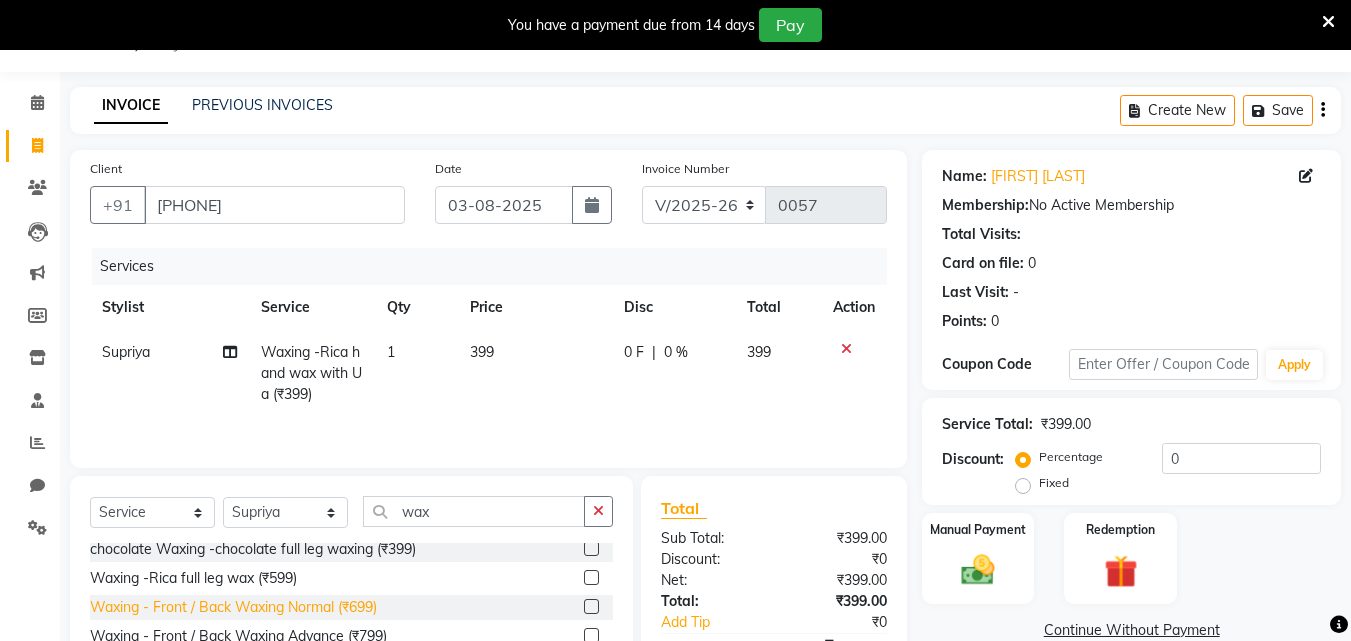 scroll, scrollTop: 63, scrollLeft: 0, axis: vertical 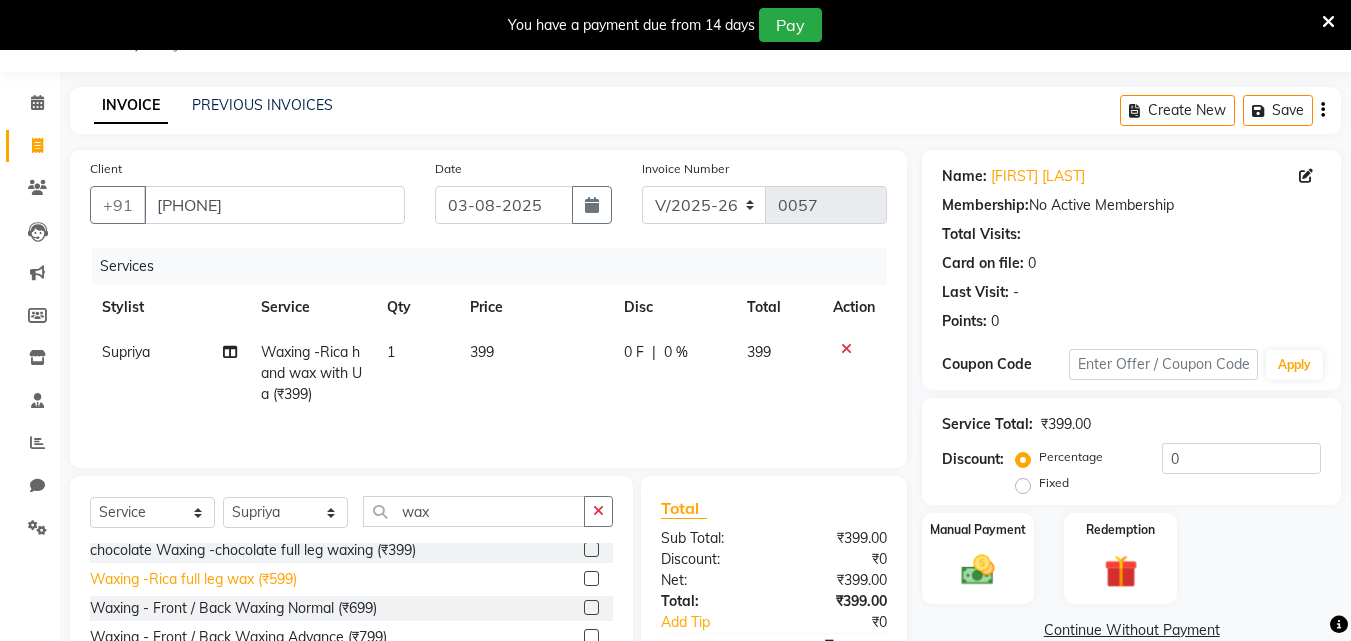 click on "Waxing -Rica full leg wax (₹599)" 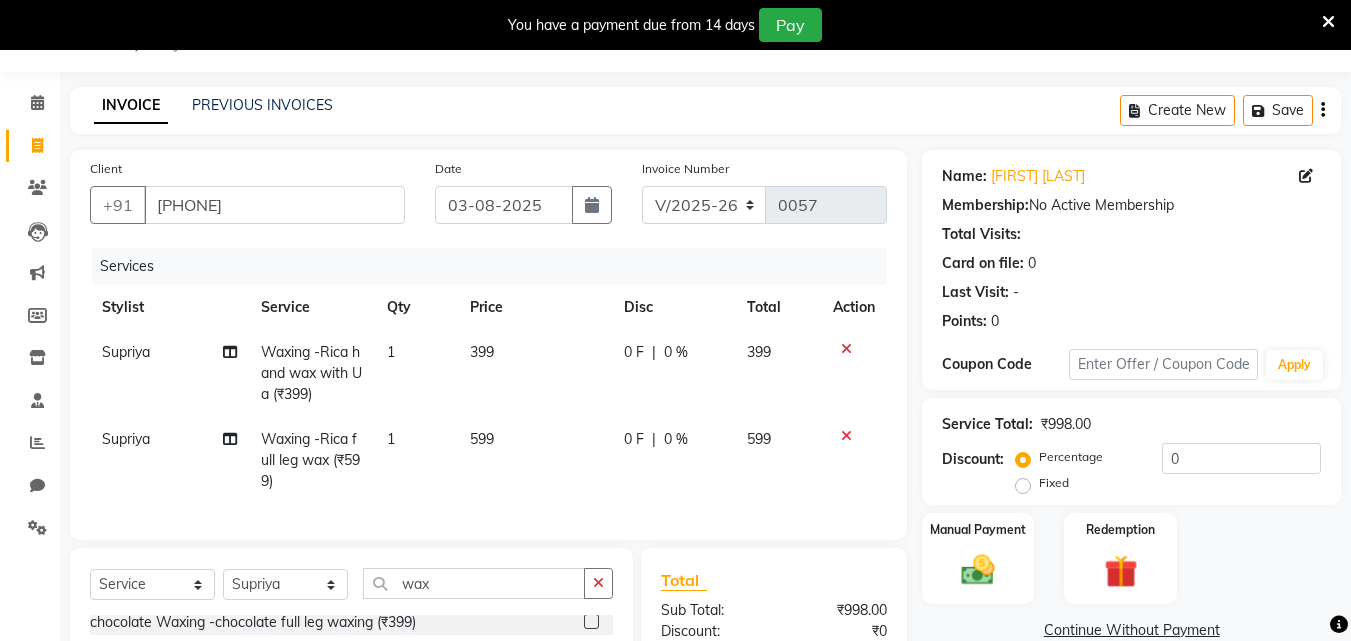 checkbox on "false" 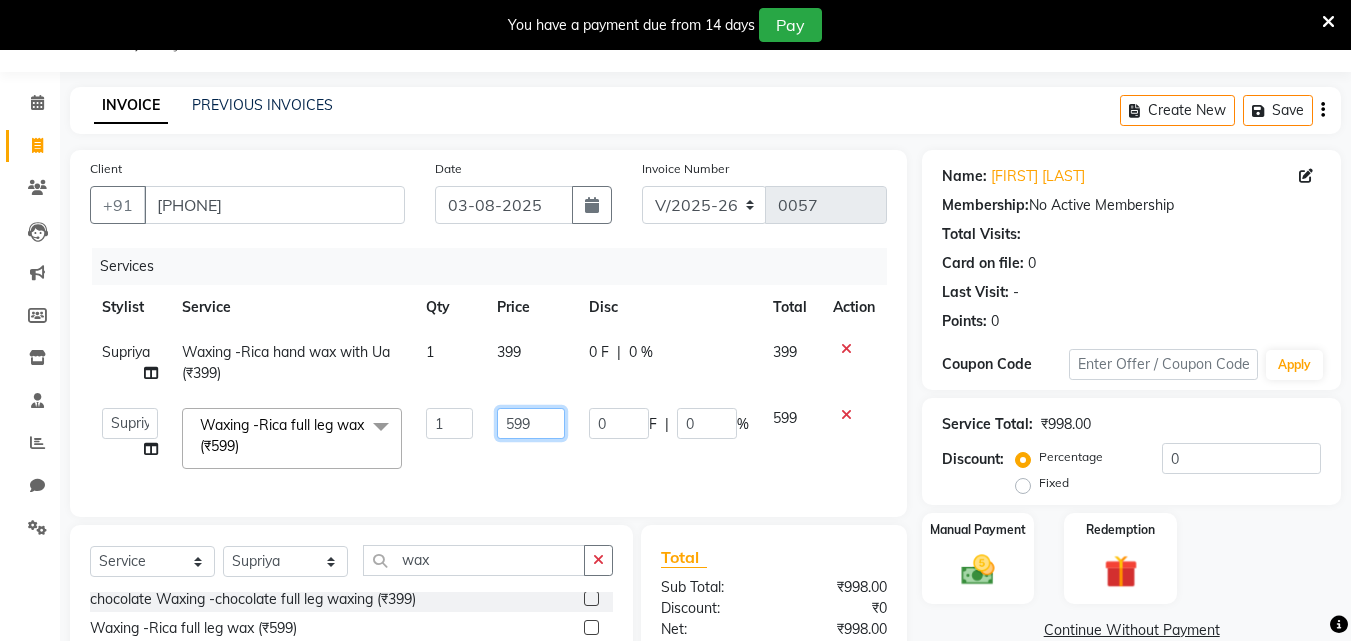 click on "599" 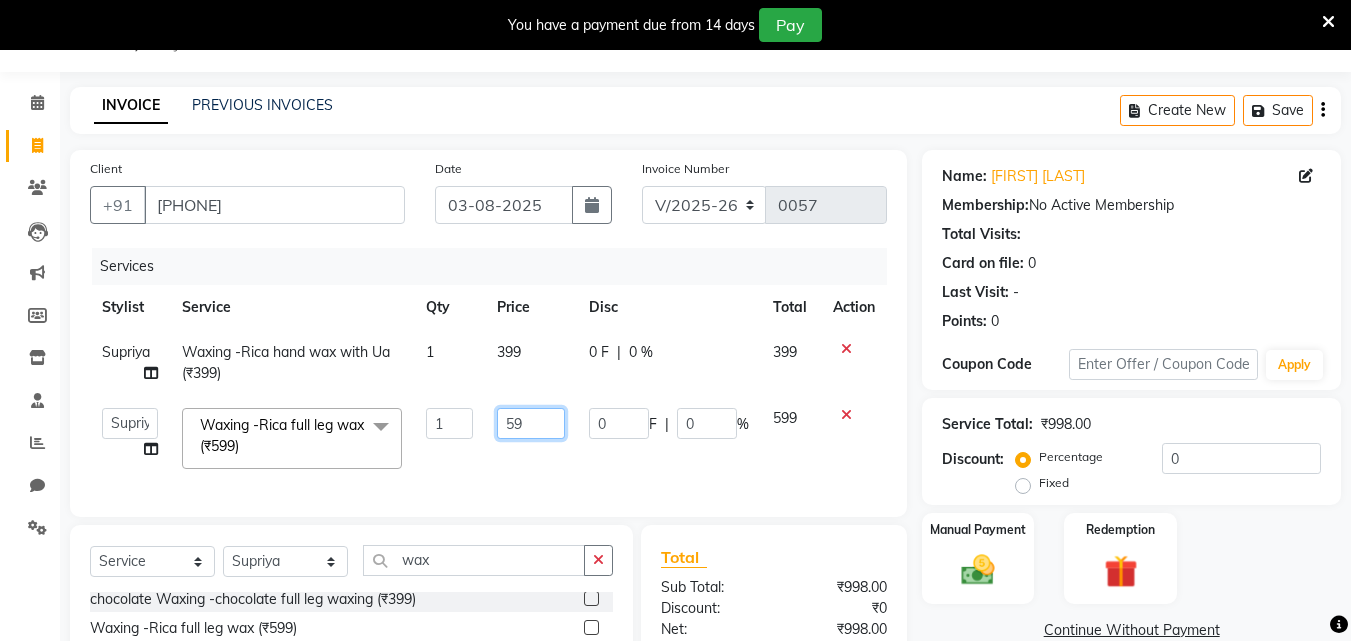 type on "5" 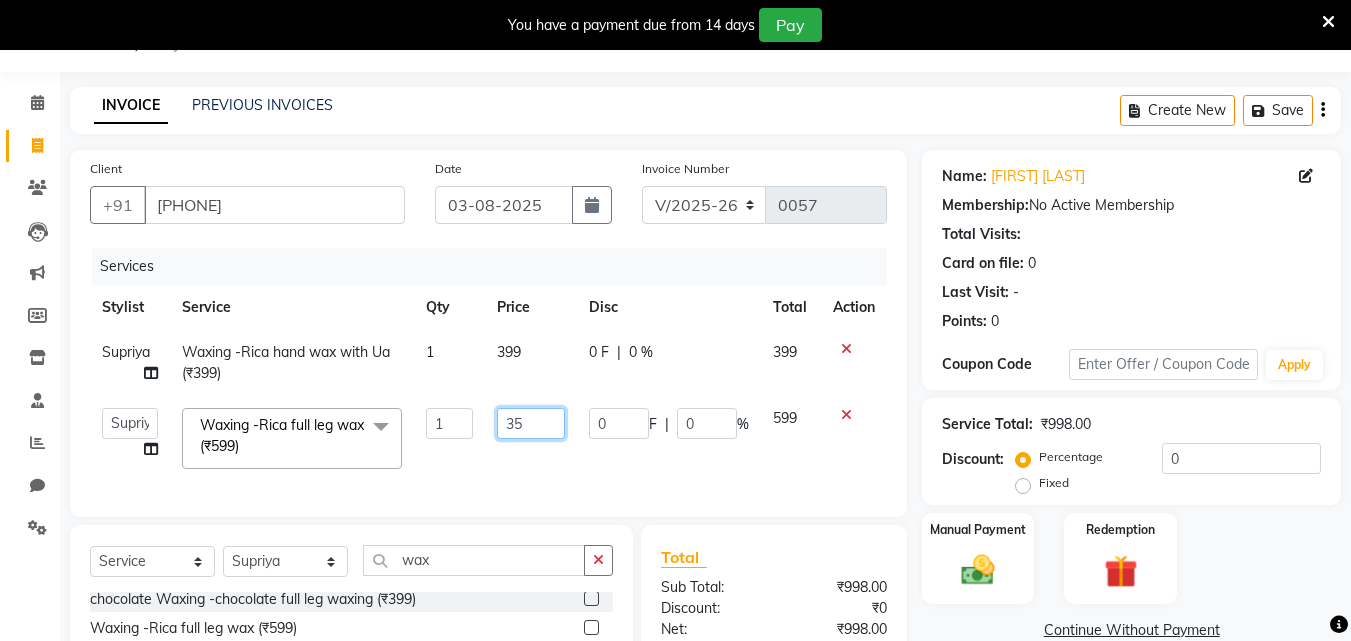 type on "350" 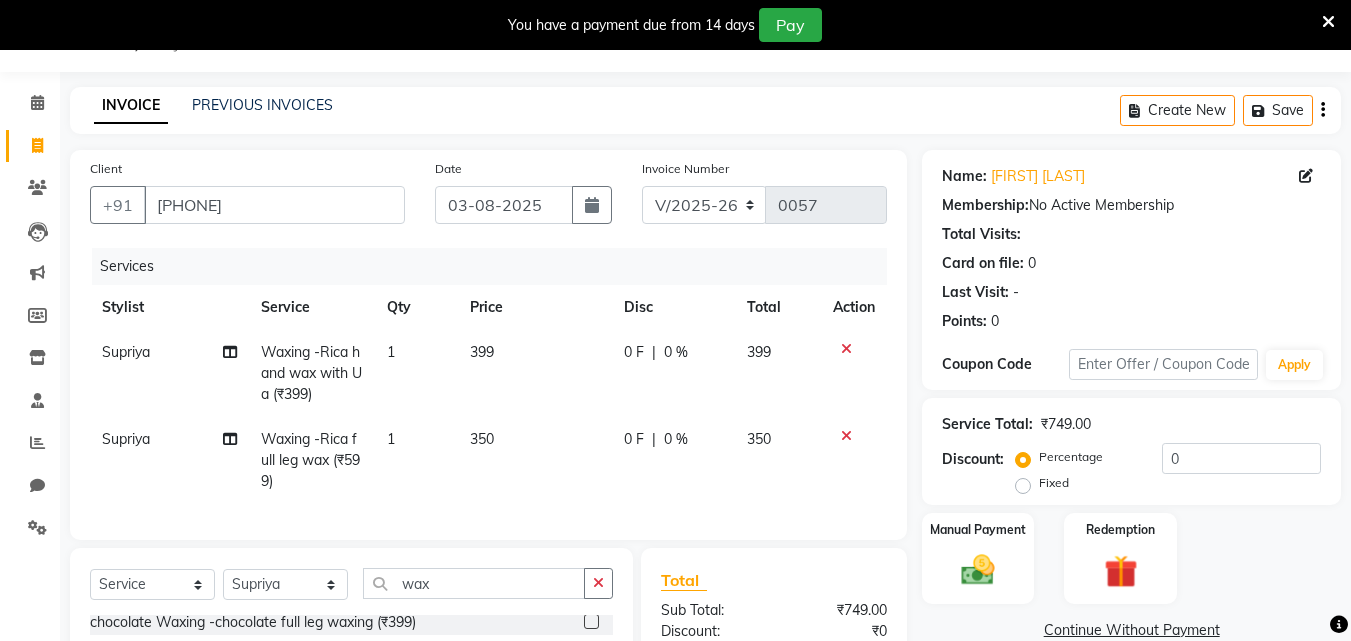 click on "[FIRST] Waxing -Rica full leg wax (₹599) 1 350 0 F | 0 % 350" 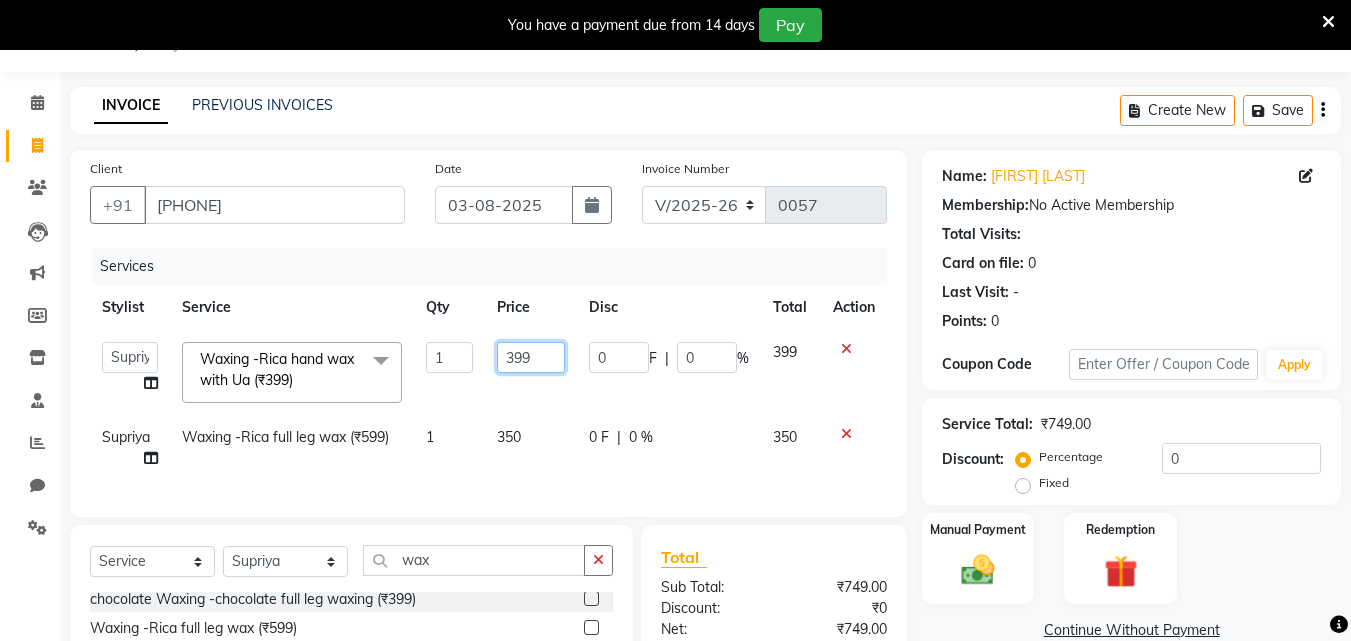 click on "399" 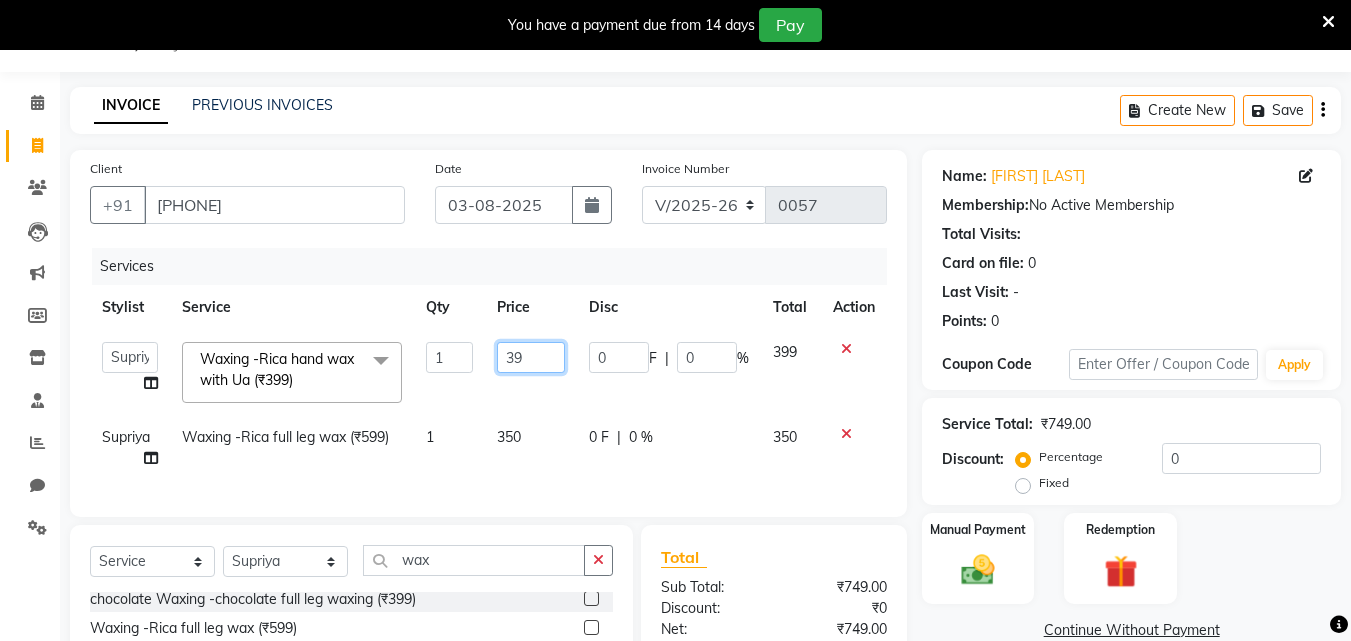 type on "3" 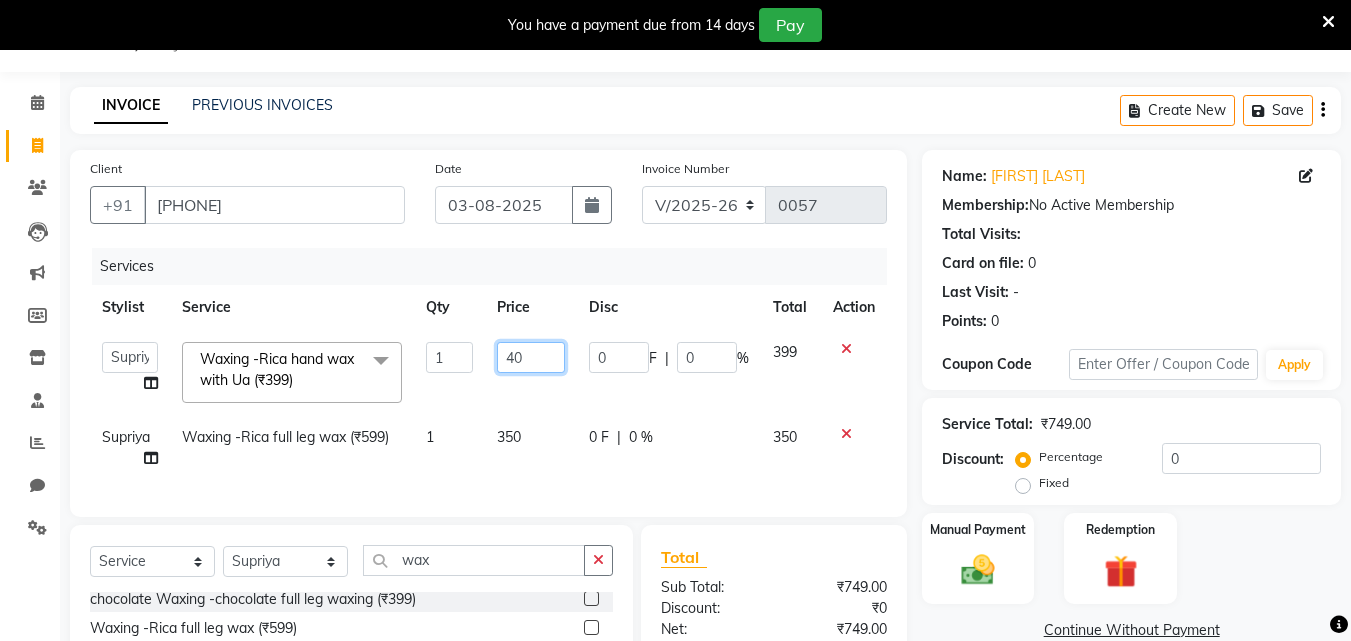 type on "400" 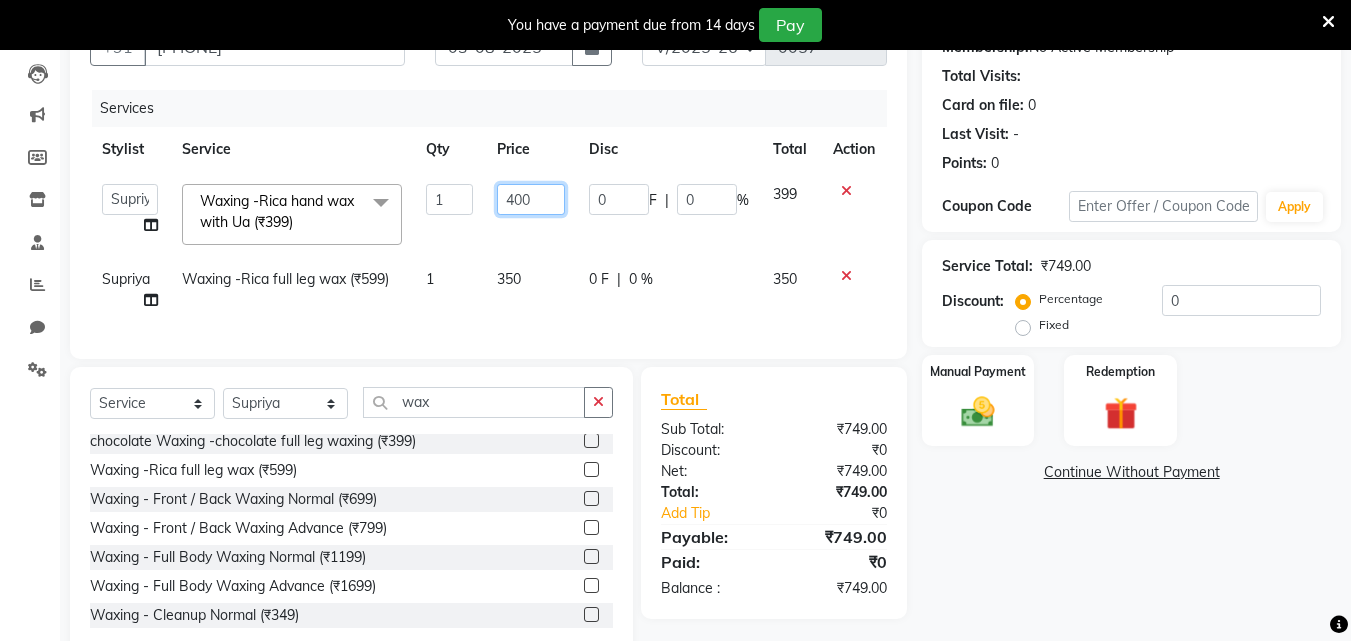 scroll, scrollTop: 274, scrollLeft: 0, axis: vertical 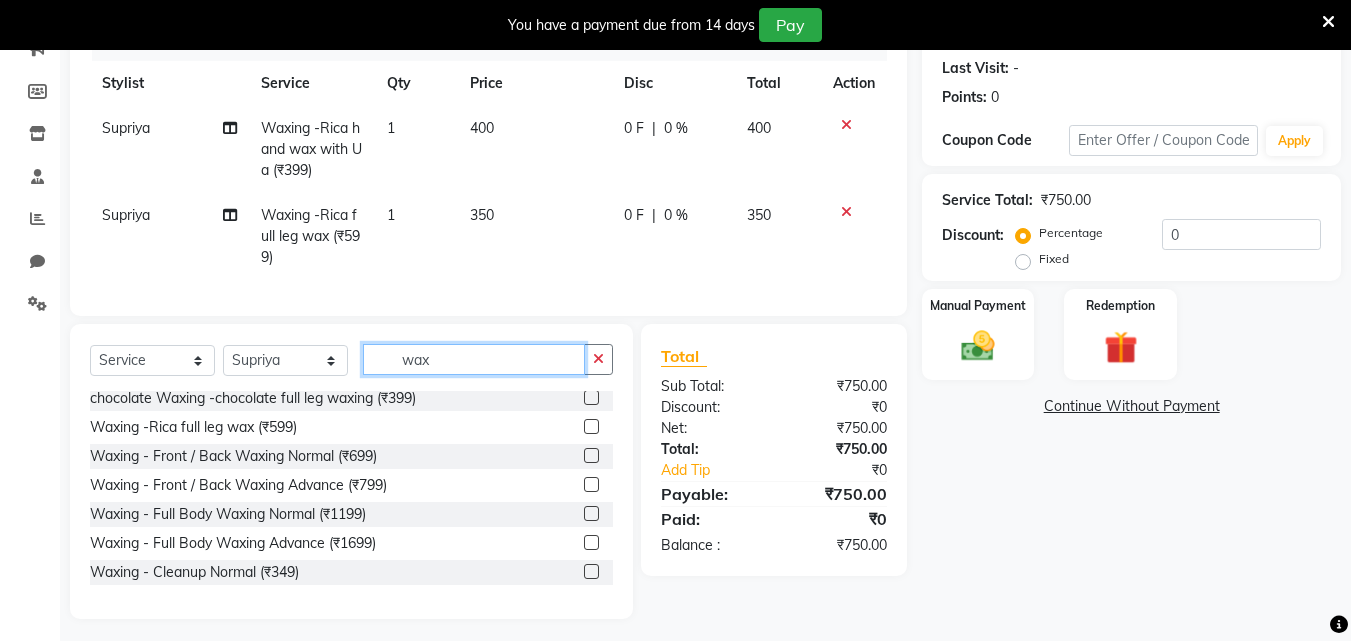 click on "Select  Service  Product  Membership  Package Voucher Prepaid Gift Card  Select Stylist Bhavana Riya Rupali Supriya wax Waxing -chocolate hand wax with Ua (₹249)  Waxing -Rica hand wax with Ua (₹399)  chocolate Waxing -chocolate full leg waxing  (₹399)  Waxing -Rica full leg wax (₹599)  Waxing - Front / Back Waxing Normal (₹699)  Waxing - Front / Back Waxing Advance (₹799)  Waxing - Full Body Waxing Normal (₹1199)  Waxing - Full Body Waxing Advance (₹1699)  Waxing - Cleanup Normal (₹349)  Waxing - Cleanup Advance (₹599)  Waxing - Cleanup Luxury (₹799)  wax full face Brazilian (₹499)  wax full face Normal (₹249)  Upper Lips Wax (₹50)  chin Wax (₹80)  Side Locks Wax (₹100)  nose wax (₹149)" 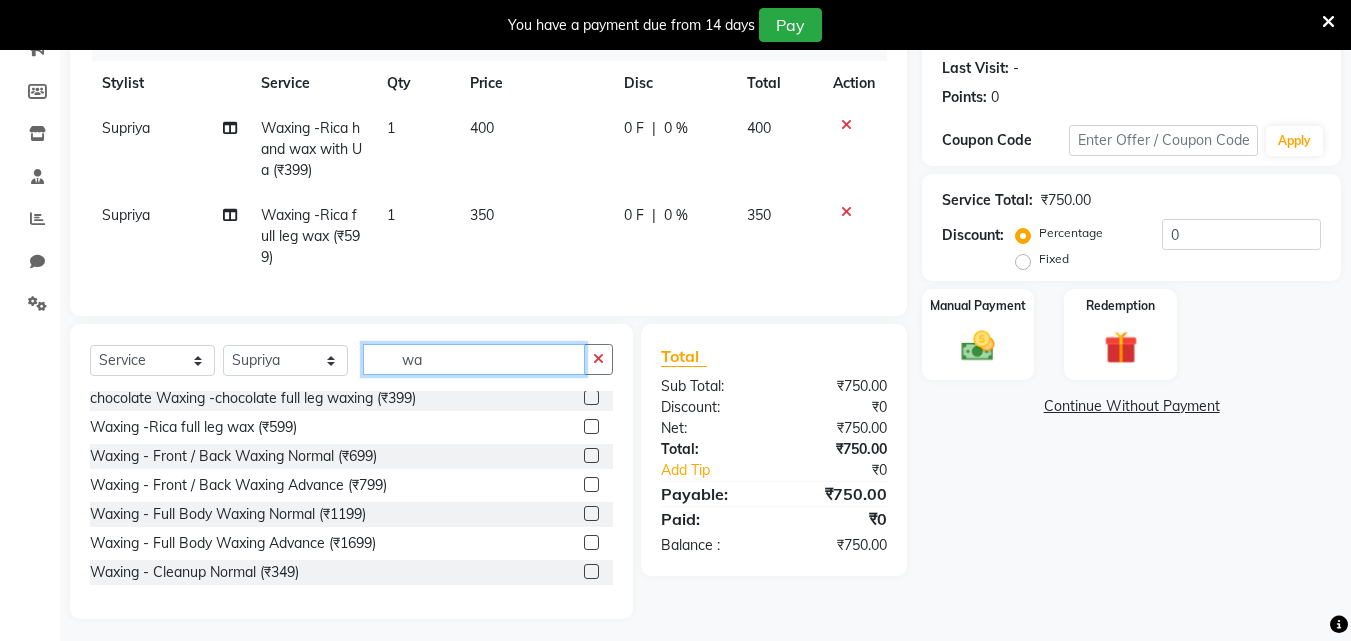 type on "w" 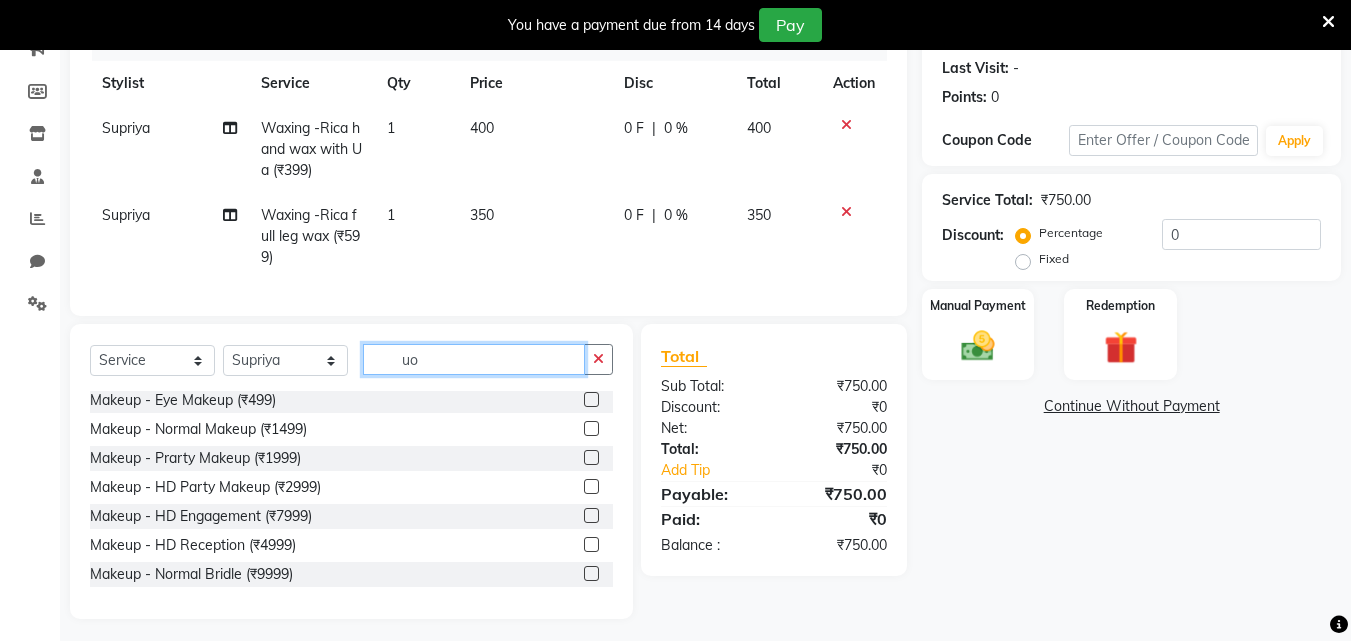 scroll, scrollTop: 0, scrollLeft: 0, axis: both 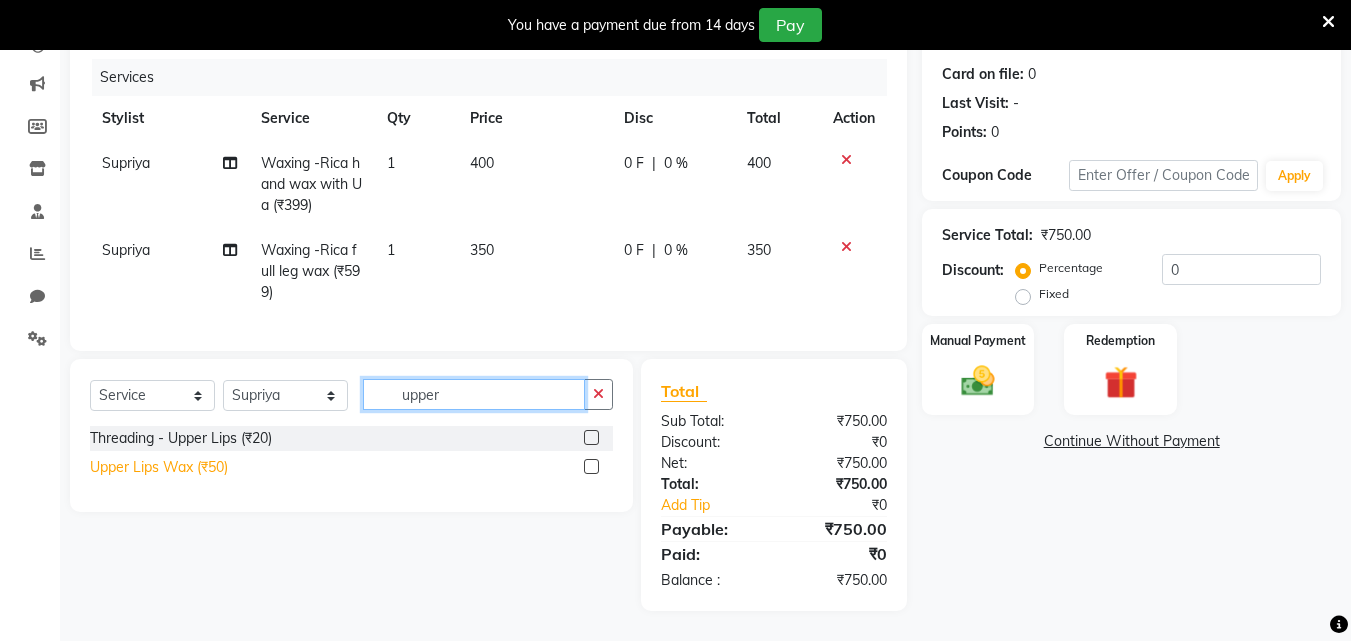 type on "upper" 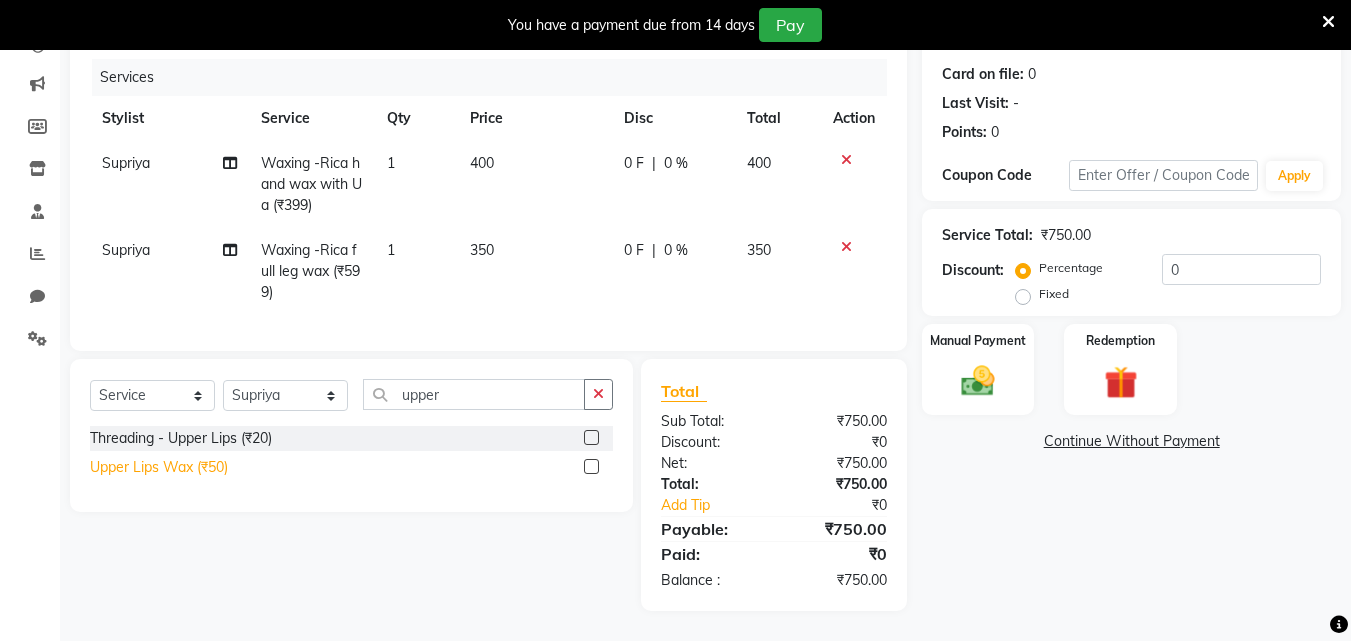 click on "Upper Lips Wax (₹50)" 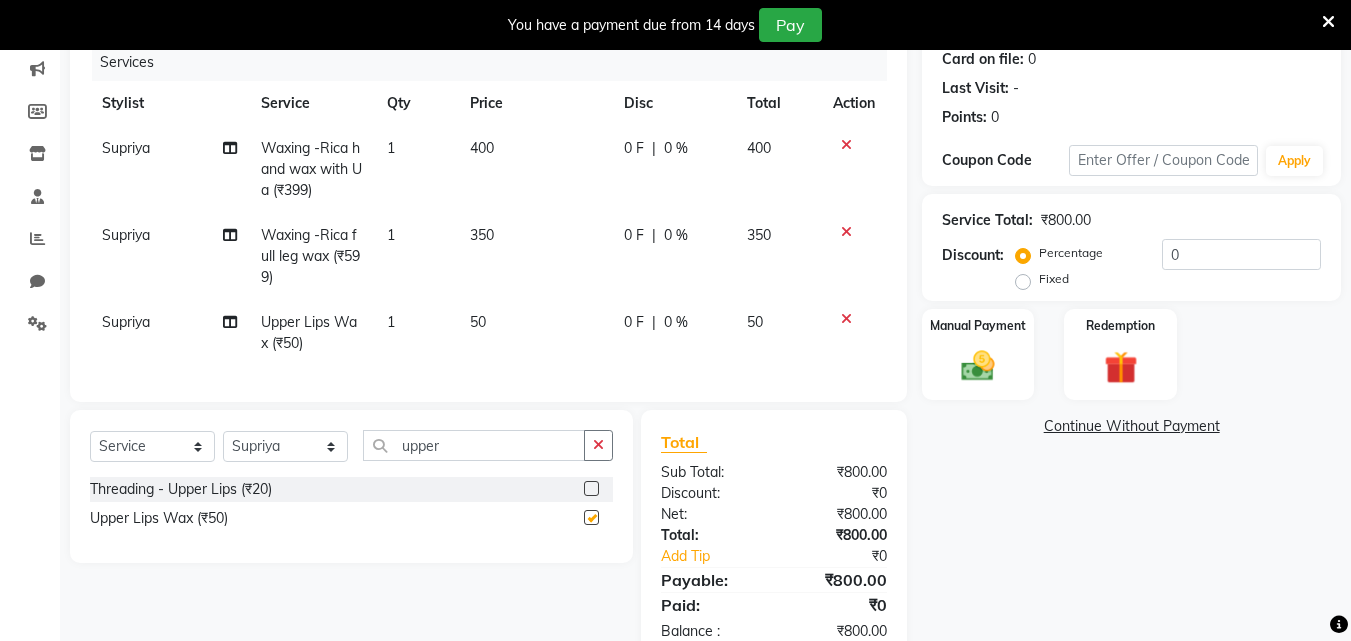 checkbox on "false" 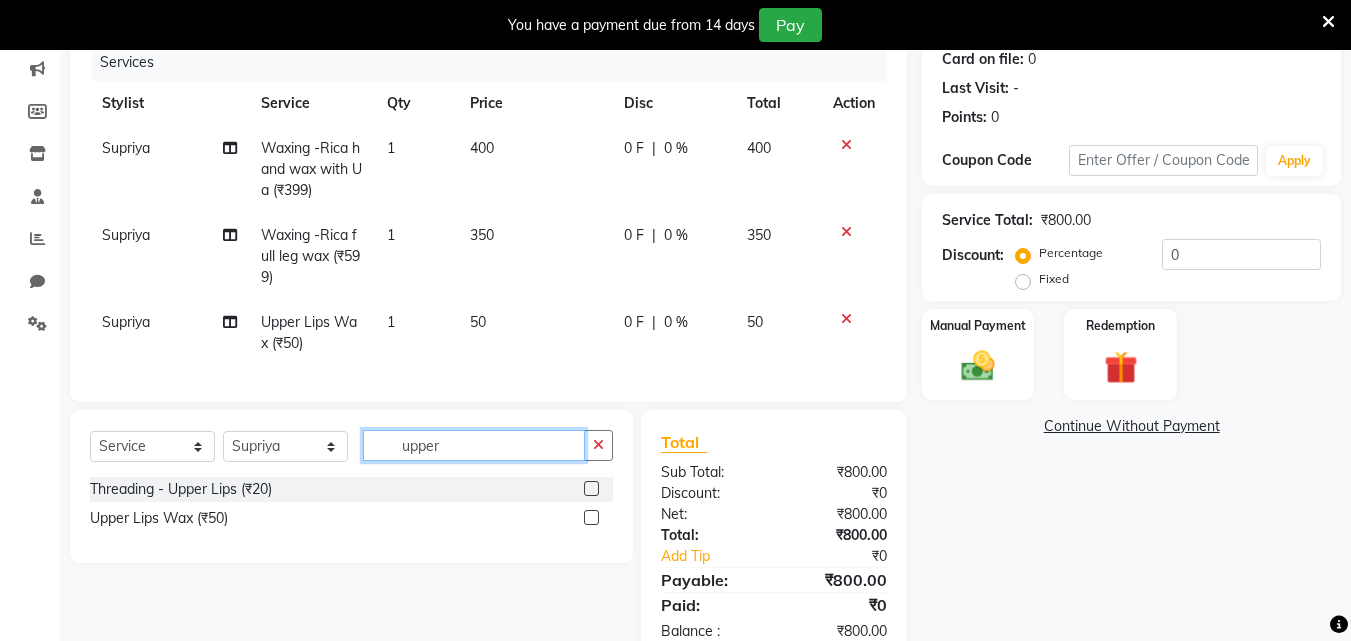 click on "upper" 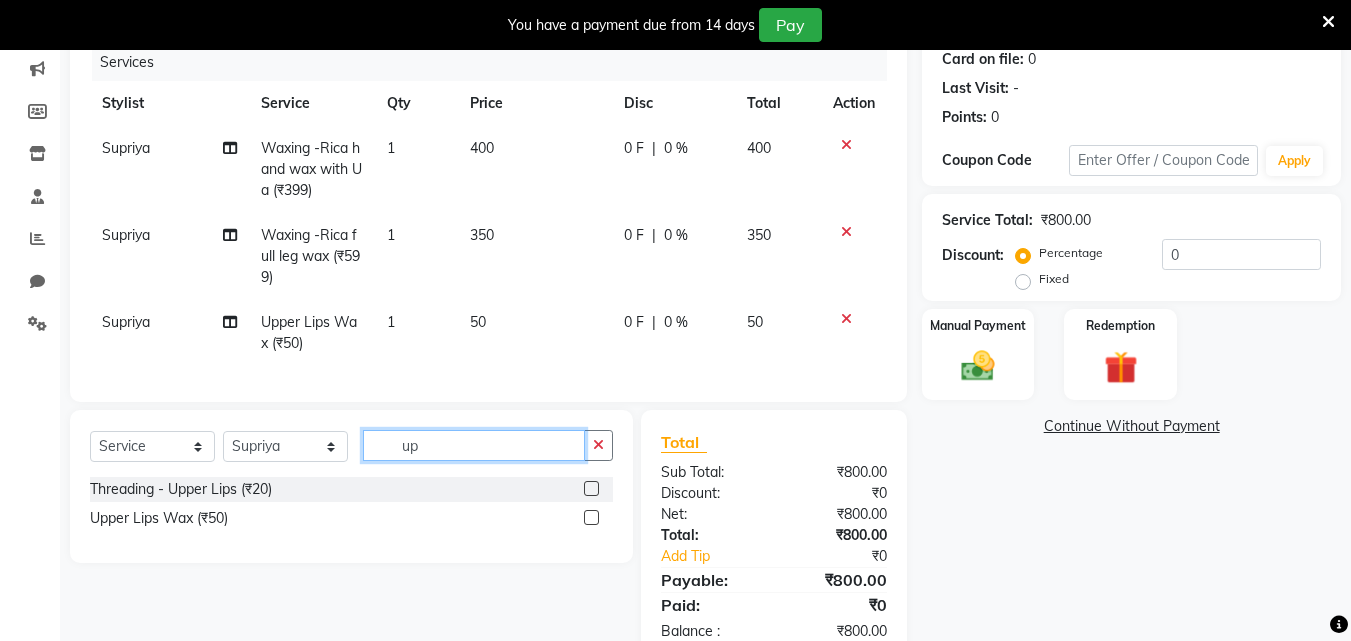 type on "u" 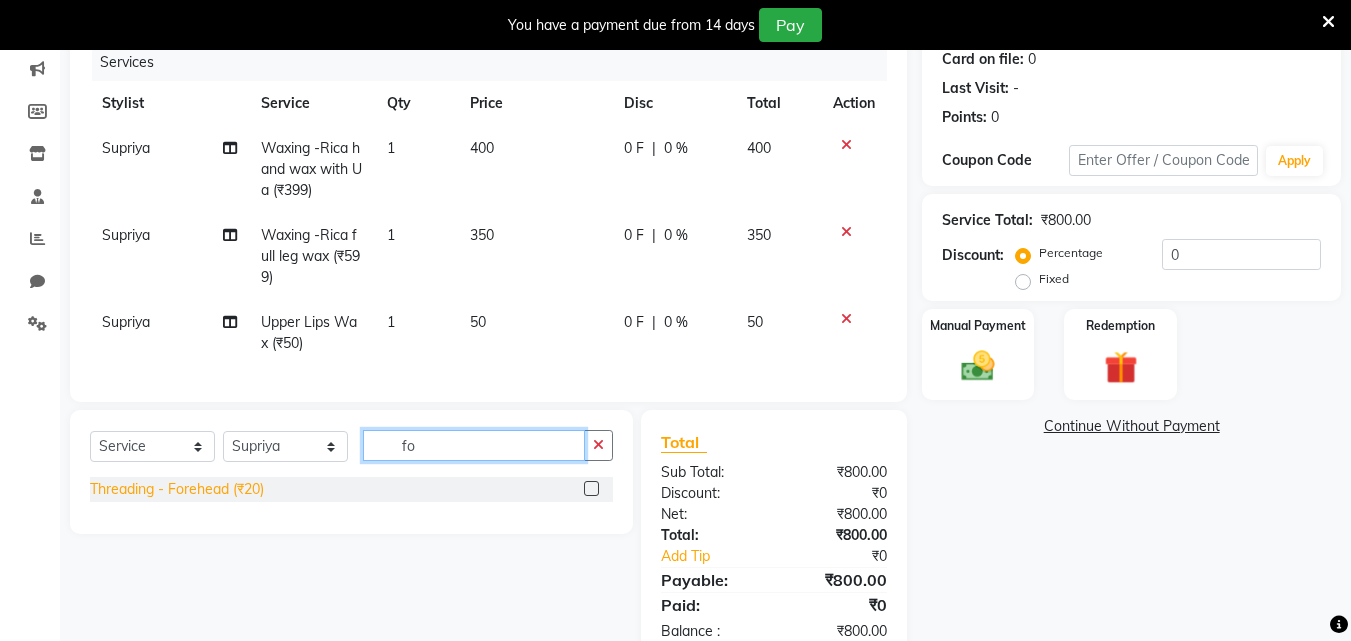 type on "fo" 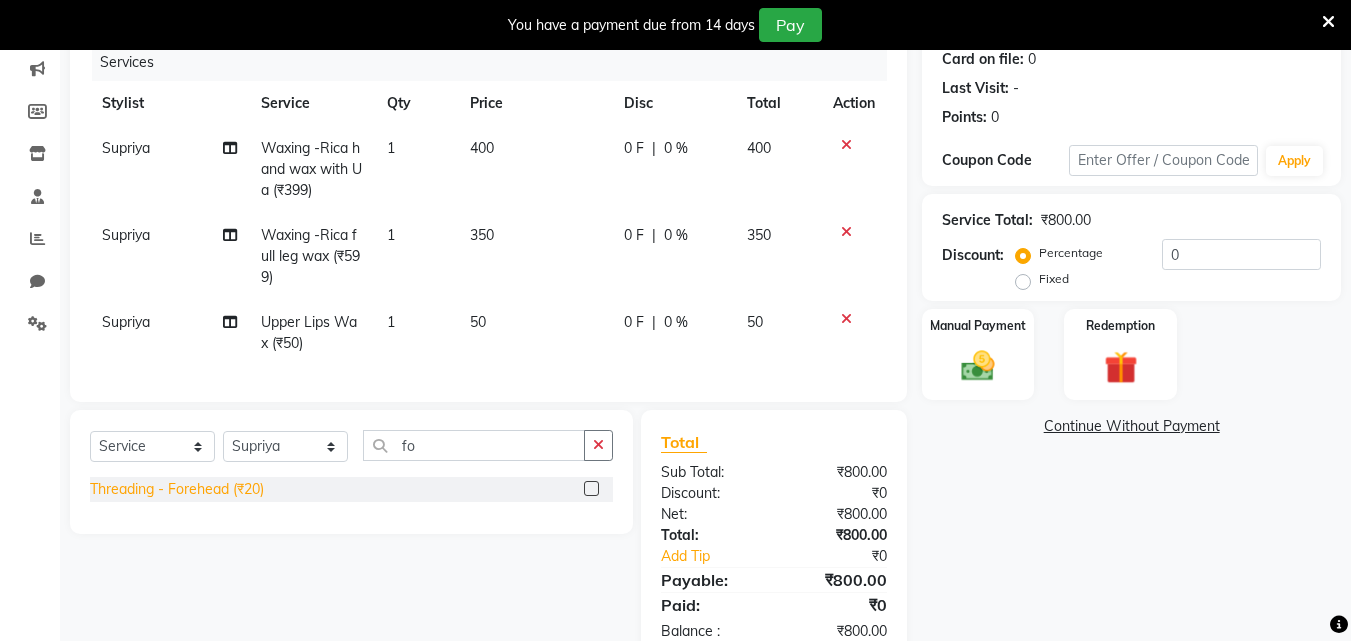 click on "Threading - Forehead (₹20)" 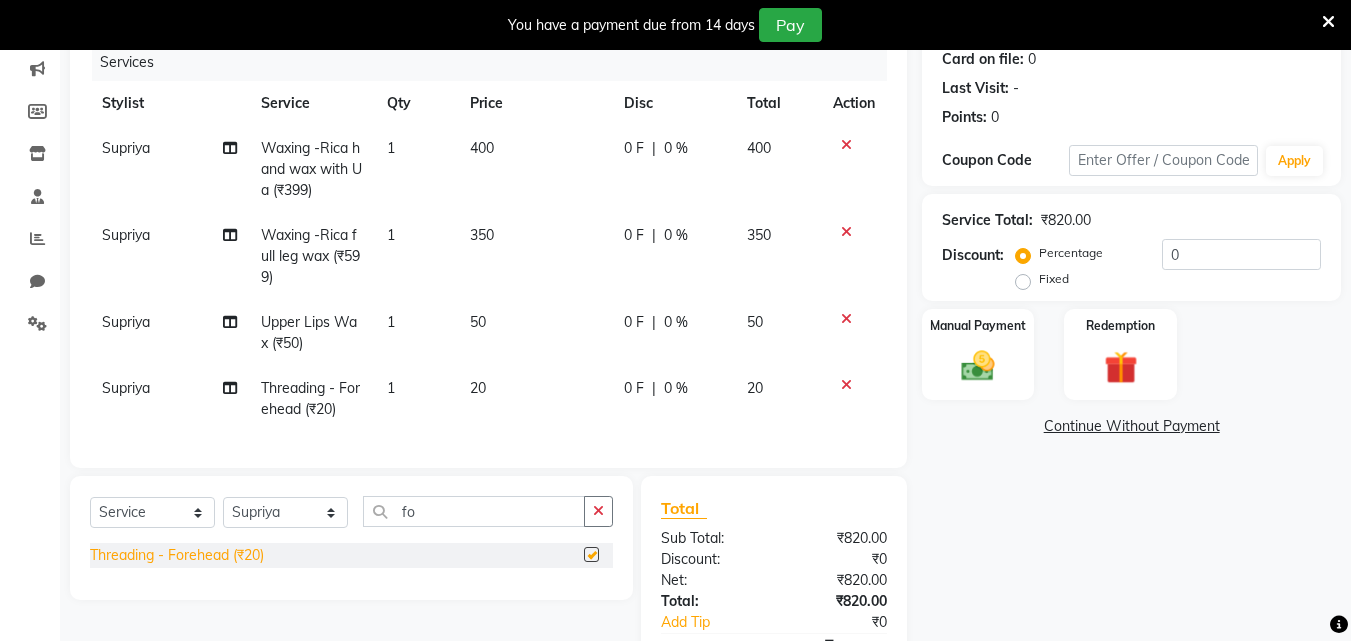 checkbox on "false" 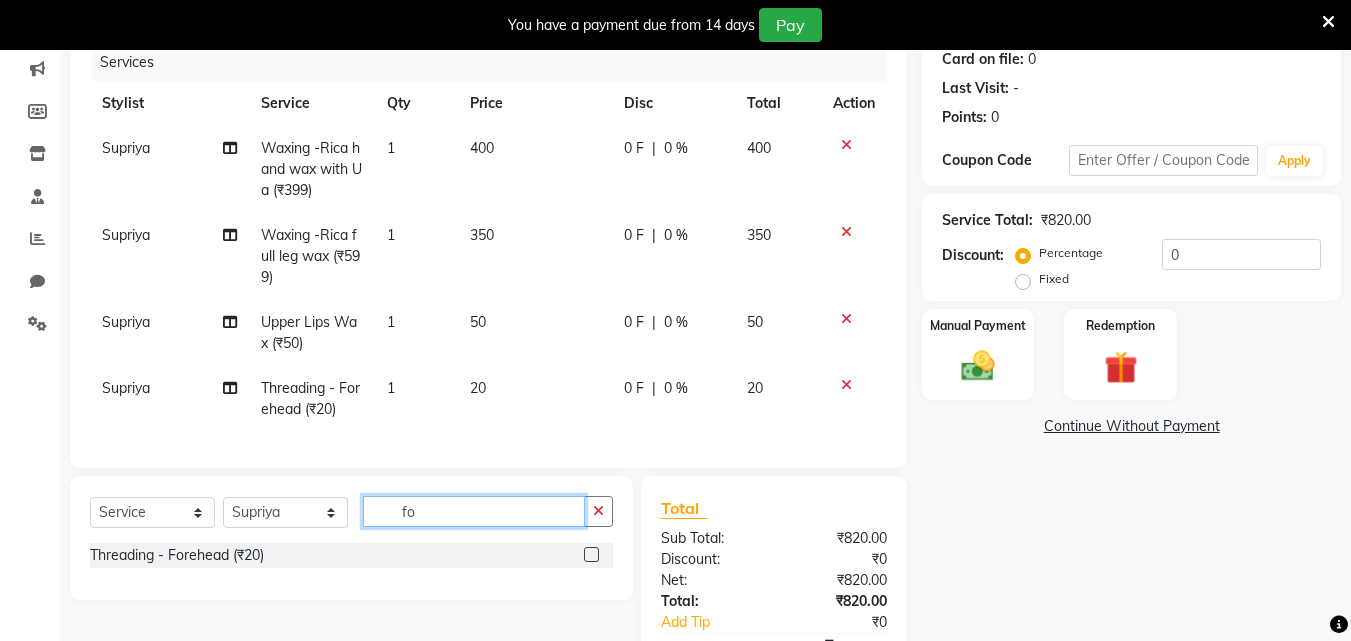 click on "fo" 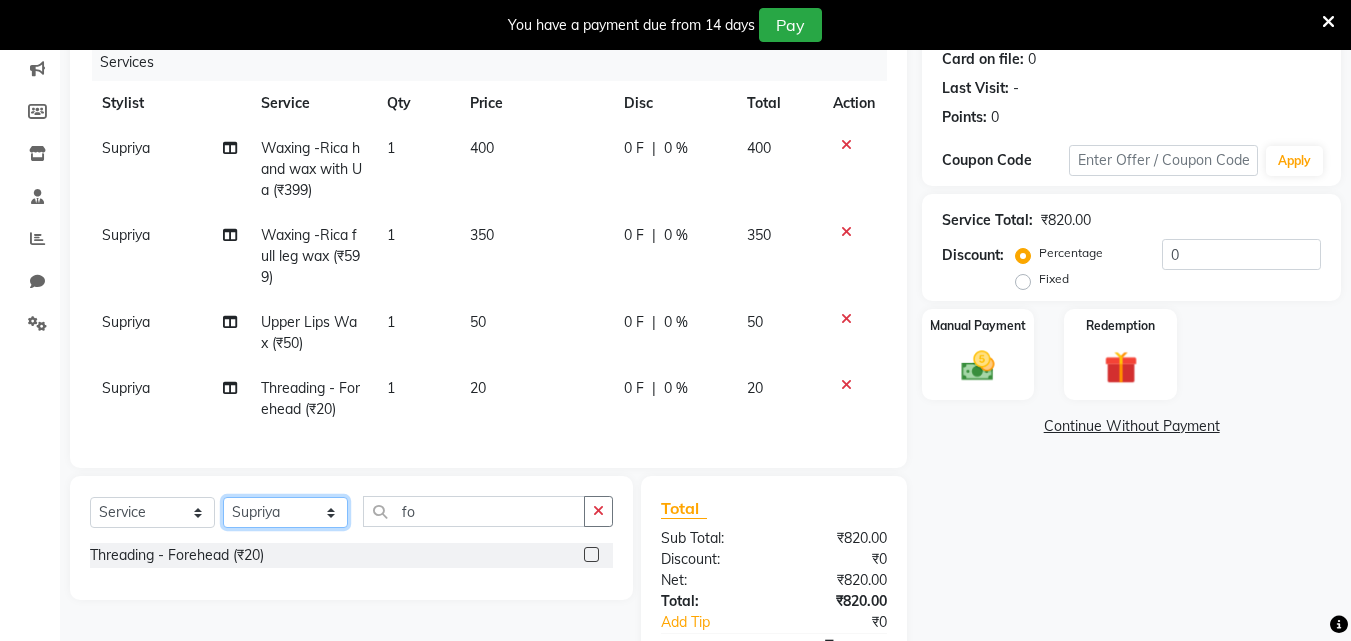 click on "Select Stylist Bhavana Riya Rupali Supriya" 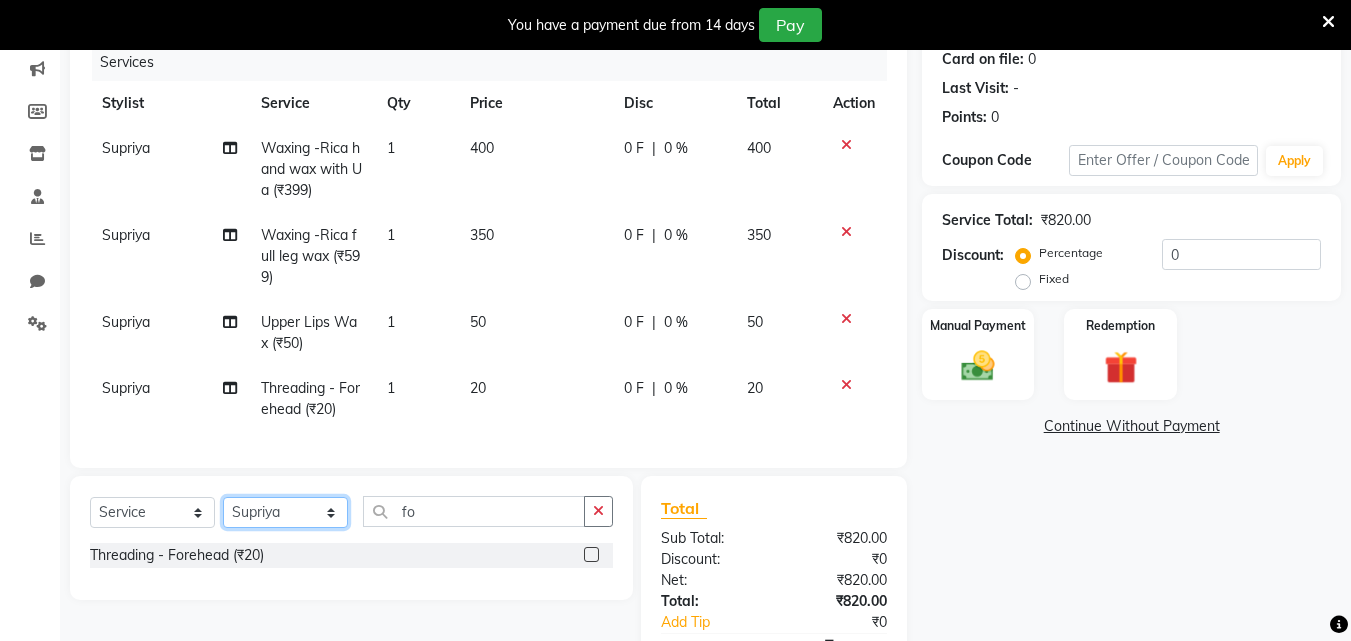 select on "87286" 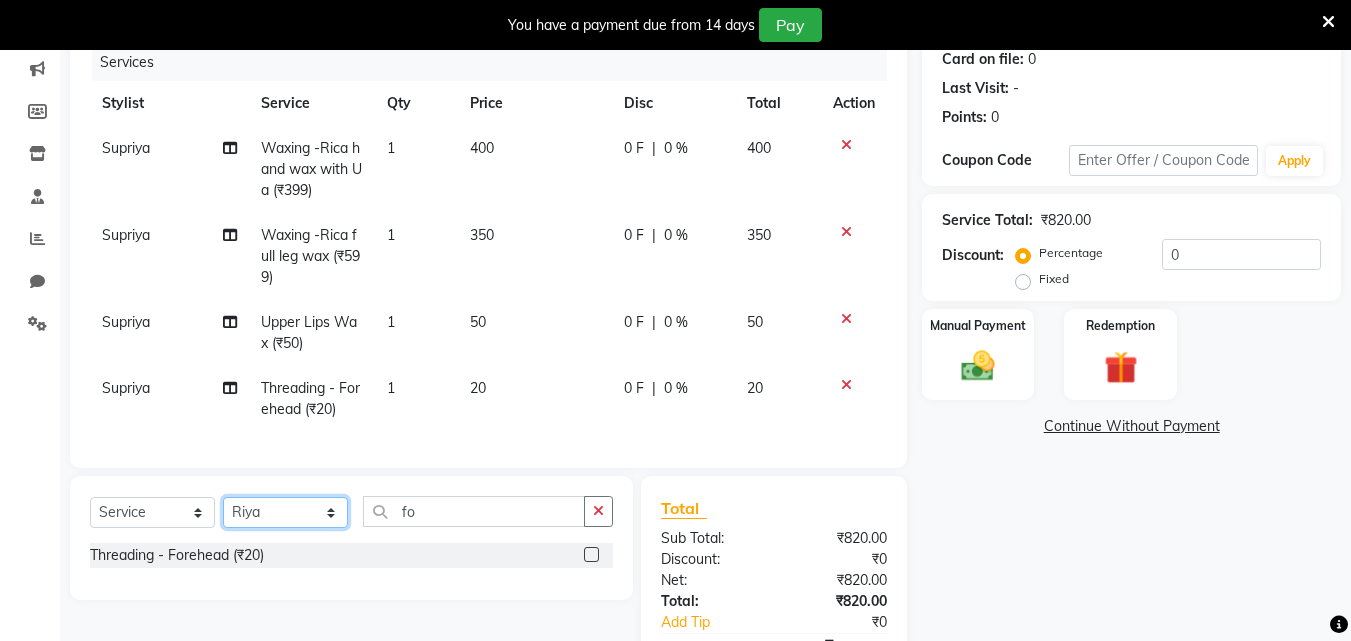 click on "Select Stylist Bhavana Riya Rupali Supriya" 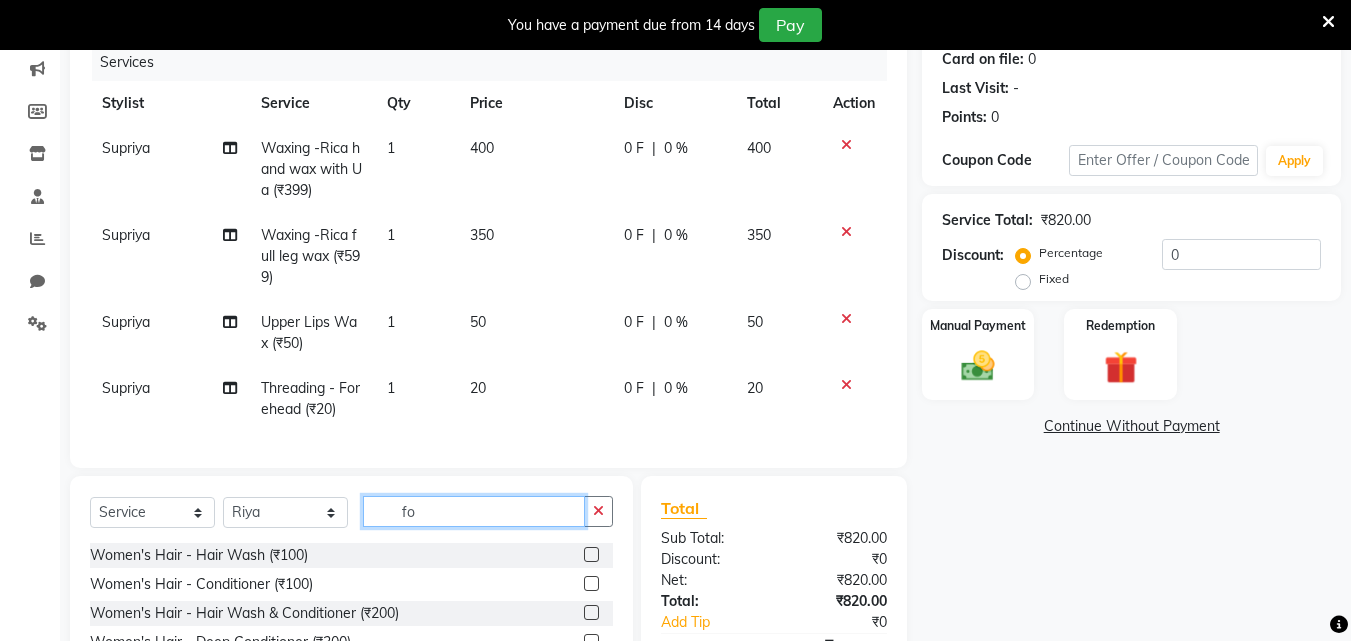 click on "fo" 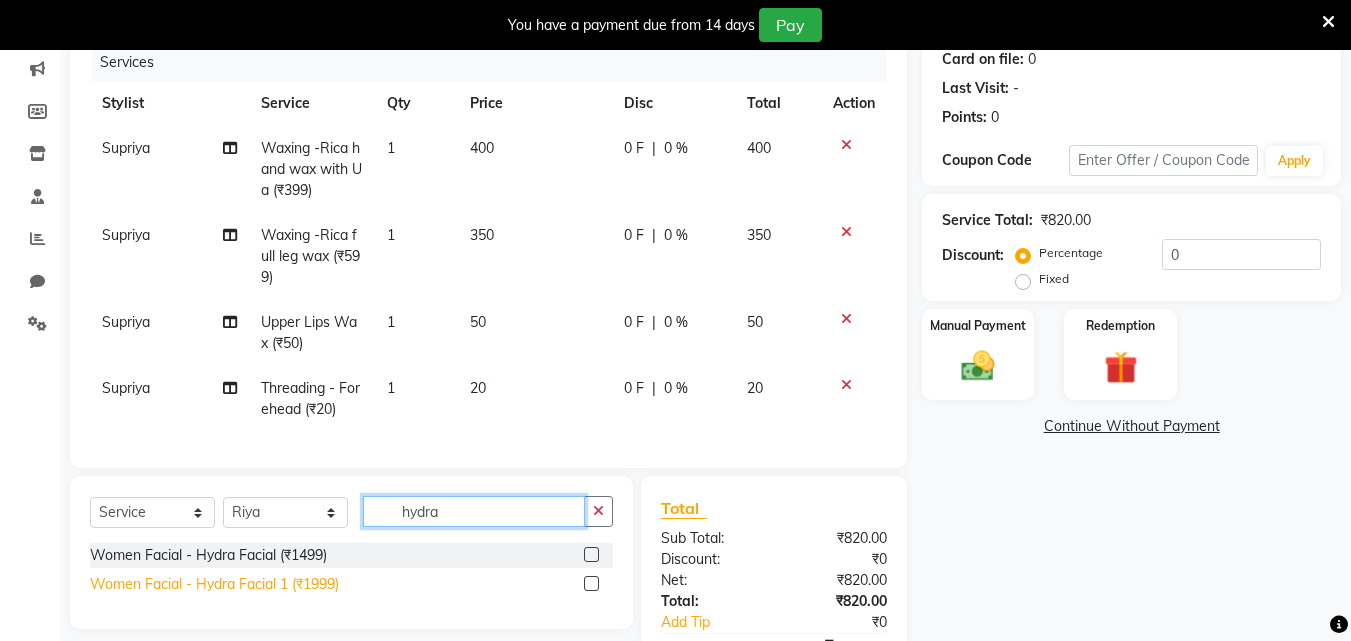 type on "hydra" 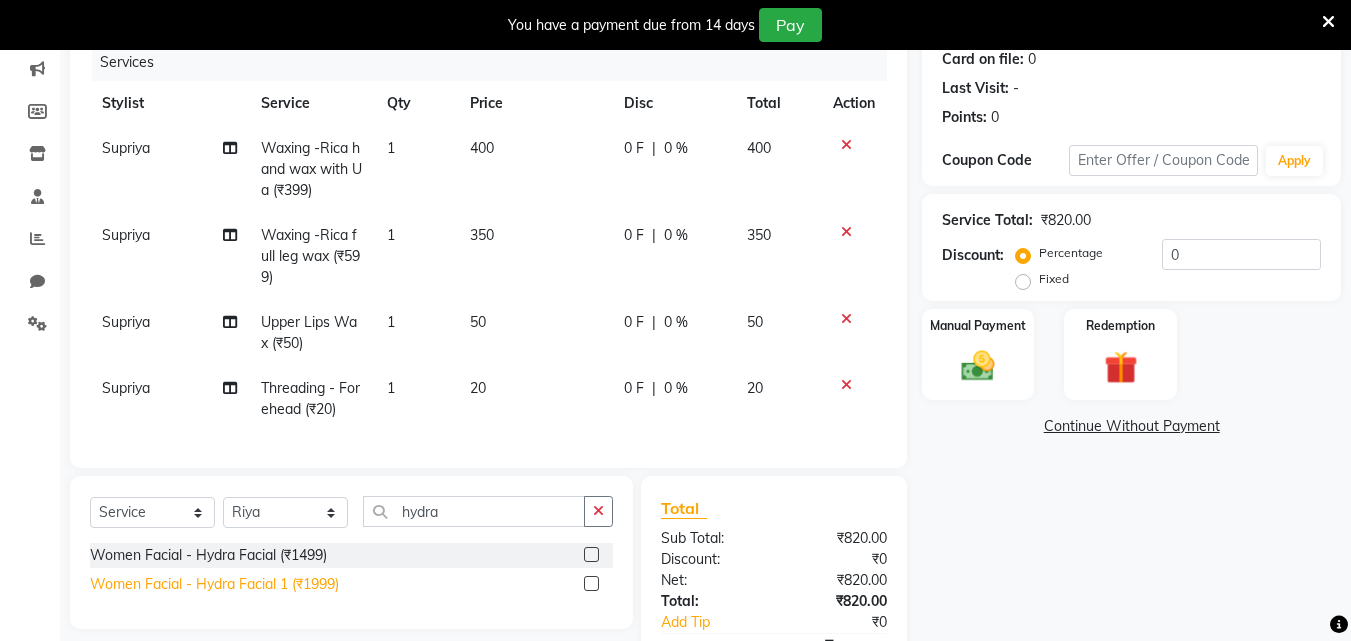 click on "Women Facial - Hydra Facial 1 (₹1999)" 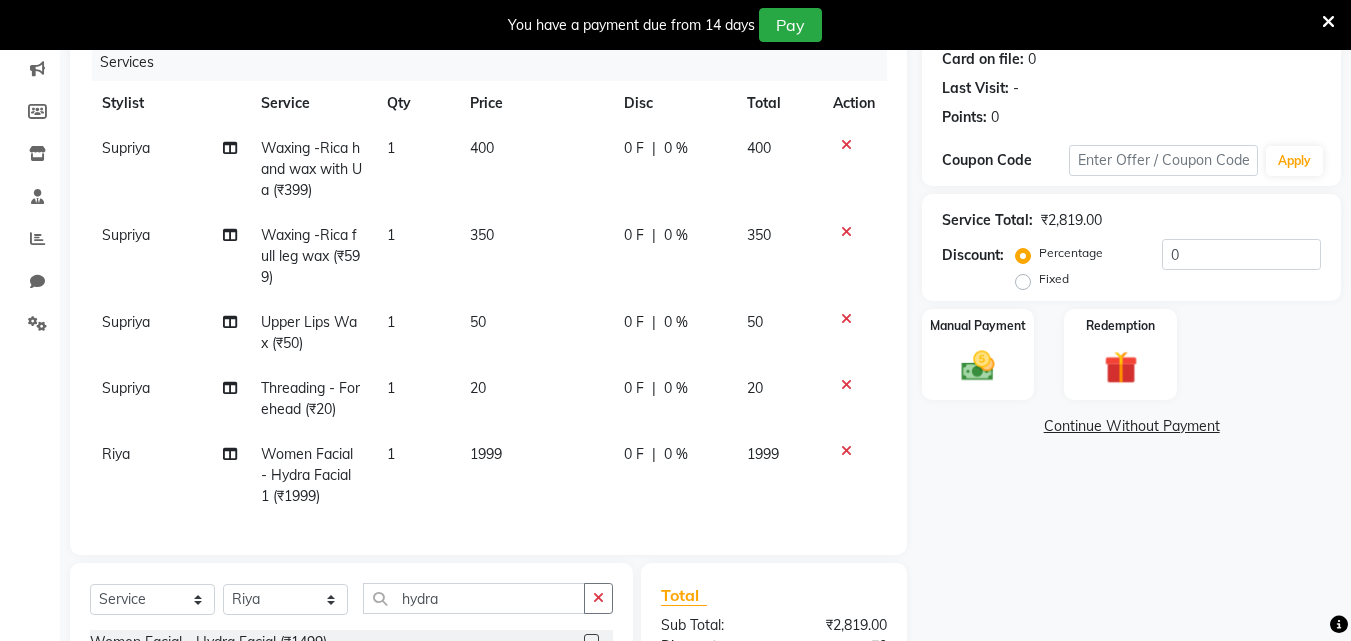 checkbox on "false" 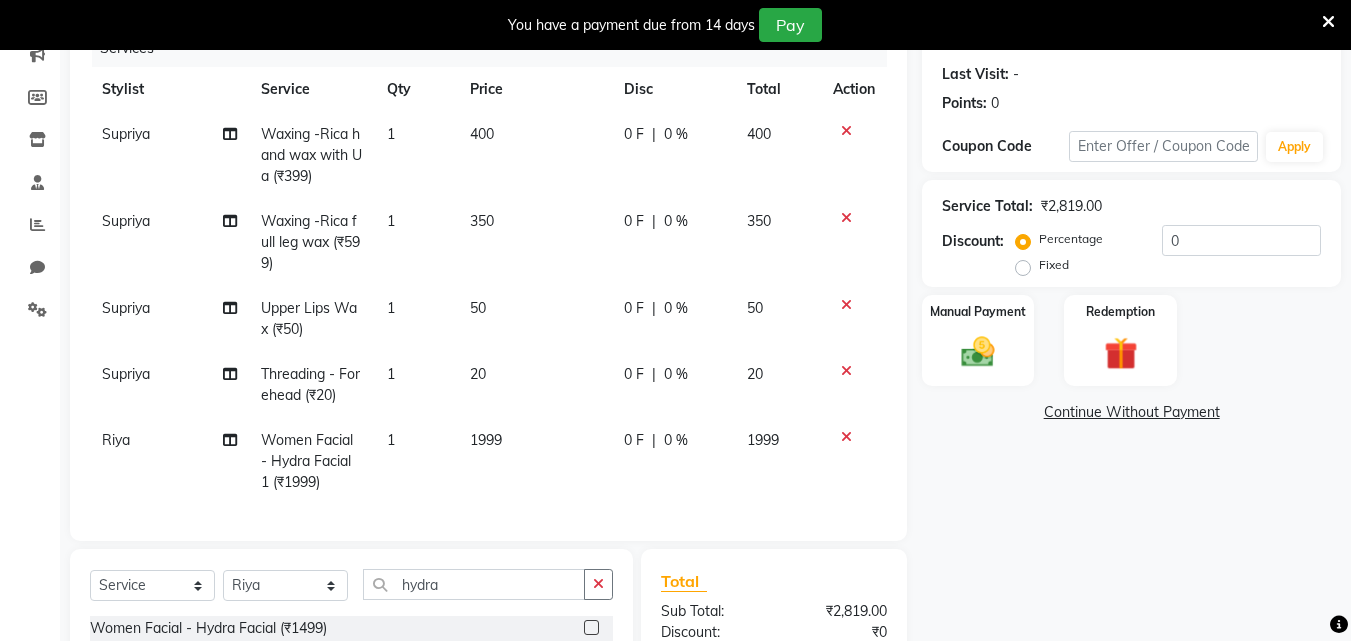 scroll, scrollTop: 267, scrollLeft: 0, axis: vertical 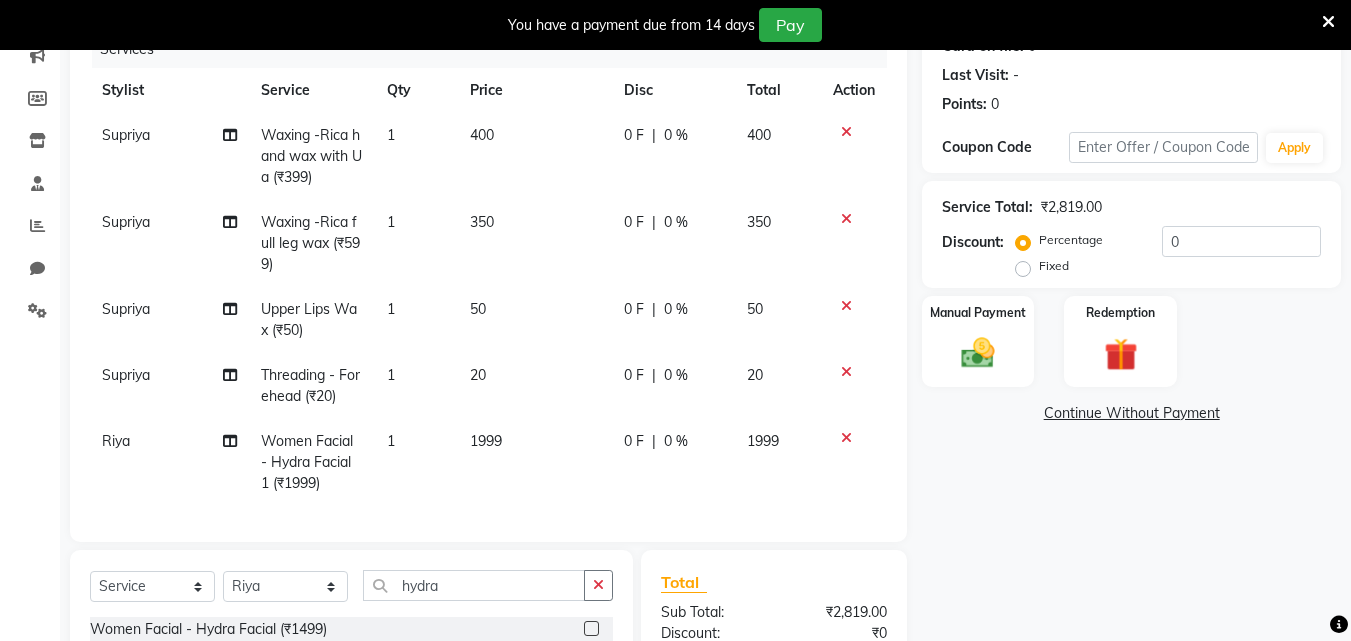 click on "Fixed" 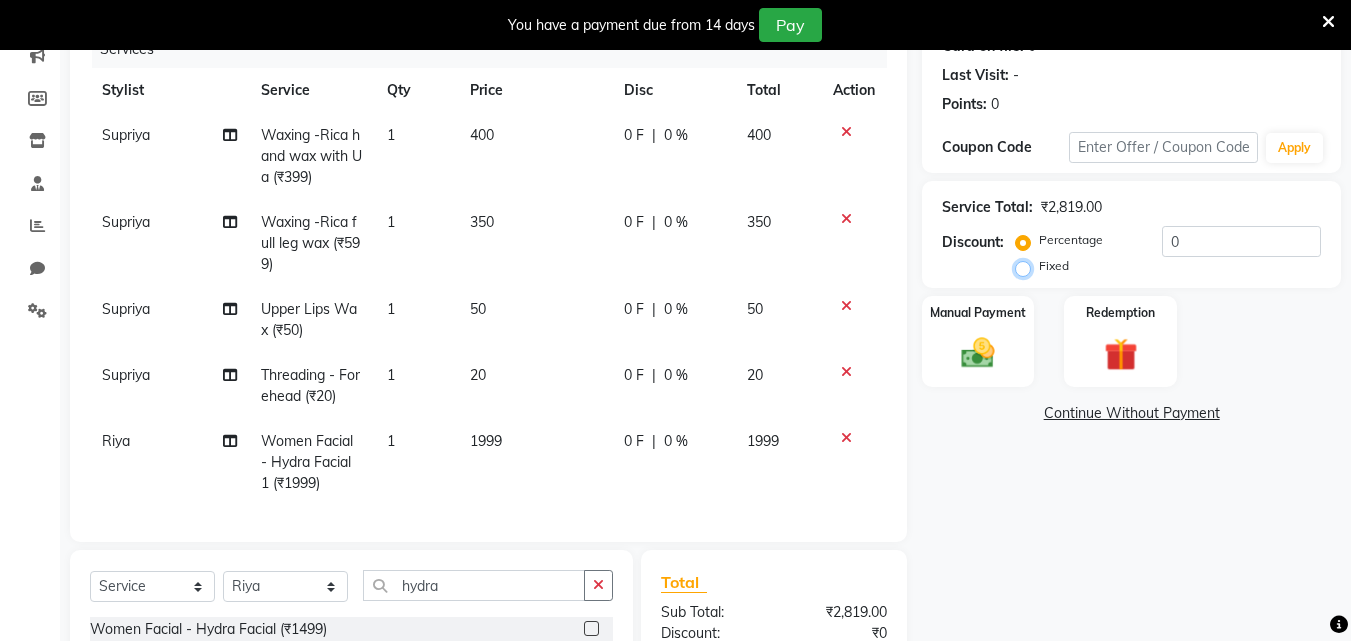click on "Fixed" at bounding box center (1027, 266) 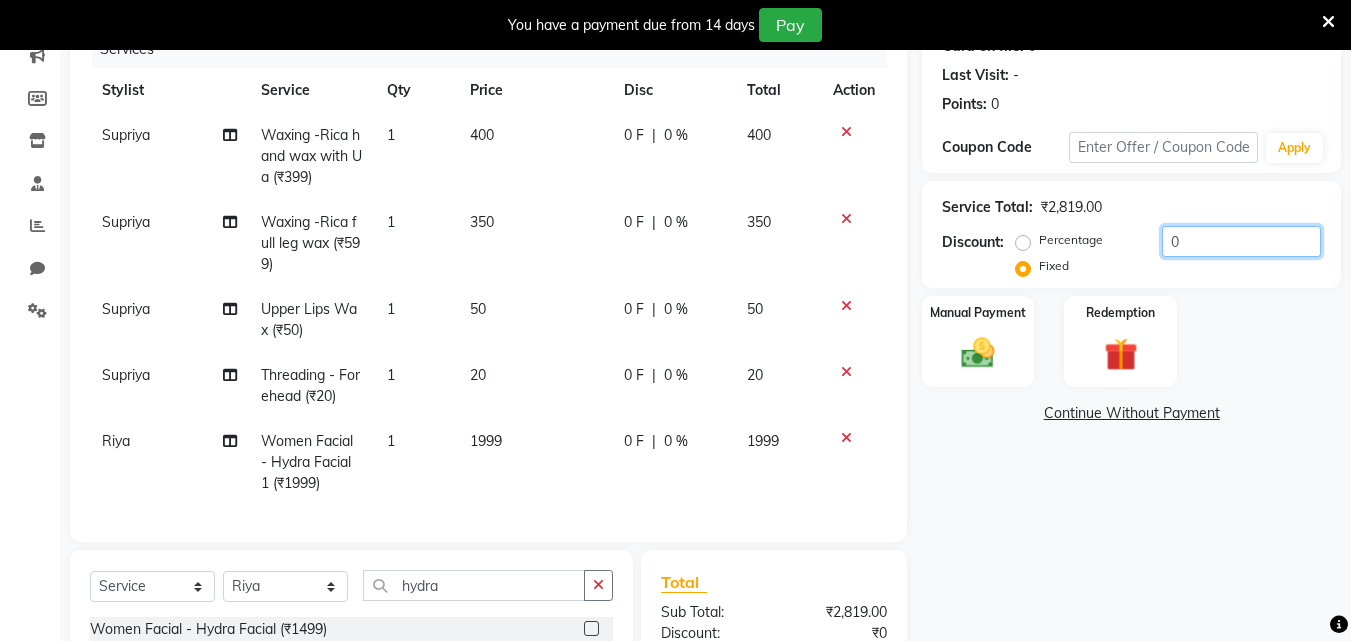 click on "0" 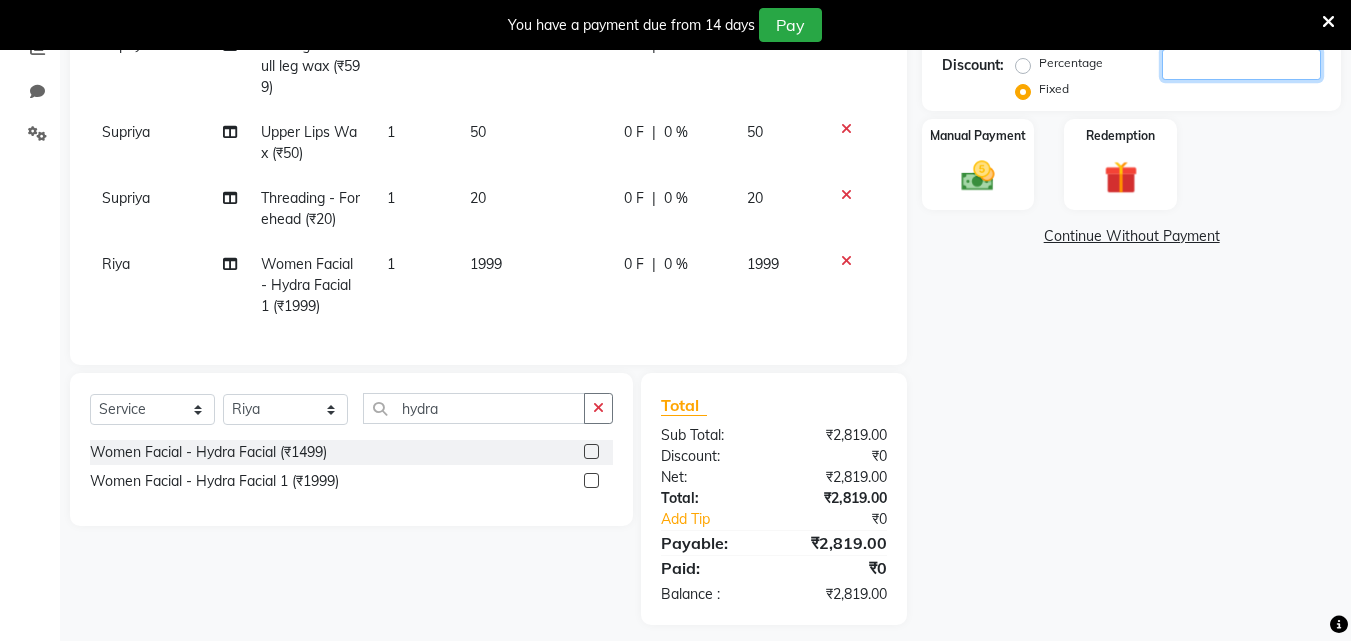 scroll, scrollTop: 450, scrollLeft: 0, axis: vertical 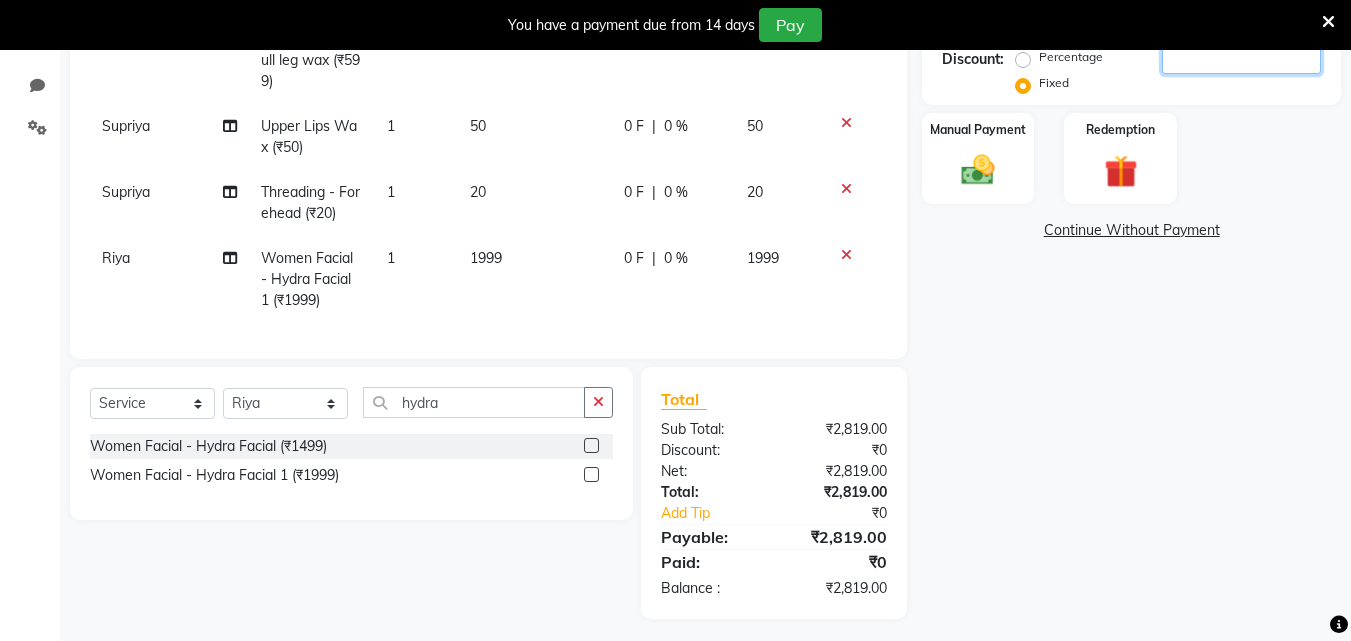 type 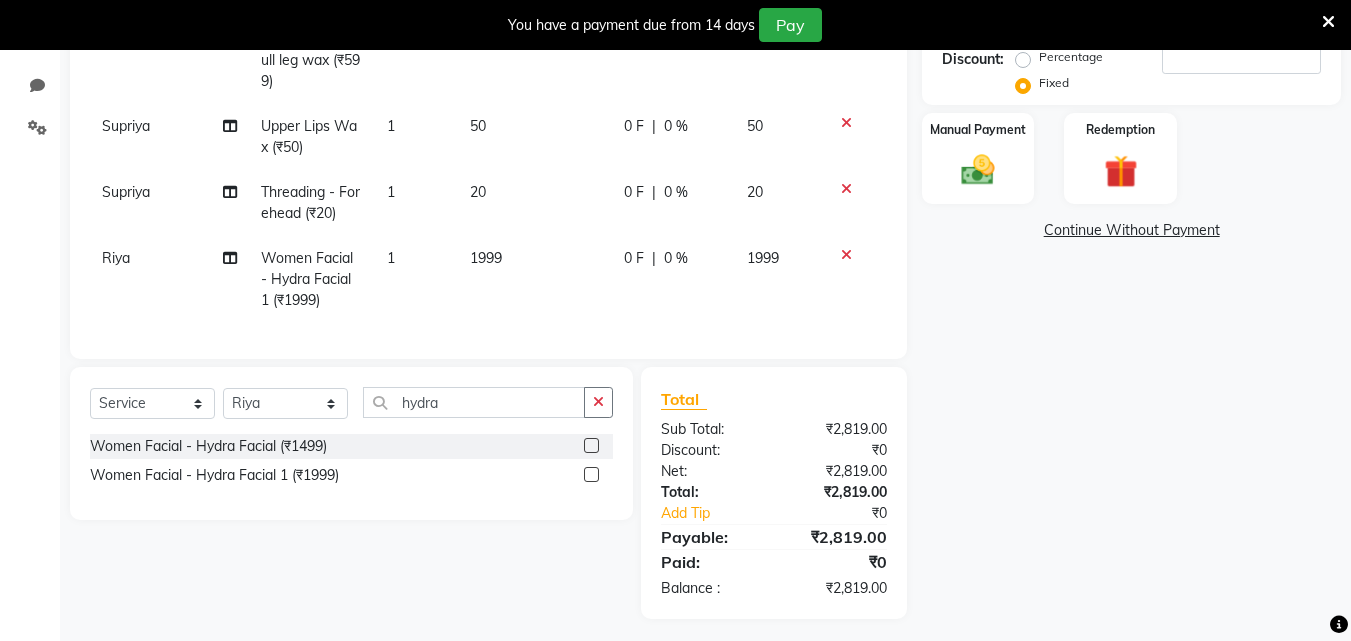 click on "1999" 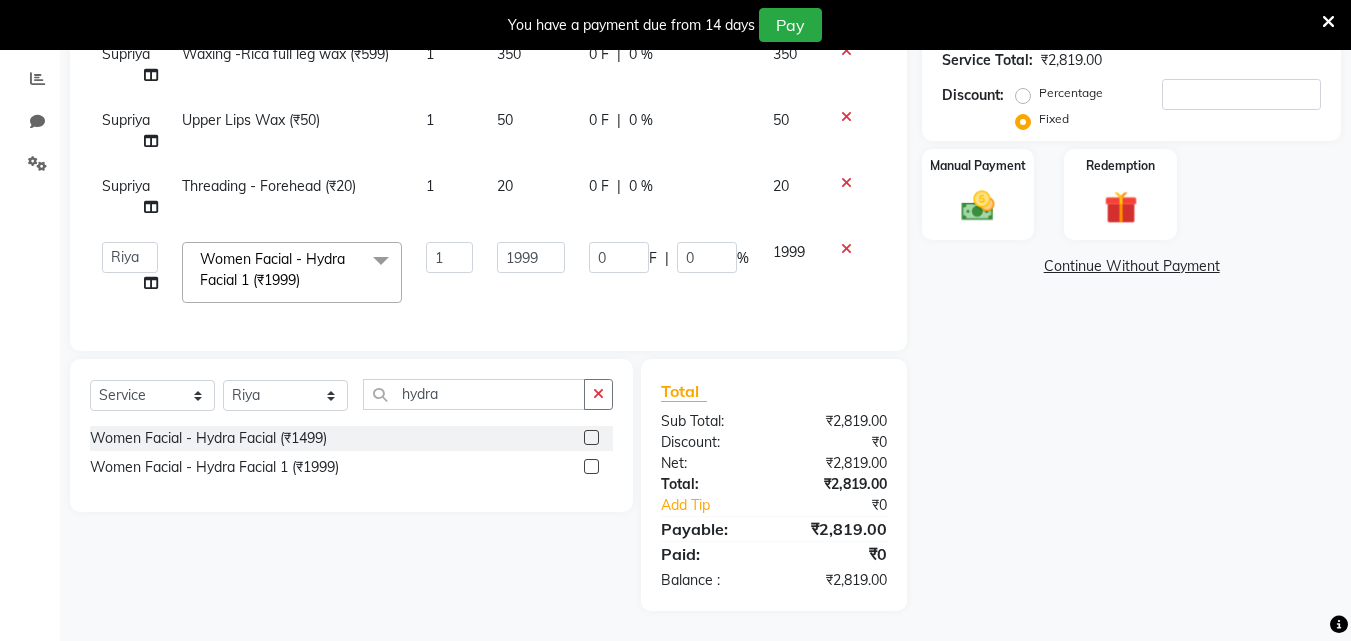 scroll, scrollTop: 429, scrollLeft: 0, axis: vertical 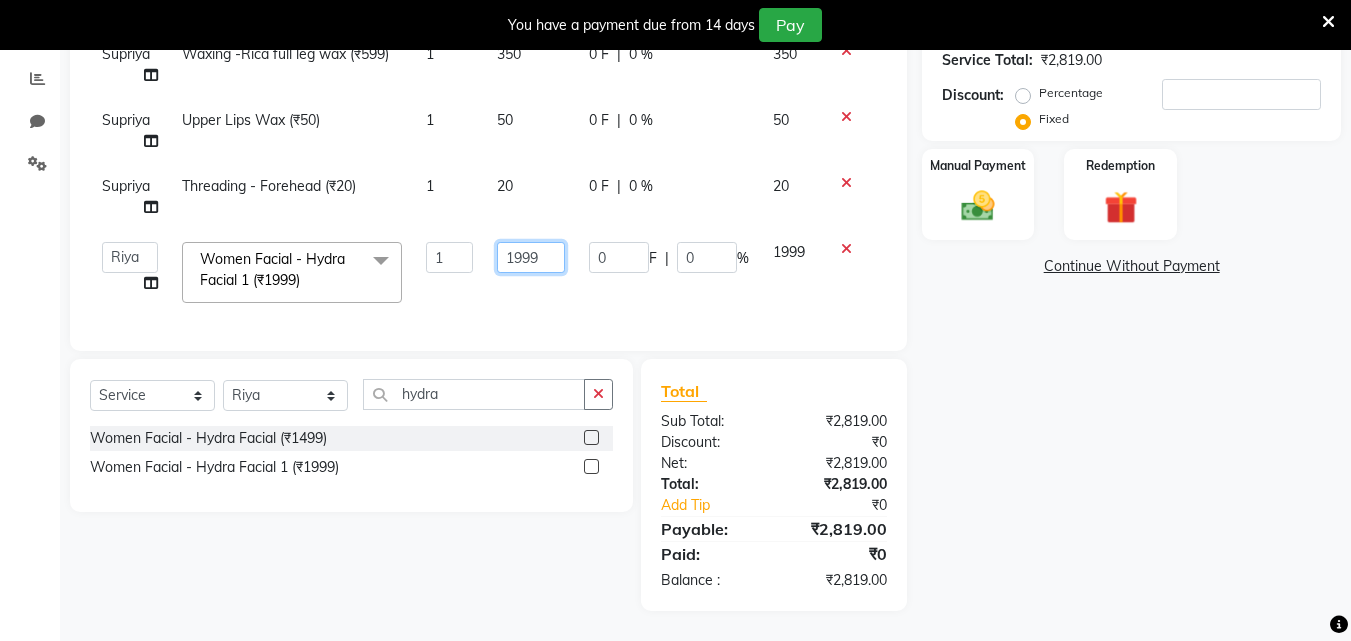 click on "1999" 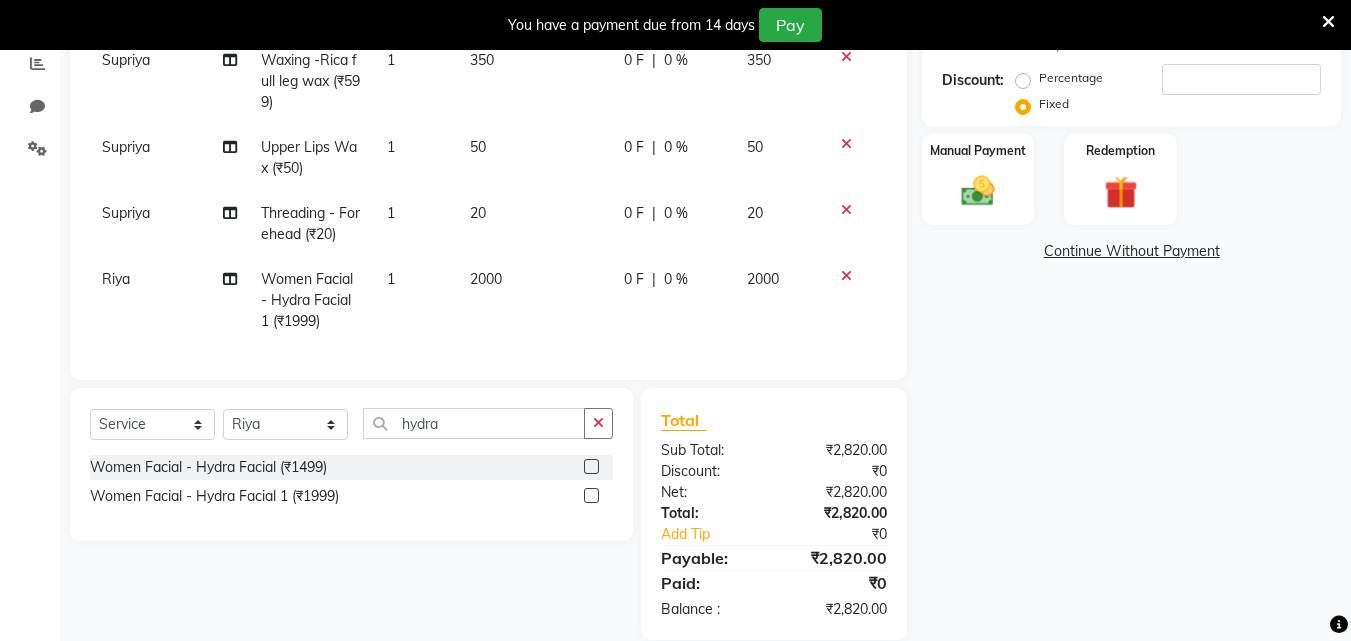 click on "Name: [FIRST] [LAST] Membership:  No Active Membership  Total Visits:   Card on file:  0 Last Visit:   - Points:   0  Coupon Code Apply Service Total:  ₹2,820.00  Discount:  Percentage   Fixed  Manual Payment Redemption  Continue Without Payment" 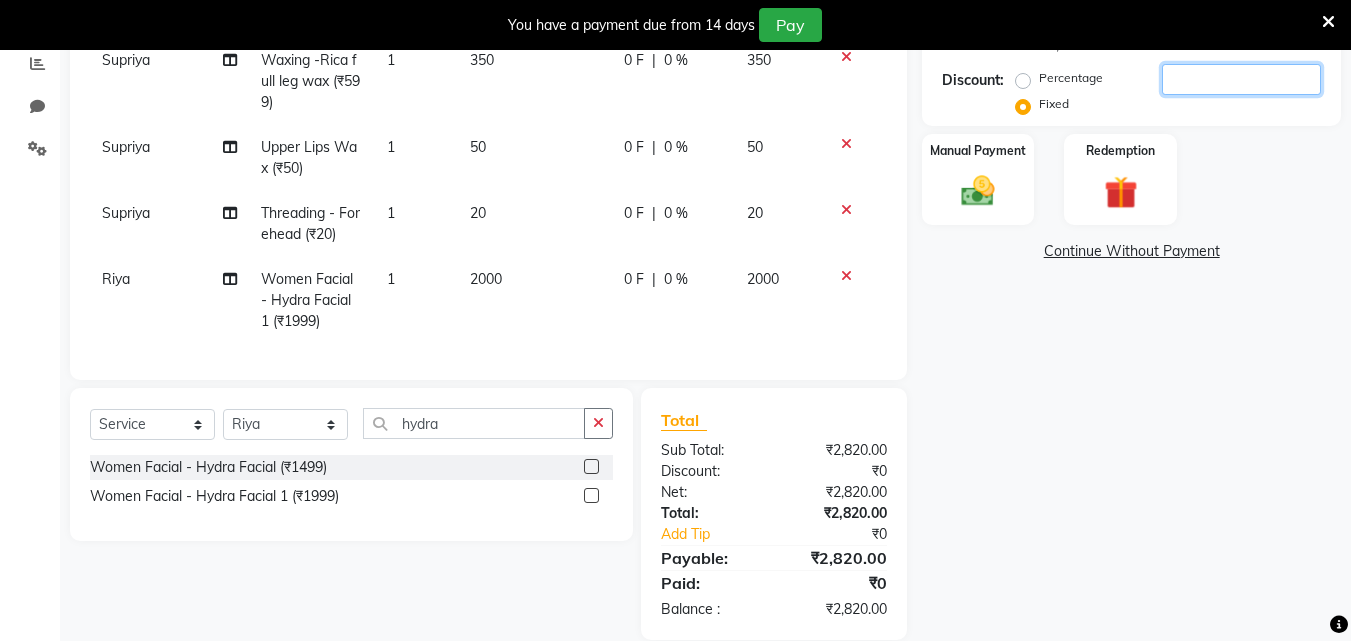 click 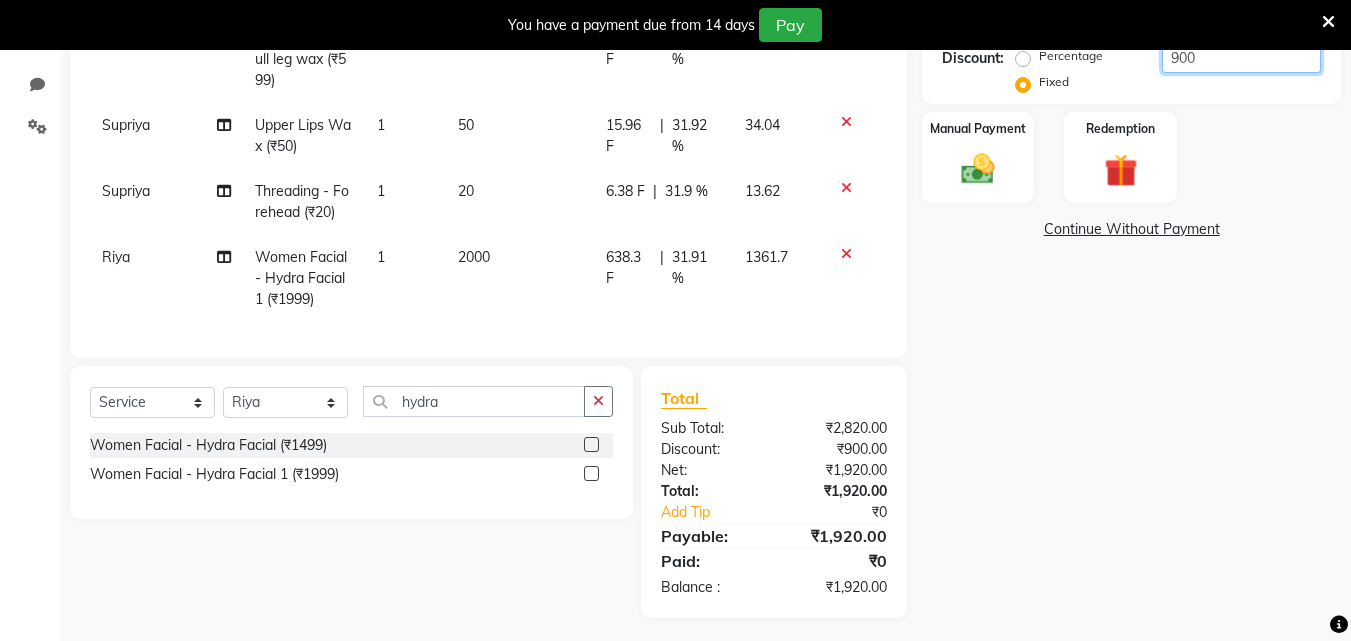 scroll, scrollTop: 467, scrollLeft: 0, axis: vertical 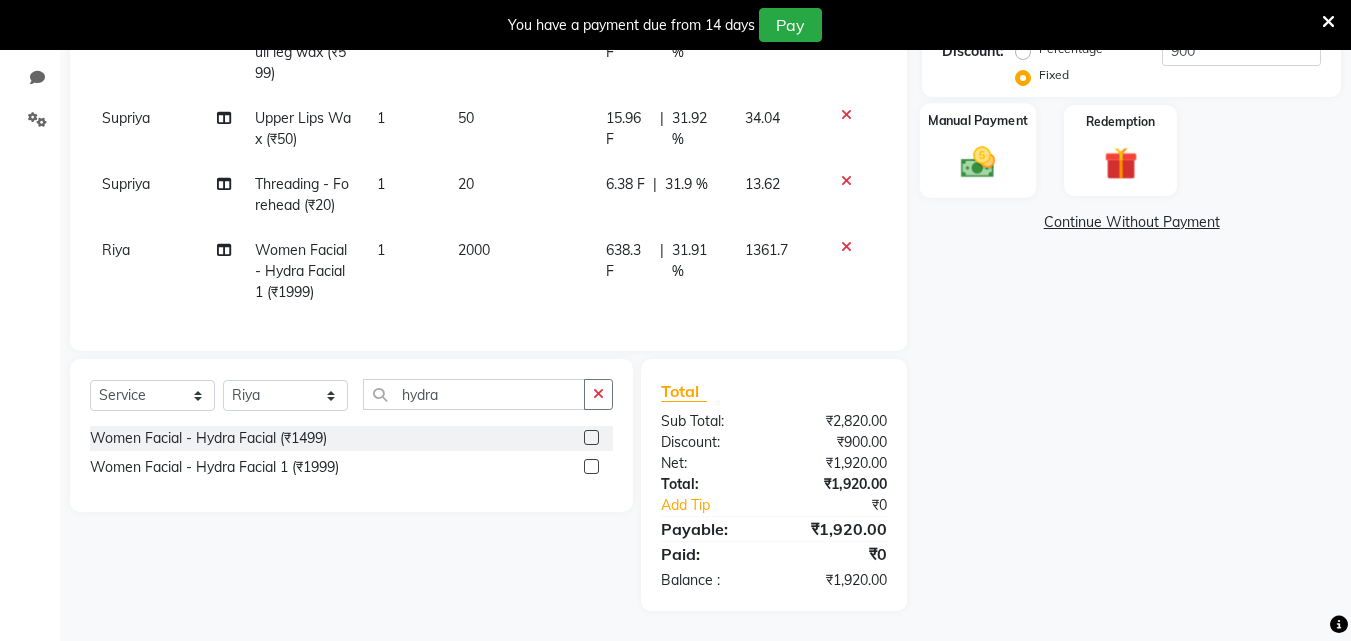 click 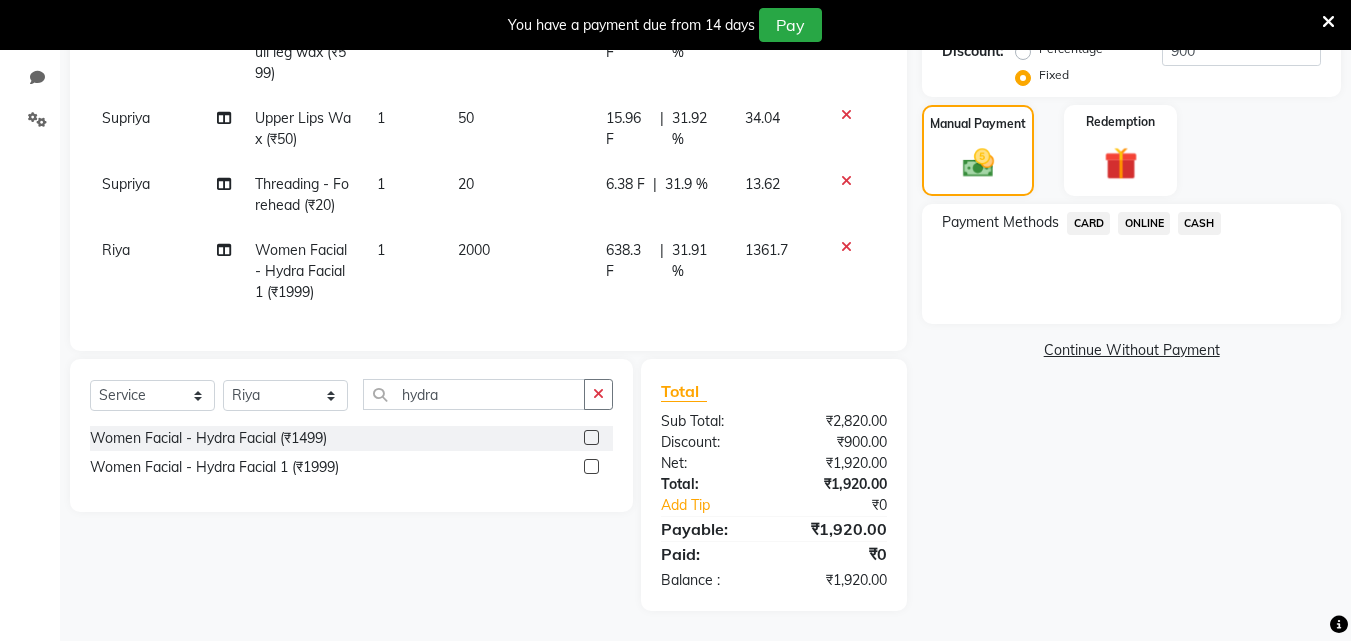 click on "ONLINE" 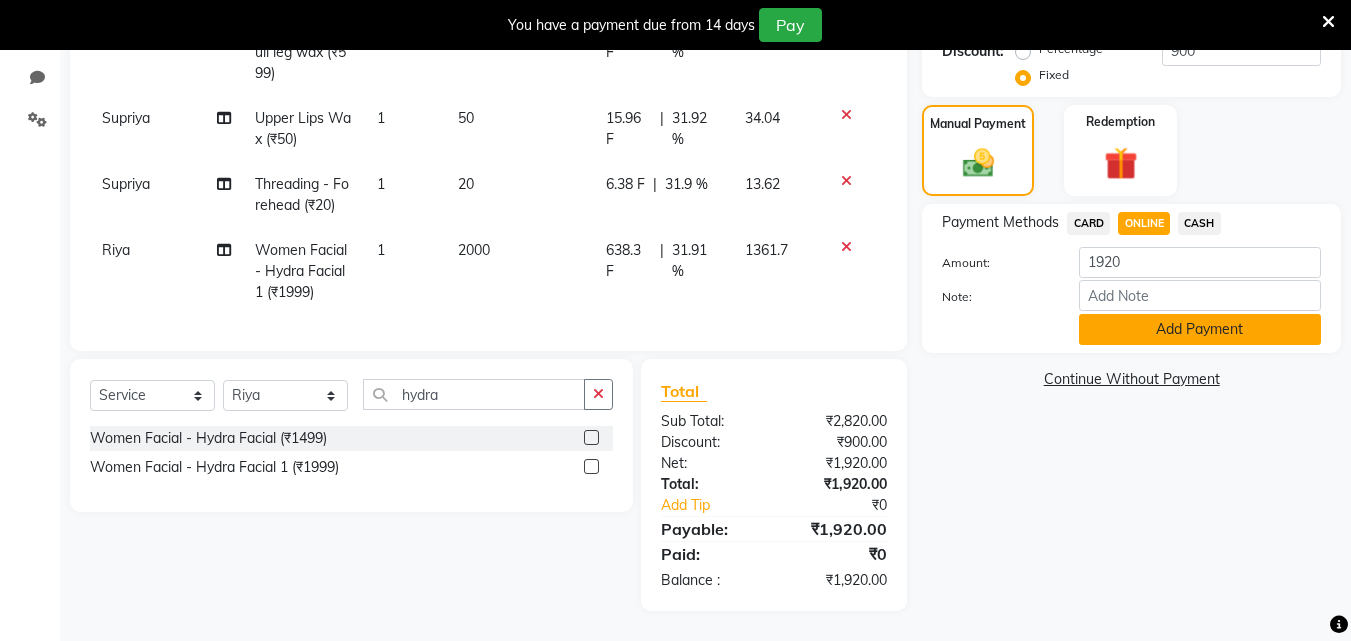 click on "Add Payment" 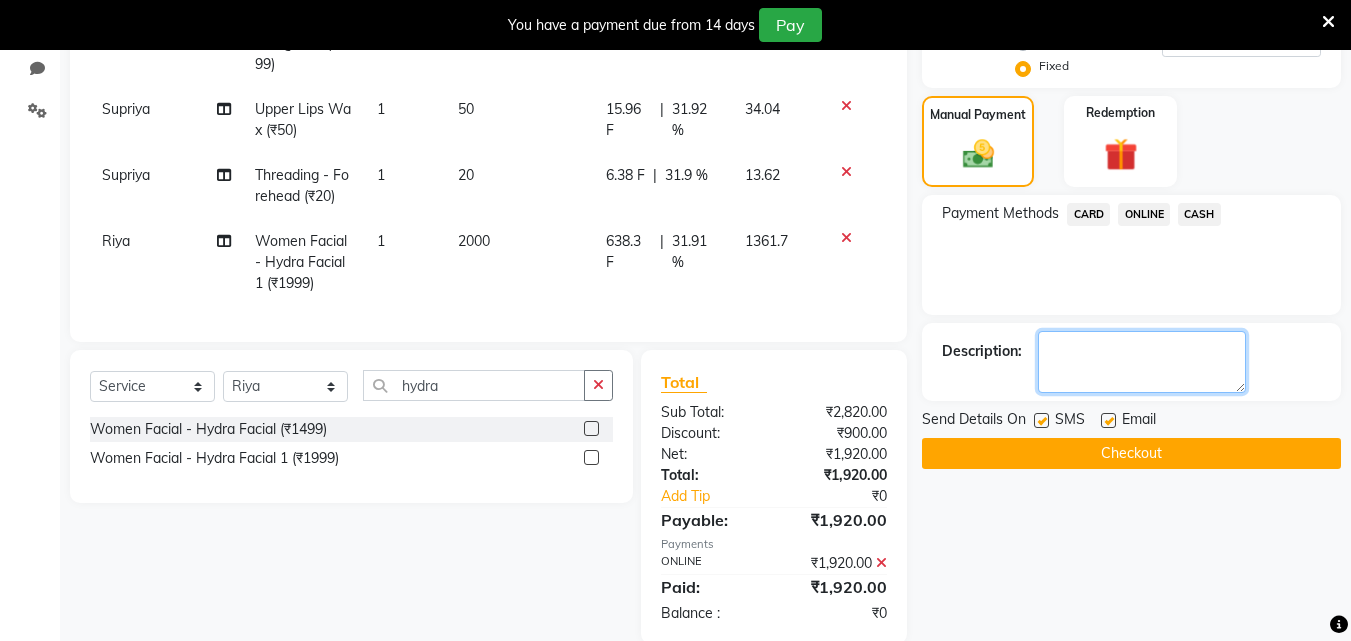 click 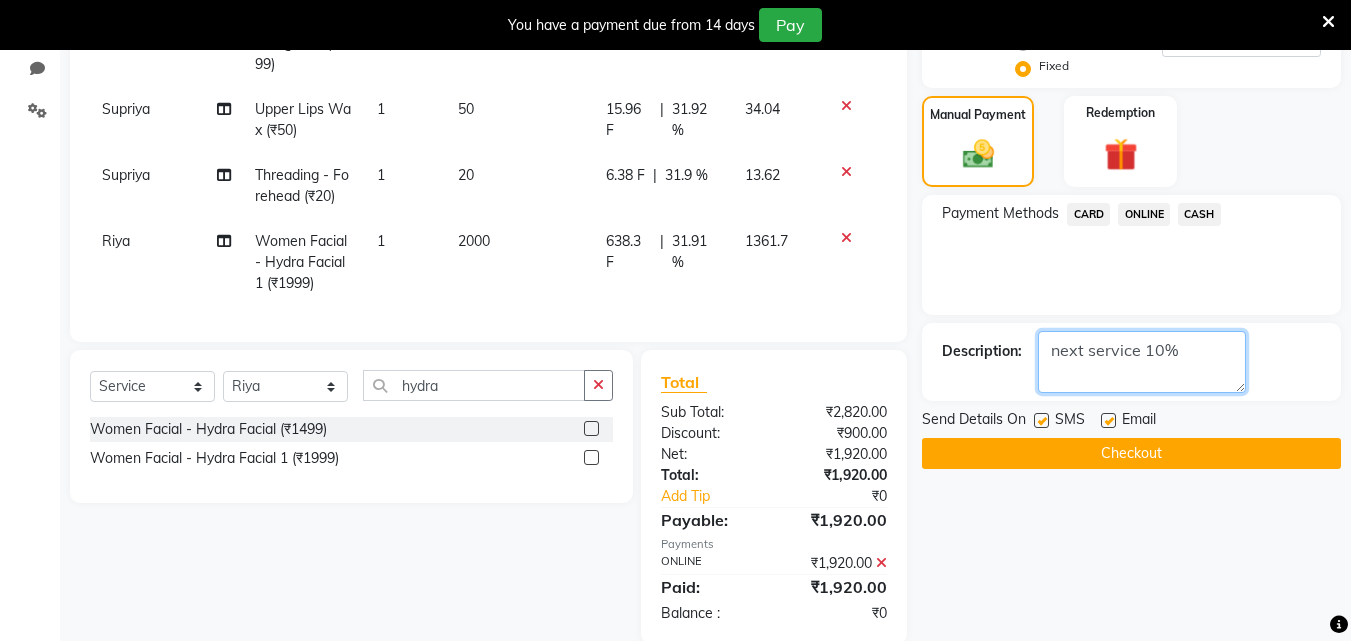 click 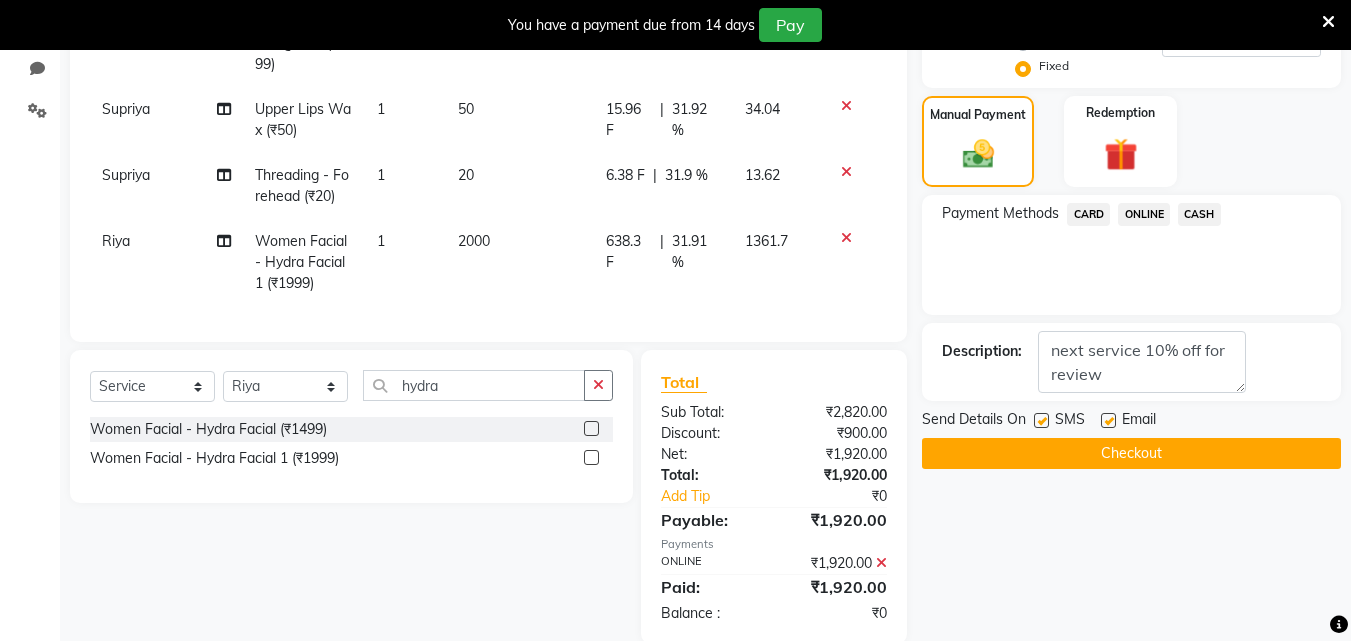 click on "Checkout" 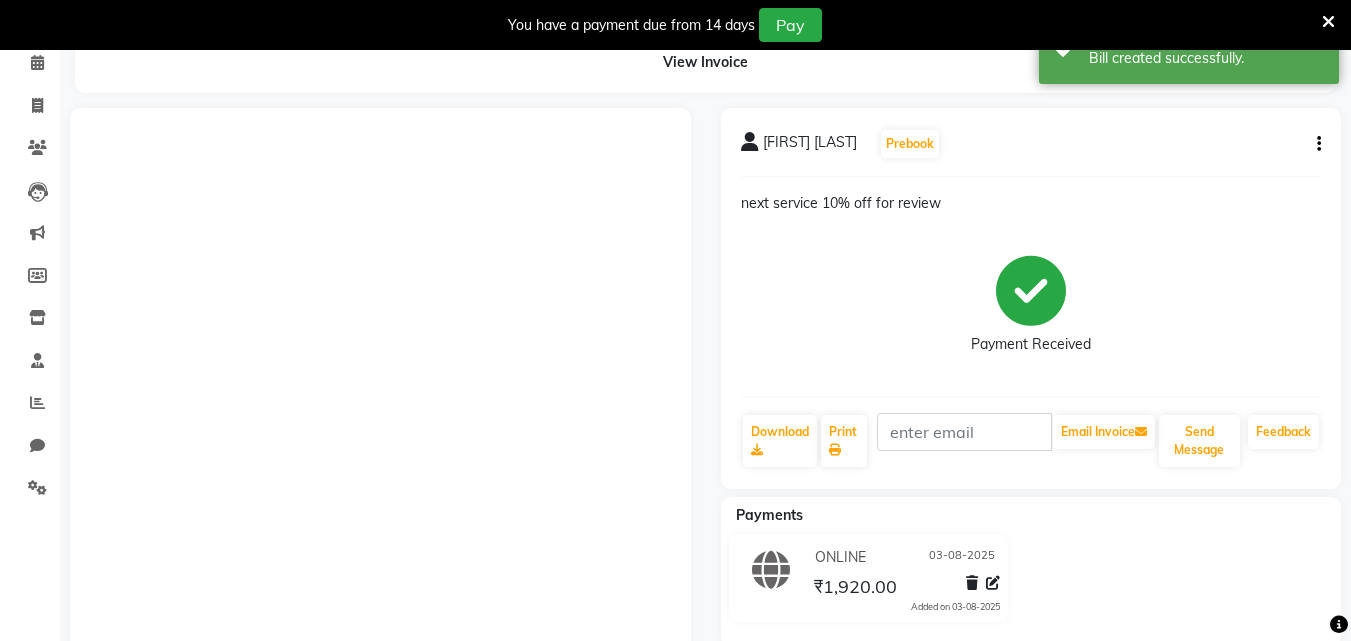 scroll, scrollTop: 0, scrollLeft: 0, axis: both 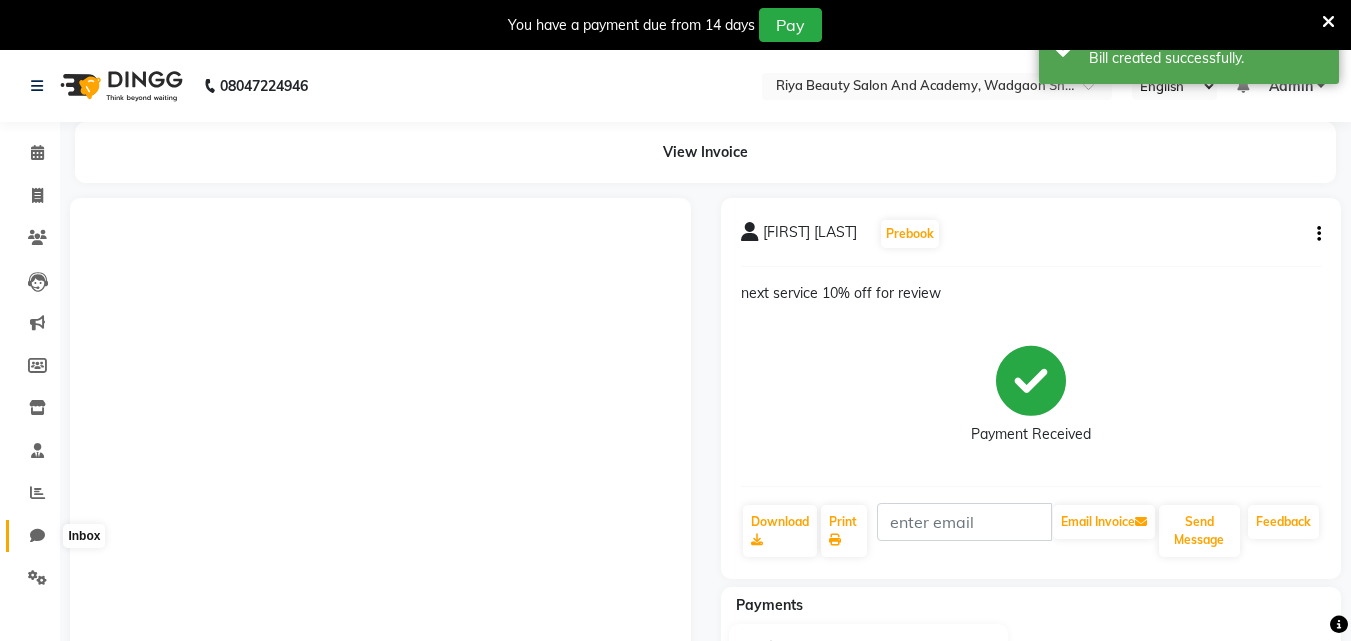 click 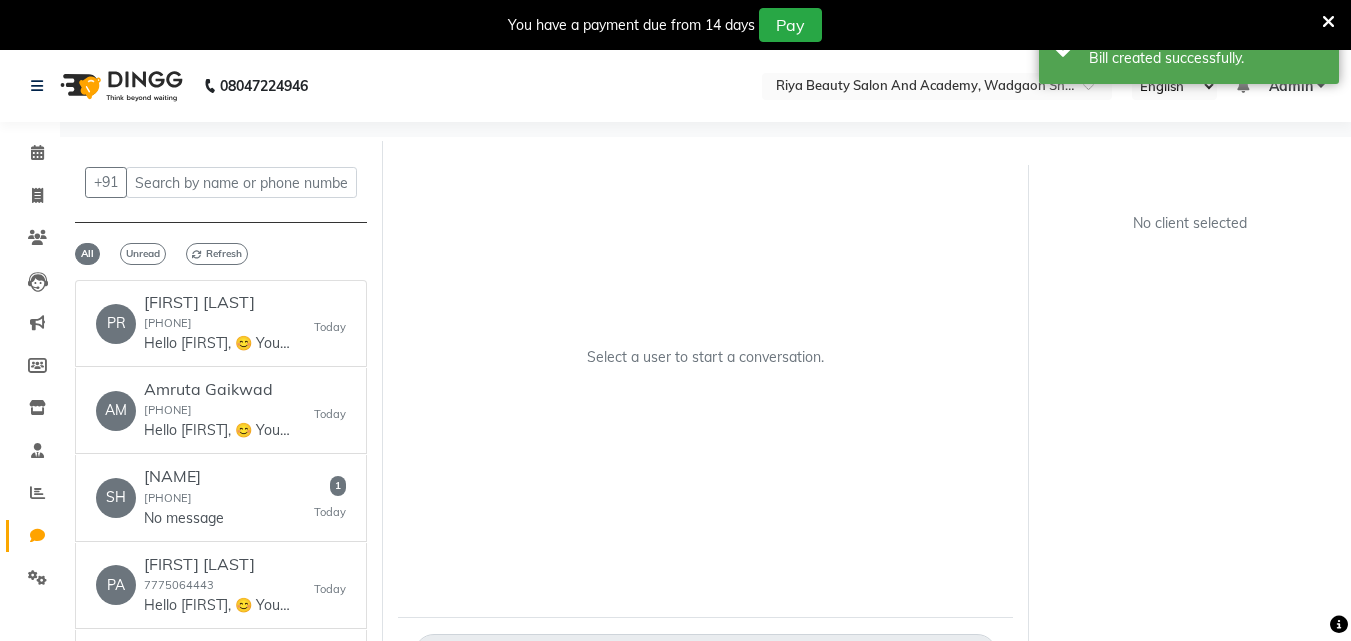 click on "Select a user to start a conversation." 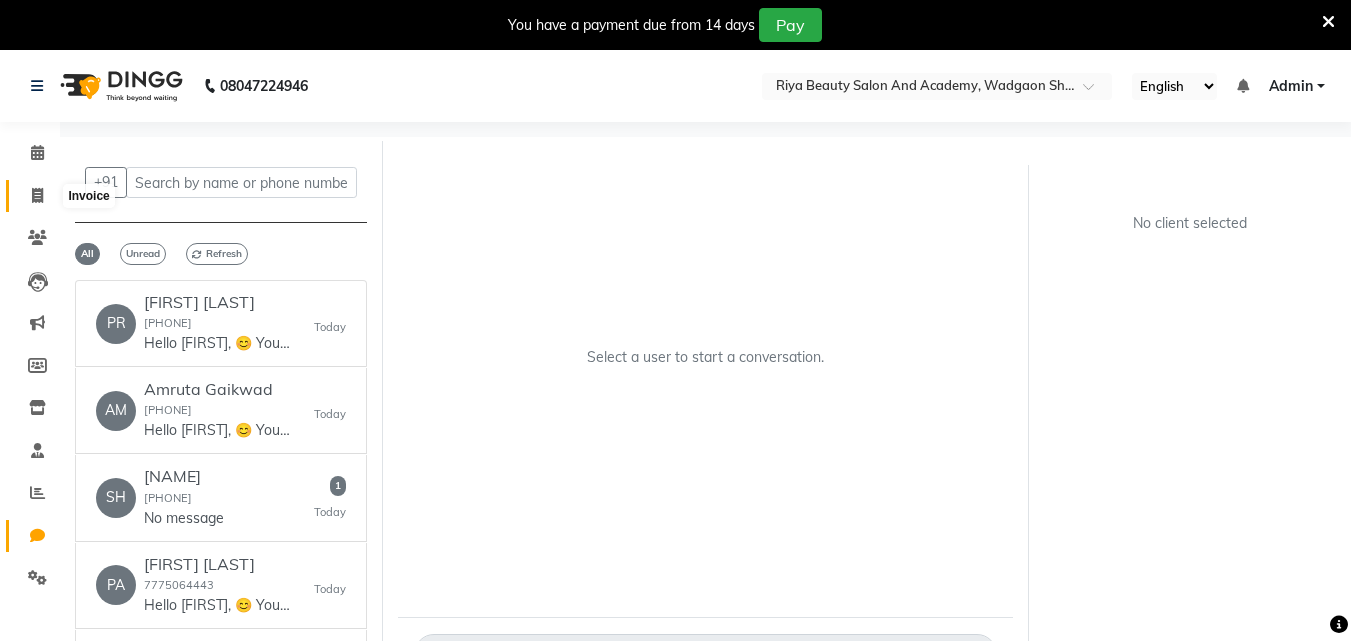 click 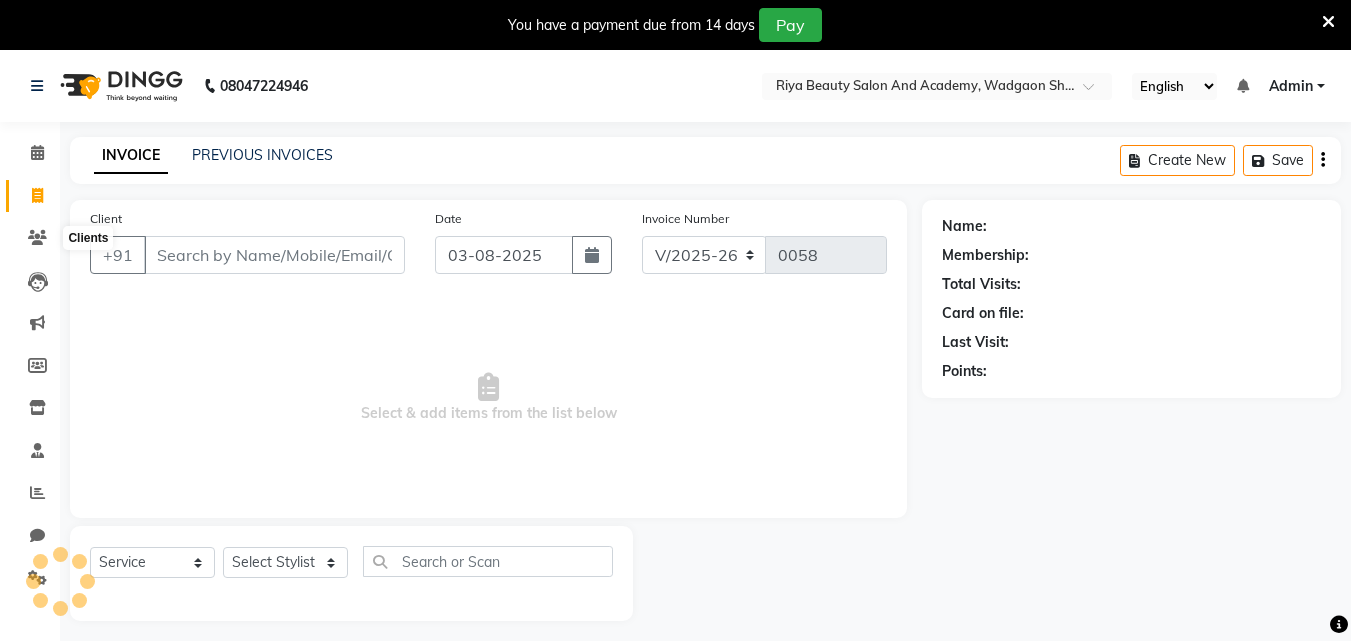 scroll, scrollTop: 50, scrollLeft: 0, axis: vertical 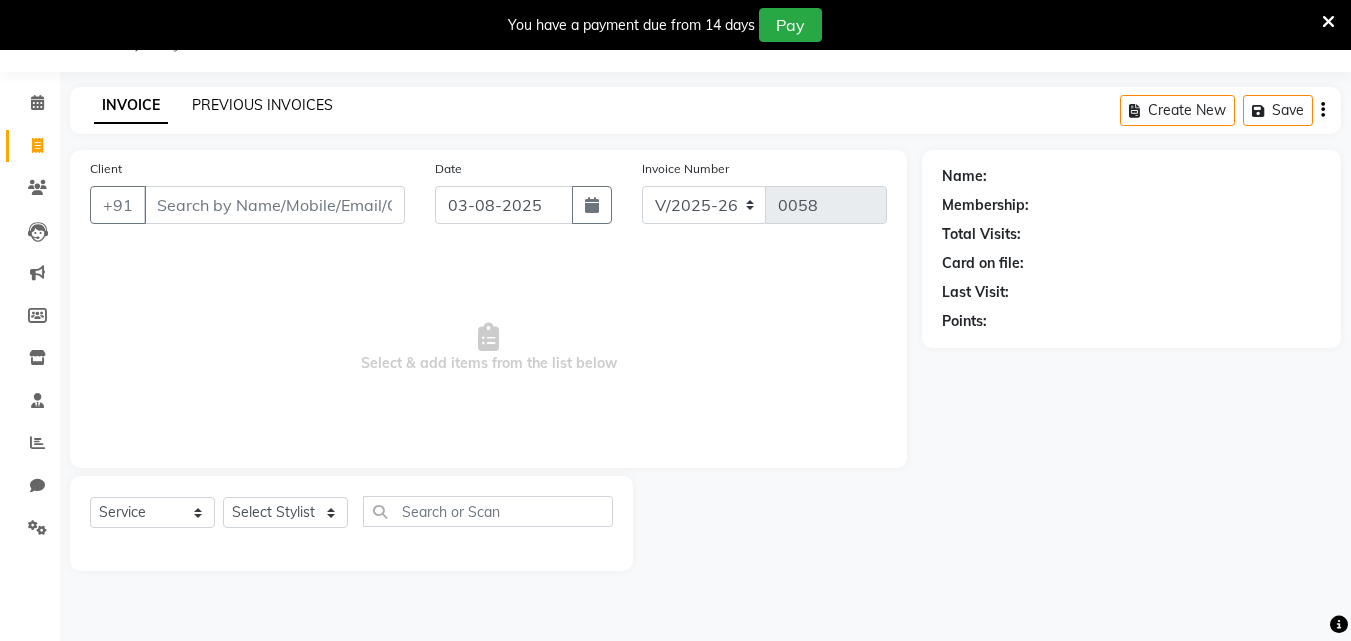 click on "PREVIOUS INVOICES" 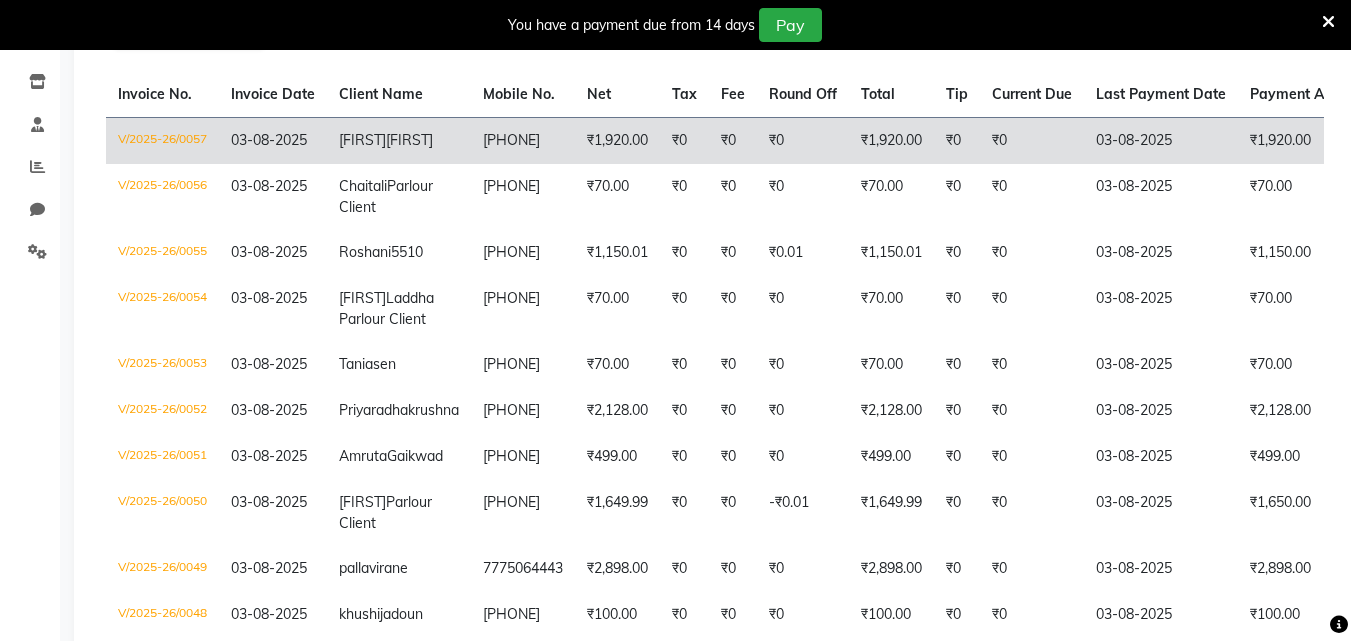 scroll, scrollTop: 327, scrollLeft: 0, axis: vertical 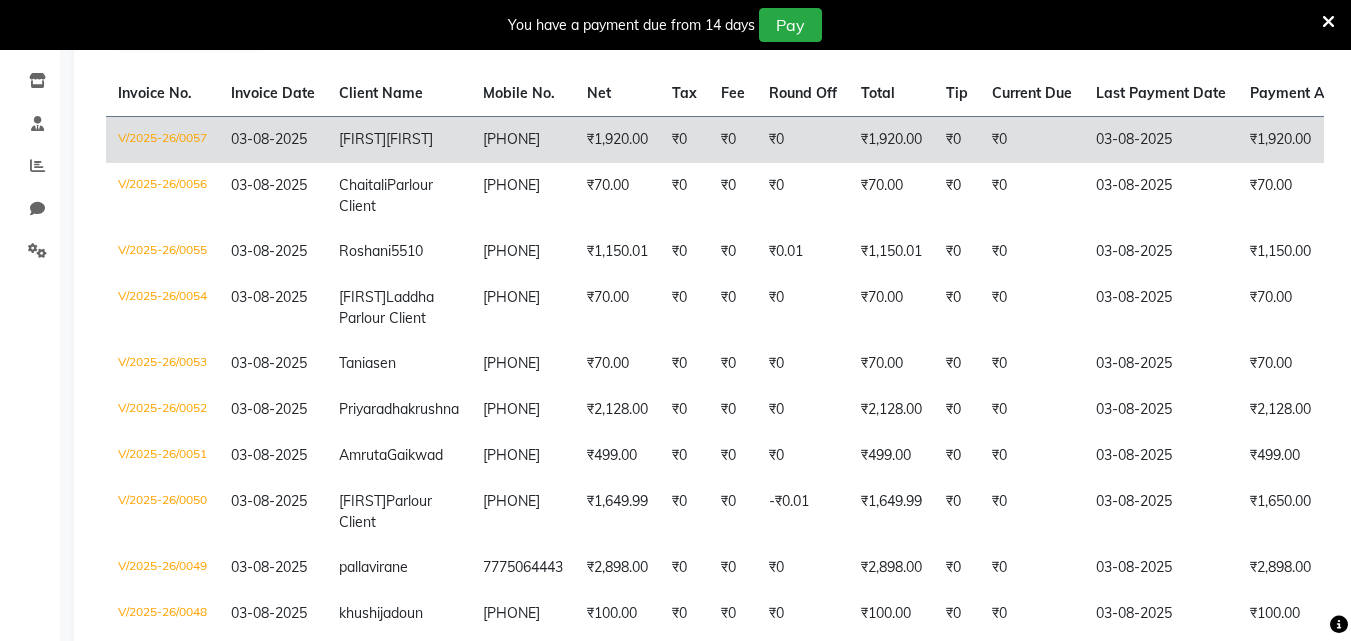click on "[FIRST]" 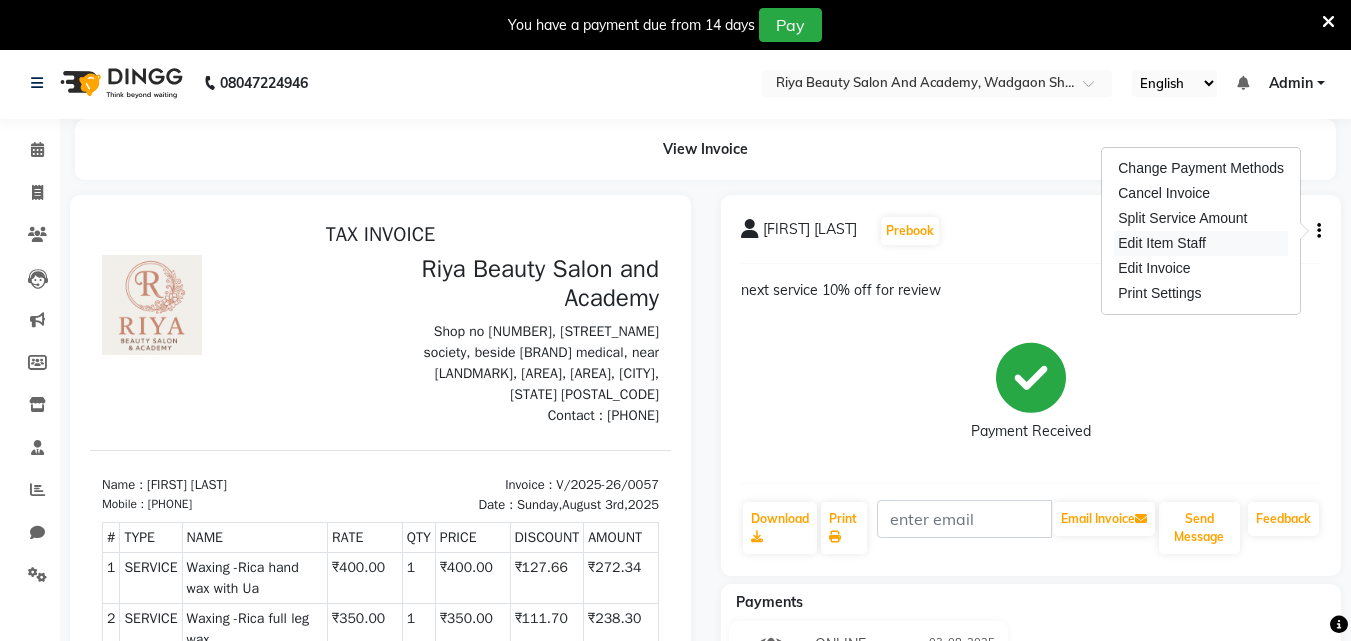 scroll, scrollTop: 3, scrollLeft: 0, axis: vertical 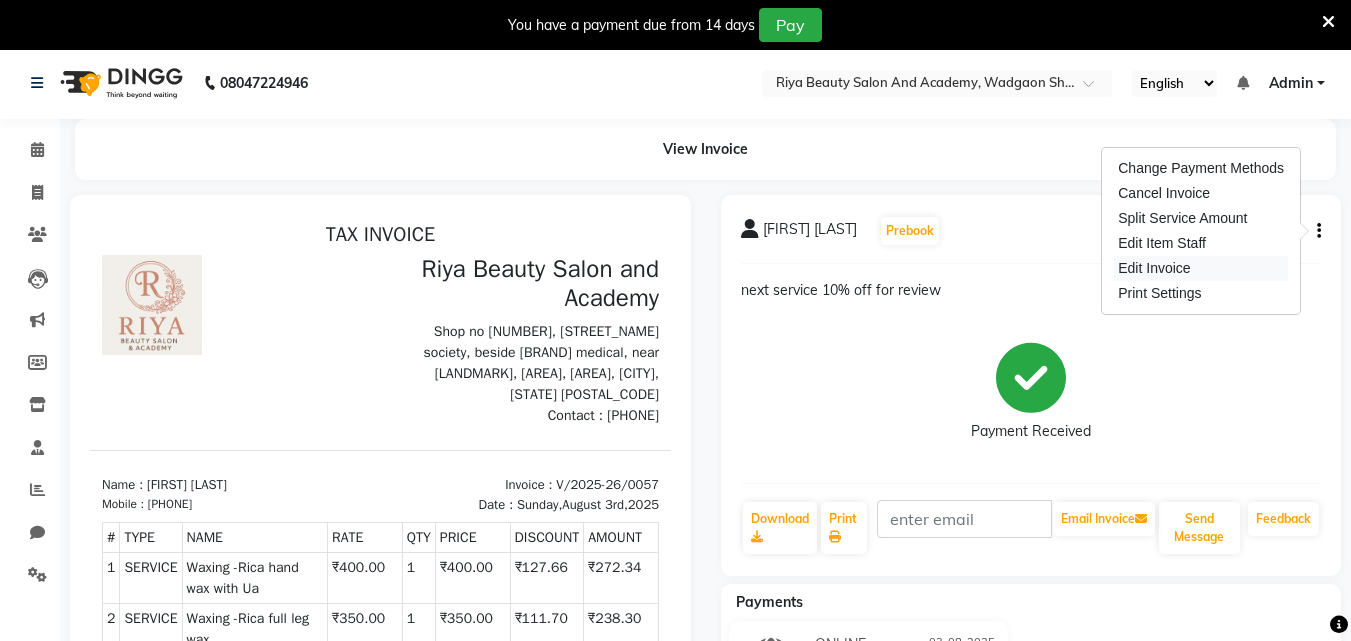click on "Edit Invoice" at bounding box center [1201, 268] 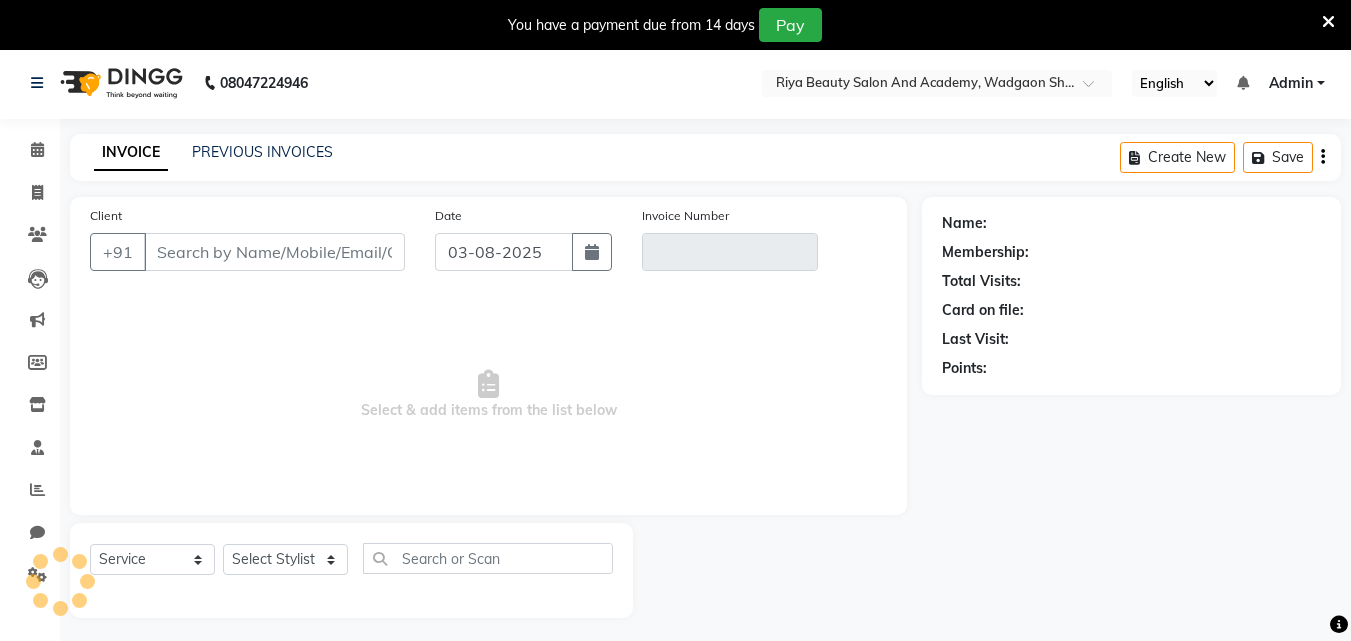 scroll, scrollTop: 50, scrollLeft: 0, axis: vertical 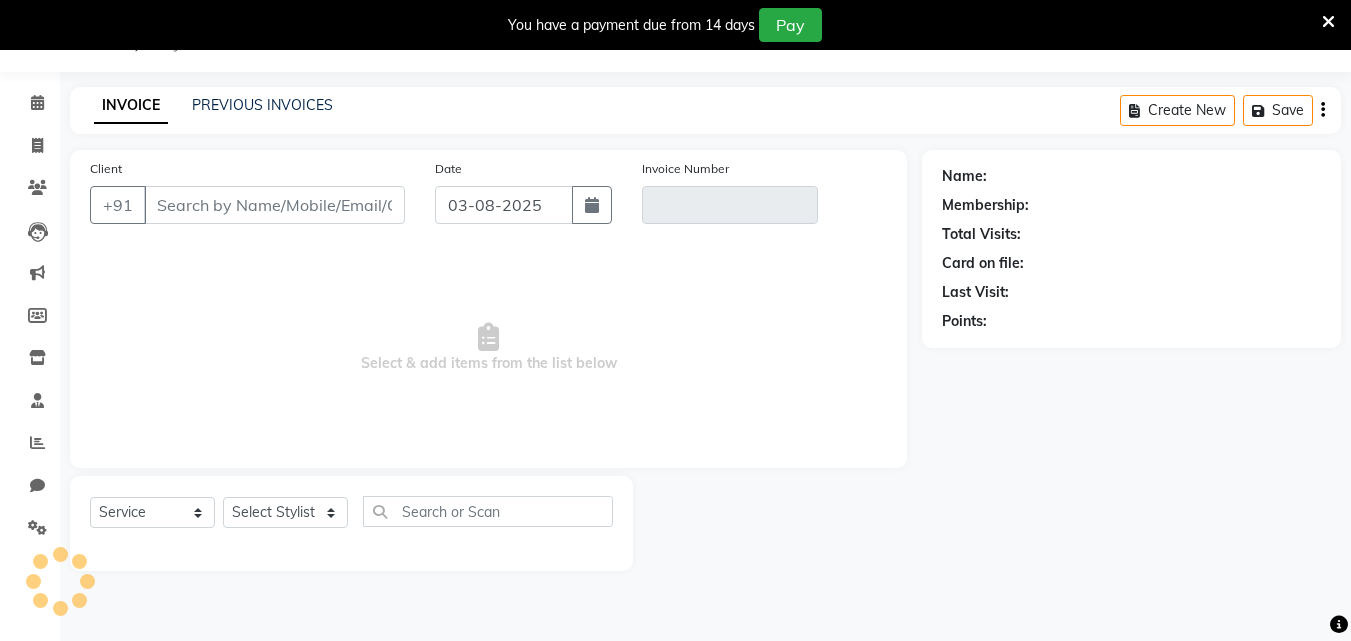 type on "[PHONE]" 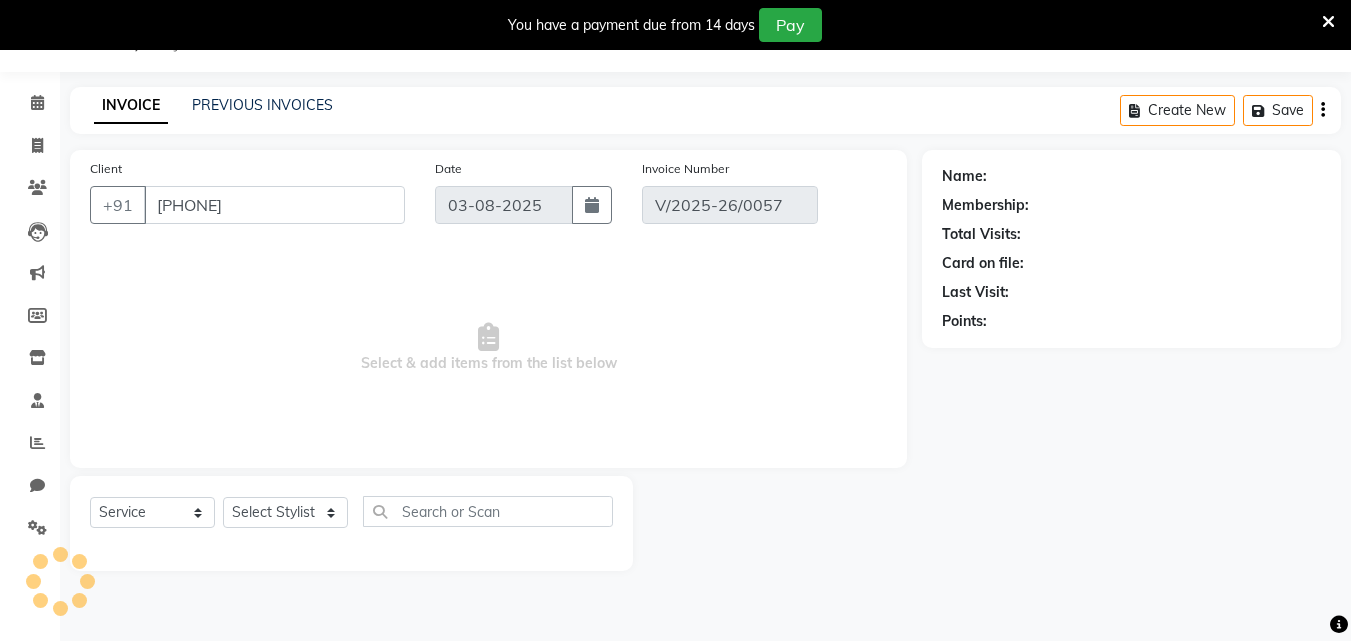 select on "select" 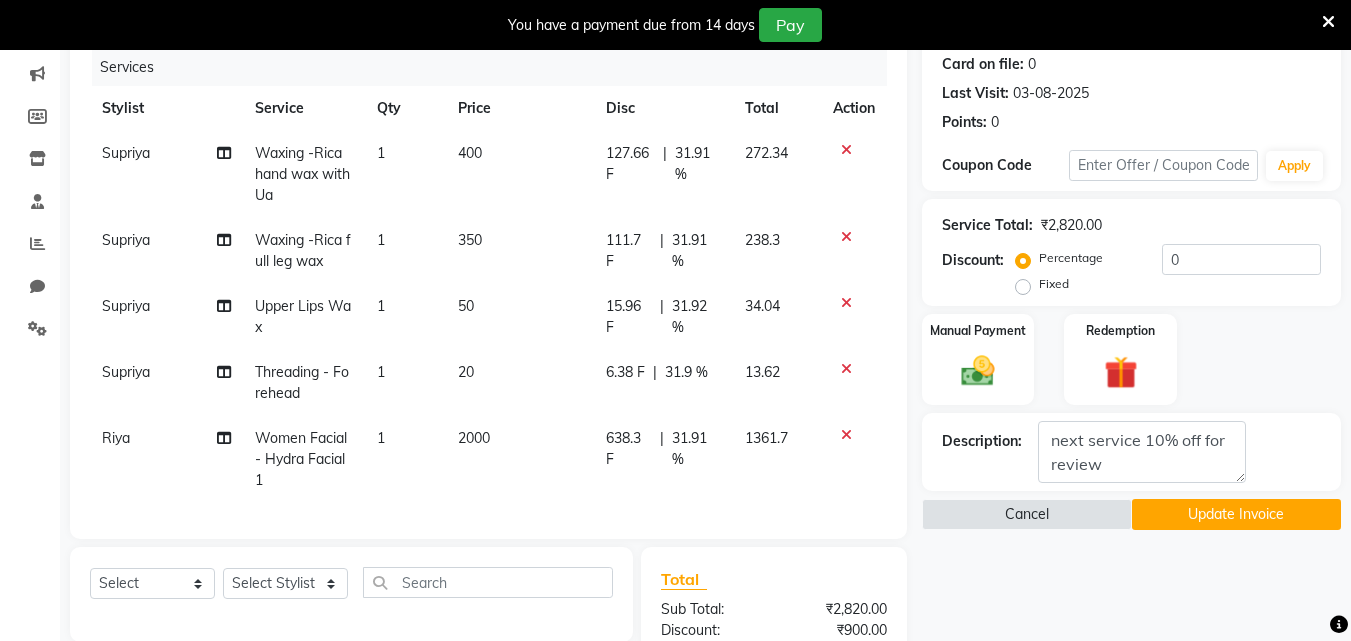 scroll, scrollTop: 257, scrollLeft: 0, axis: vertical 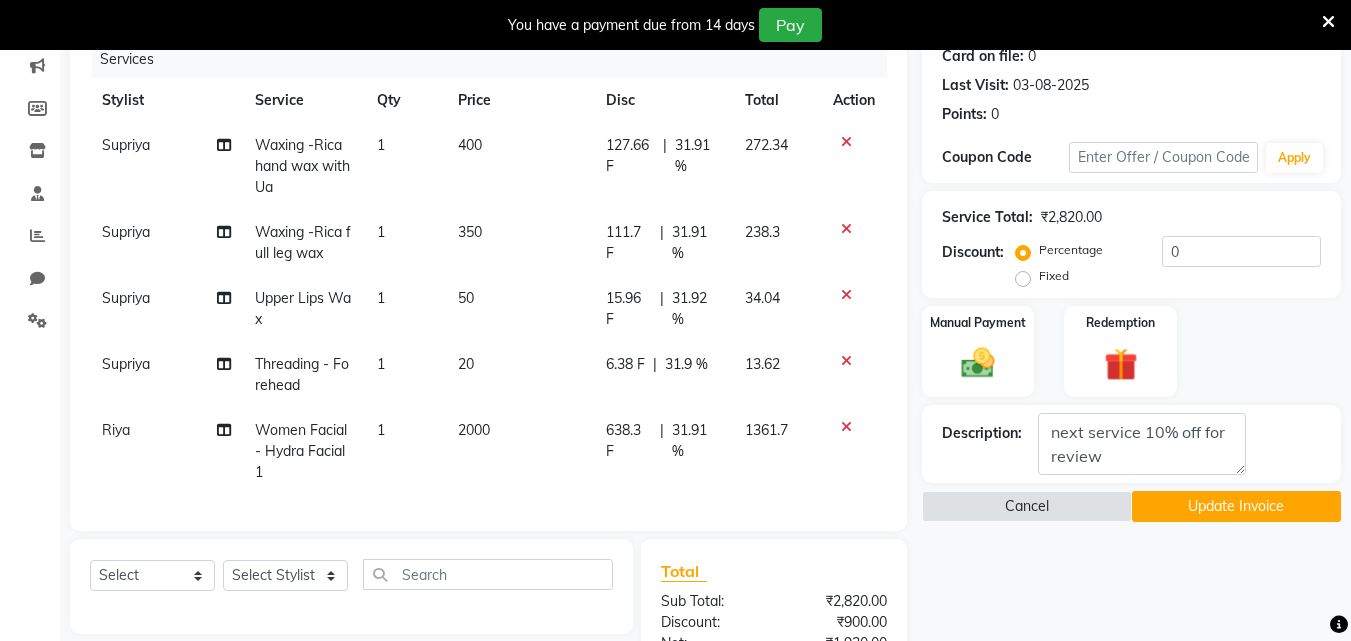 click 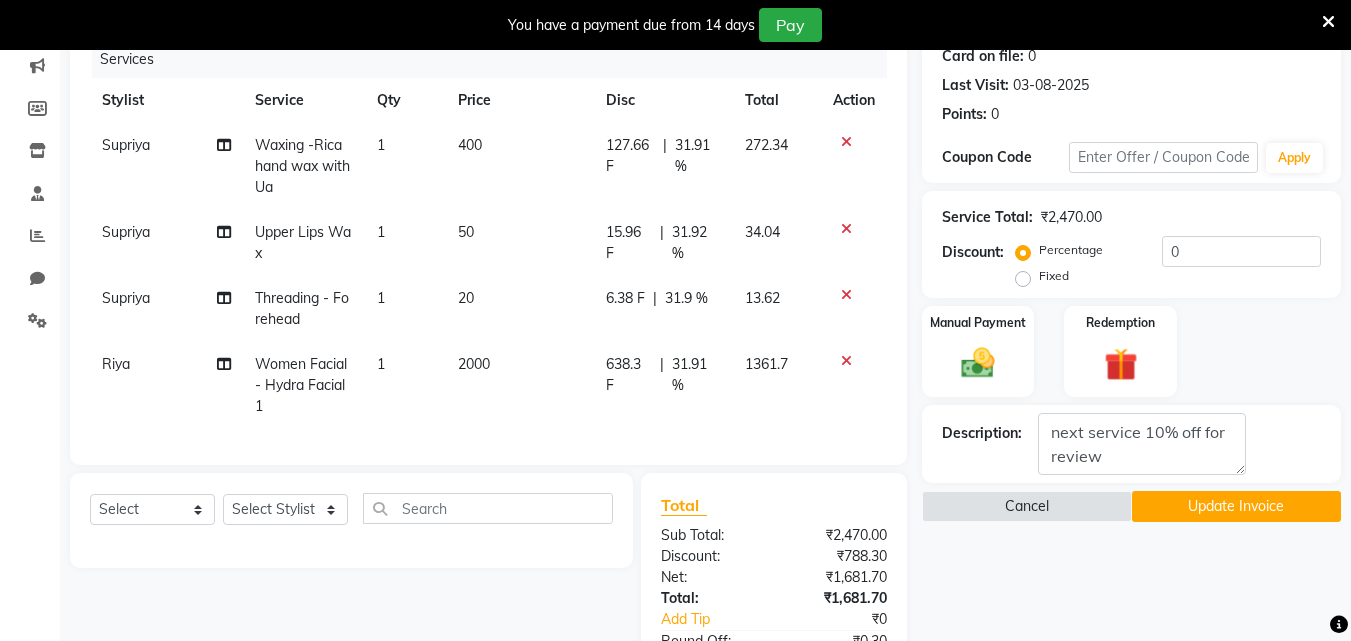 click 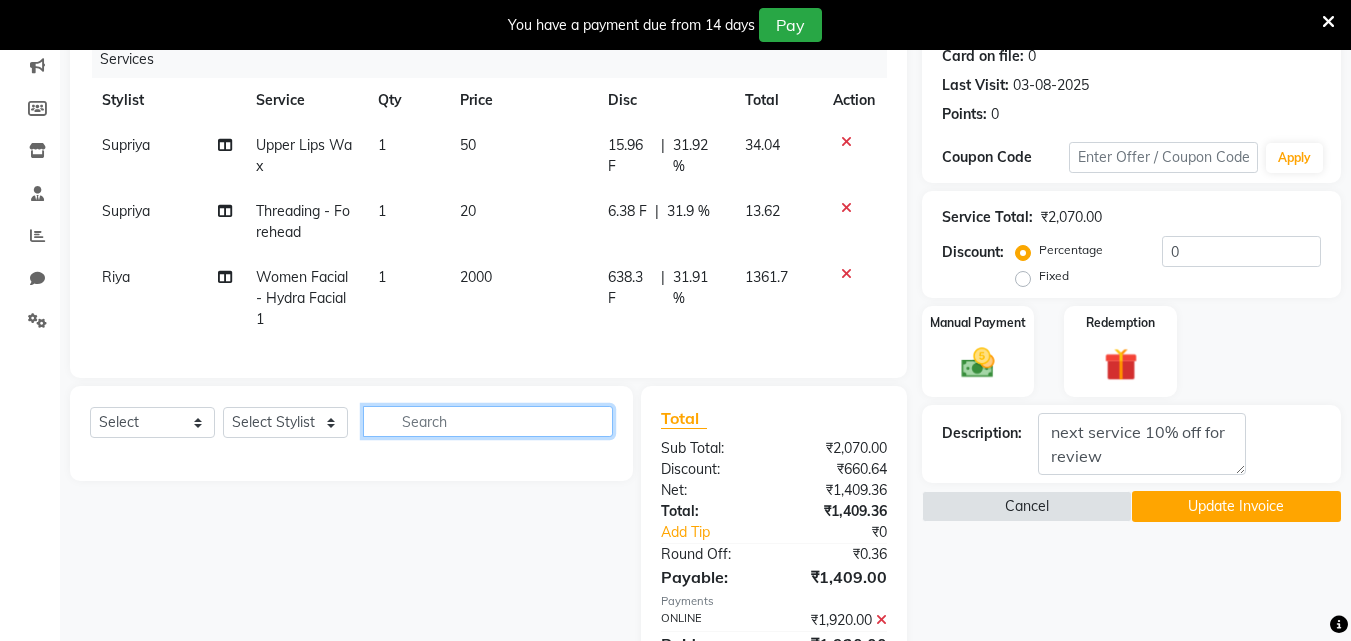 click 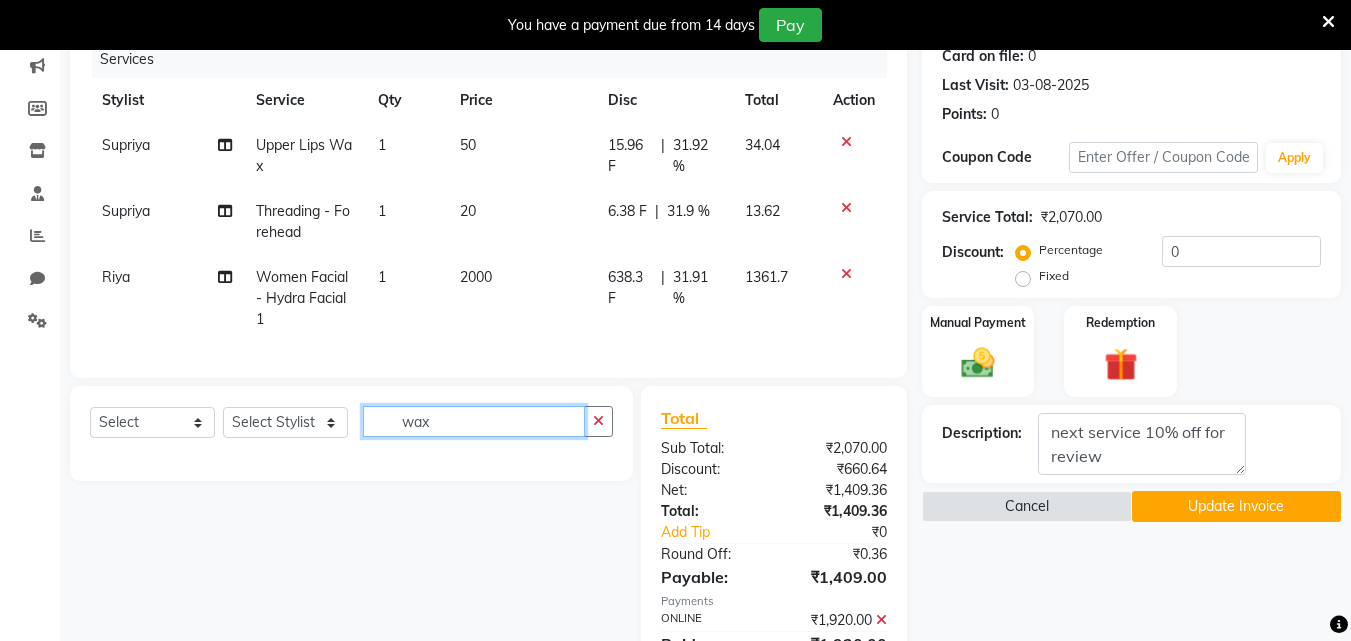 click on "wax" 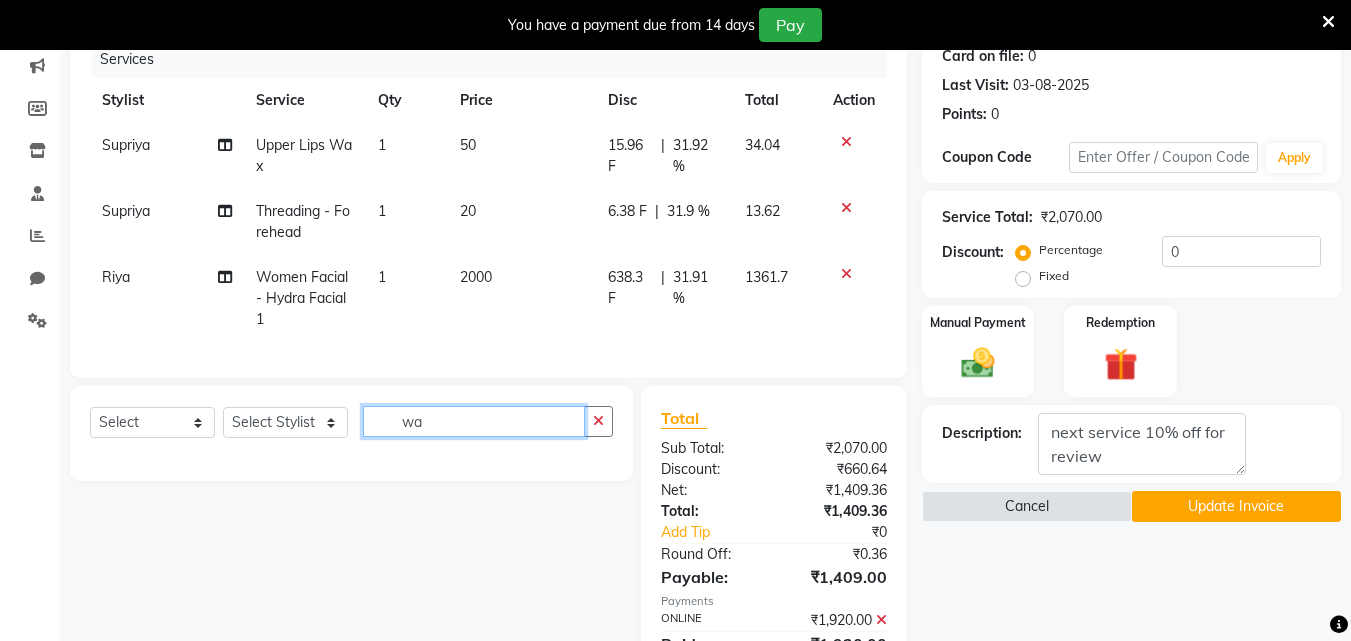 type on "w" 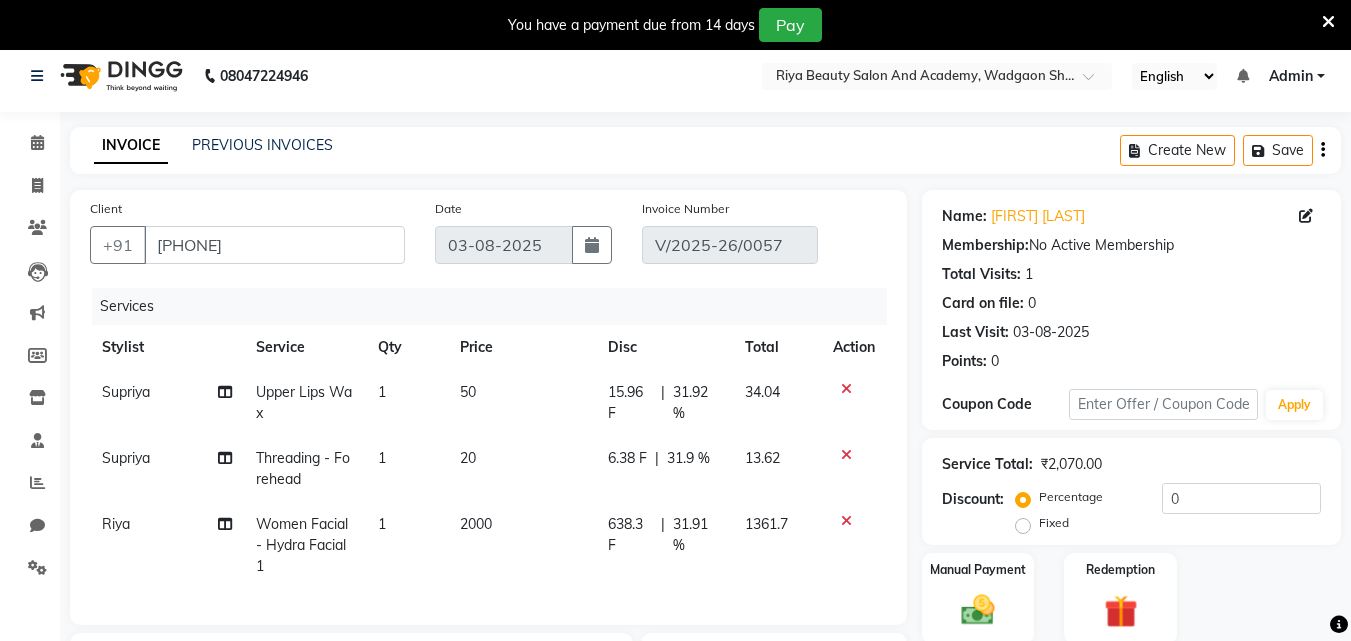 scroll, scrollTop: 0, scrollLeft: 0, axis: both 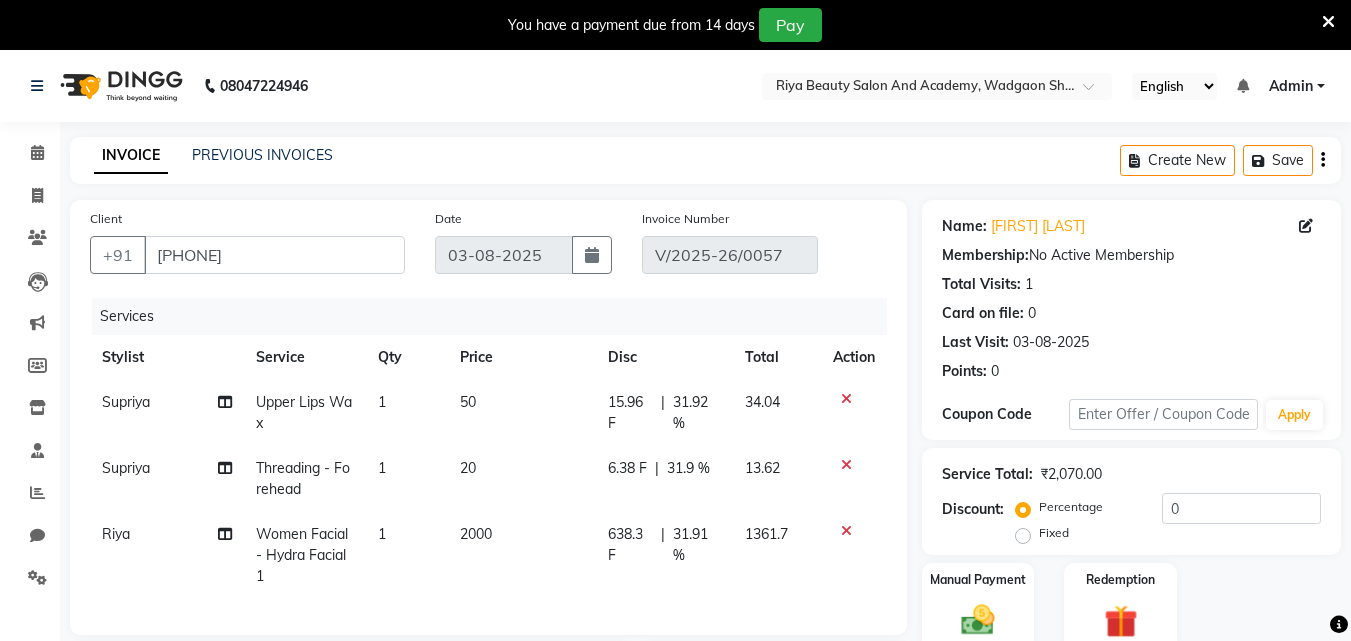 type on "waxing" 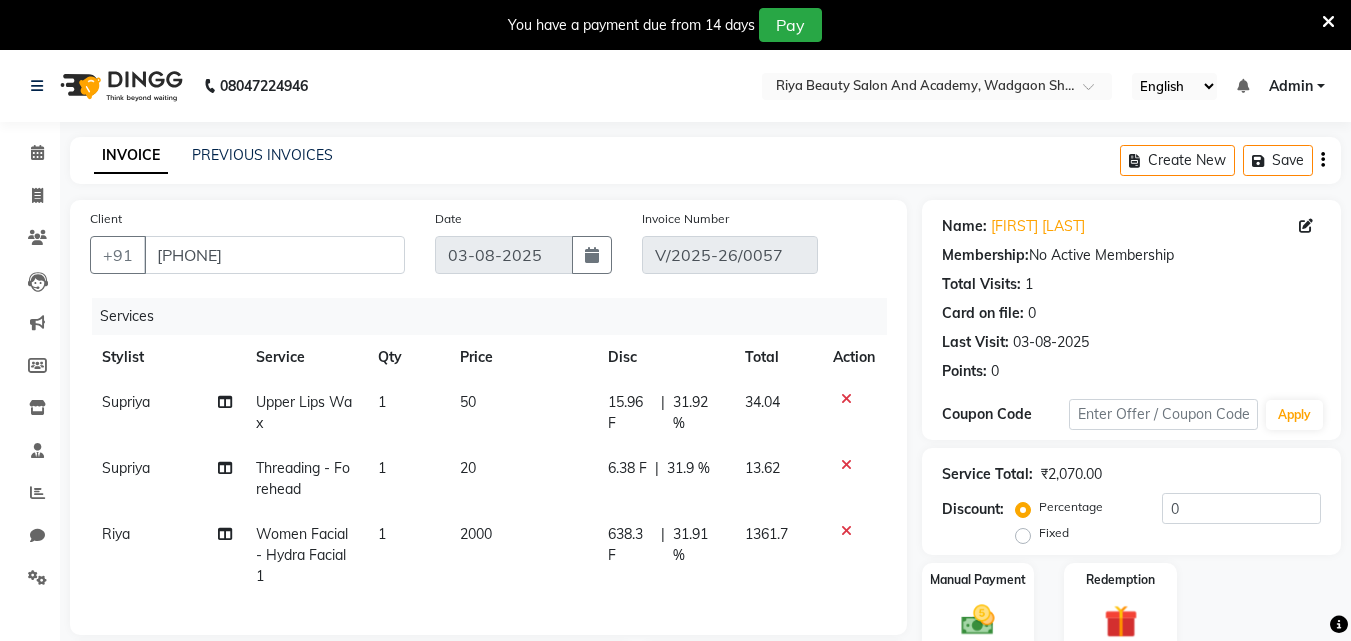 click 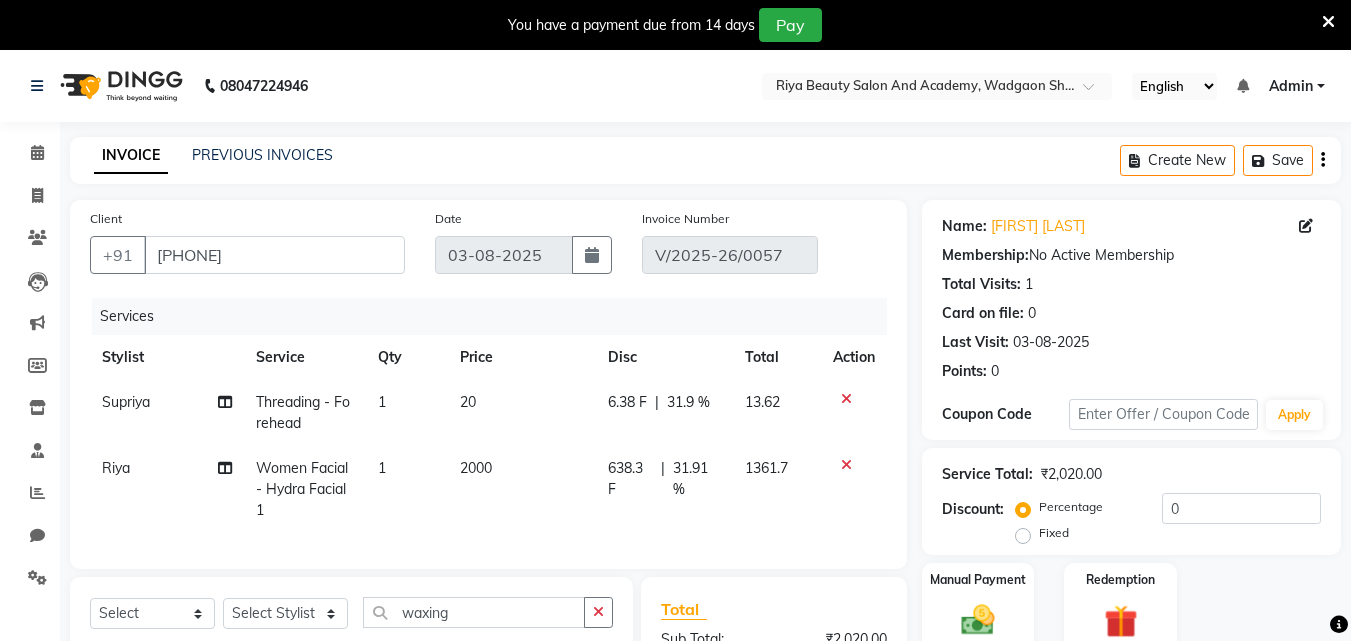 click 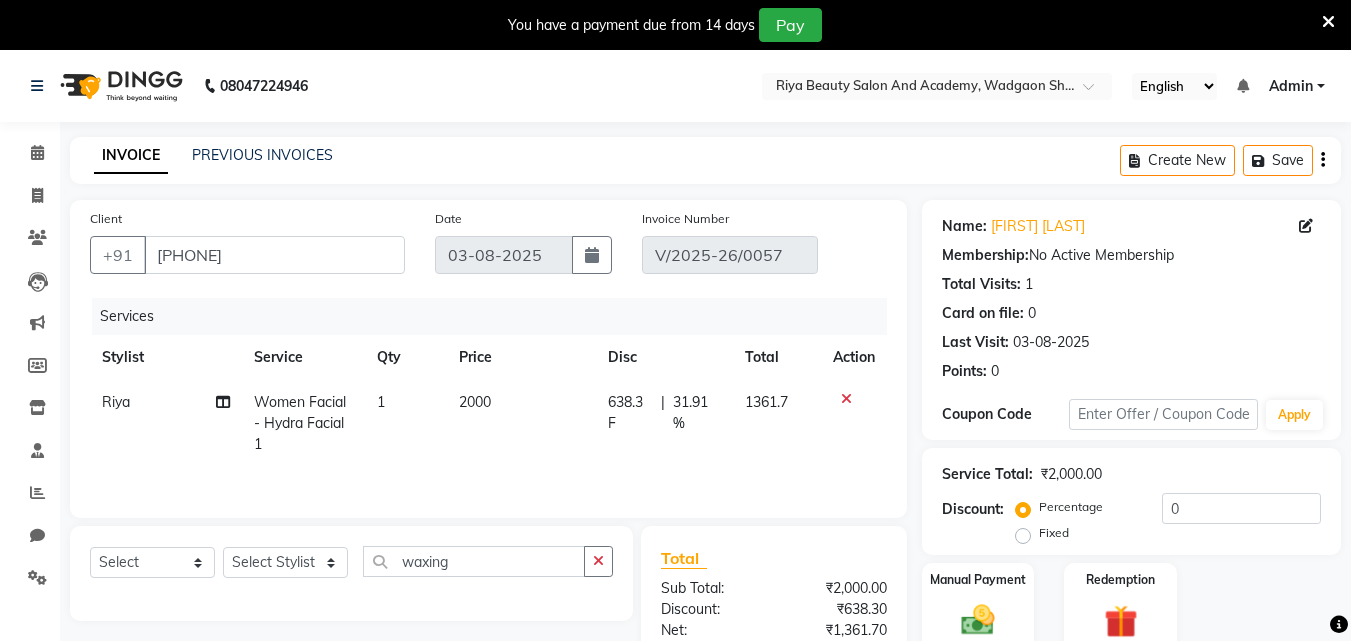 click 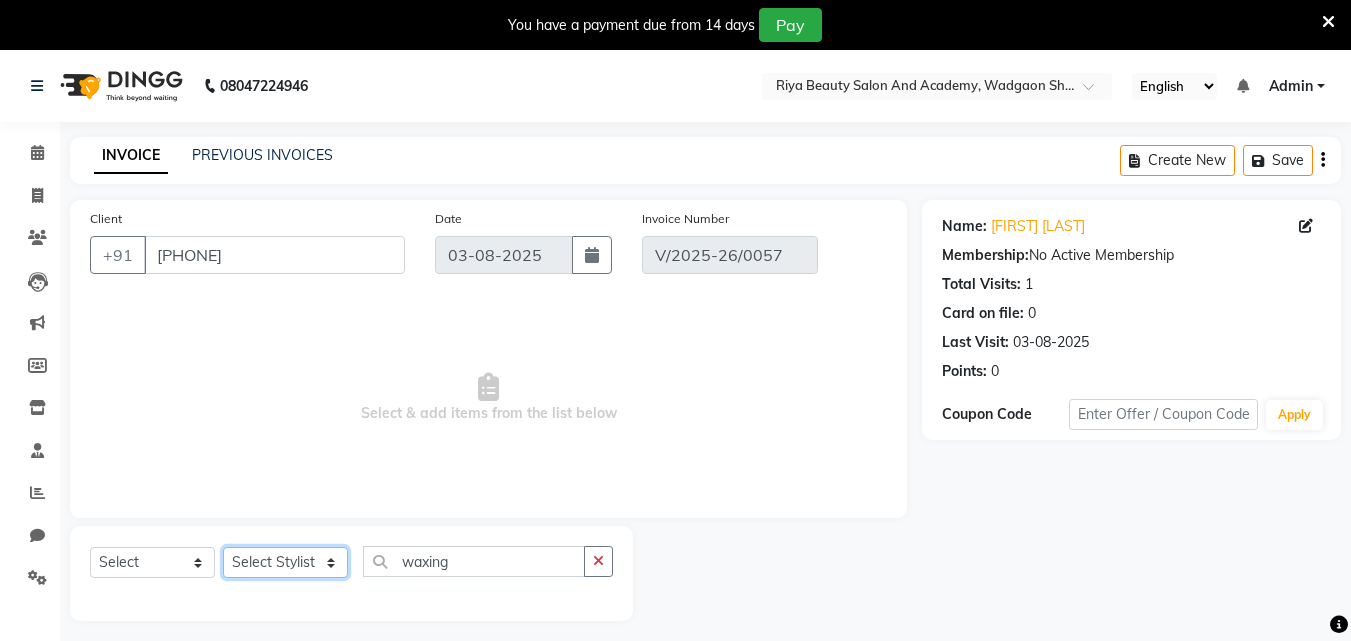 click on "Select Stylist Bhavana Riya Rupali Supriya" 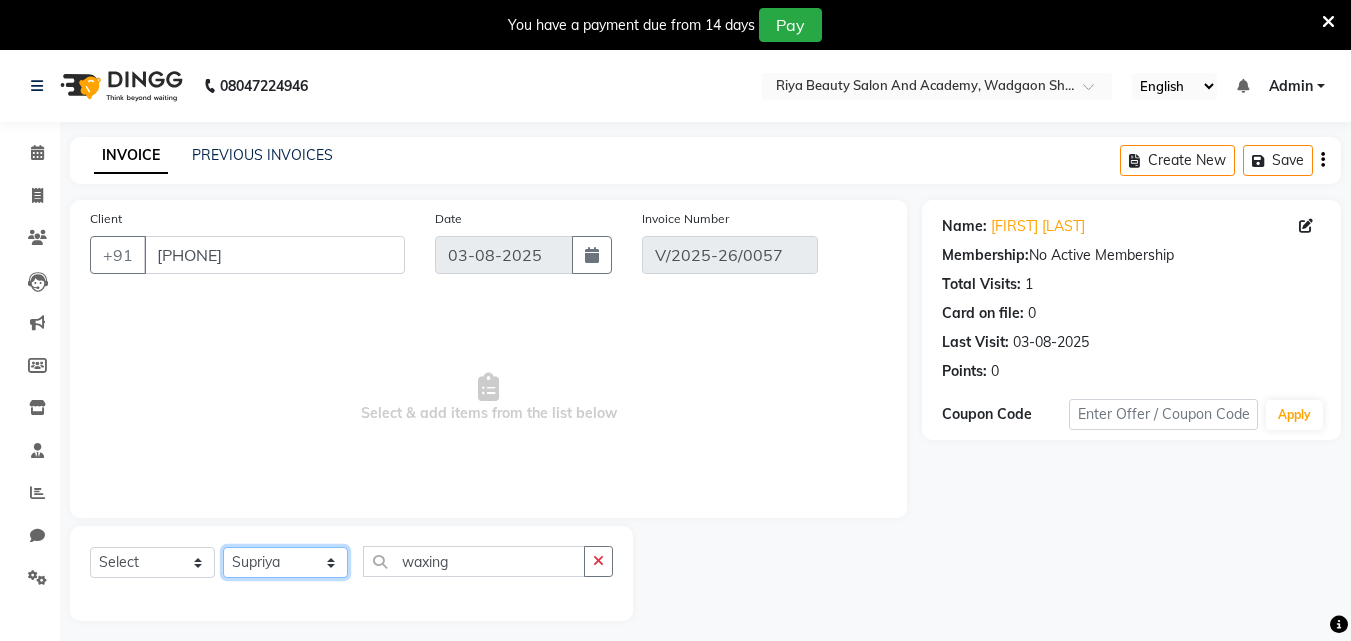 click on "Select Stylist Bhavana Riya Rupali Supriya" 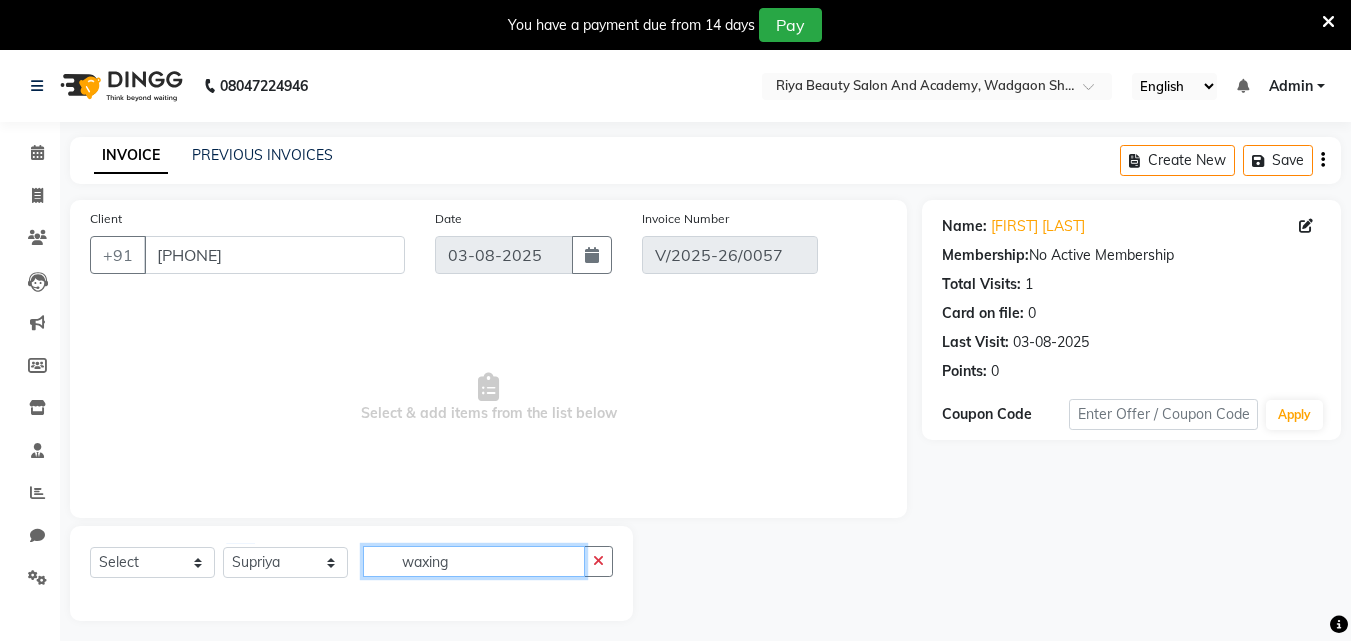 click on "waxing" 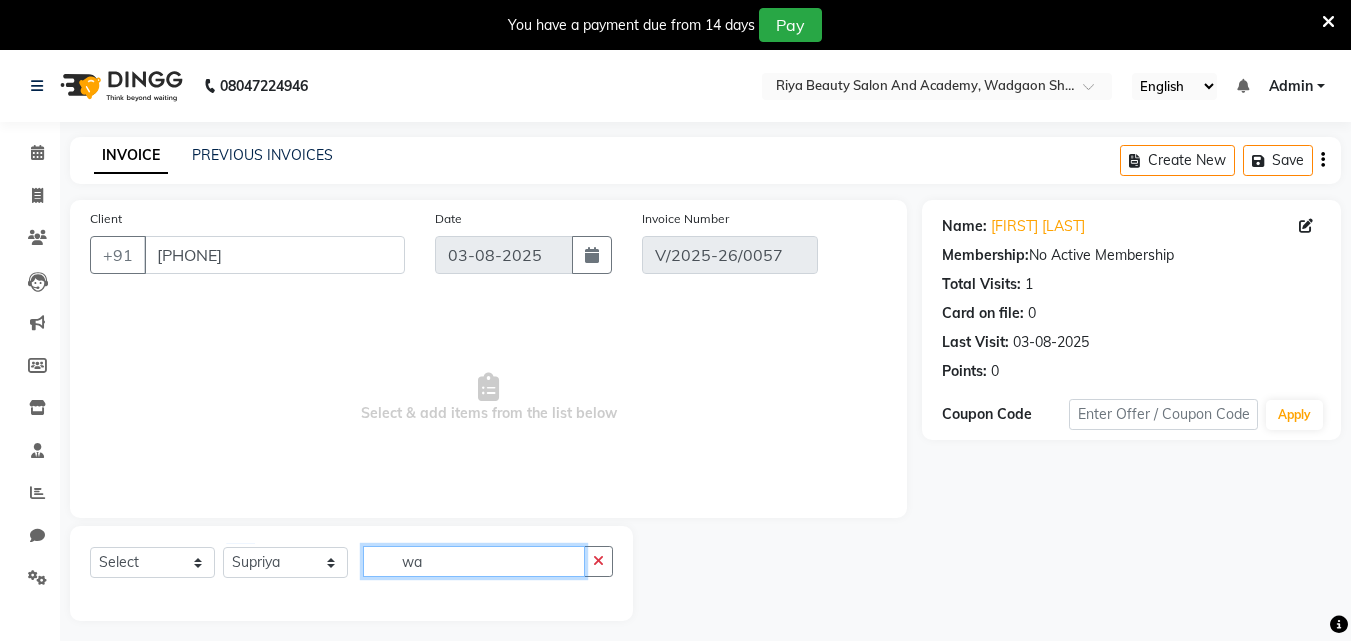 type on "w" 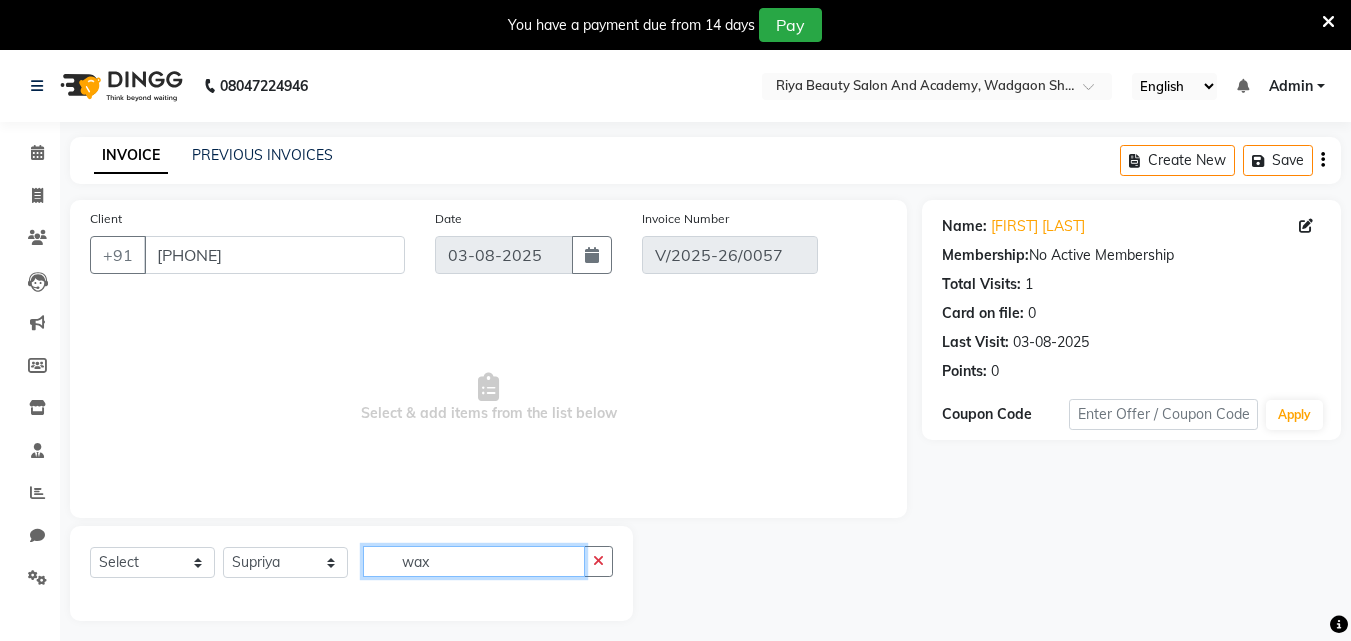 click on "wax" 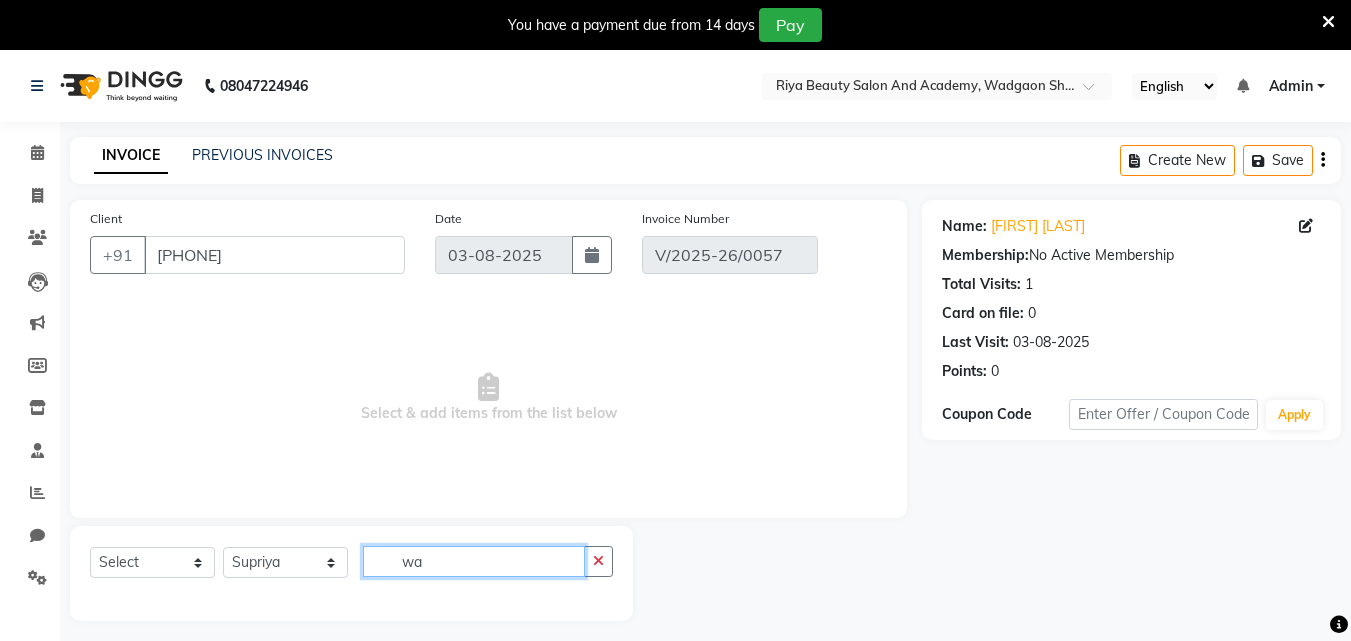 type on "w" 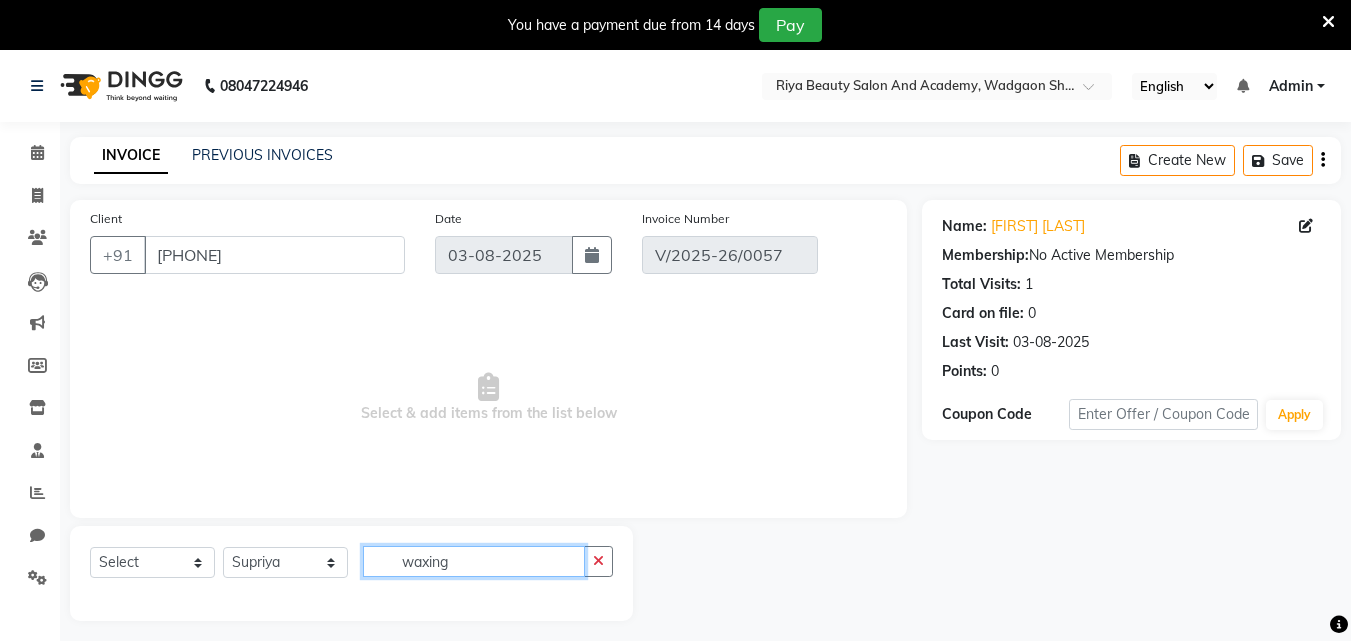 click on "waxing" 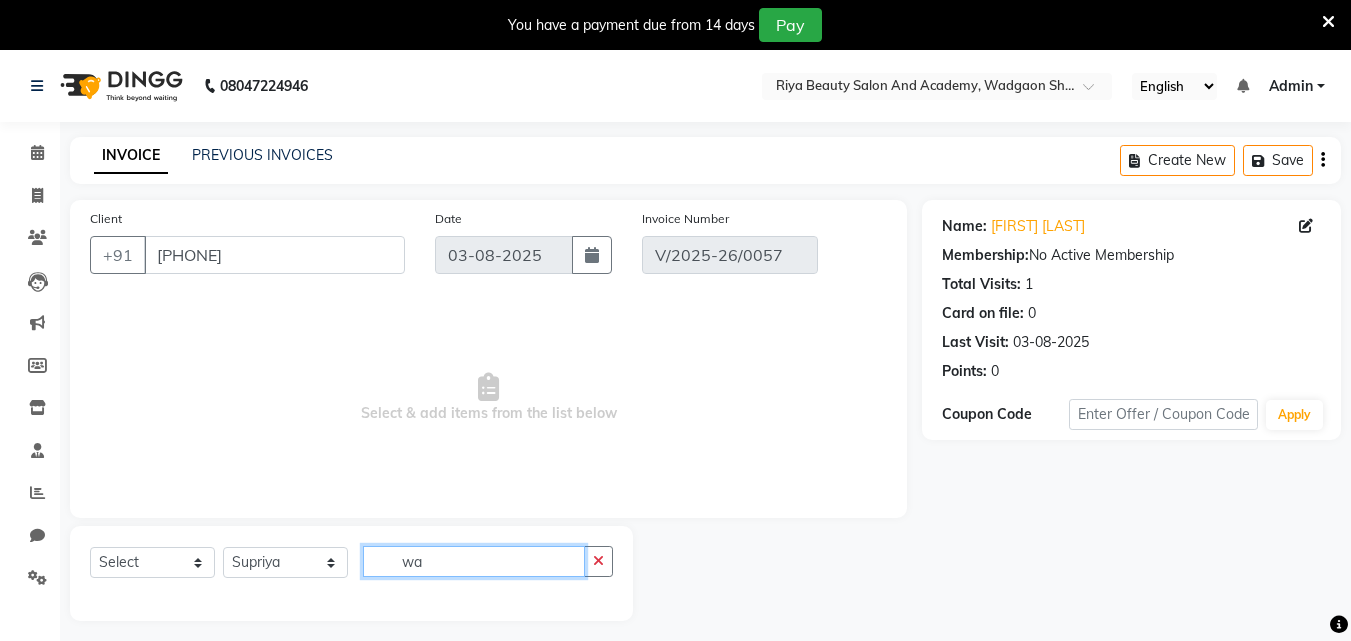 type on "w" 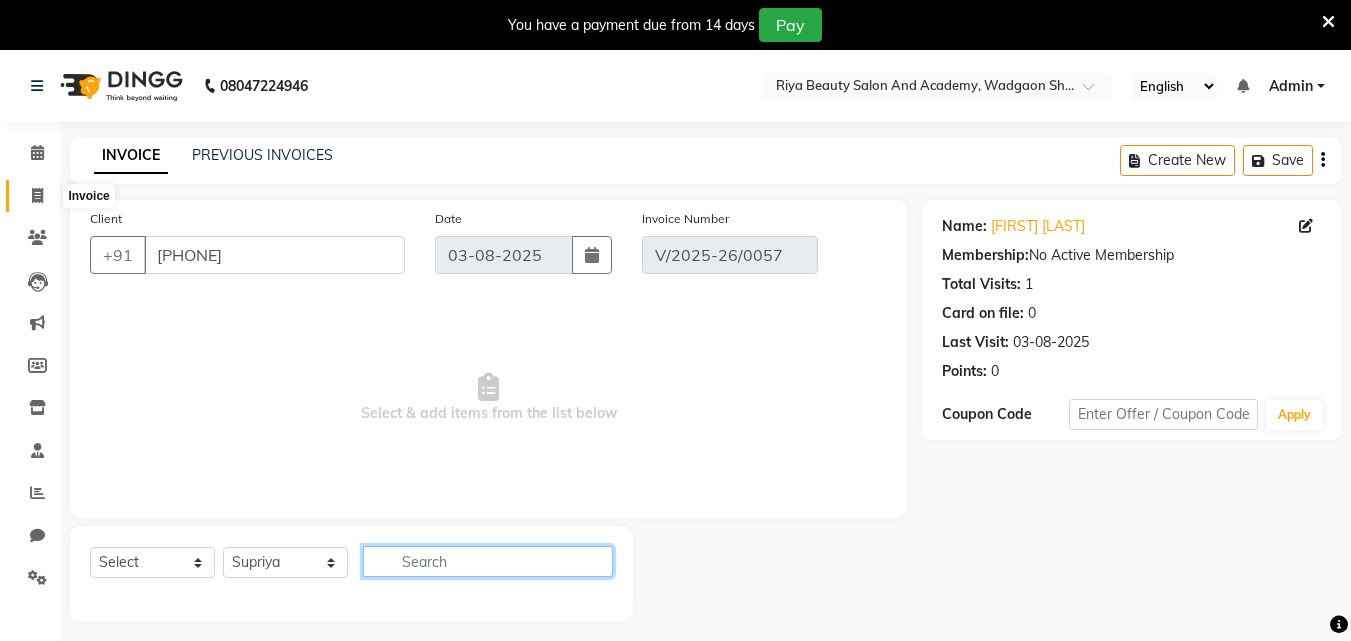type 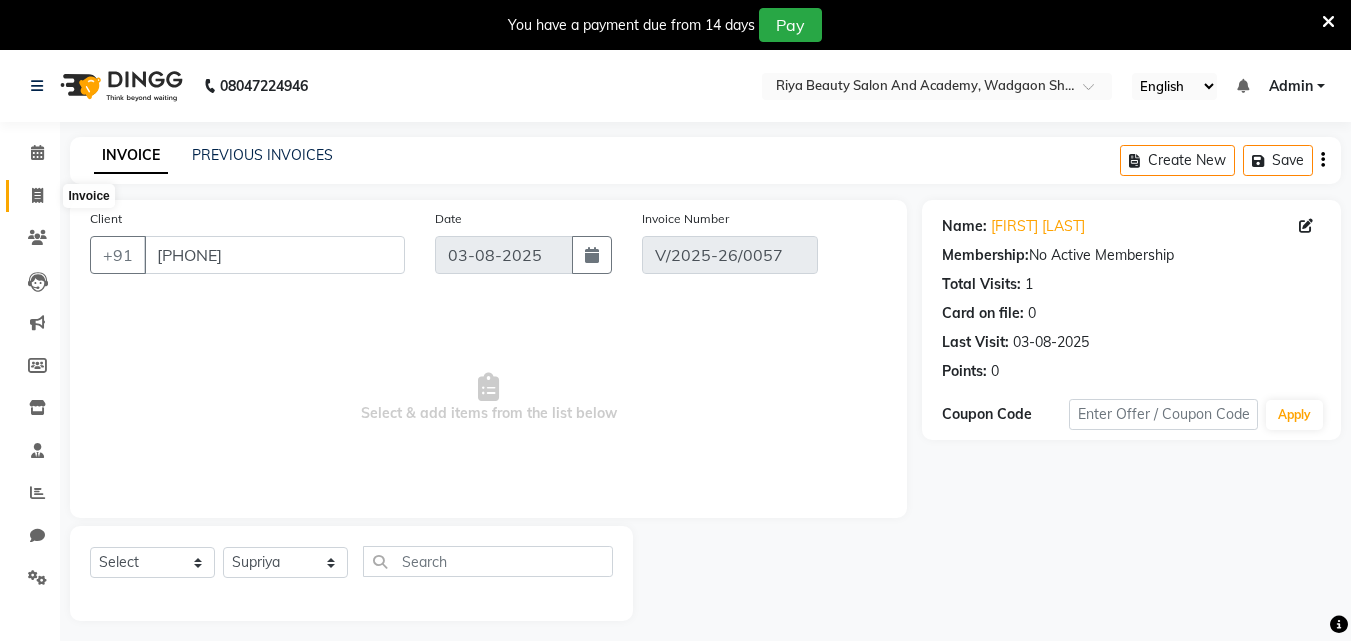 click 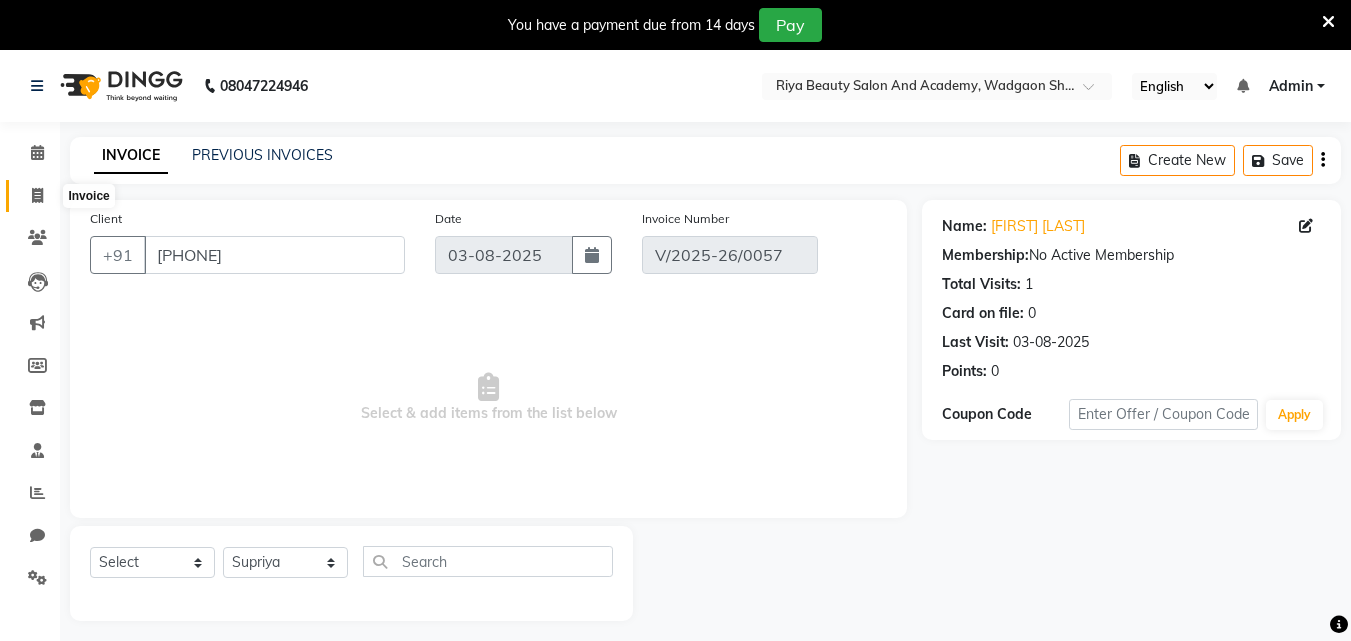 select on "8620" 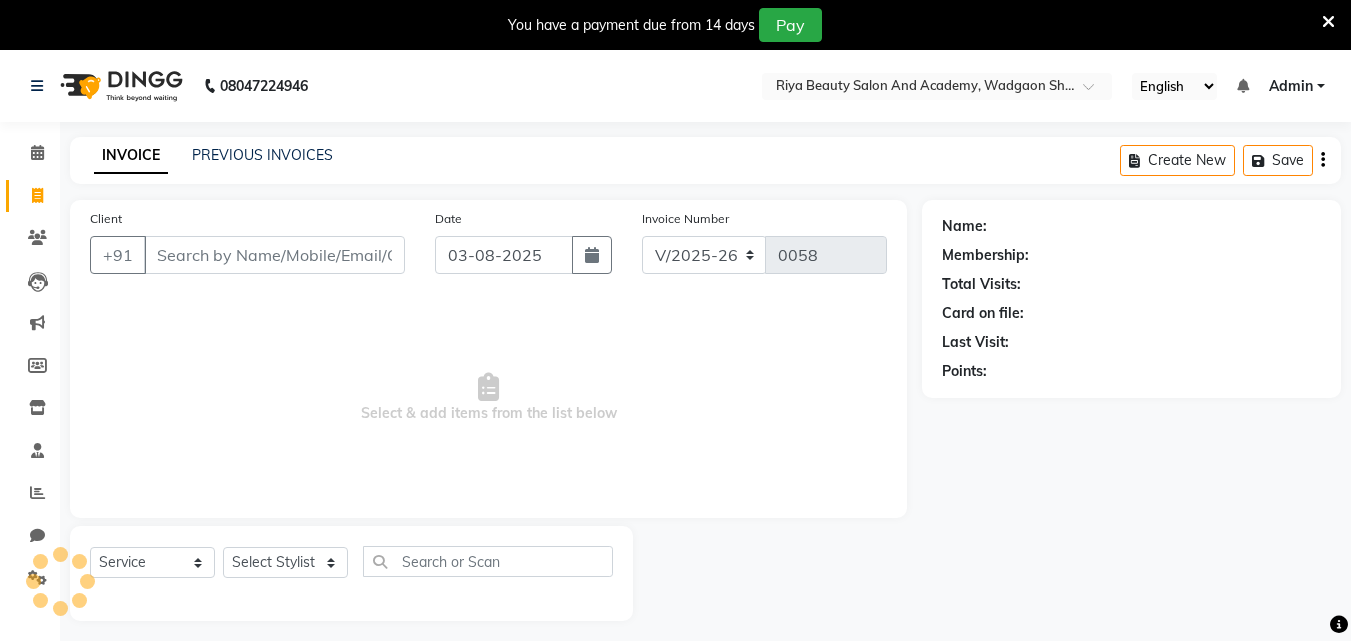 scroll, scrollTop: 50, scrollLeft: 0, axis: vertical 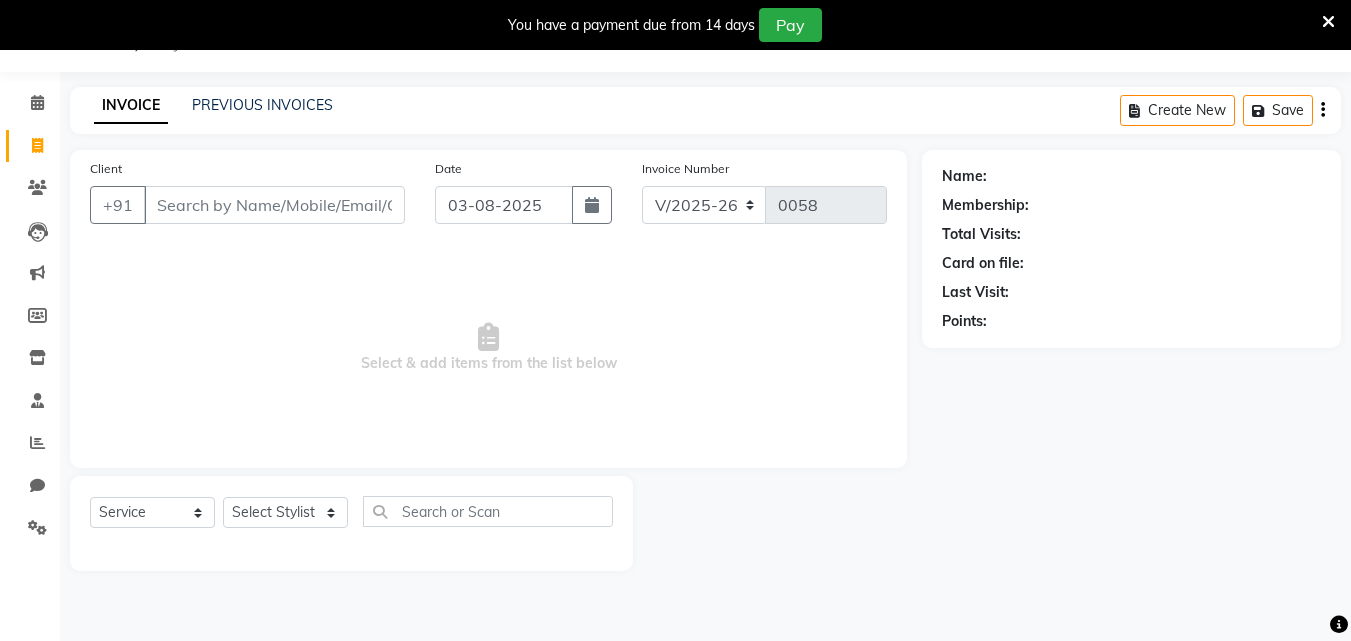 click on "Client" at bounding box center (274, 205) 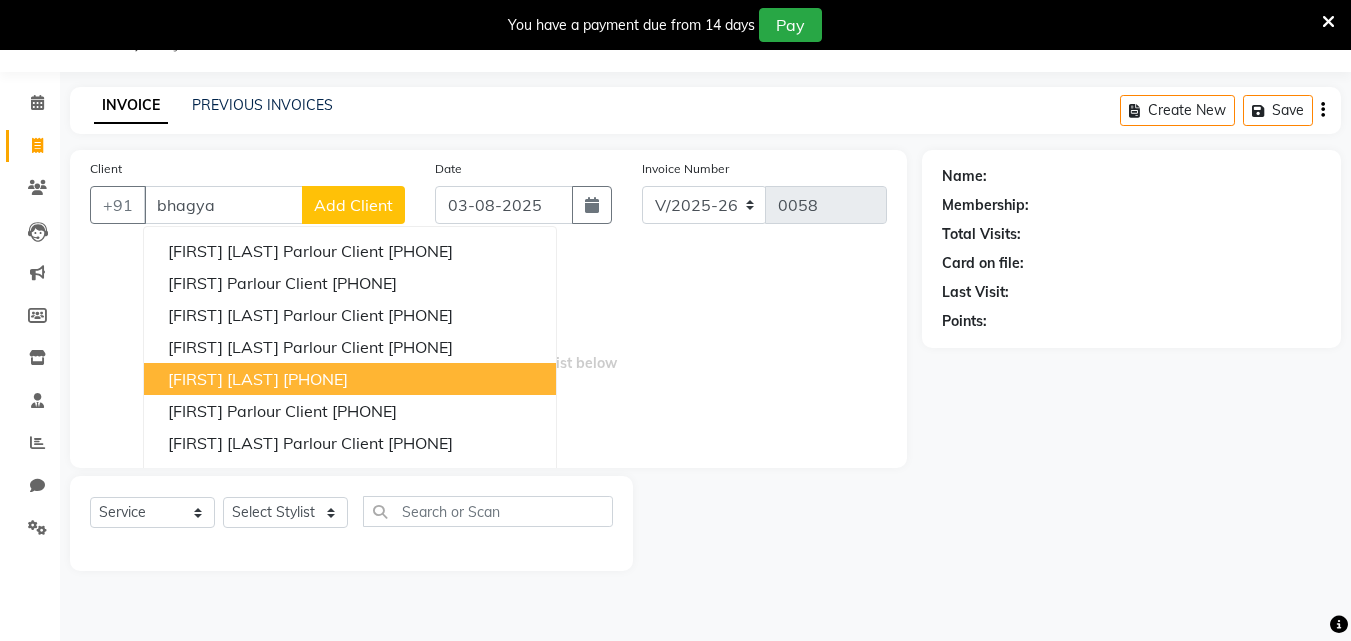click on "[FIRST] [LAST]" at bounding box center [223, 379] 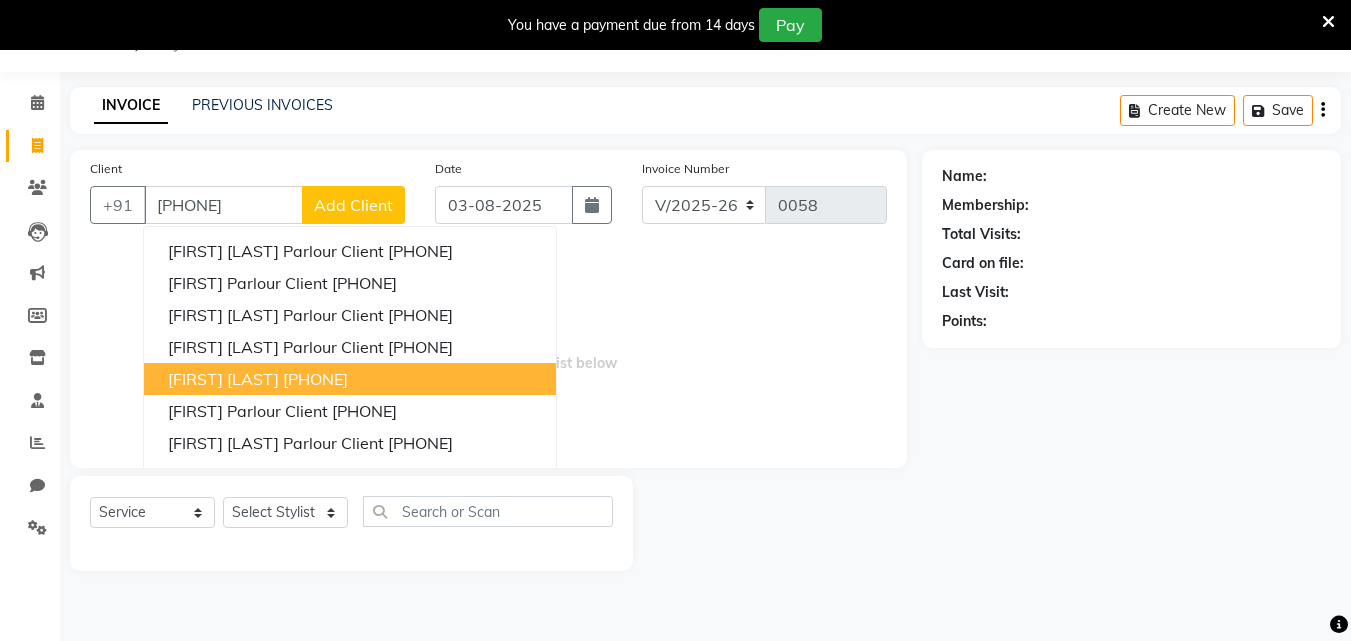 type on "[PHONE]" 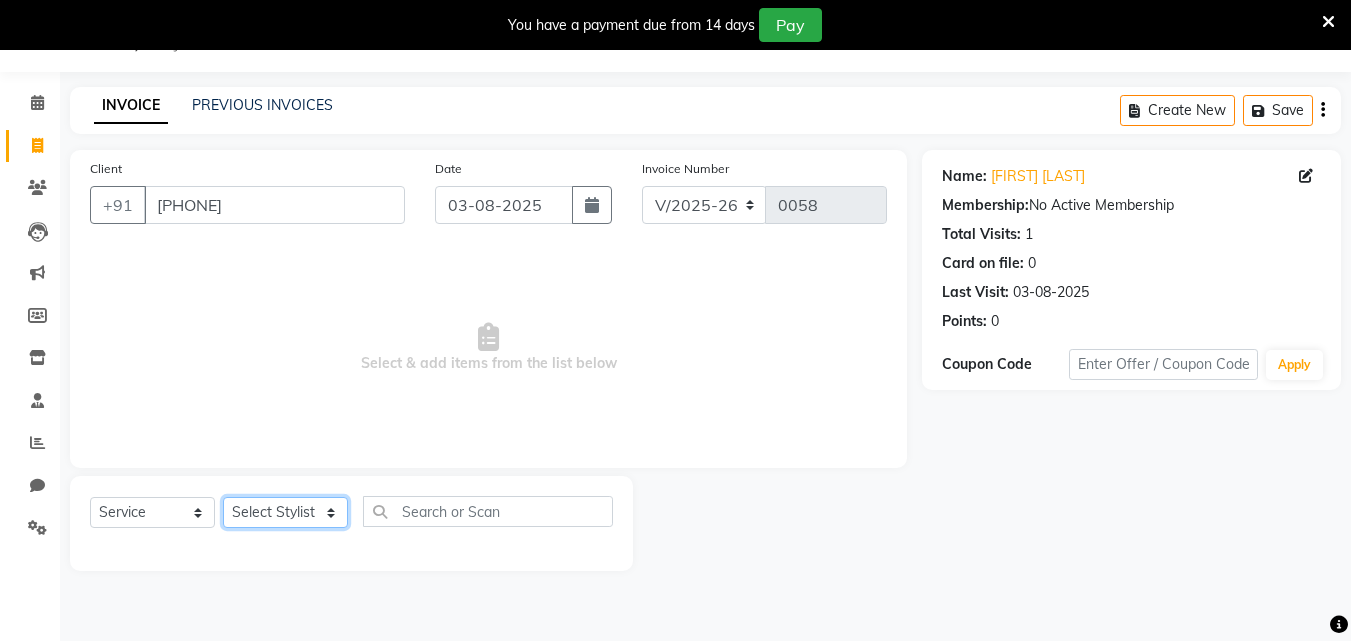 click on "Select Stylist Bhavana Riya Rupali Supriya" 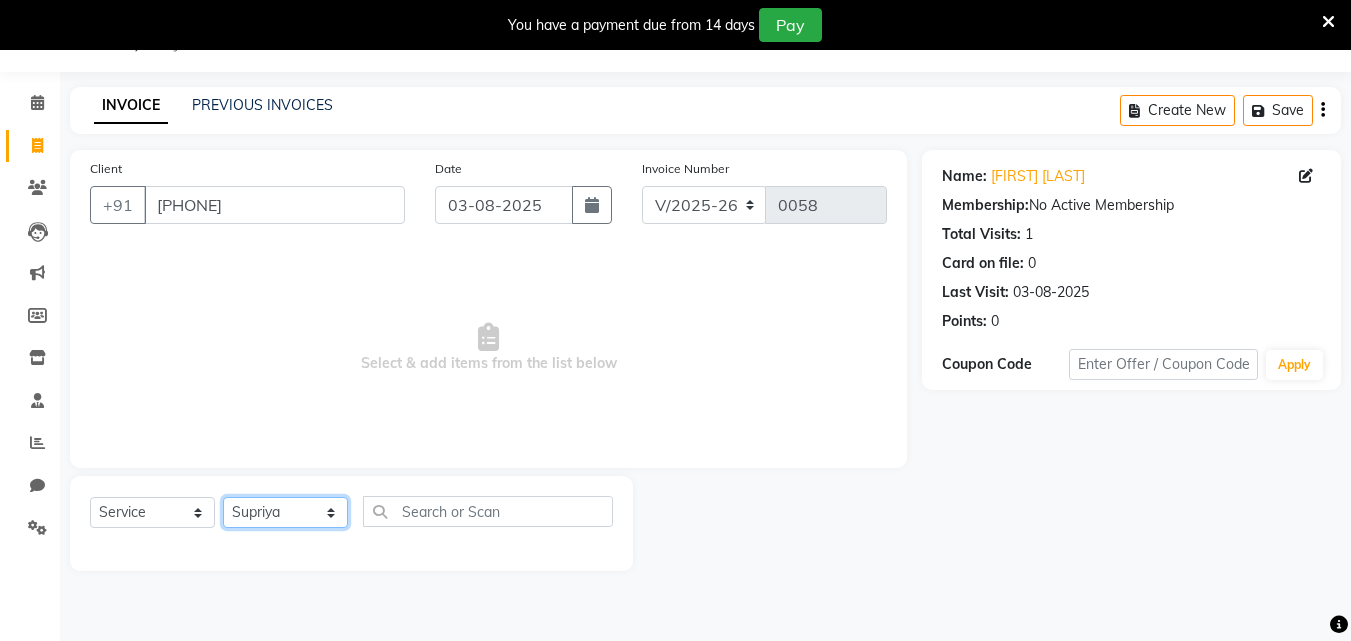 click on "Select Stylist Bhavana Riya Rupali Supriya" 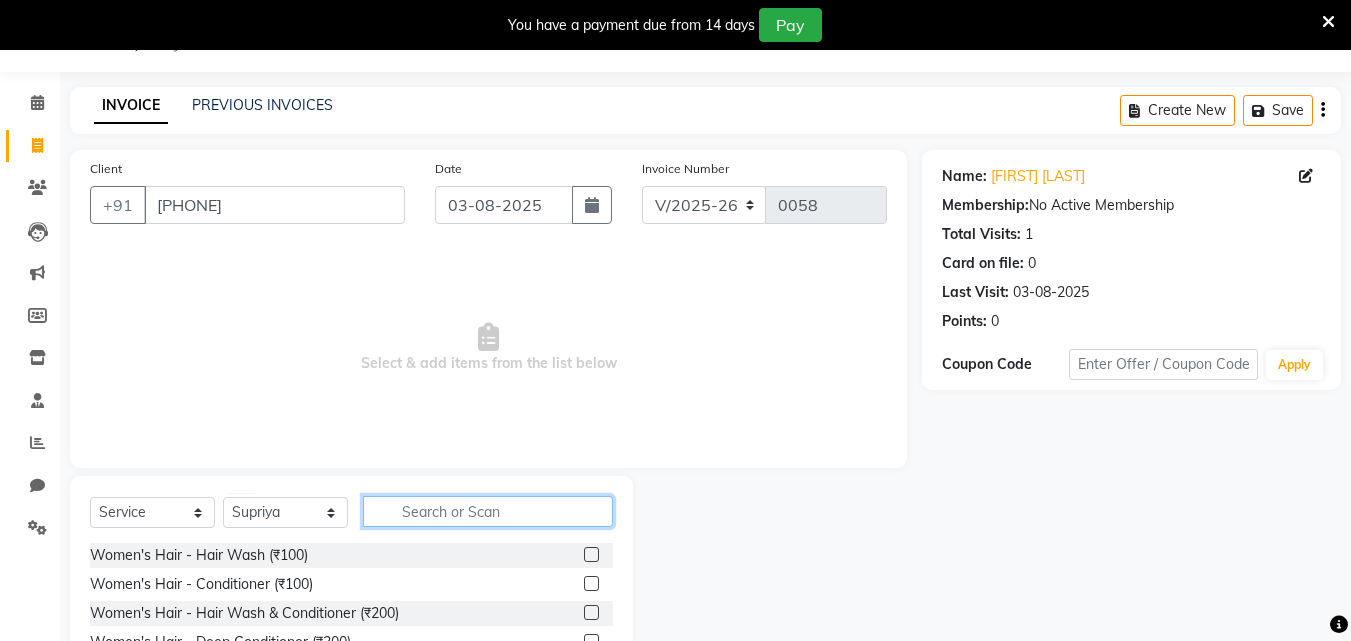 click 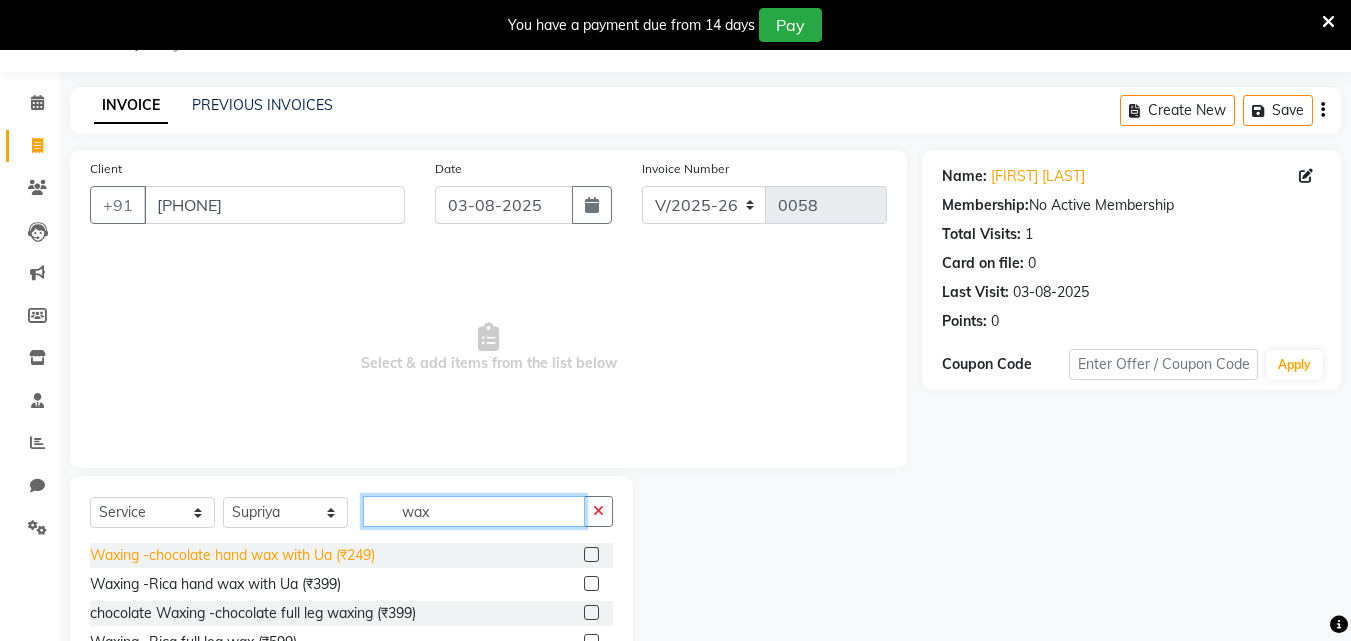 type on "wax" 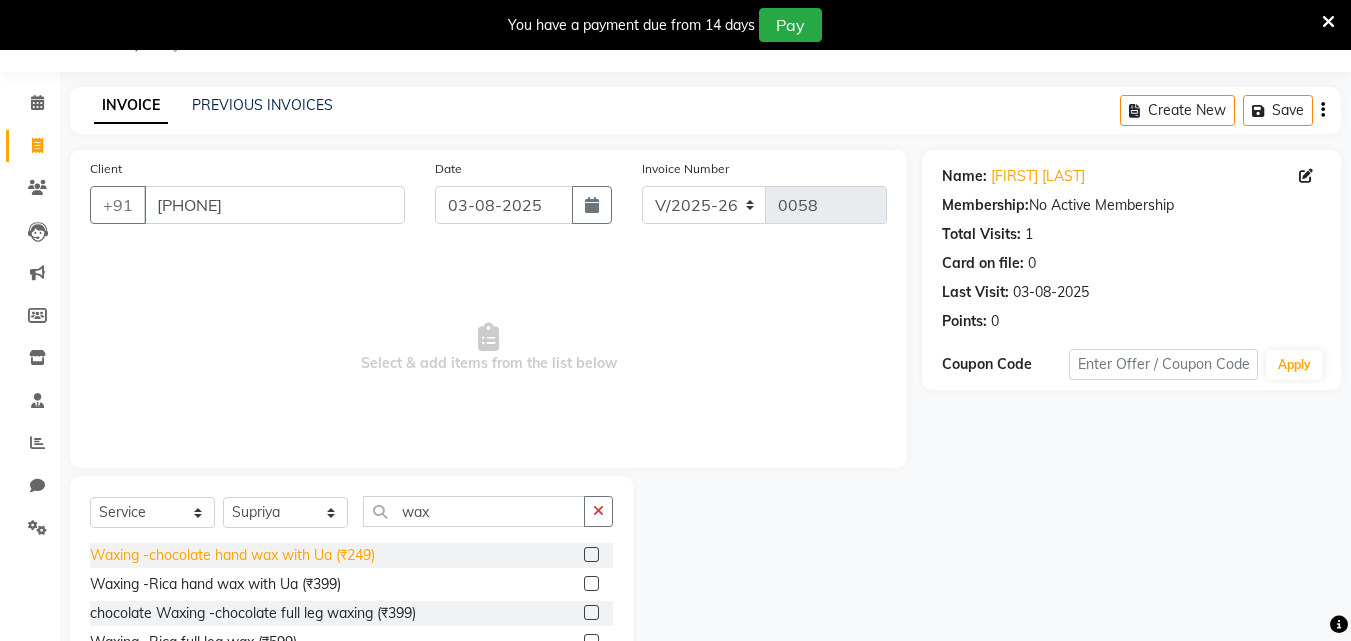 click on "Waxing -chocolate hand wax with Ua (₹249)" 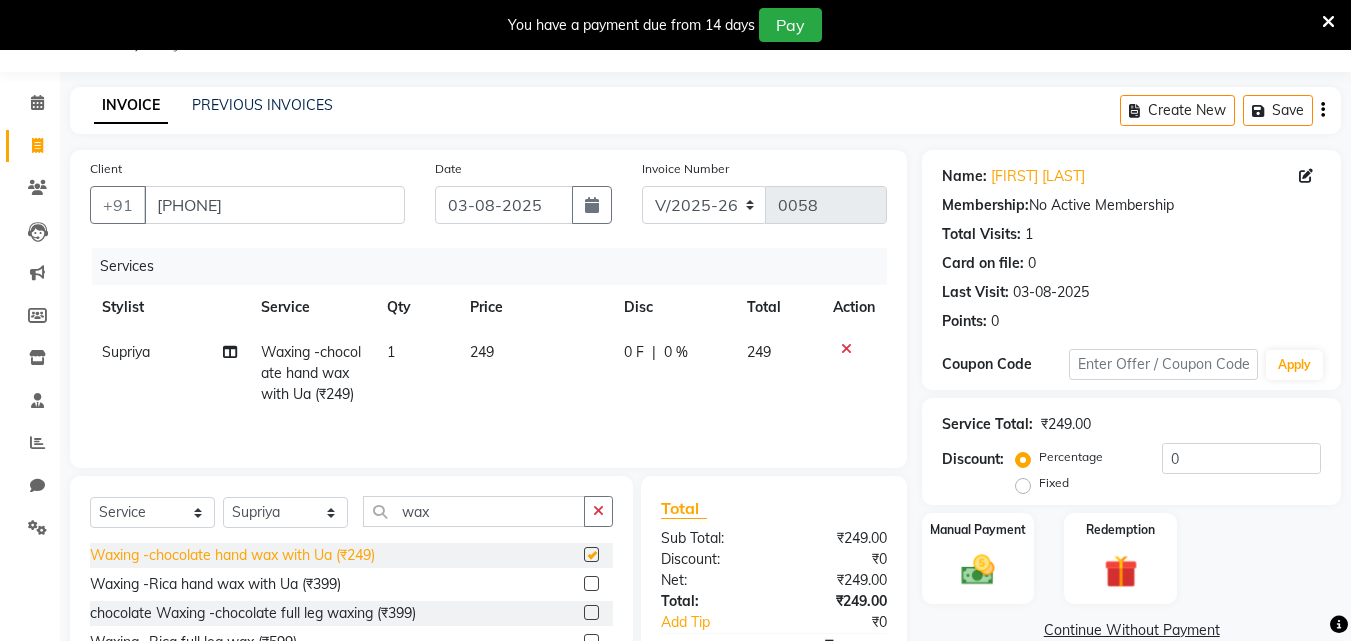 checkbox on "false" 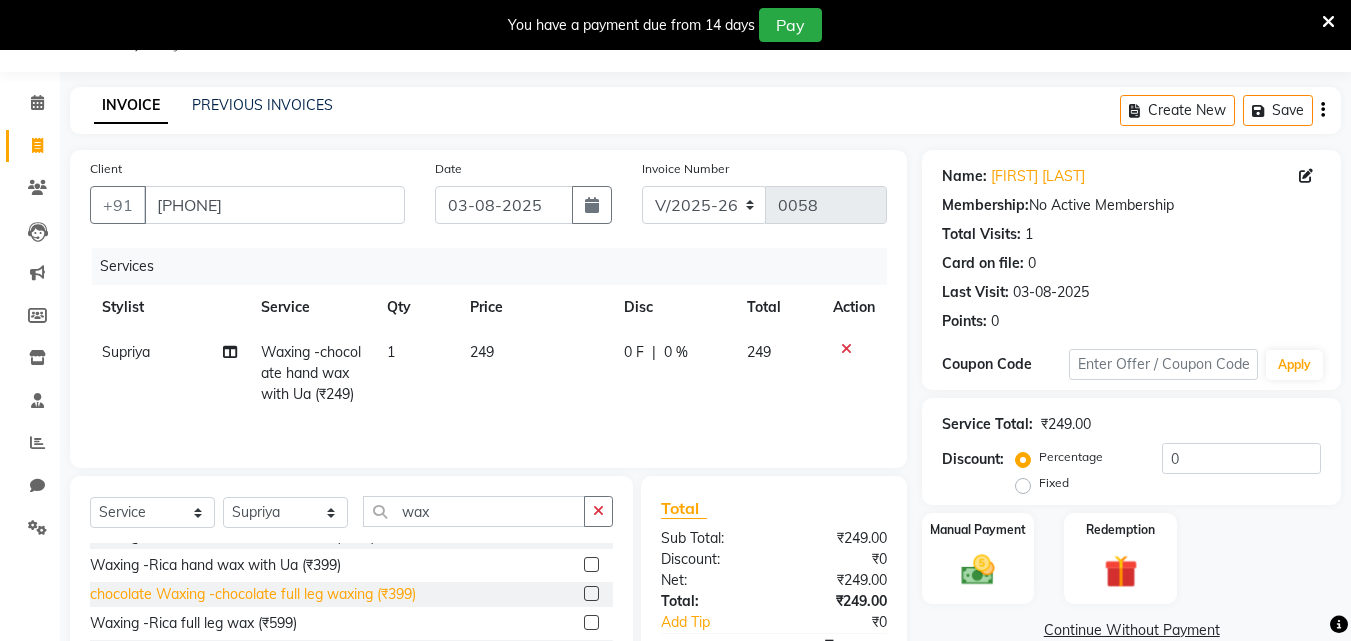 scroll, scrollTop: 0, scrollLeft: 0, axis: both 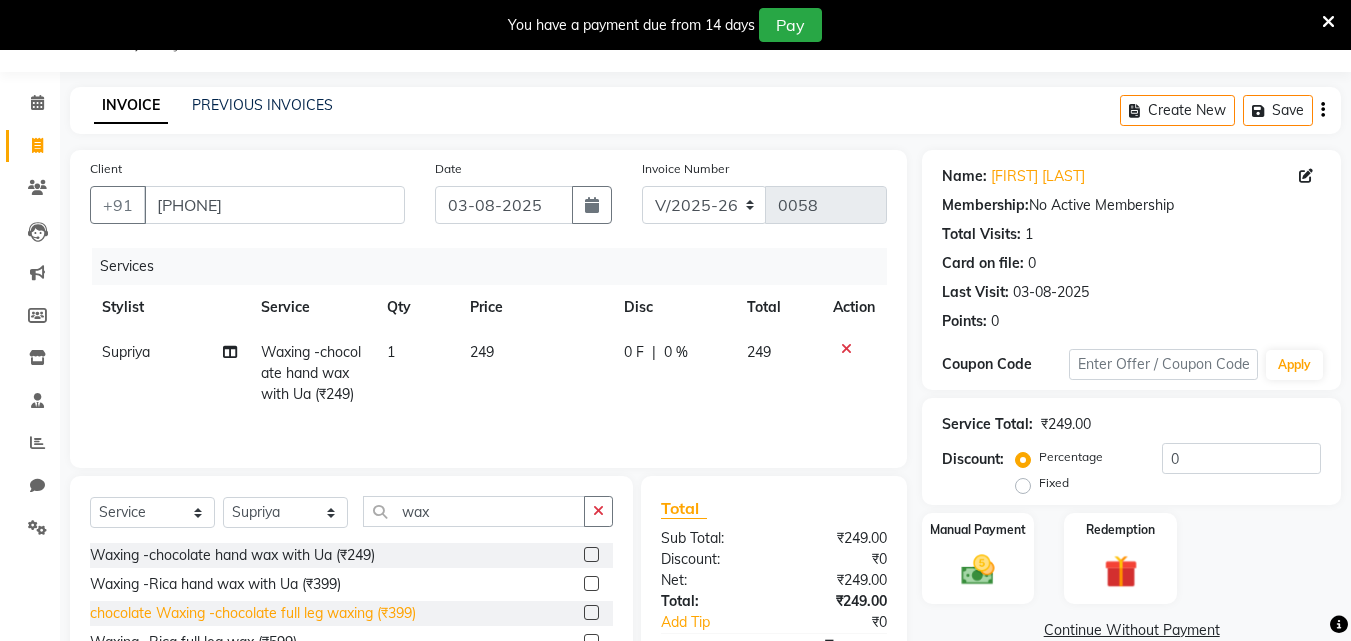 click on "chocolate Waxing -chocolate full leg waxing  (₹399)" 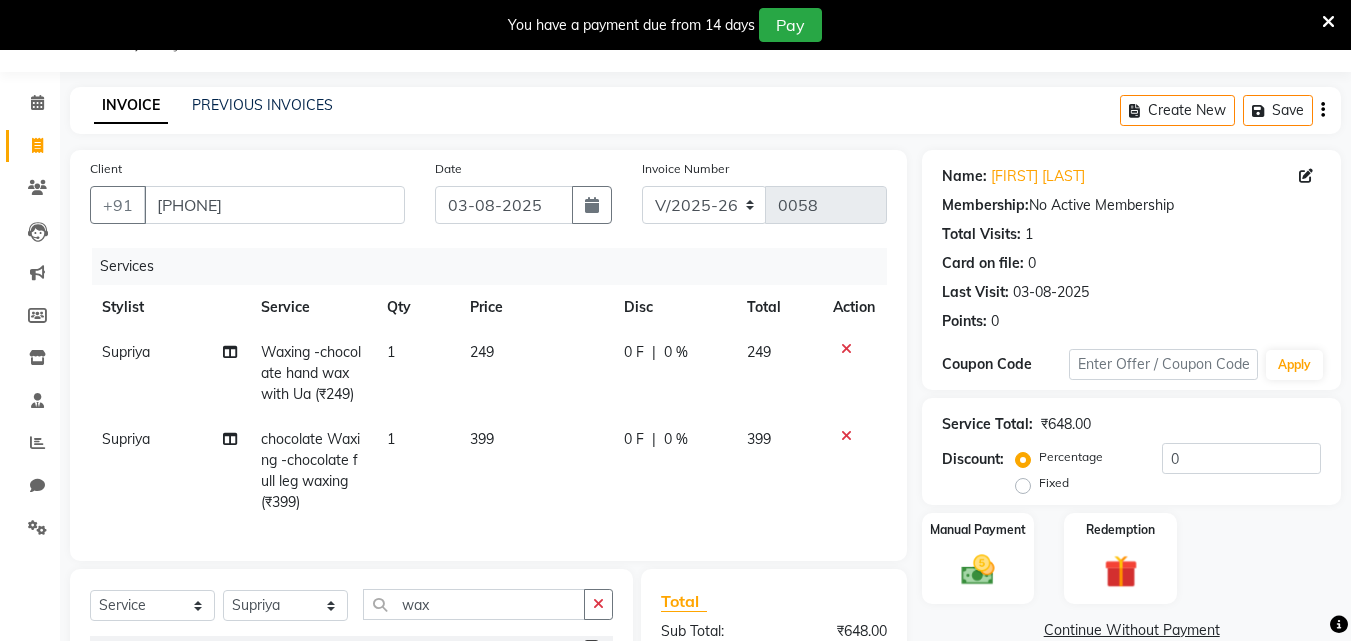 checkbox on "false" 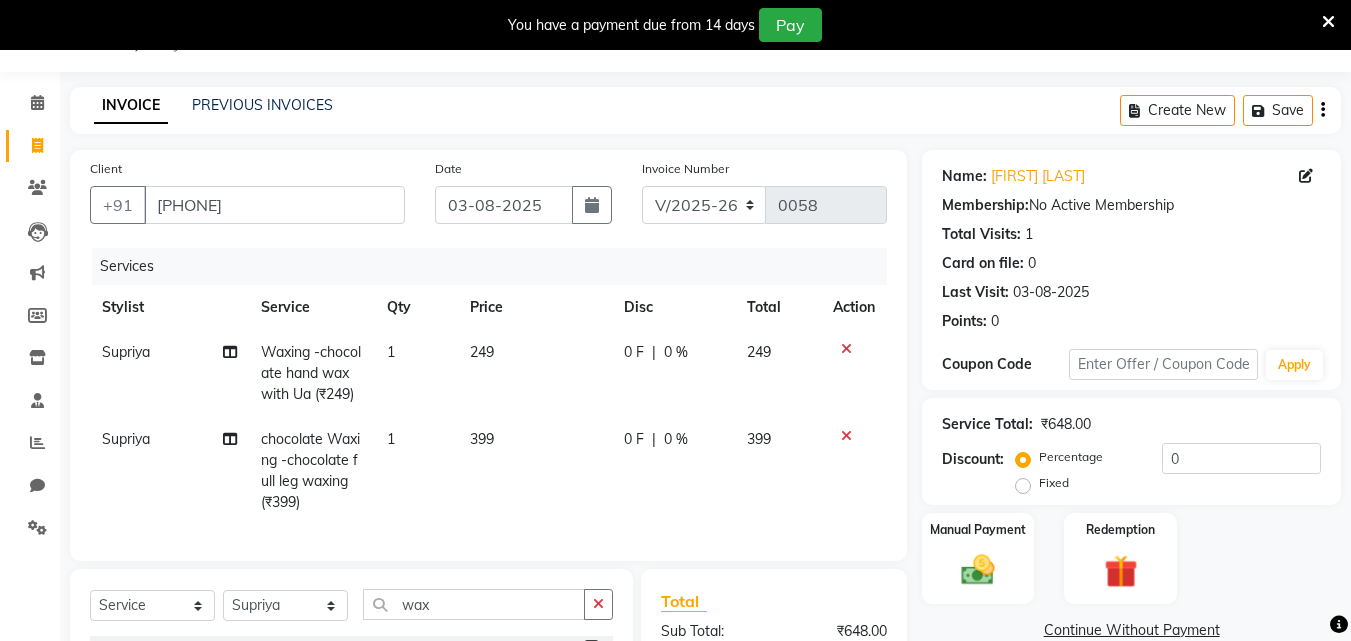 click on "399" 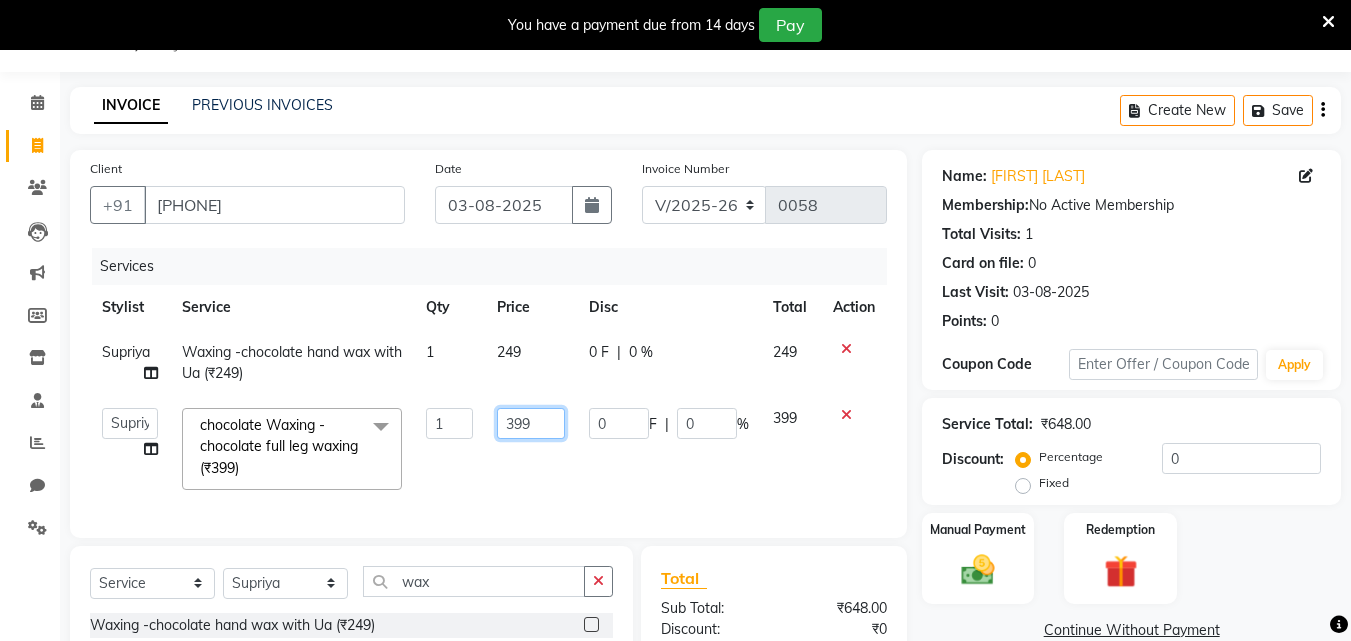 click on "399" 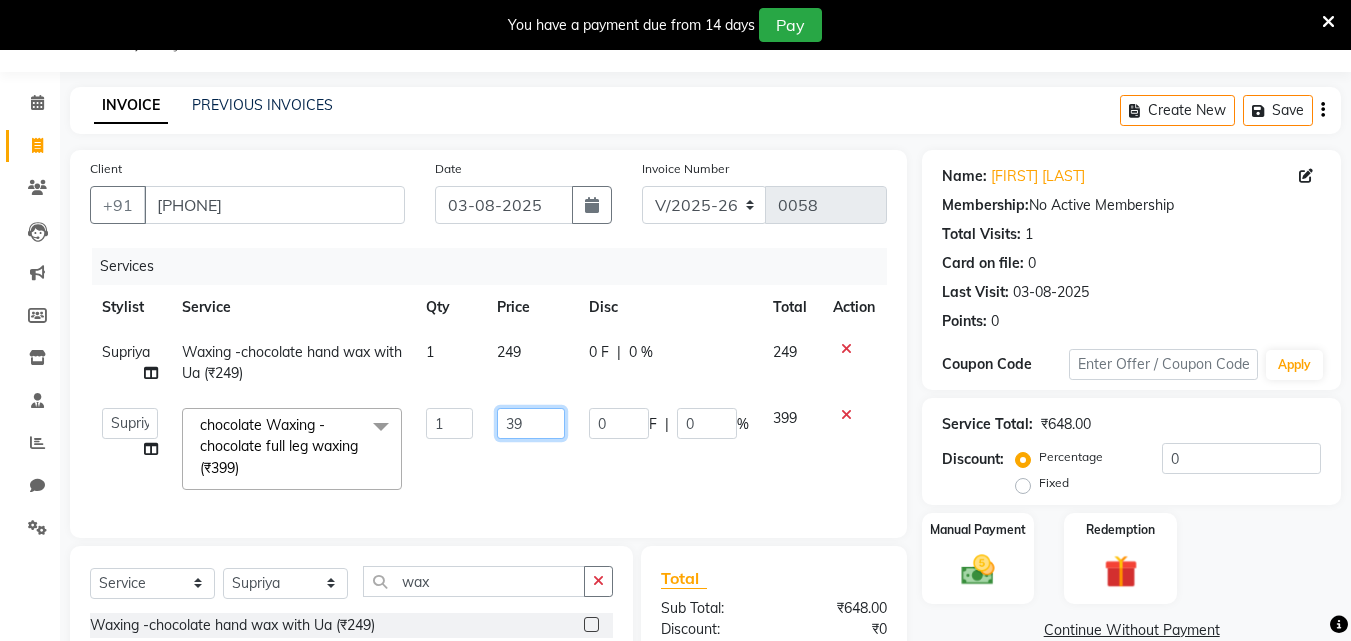 type on "3" 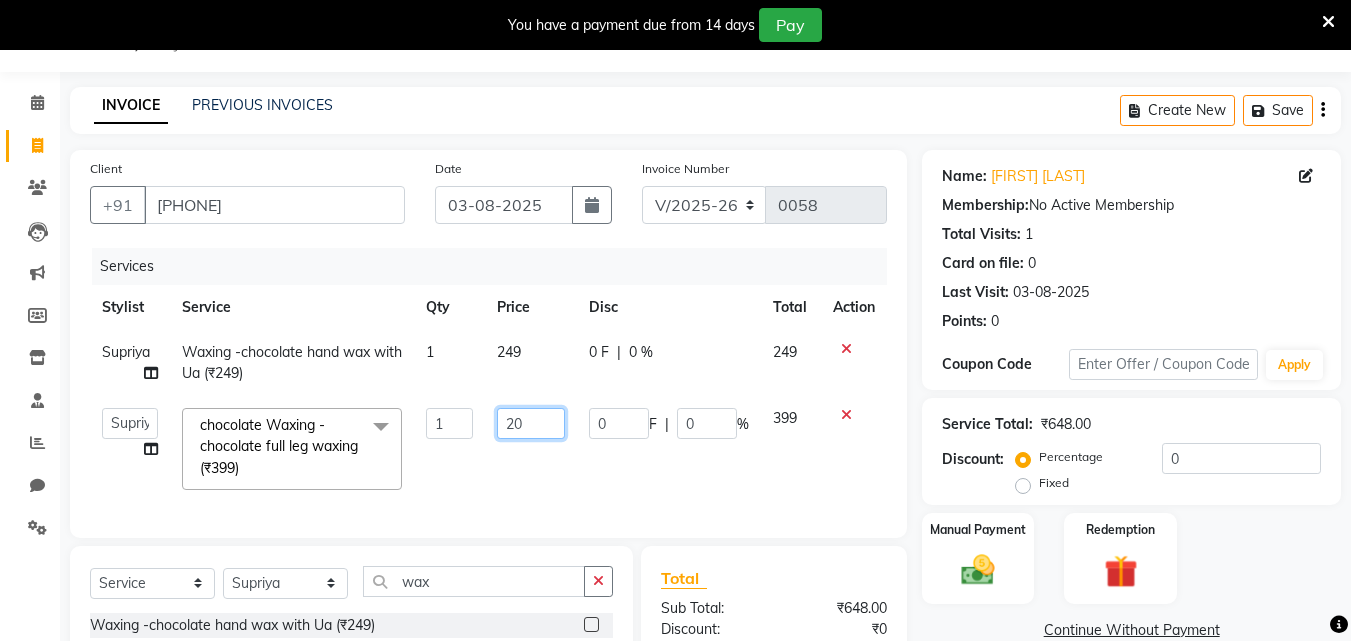 type on "200" 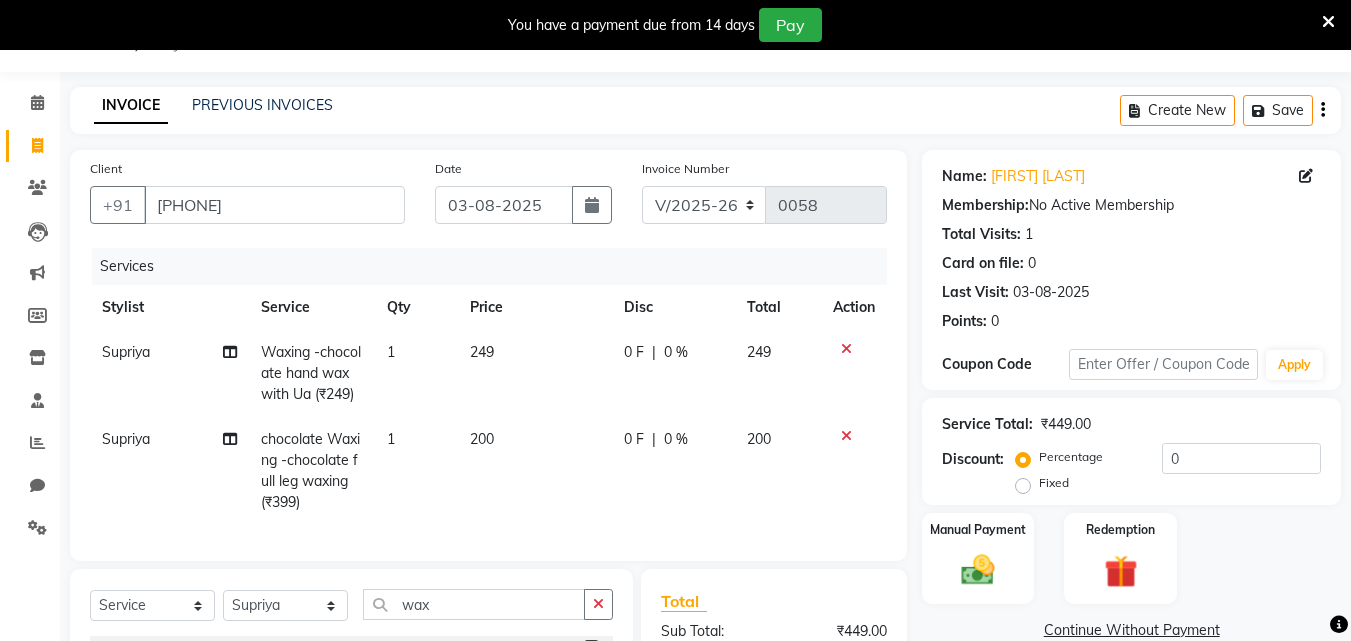 click on "249" 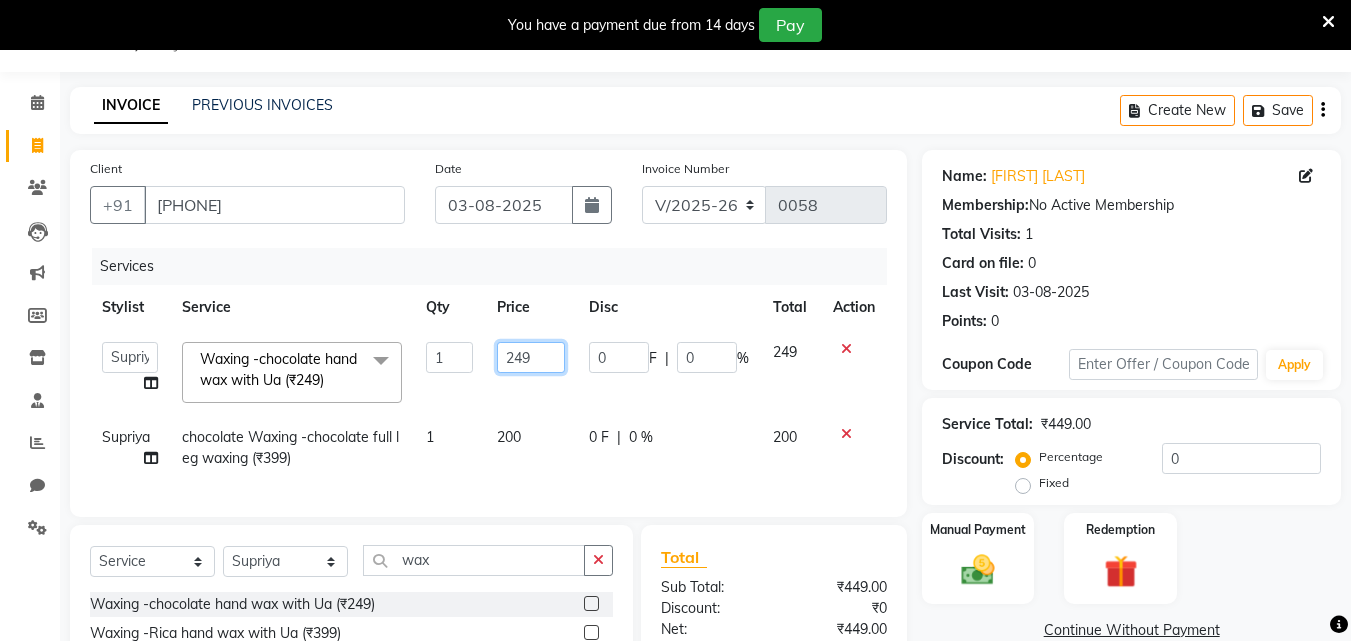 click on "249" 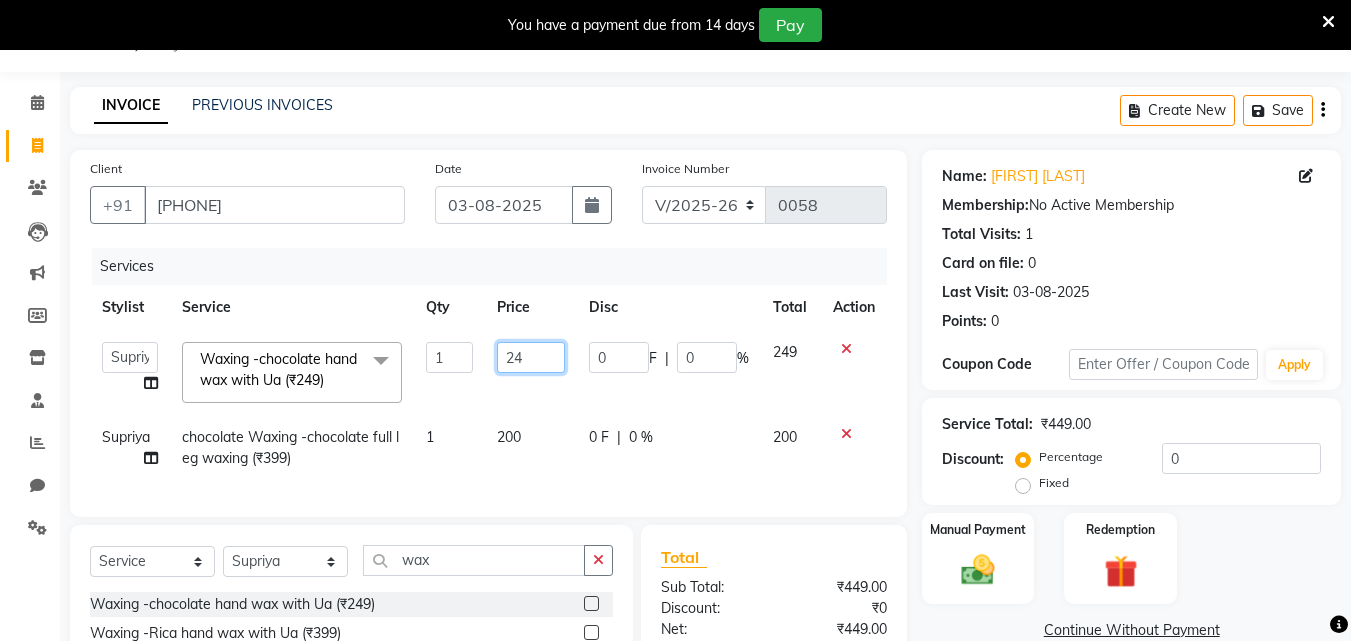 type on "2" 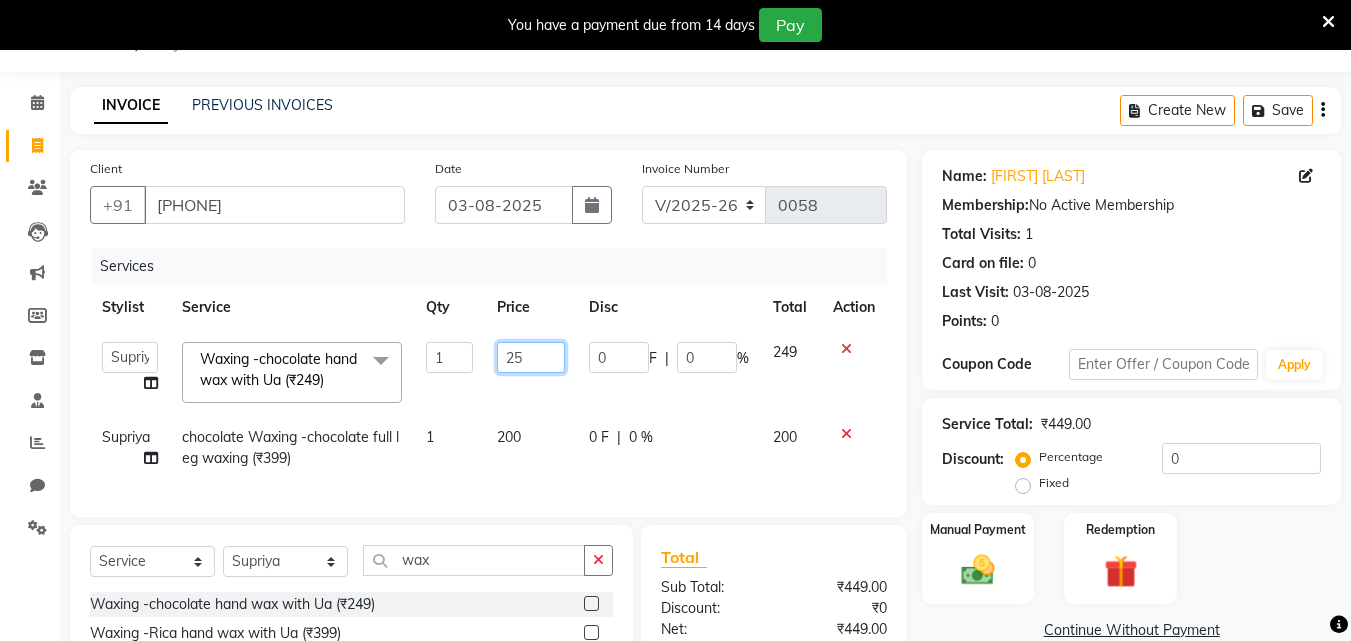 type on "250" 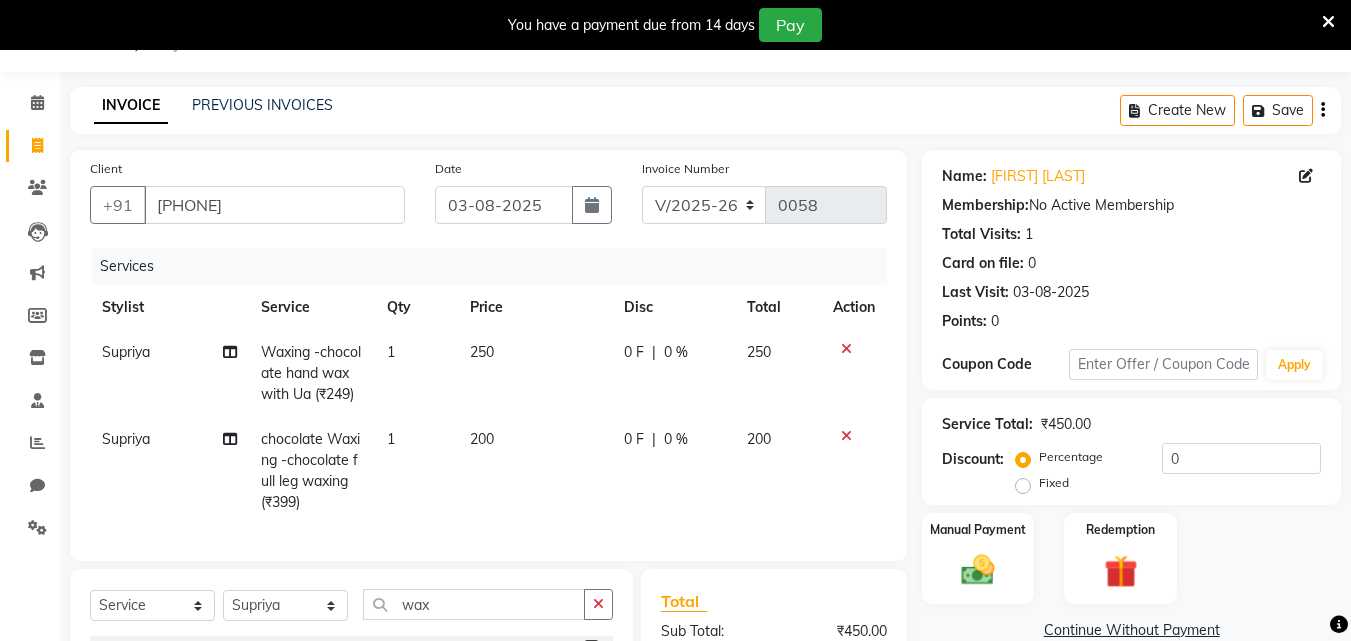 click on "0 F | 0 %" 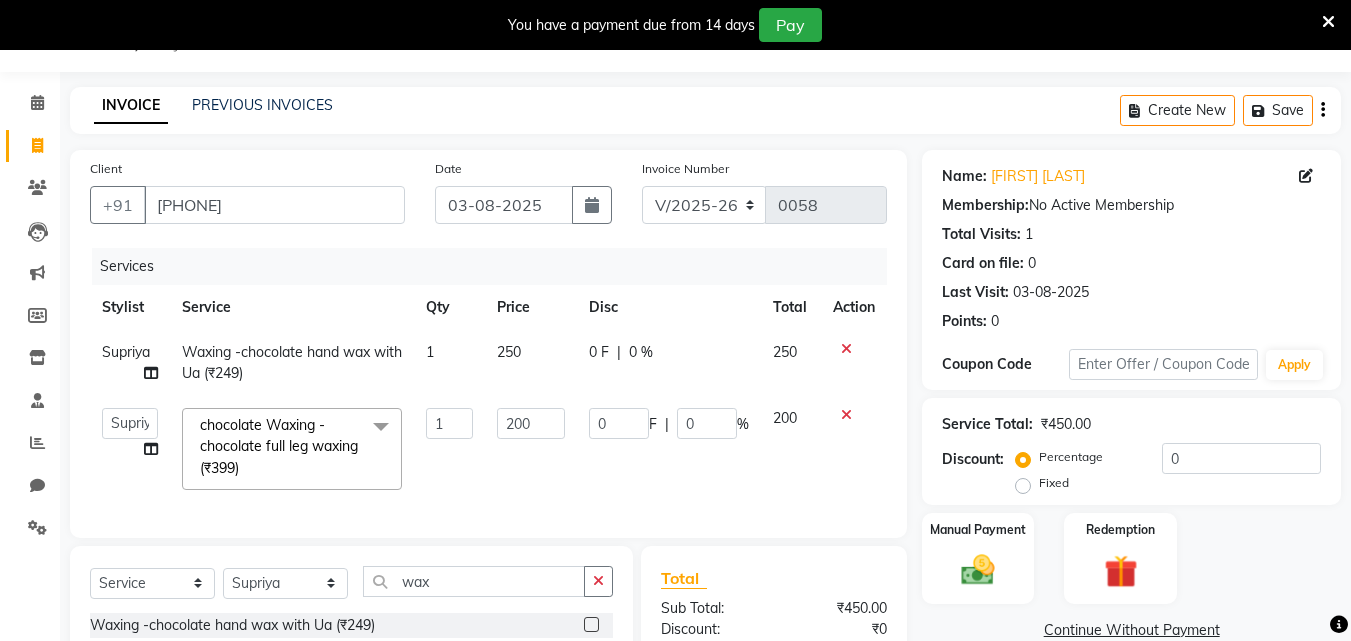 click on "200" 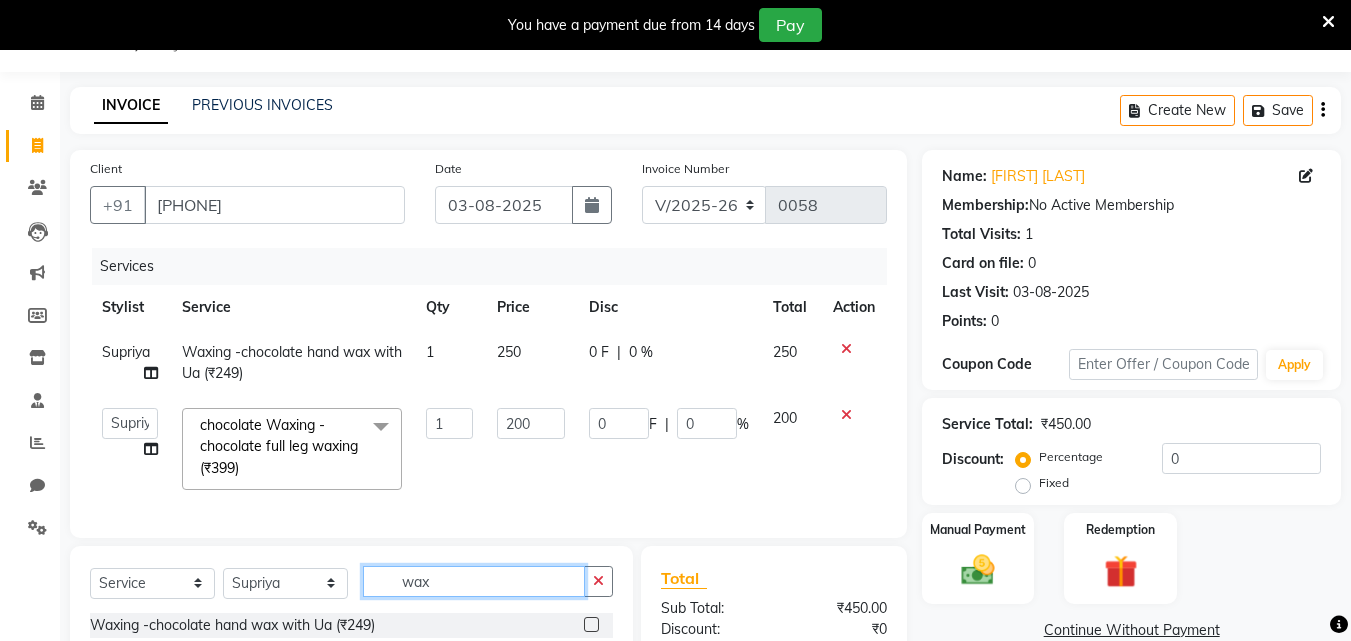 click on "wax" 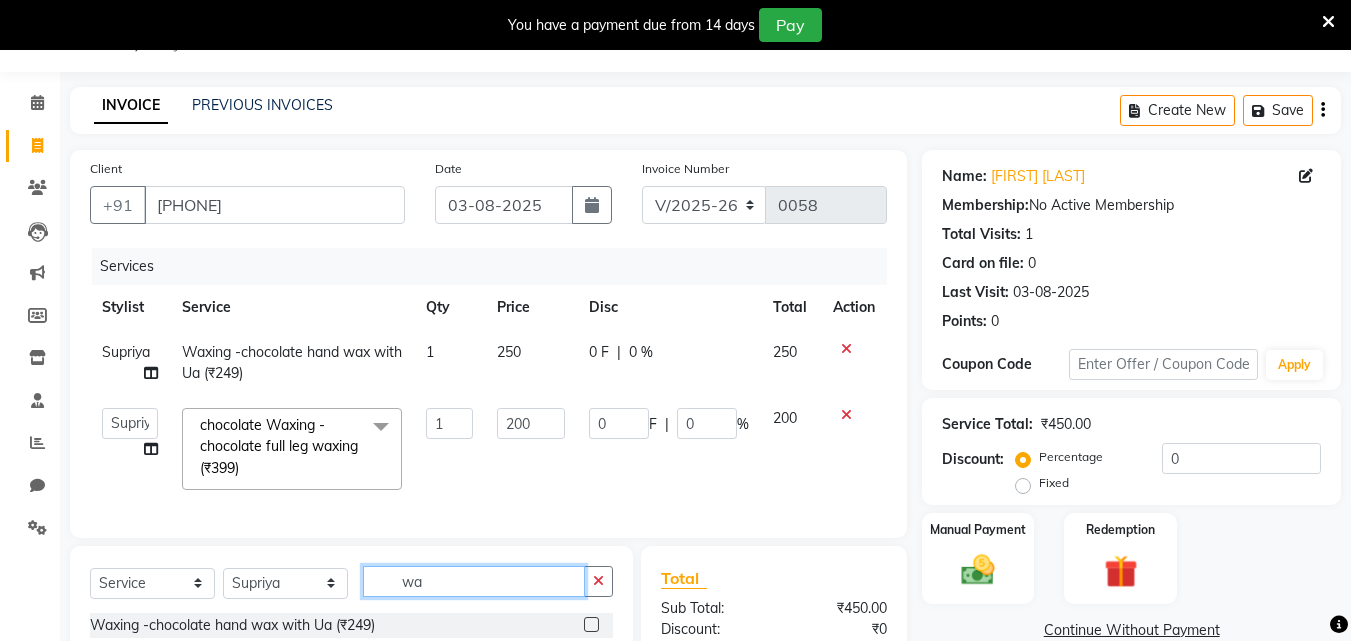 type on "w" 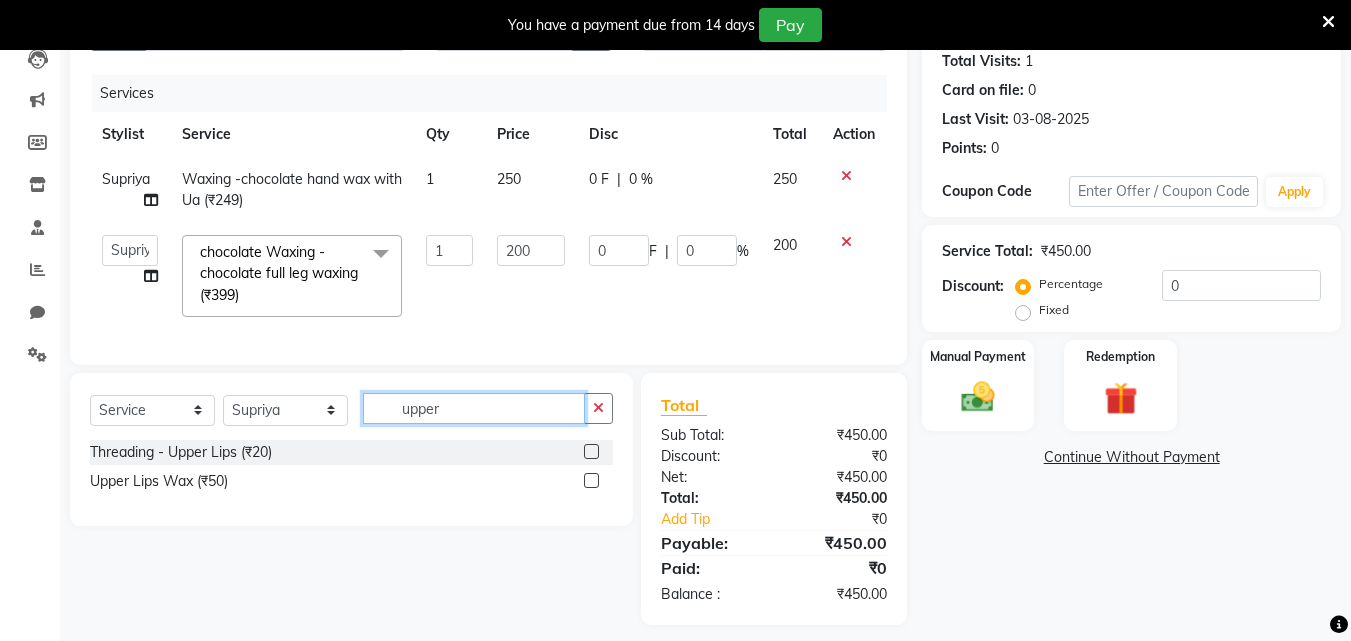 scroll, scrollTop: 252, scrollLeft: 0, axis: vertical 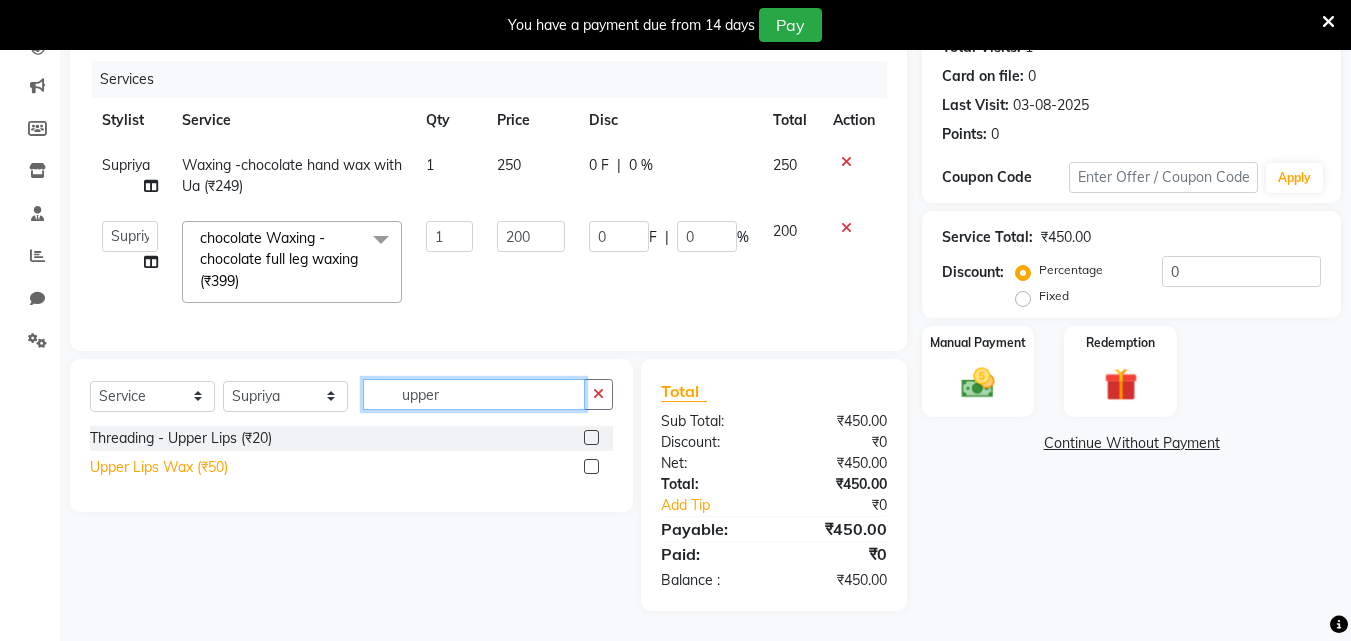 type on "upper" 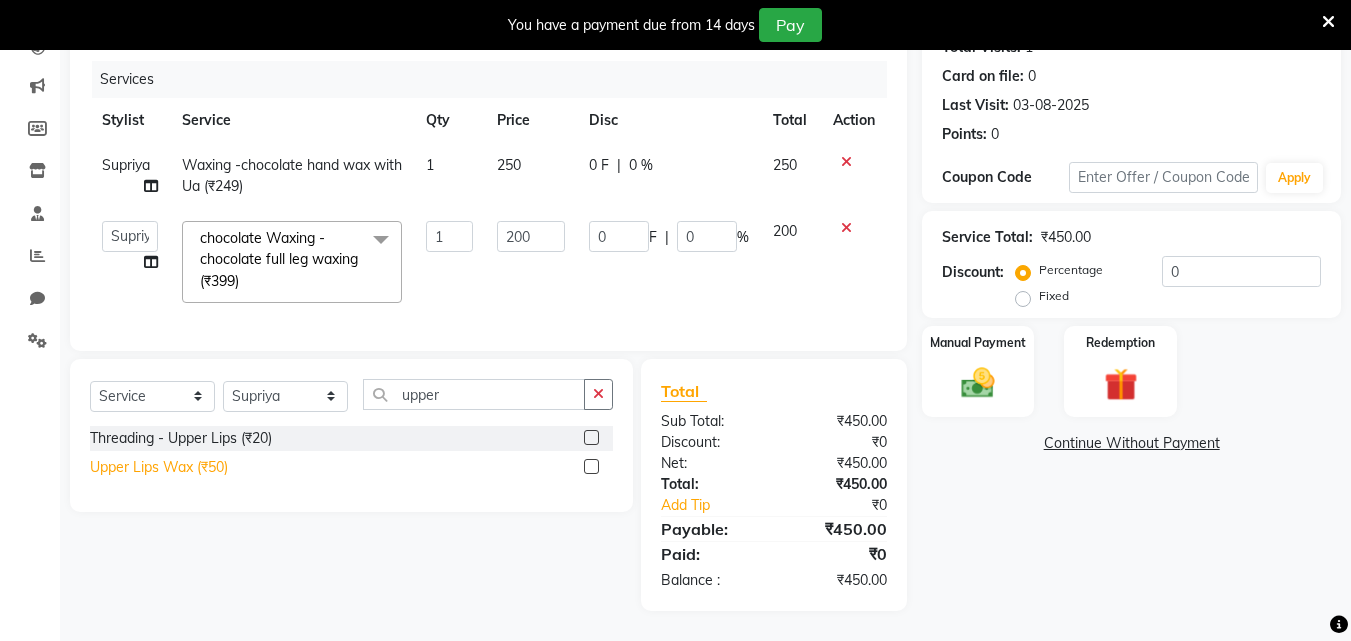 click on "Upper Lips Wax (₹50)" 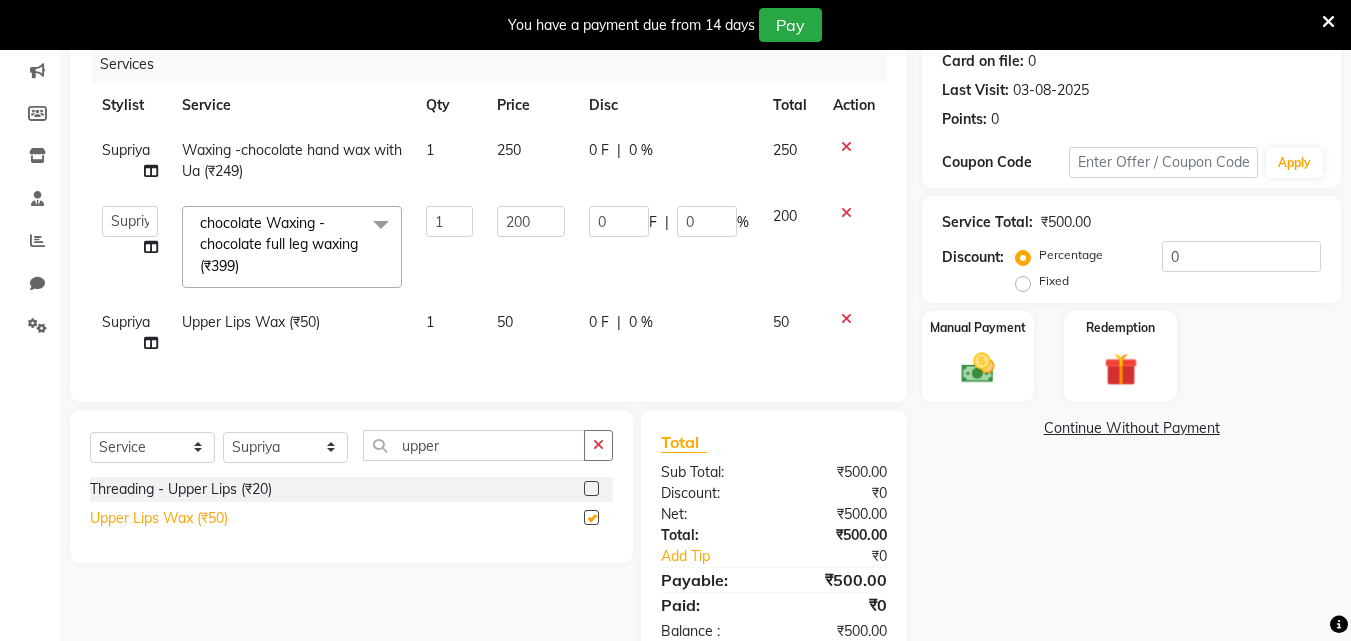 checkbox on "false" 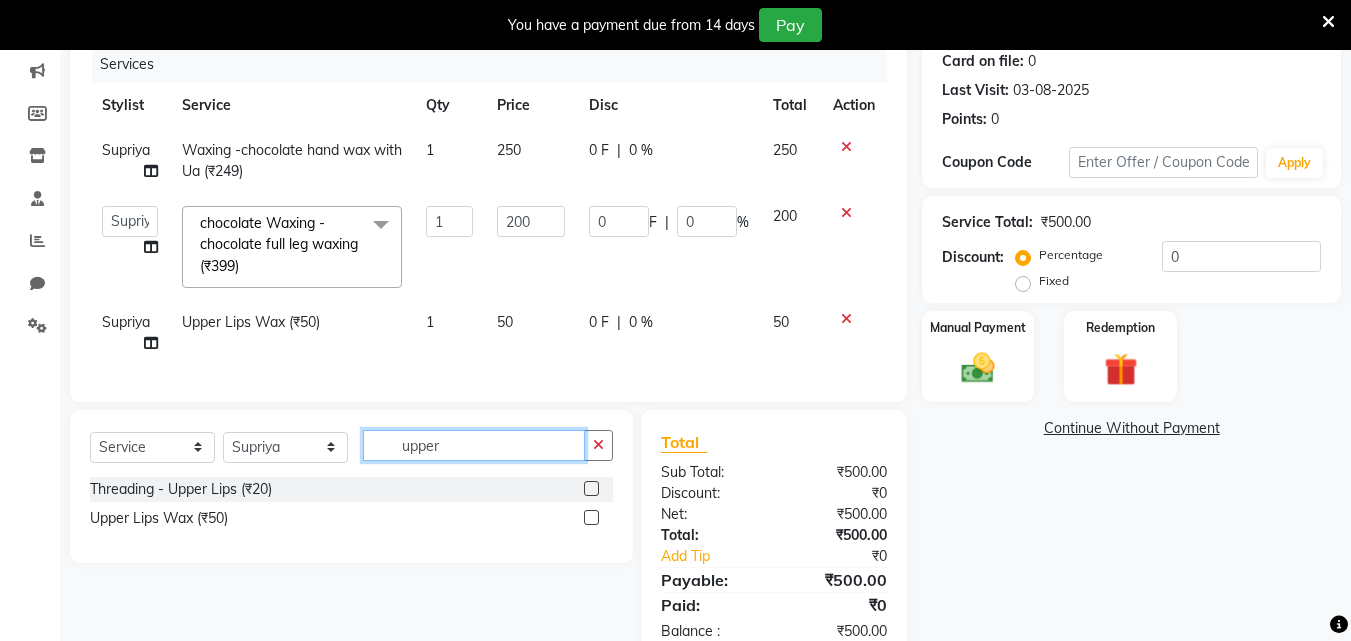 click on "upper" 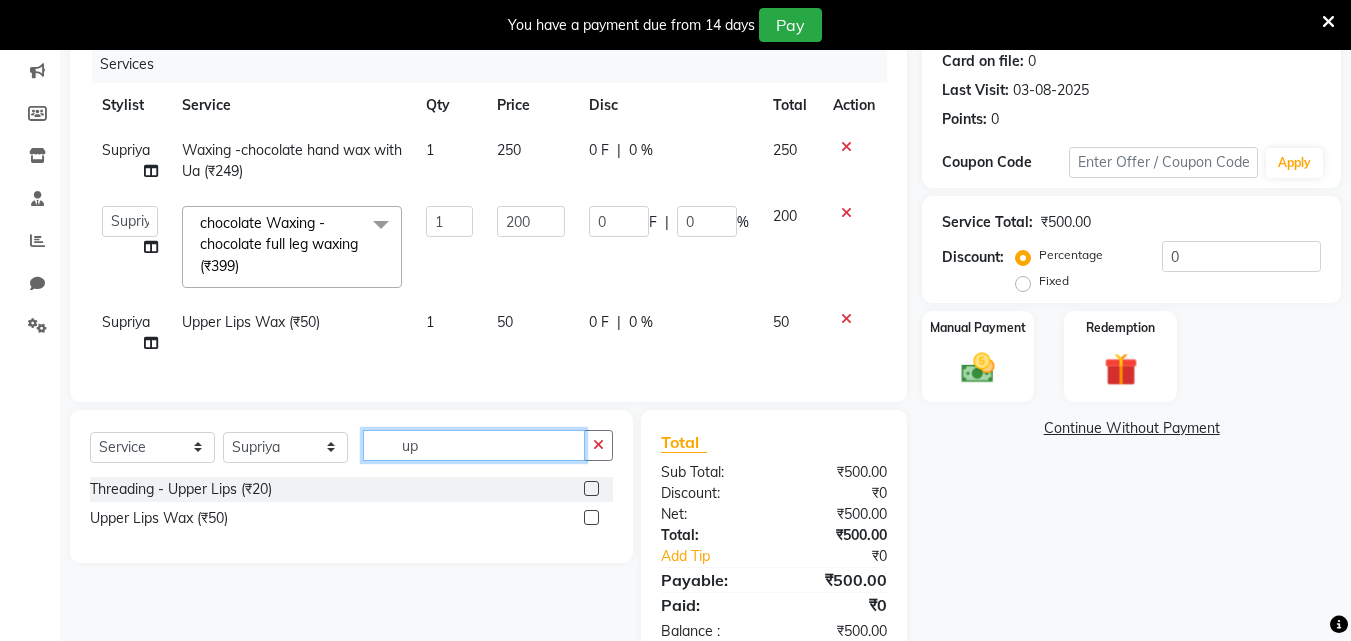 type on "u" 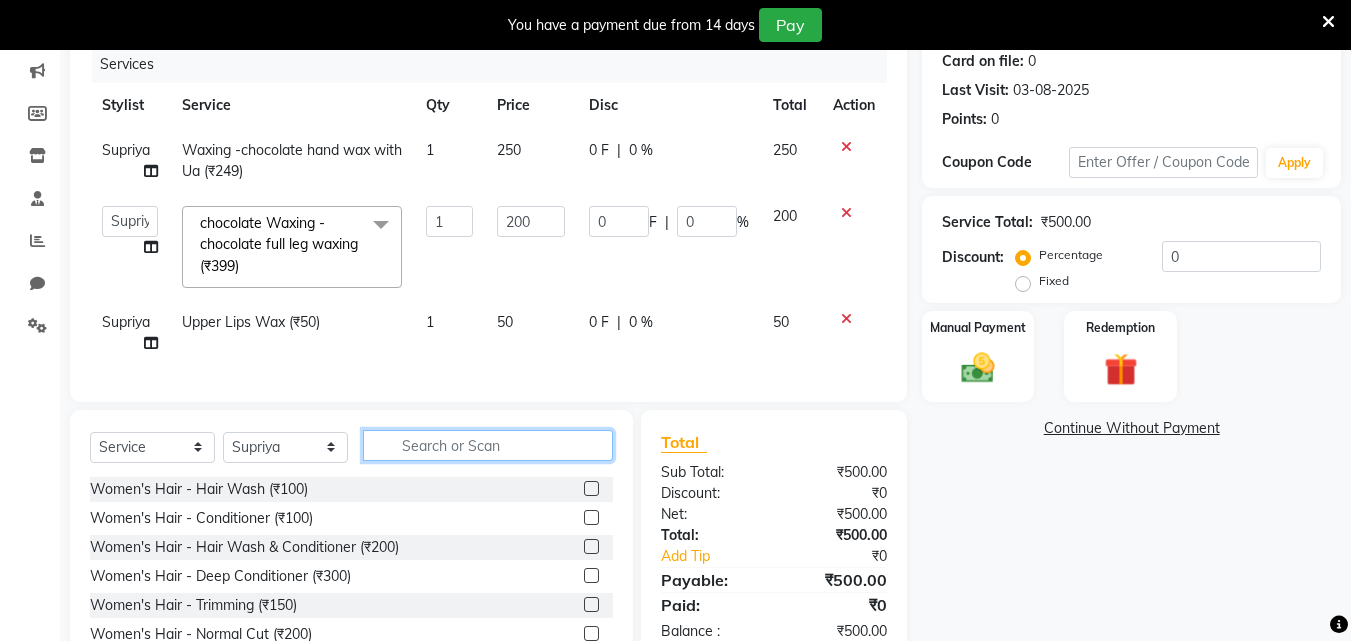 type on "g" 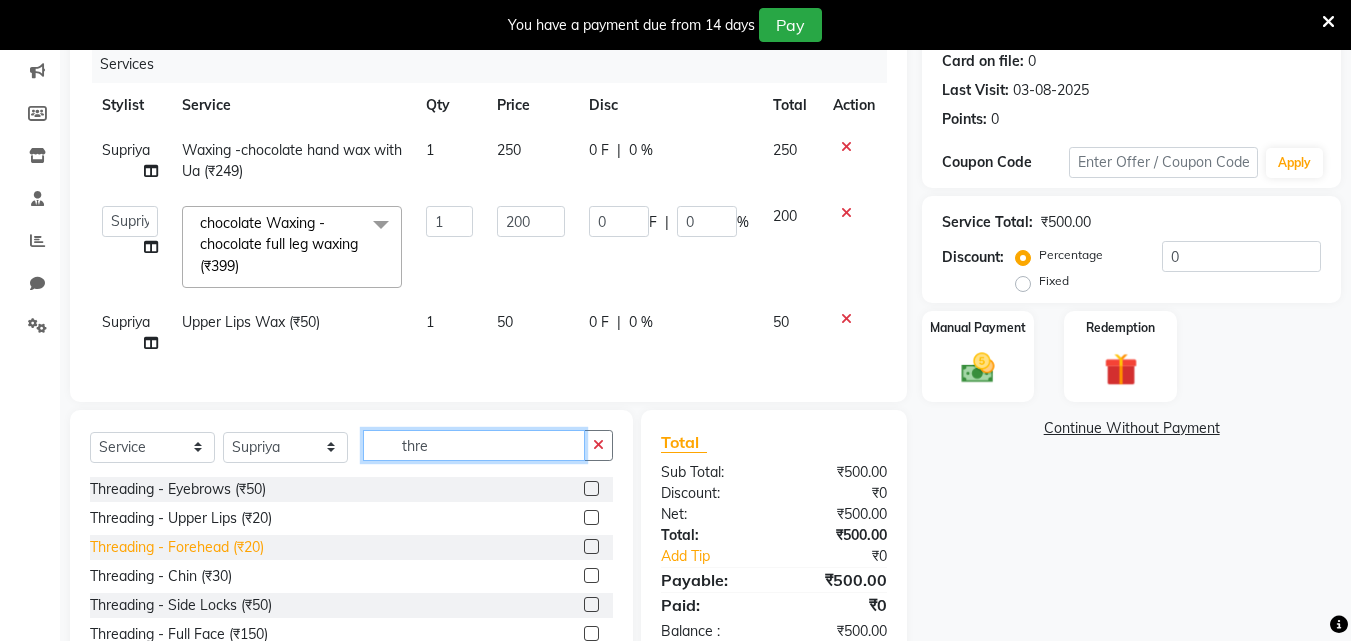 type on "thre" 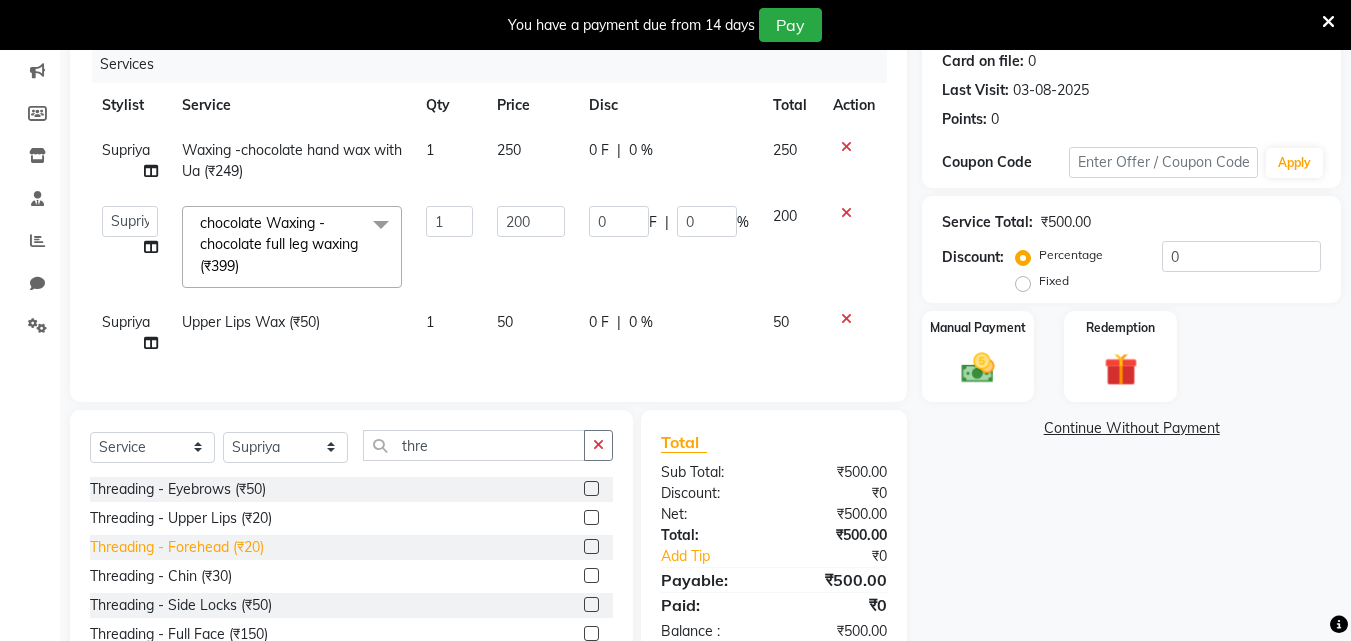 click on "Threading - Forehead (₹20)" 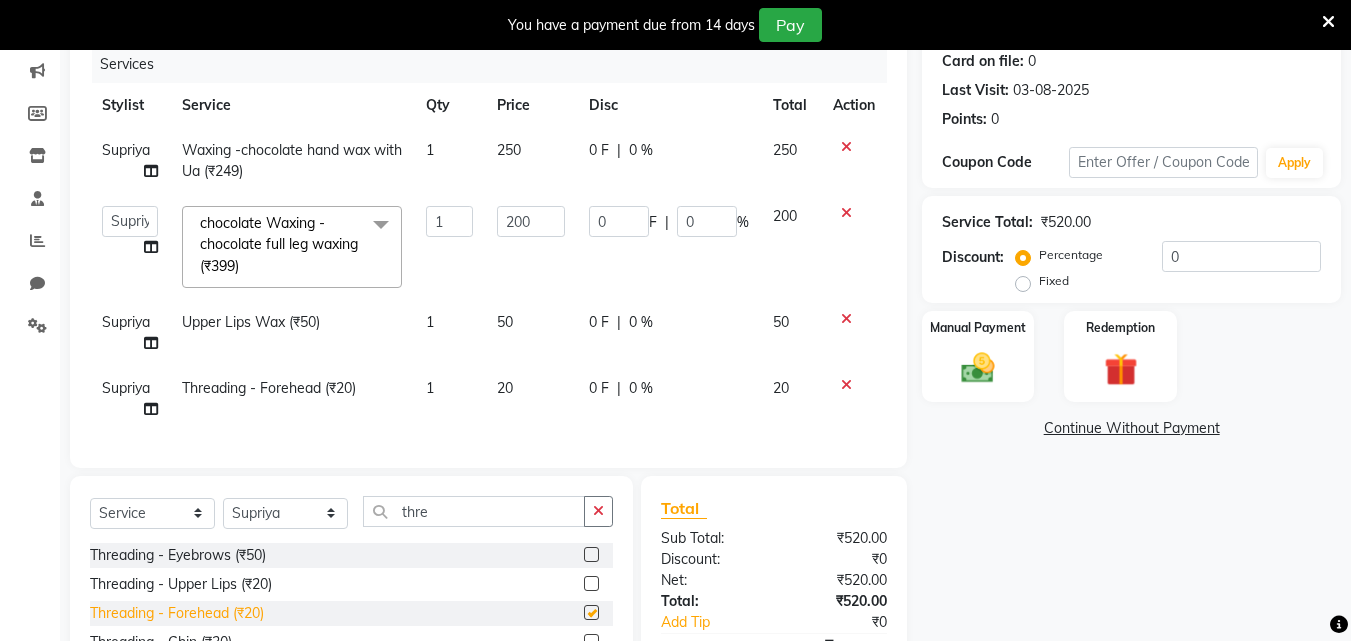 checkbox on "false" 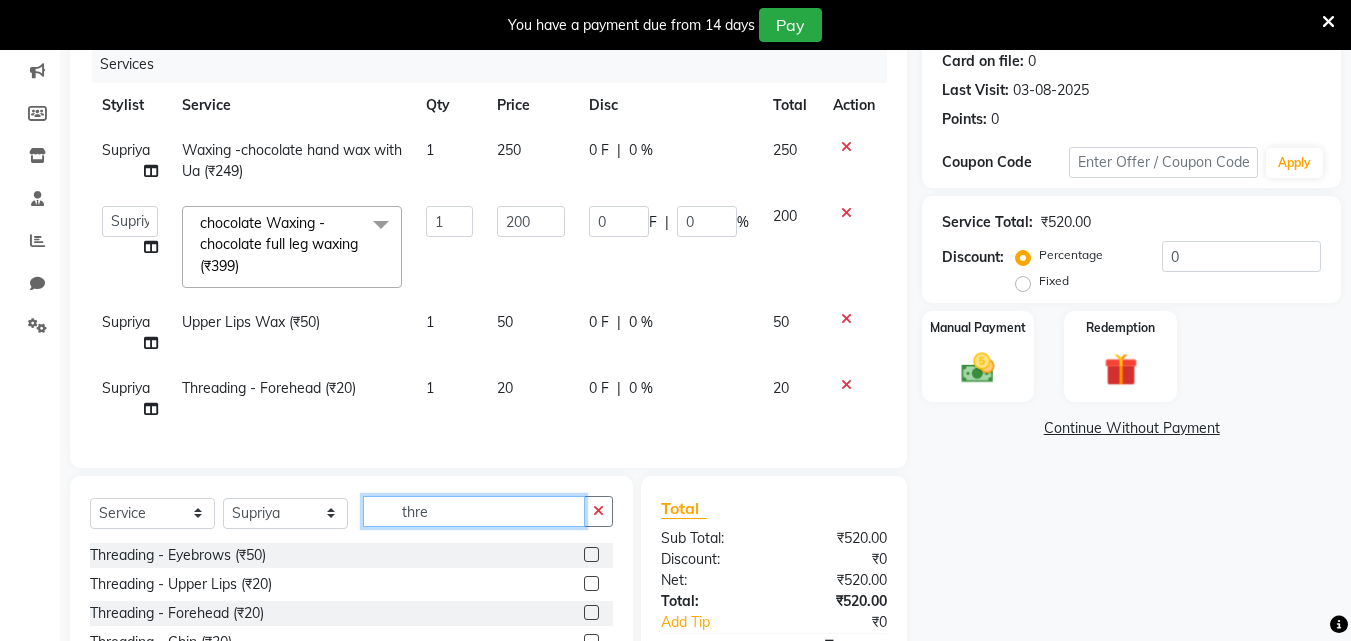 click on "thre" 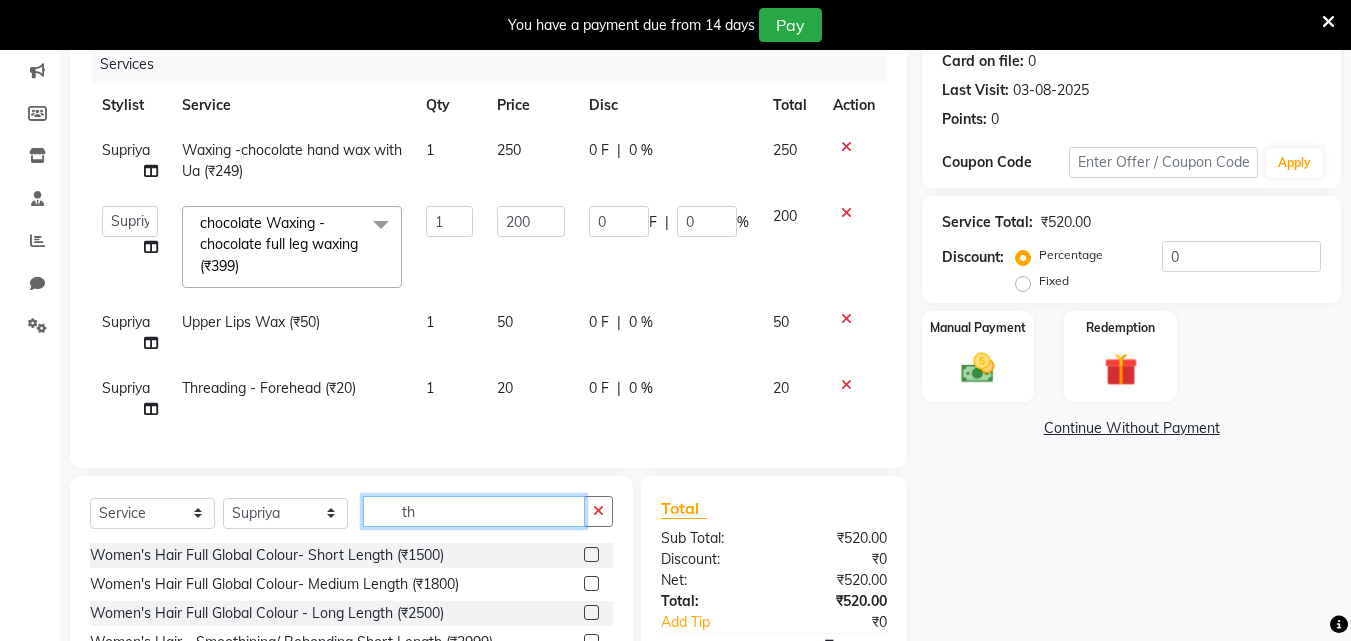 type on "t" 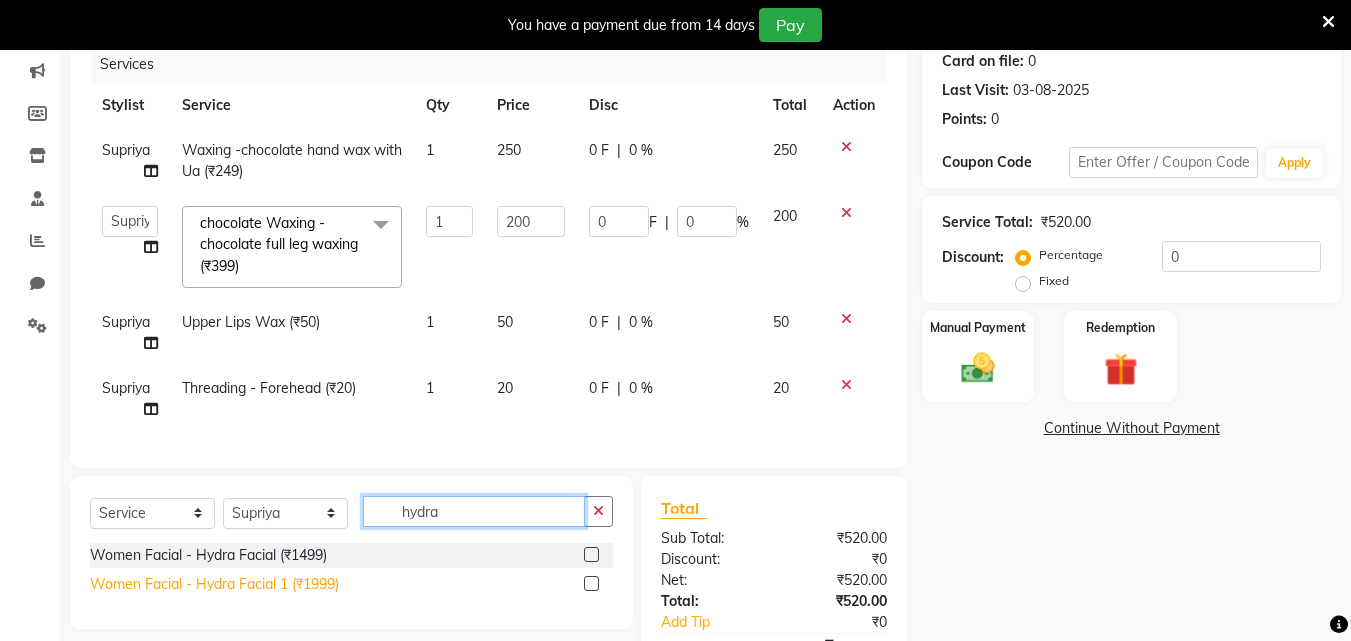 type on "hydra" 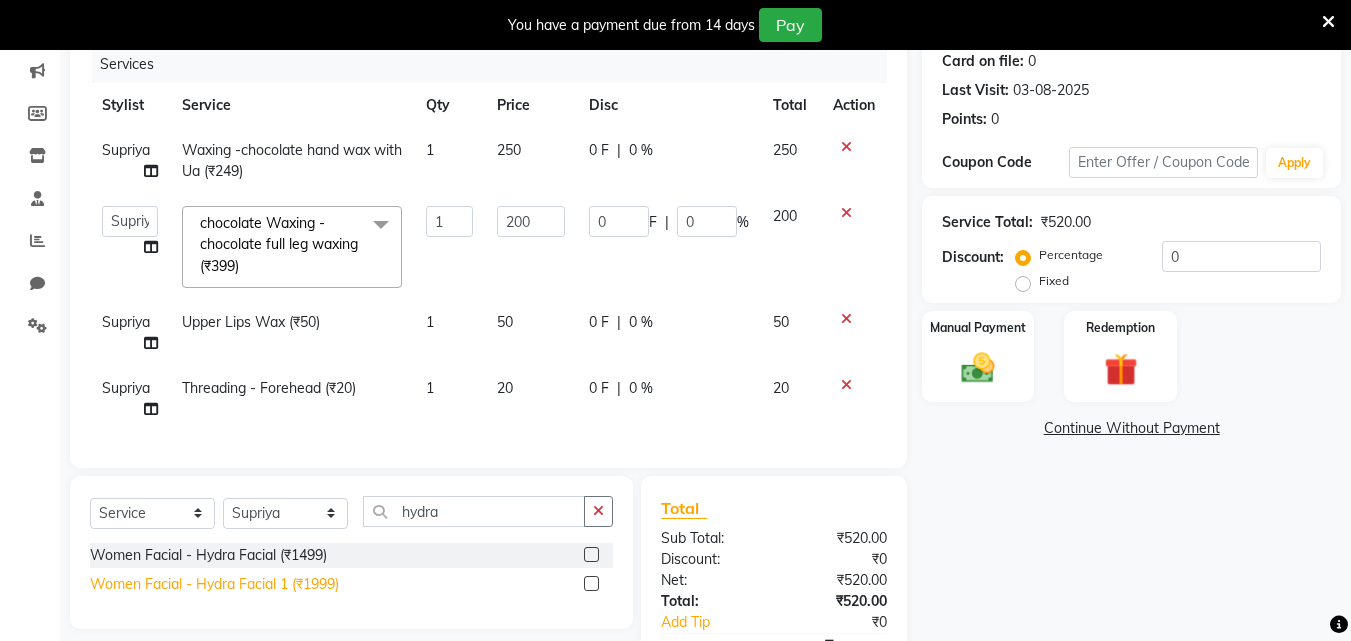 click on "Women Facial - Hydra Facial 1 (₹1999)" 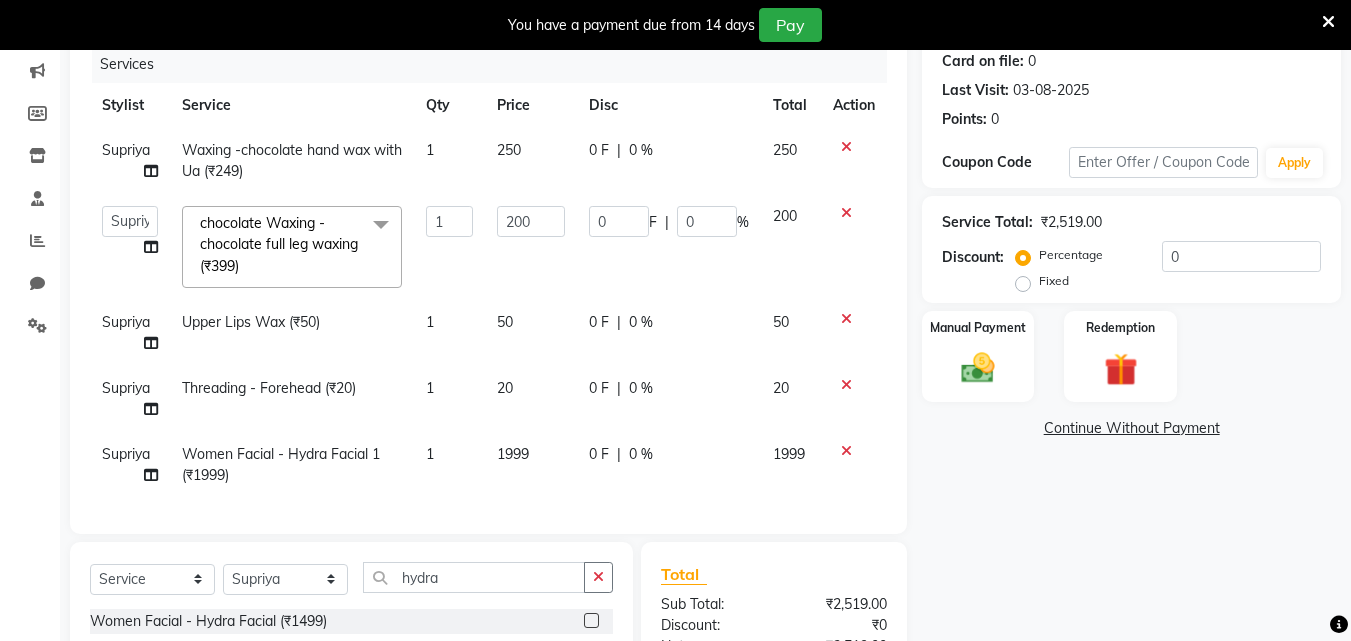 checkbox on "false" 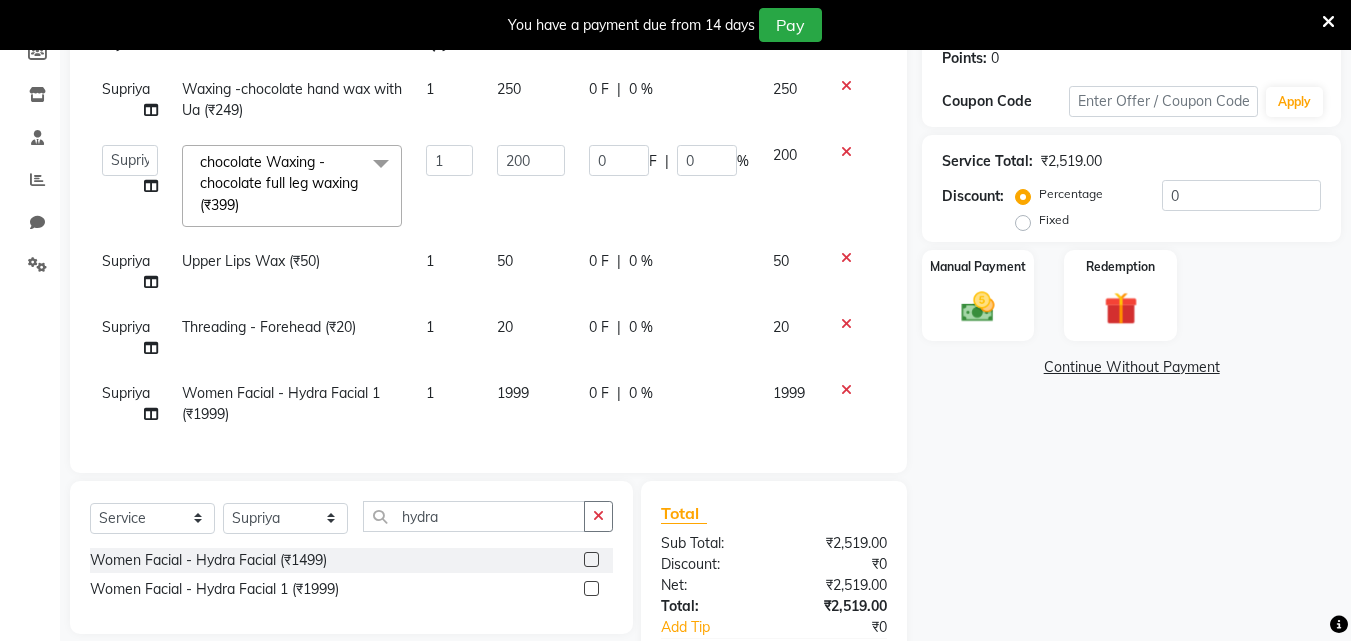 scroll, scrollTop: 307, scrollLeft: 0, axis: vertical 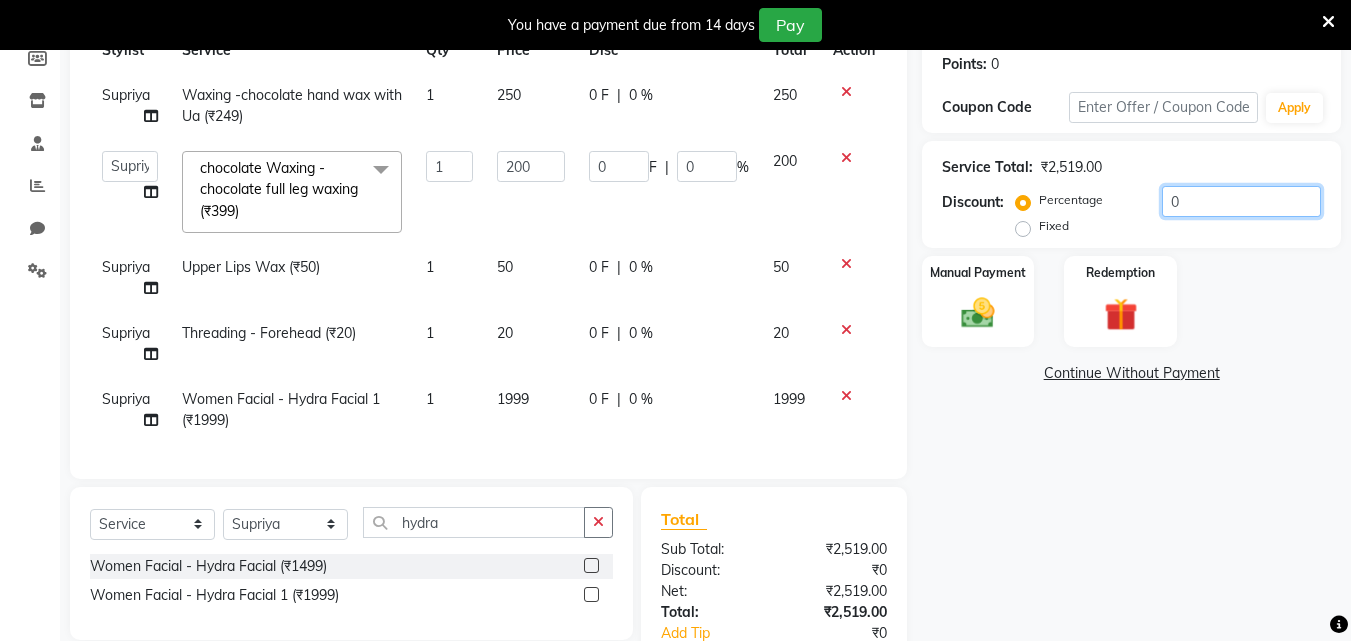 click on "0" 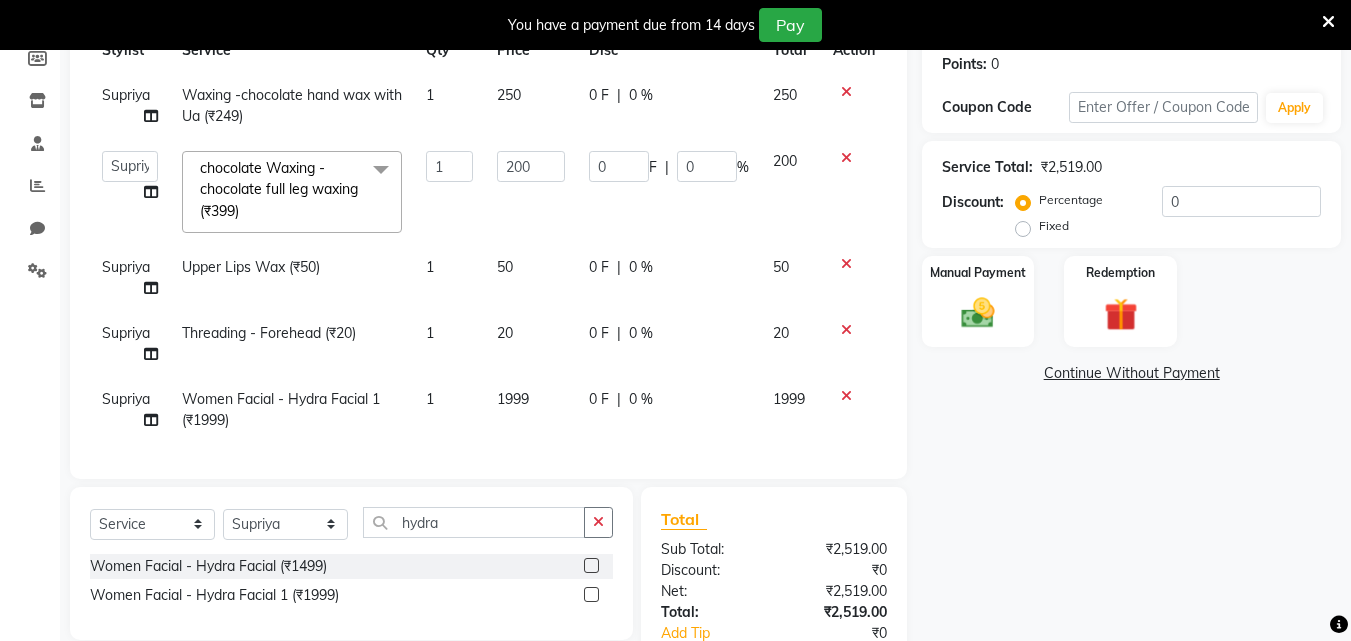 click on "Fixed" 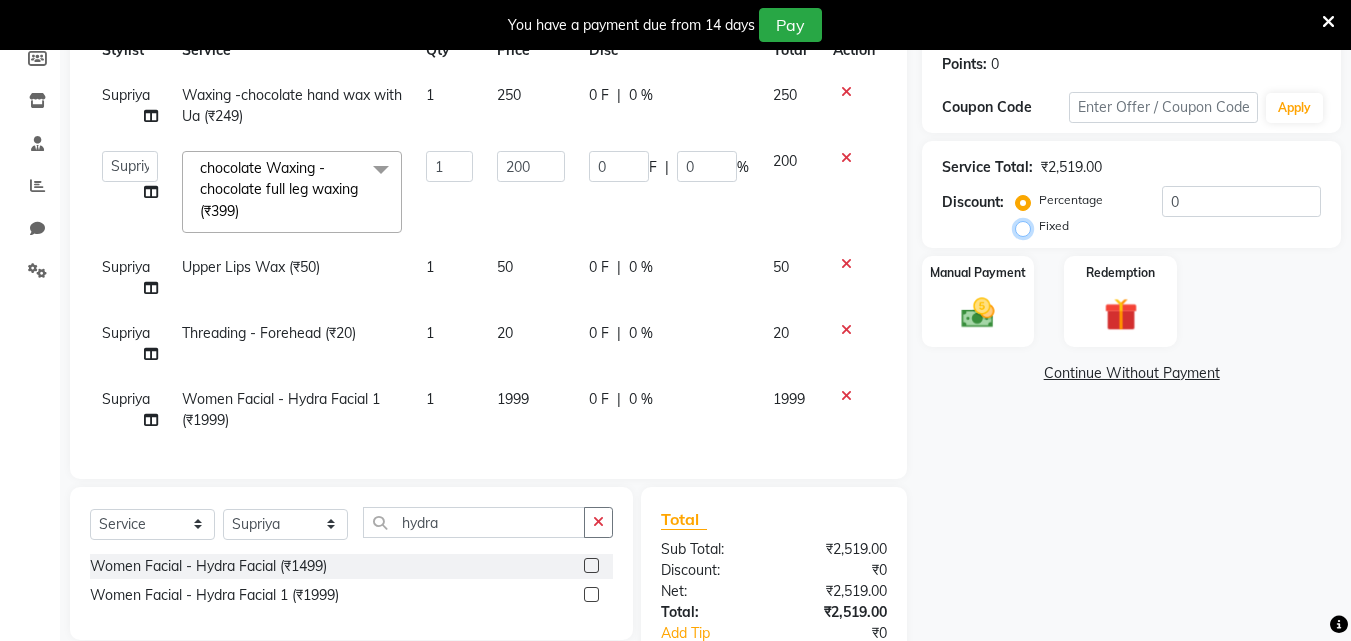 click on "Fixed" at bounding box center (1027, 226) 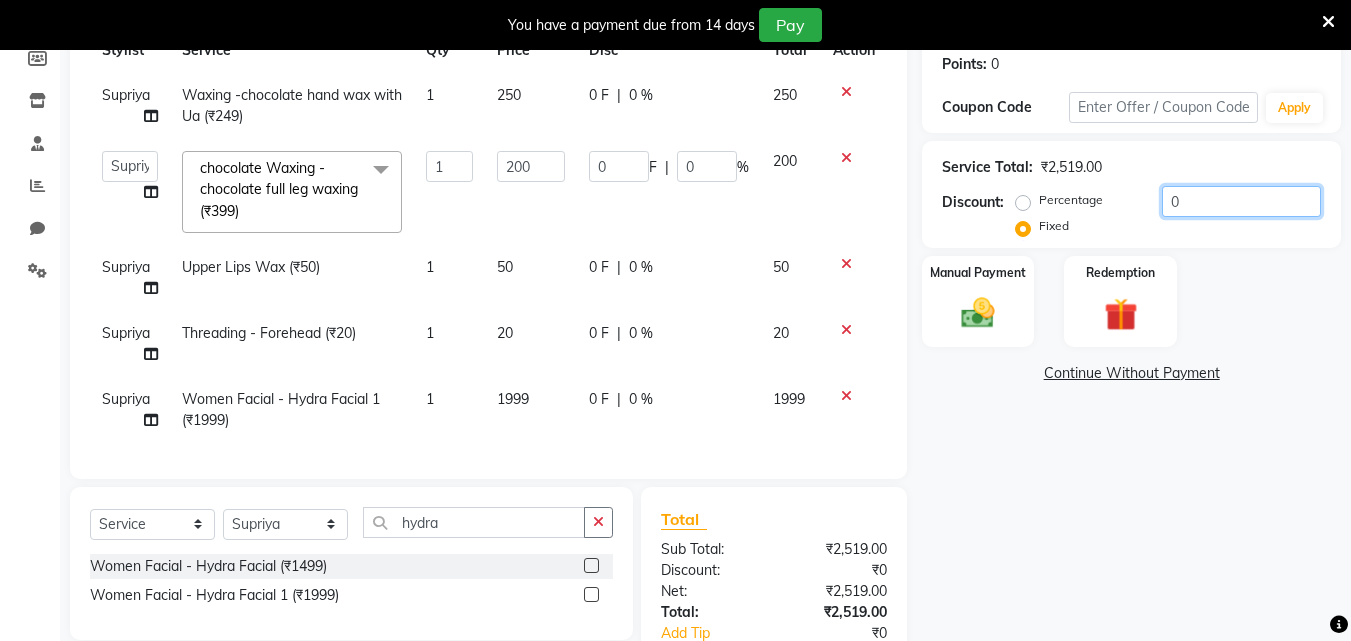 click on "0" 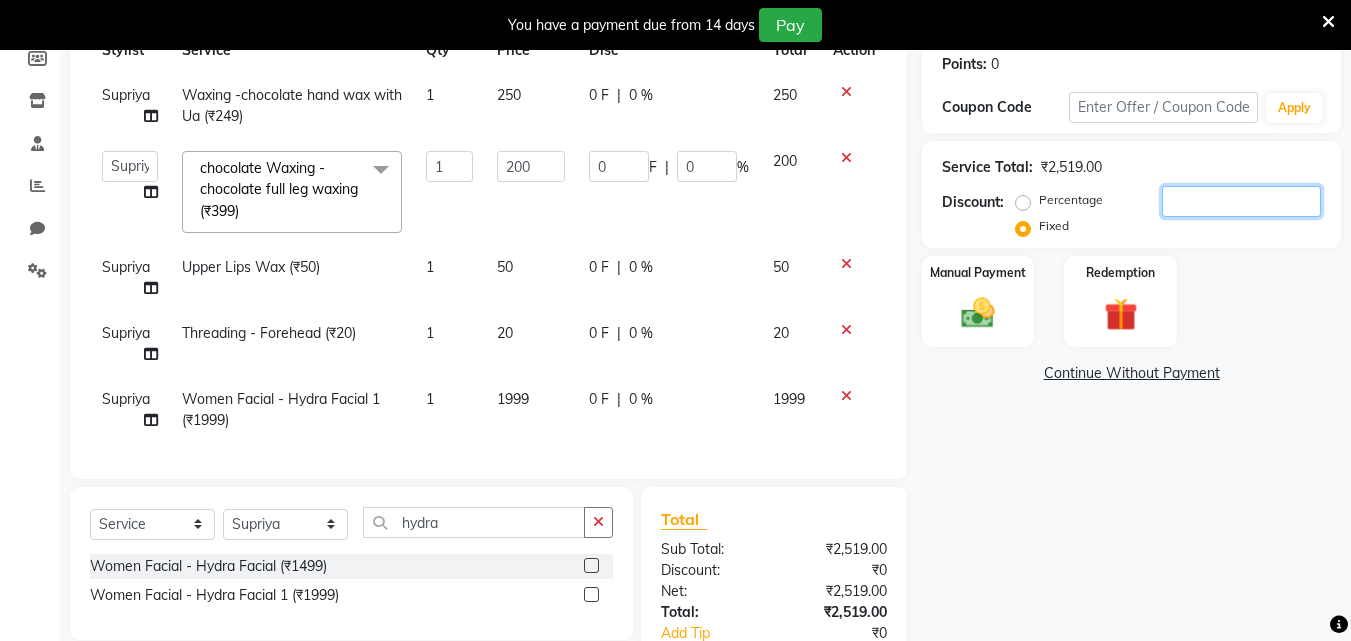 type on "7" 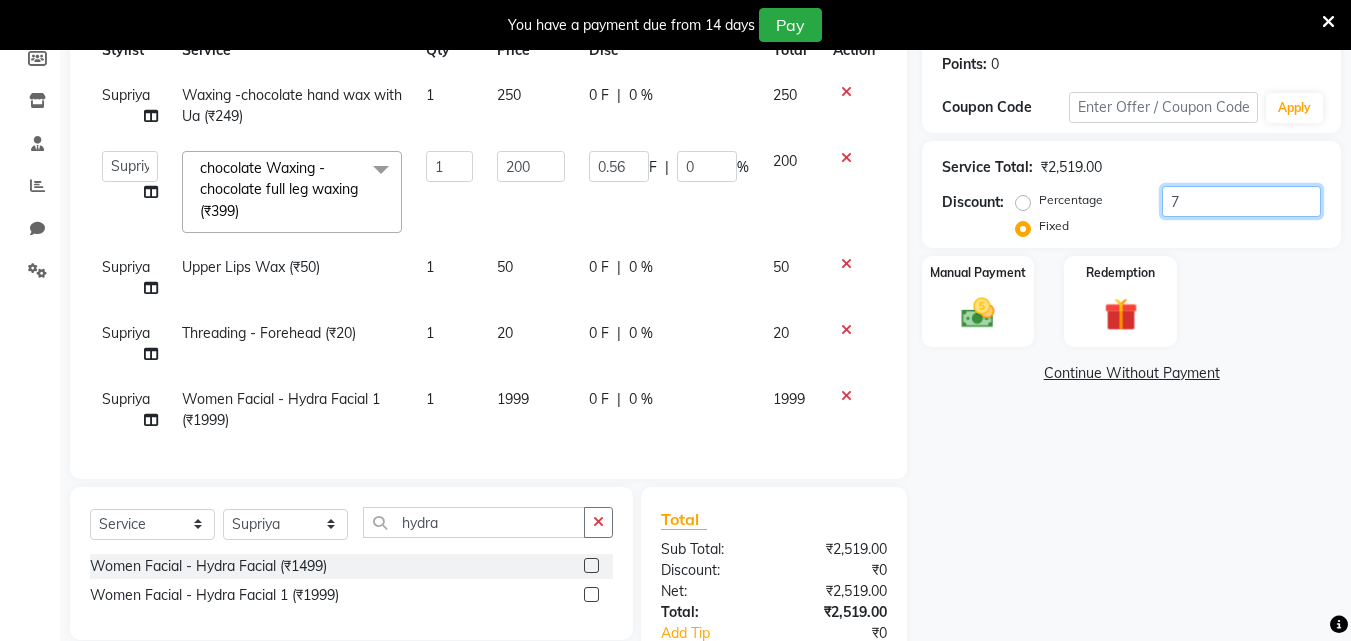 type on "0.28" 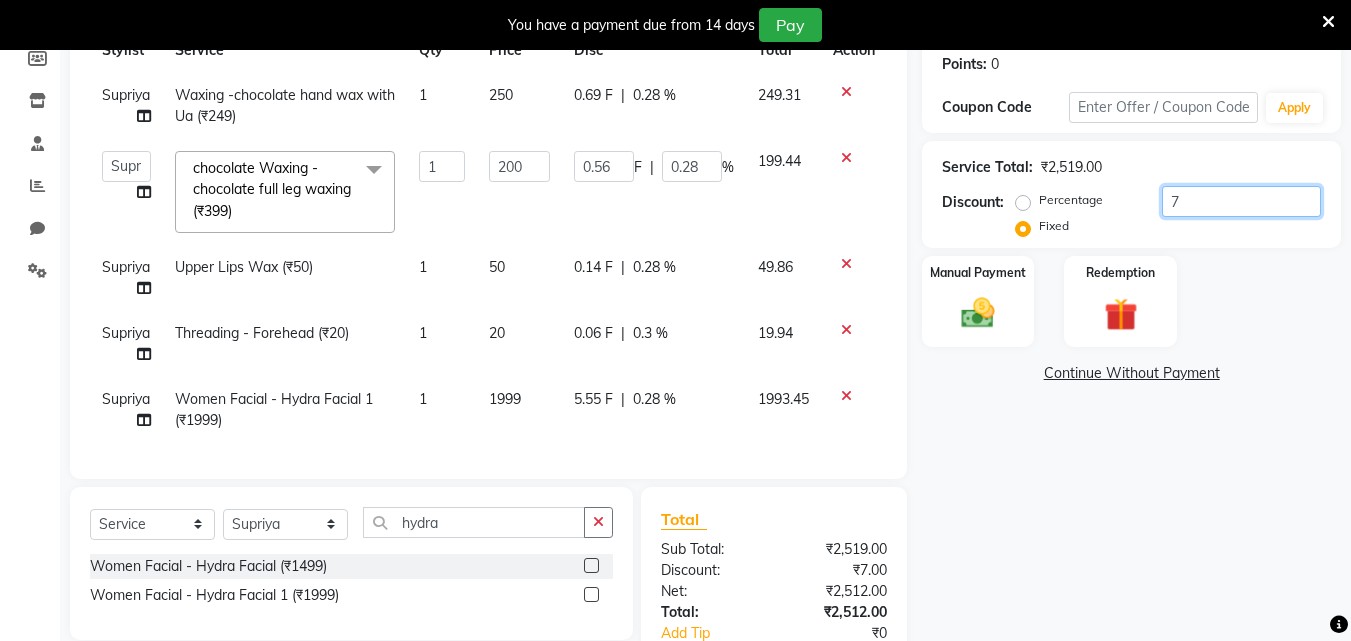 type on "79" 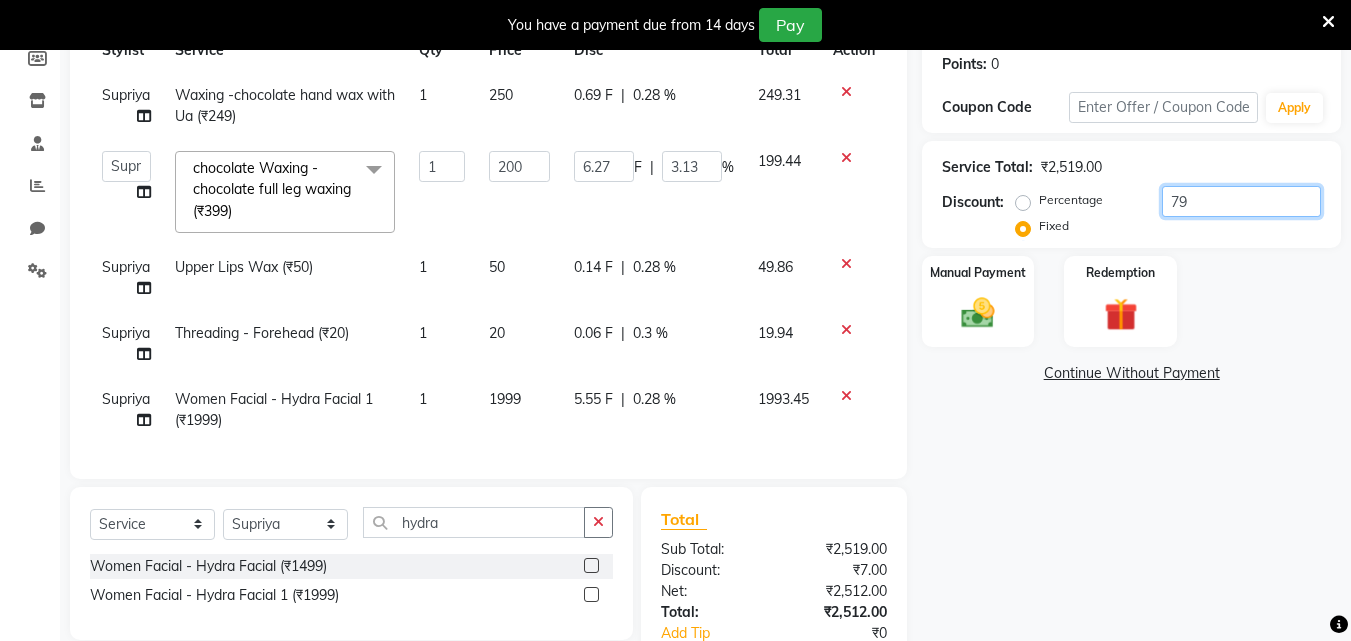 type on "799" 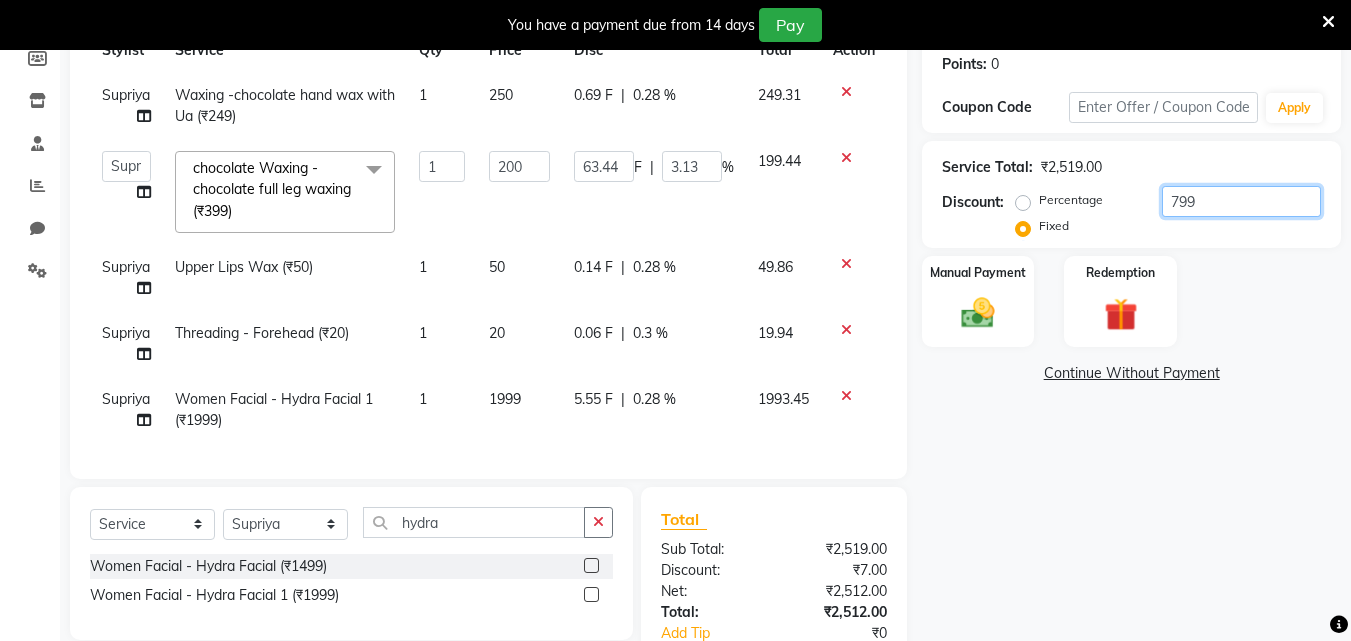 type on "31.72" 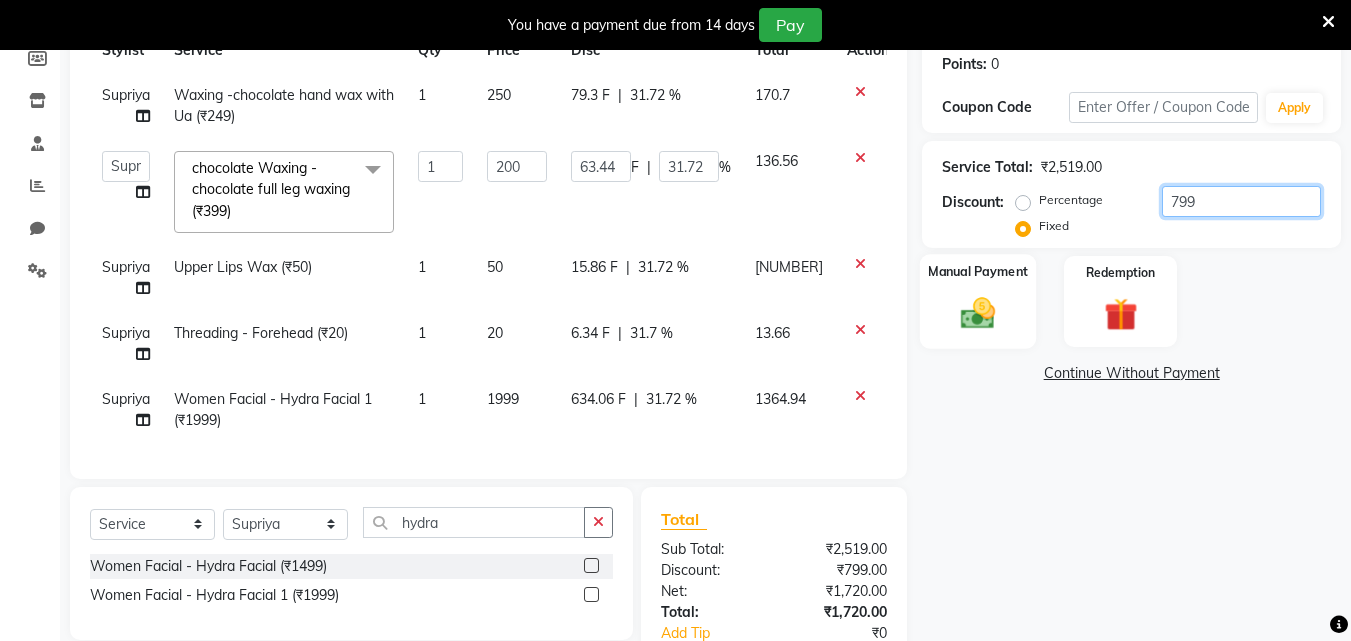 type on "799" 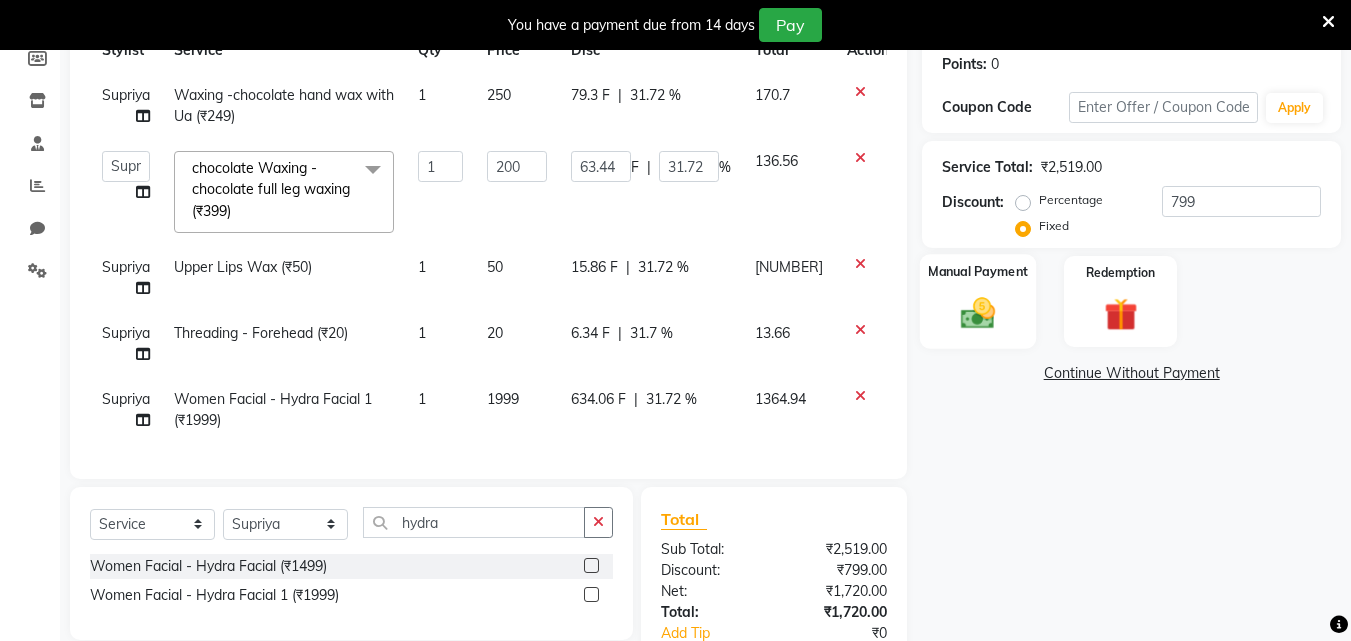 click 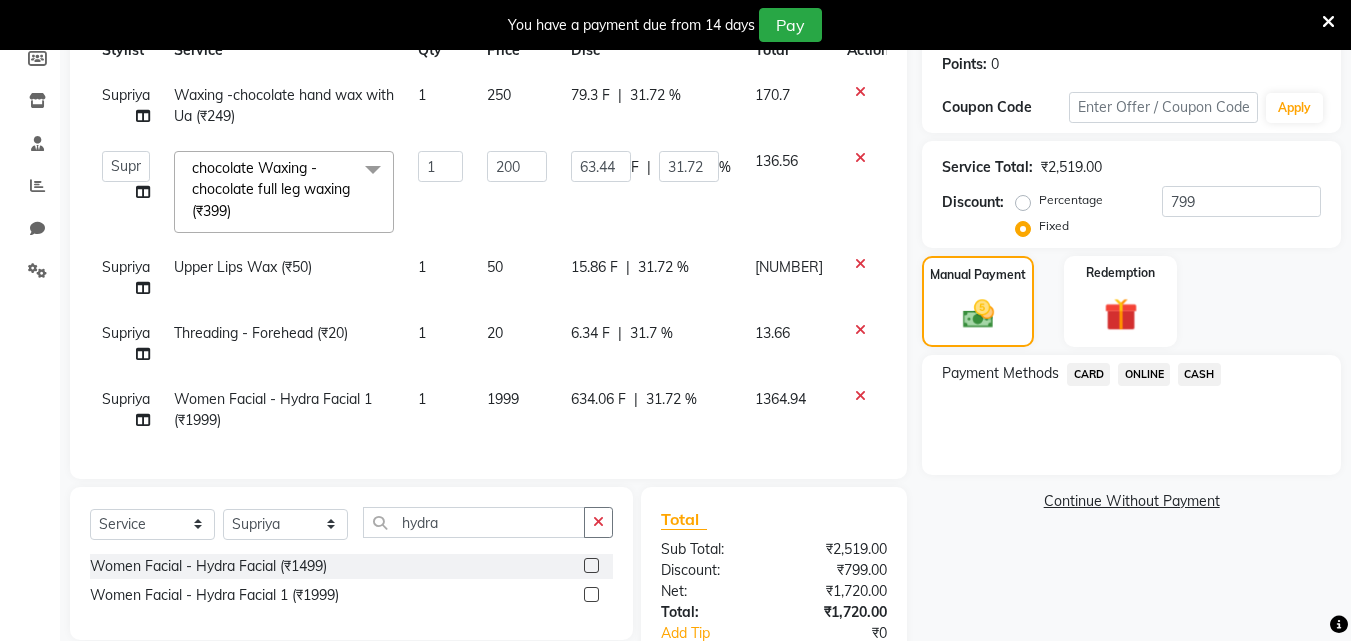 click on "1999" 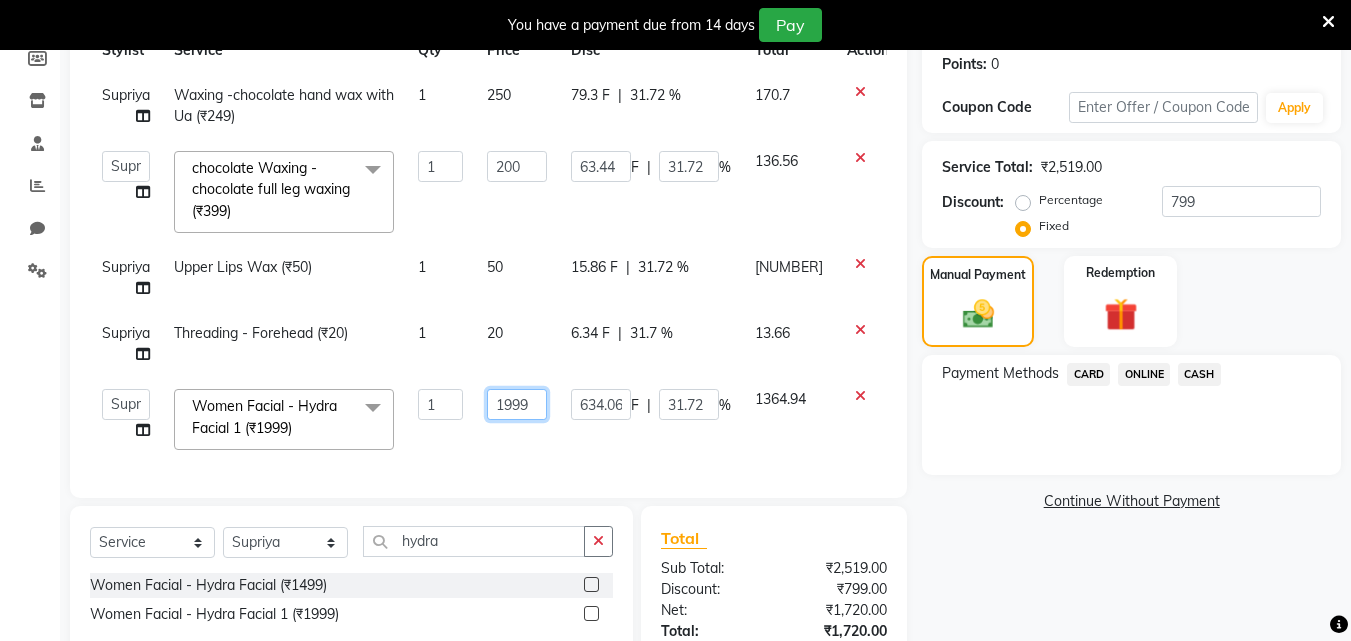 click on "1999" 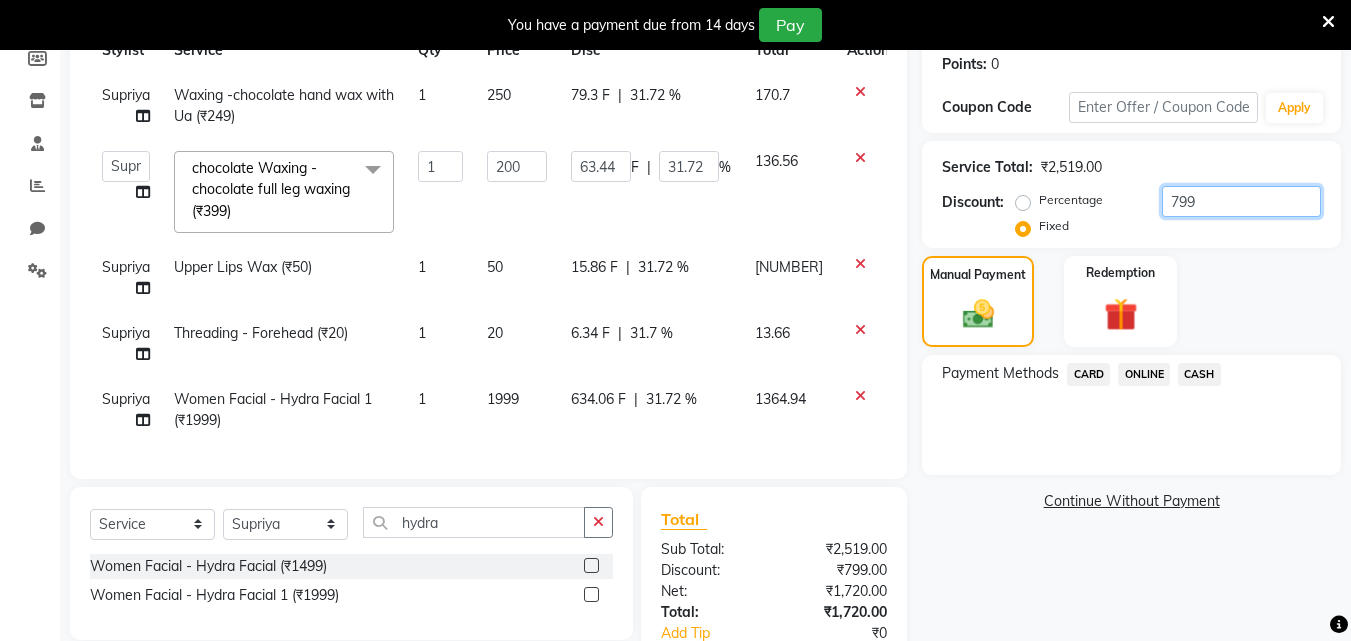 click on "799" 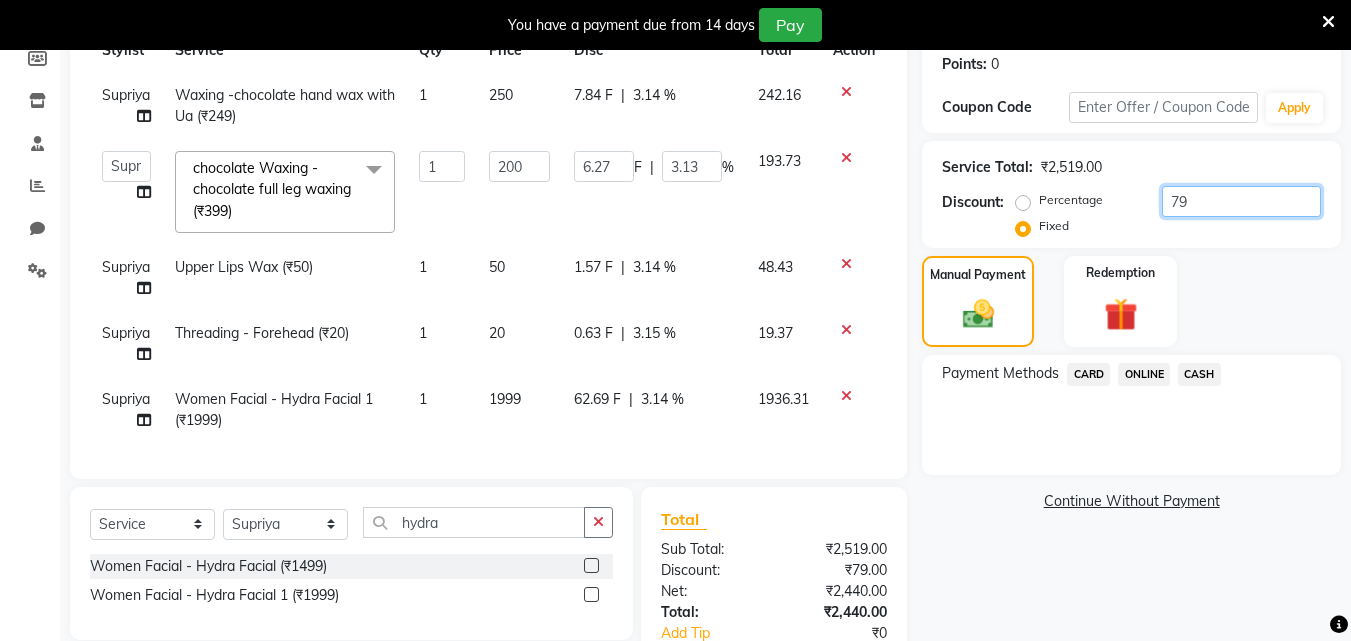 type on "7" 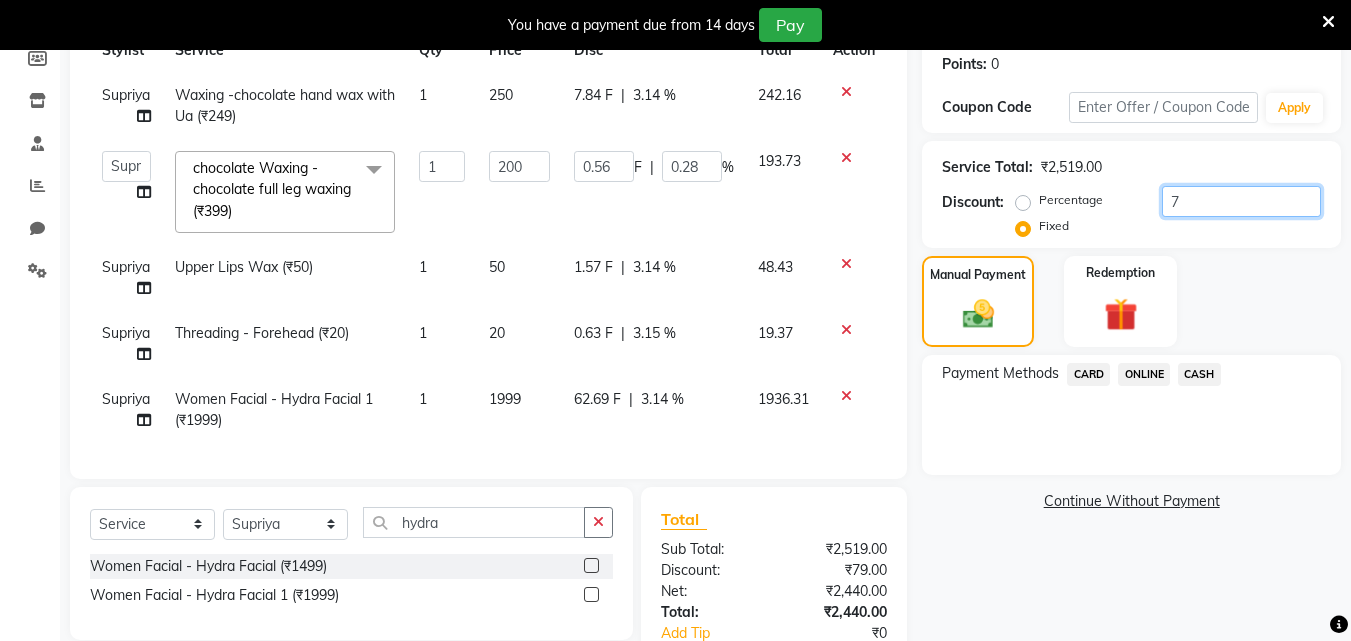 type 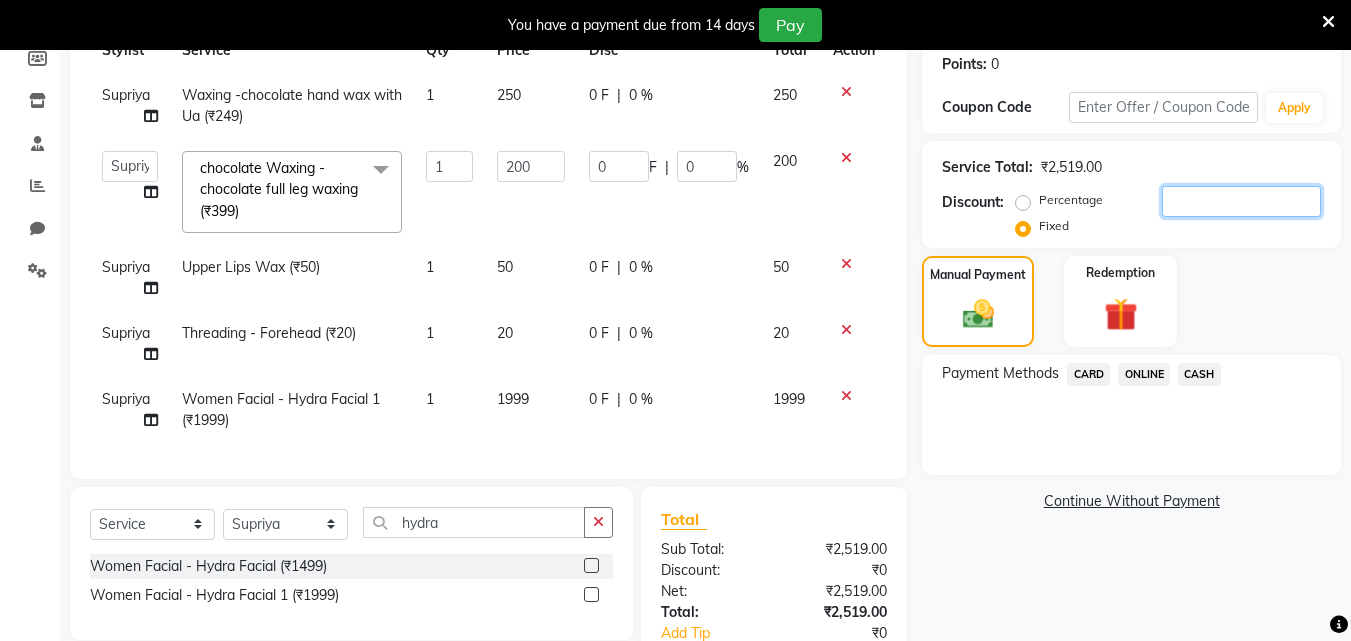 type 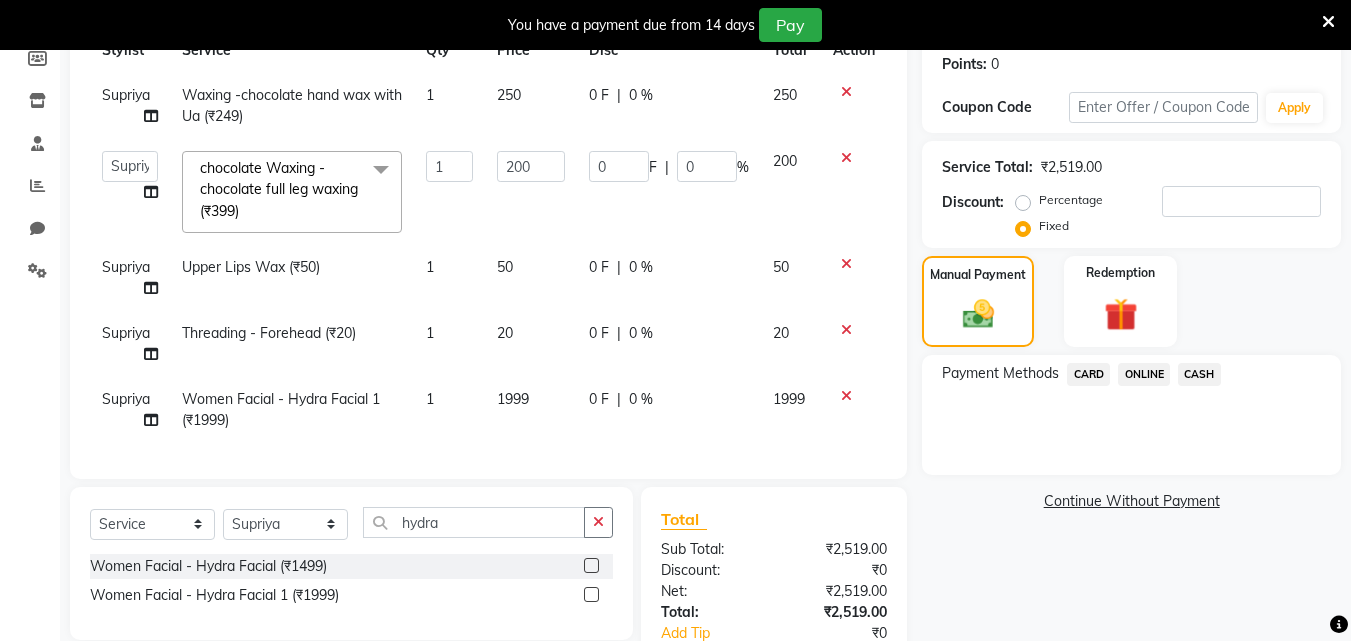 click on "1999" 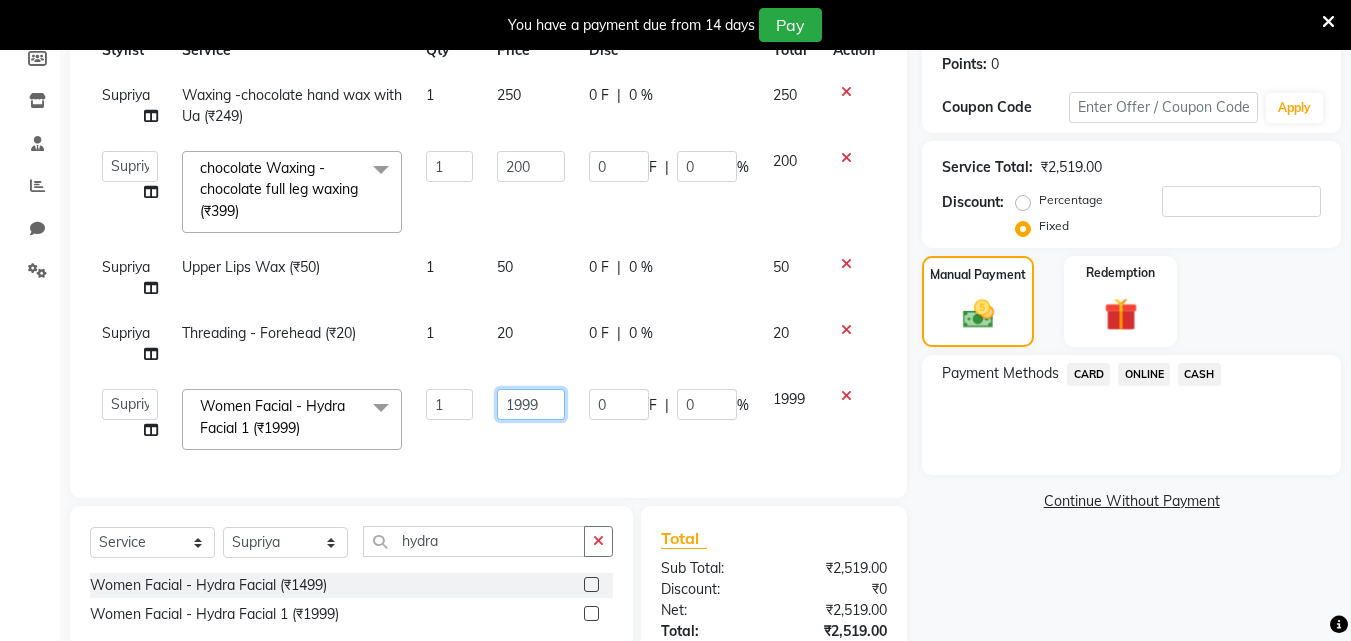 click on "1999" 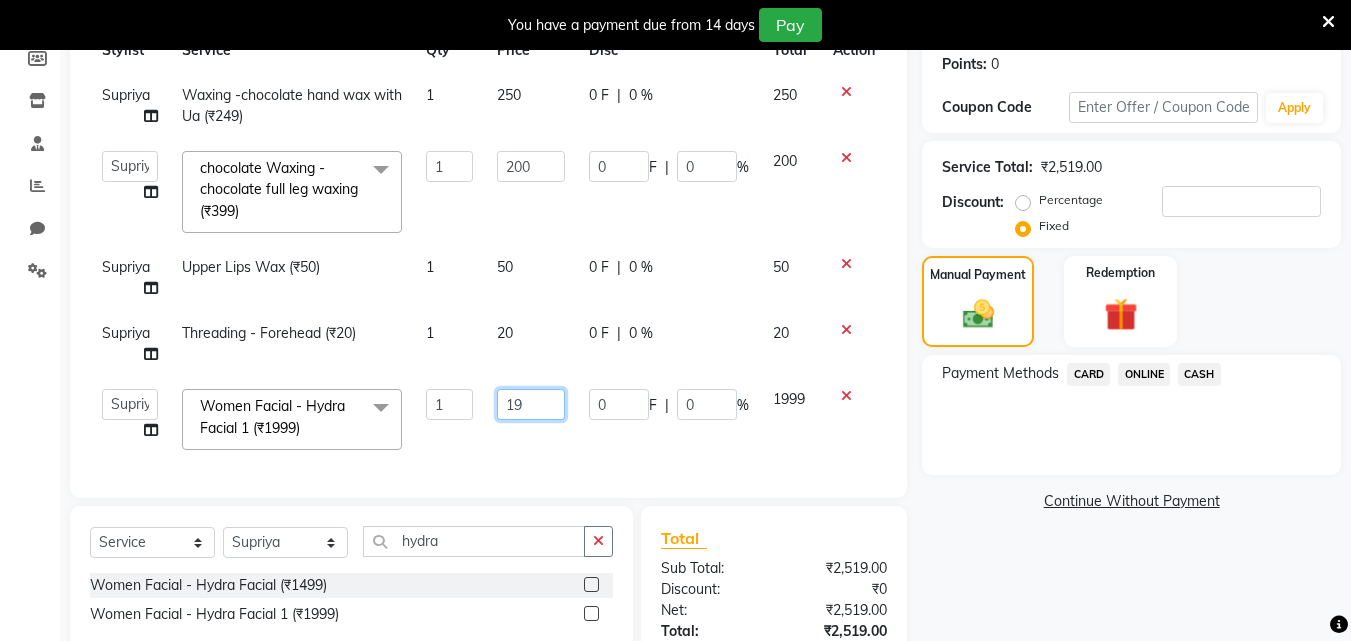 type on "1" 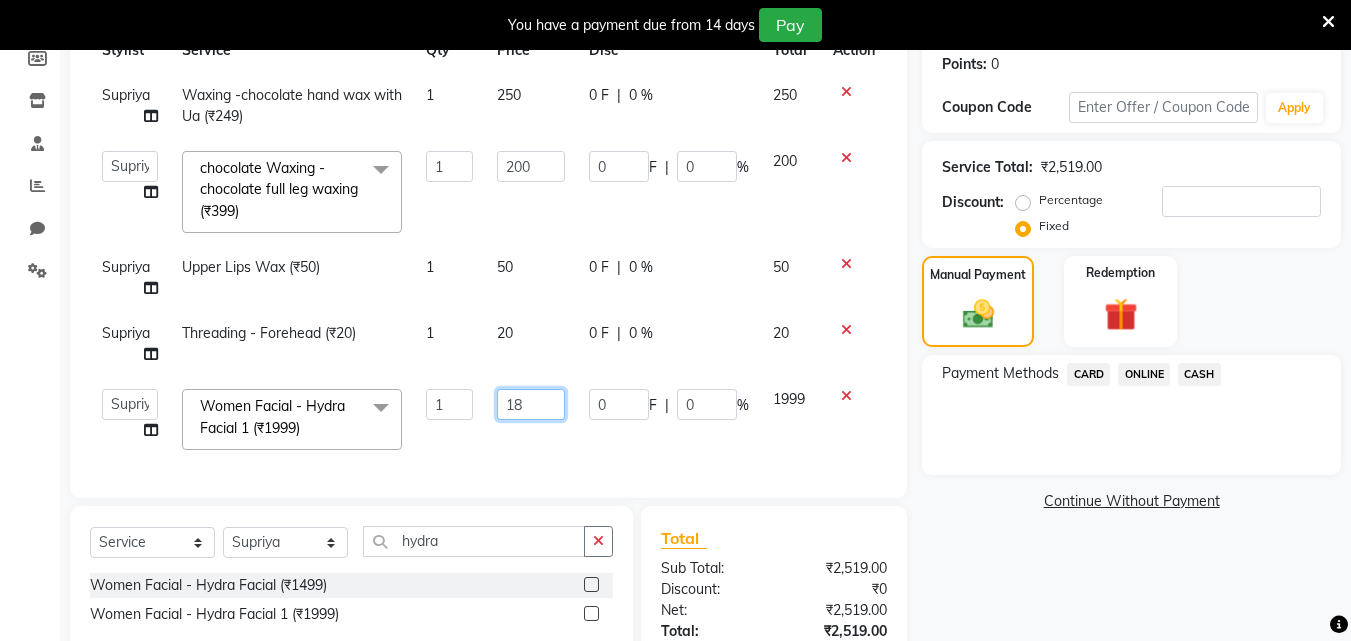 type on "1" 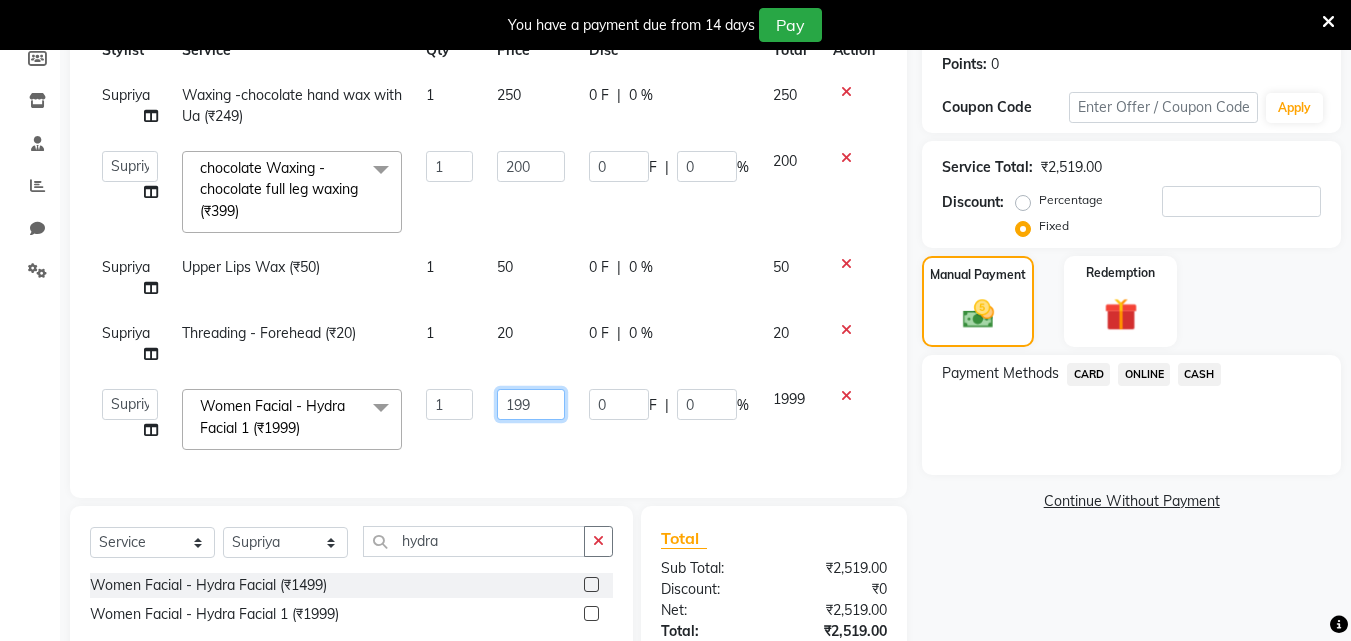 type on "1999" 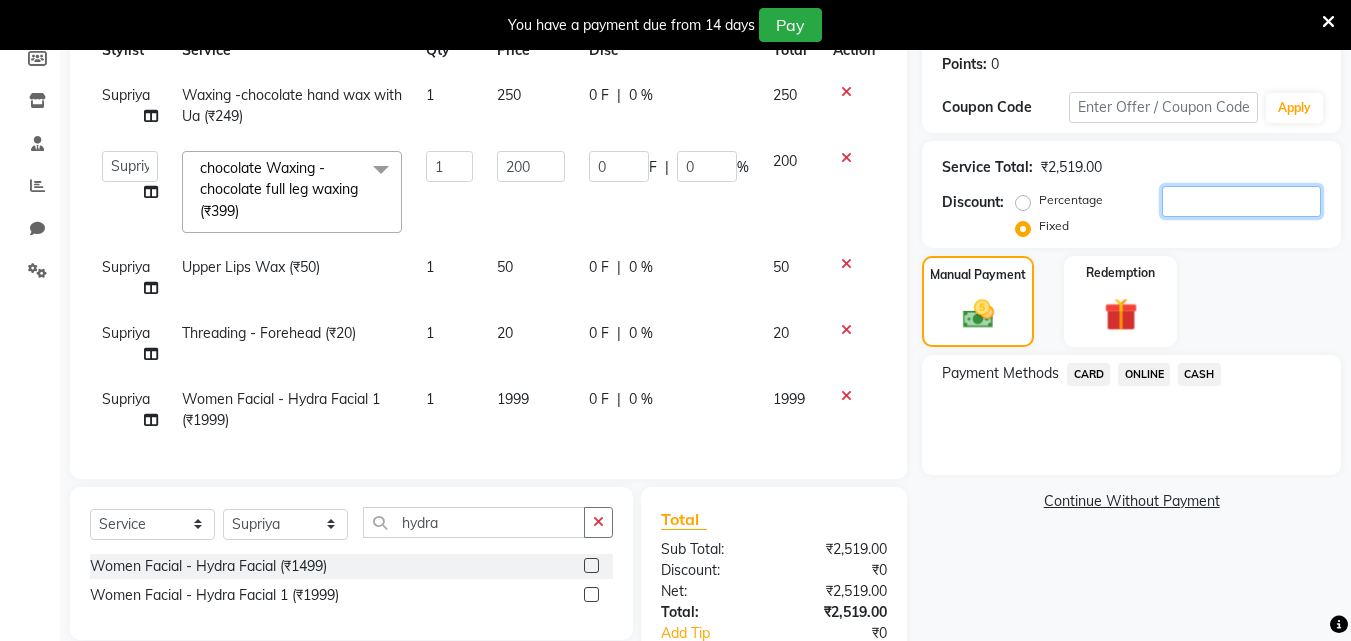 click 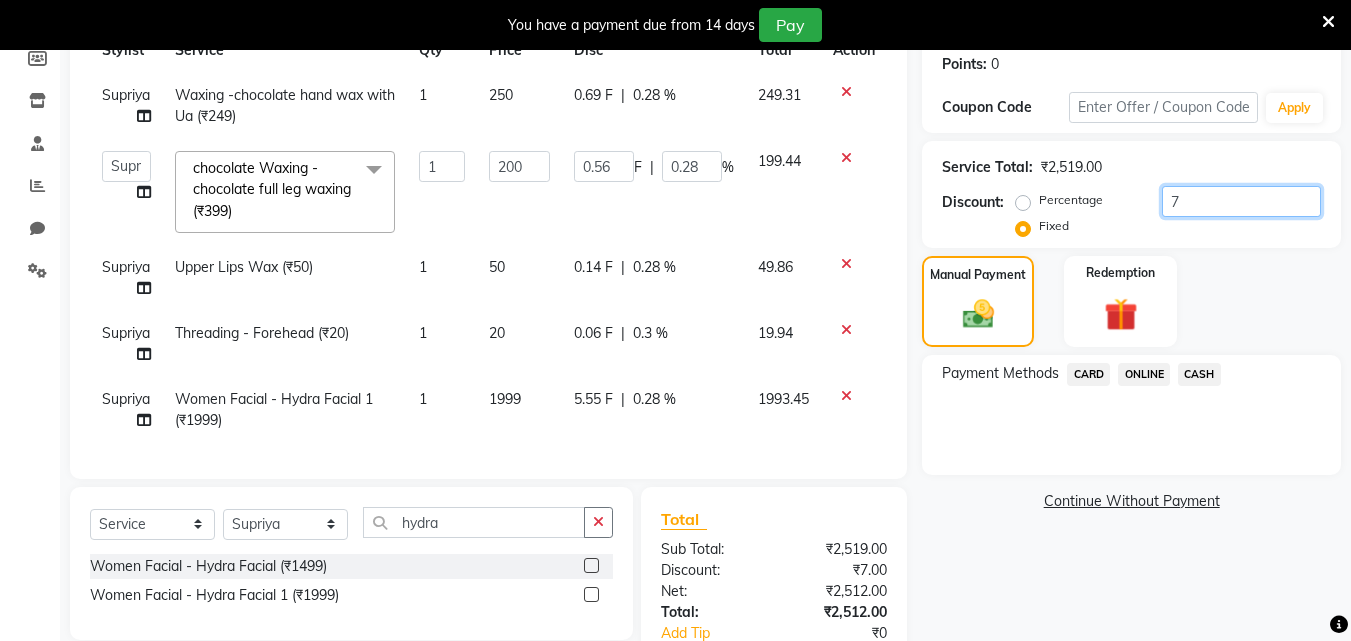 type on "79" 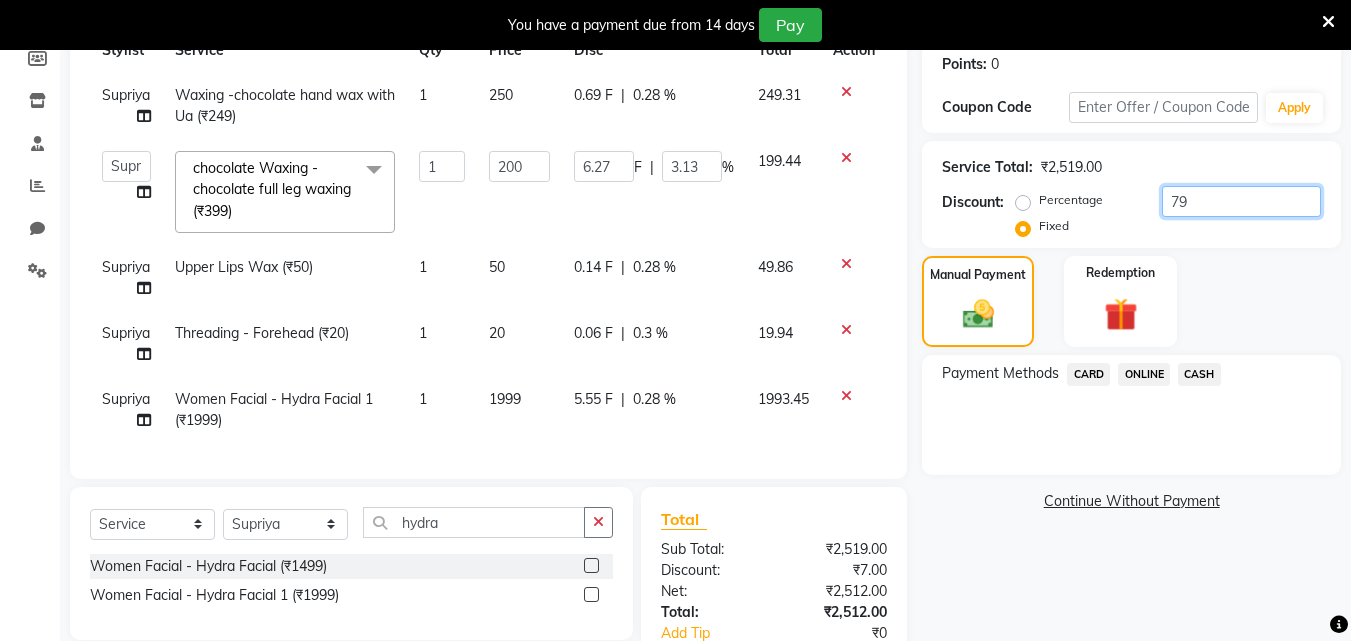 type on "799" 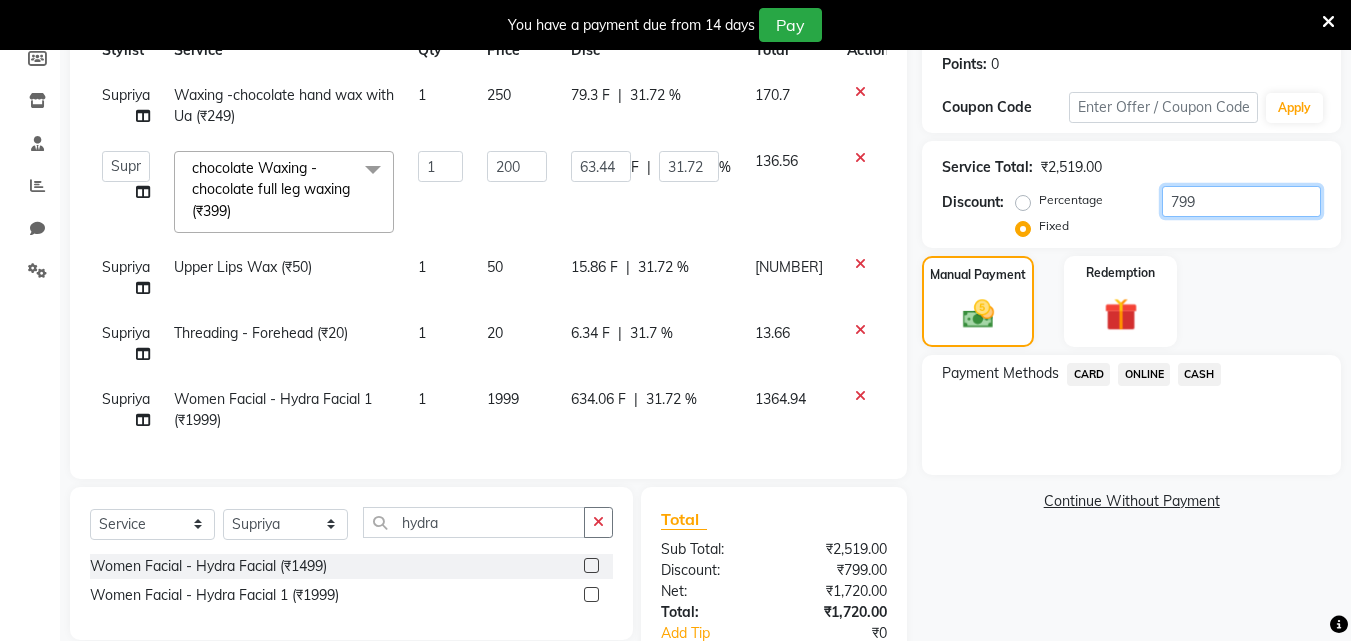 type on "799" 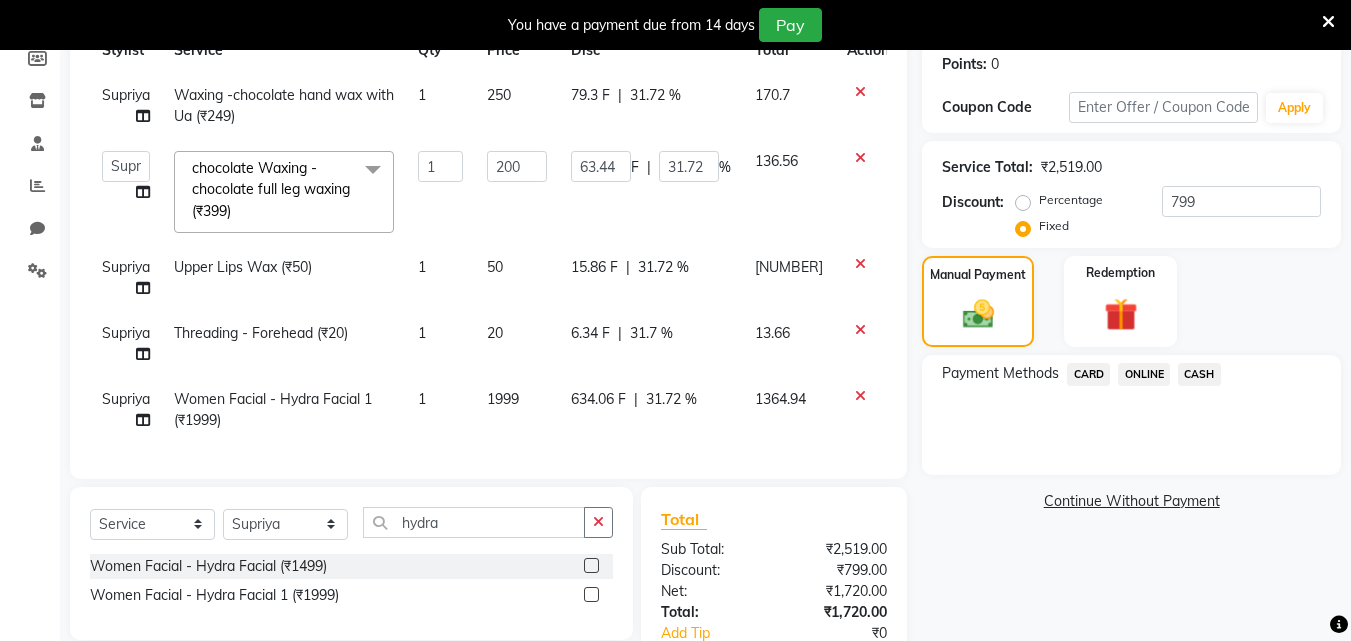 click on "ONLINE" 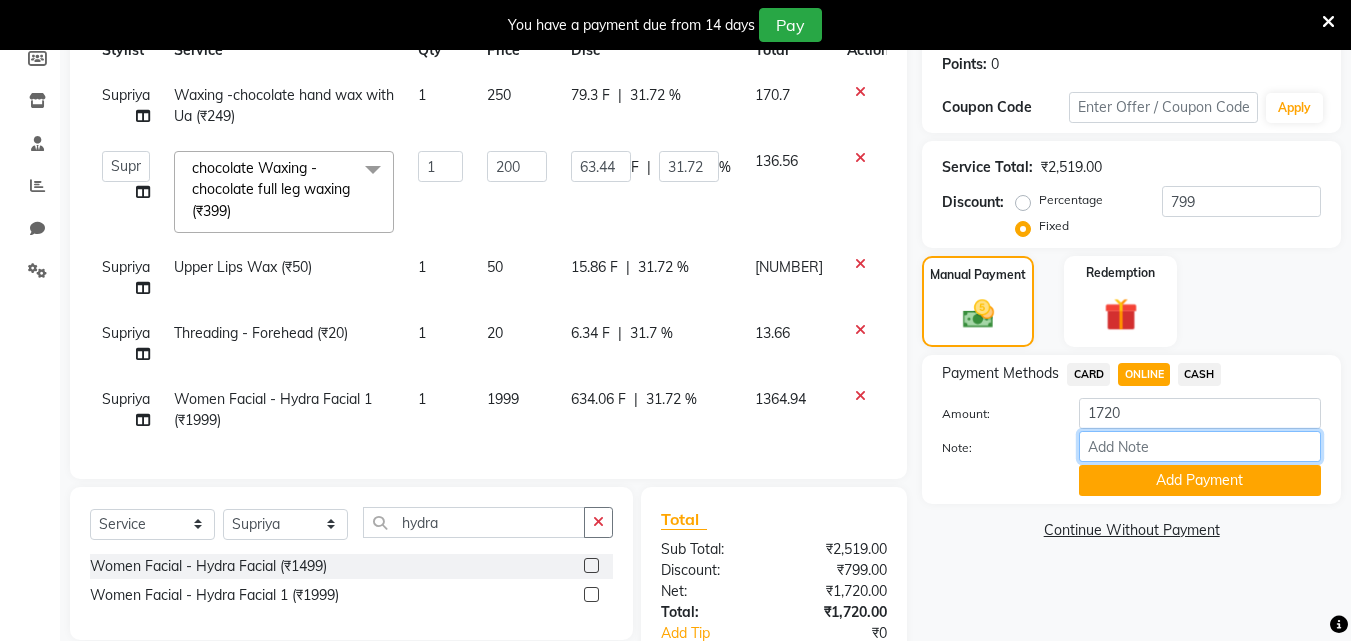 click on "Note:" at bounding box center (1200, 446) 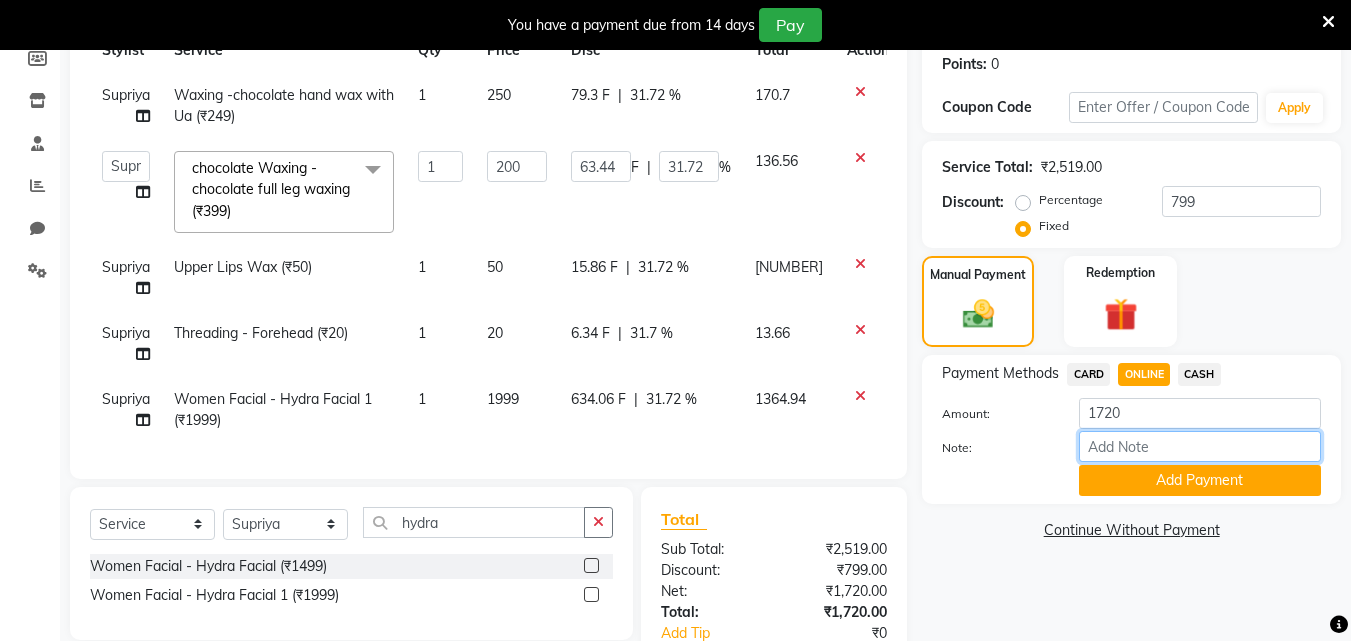 type on "on next visit see review and give 10% discount" 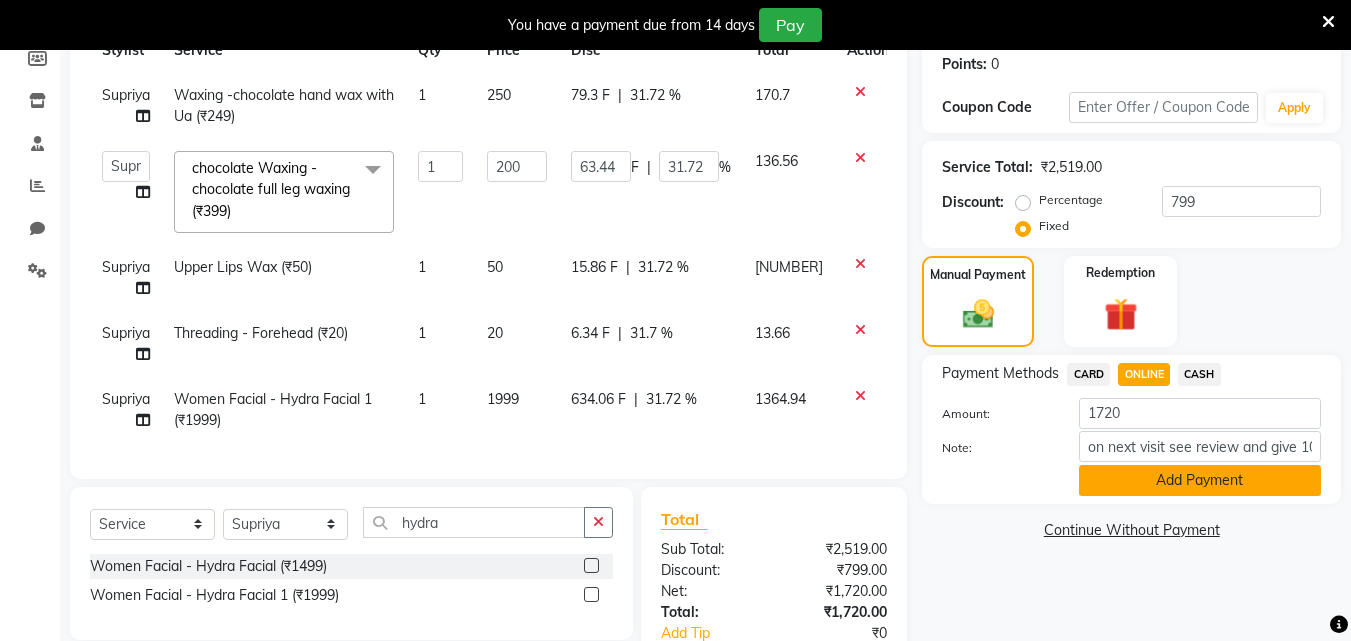 click on "Add Payment" 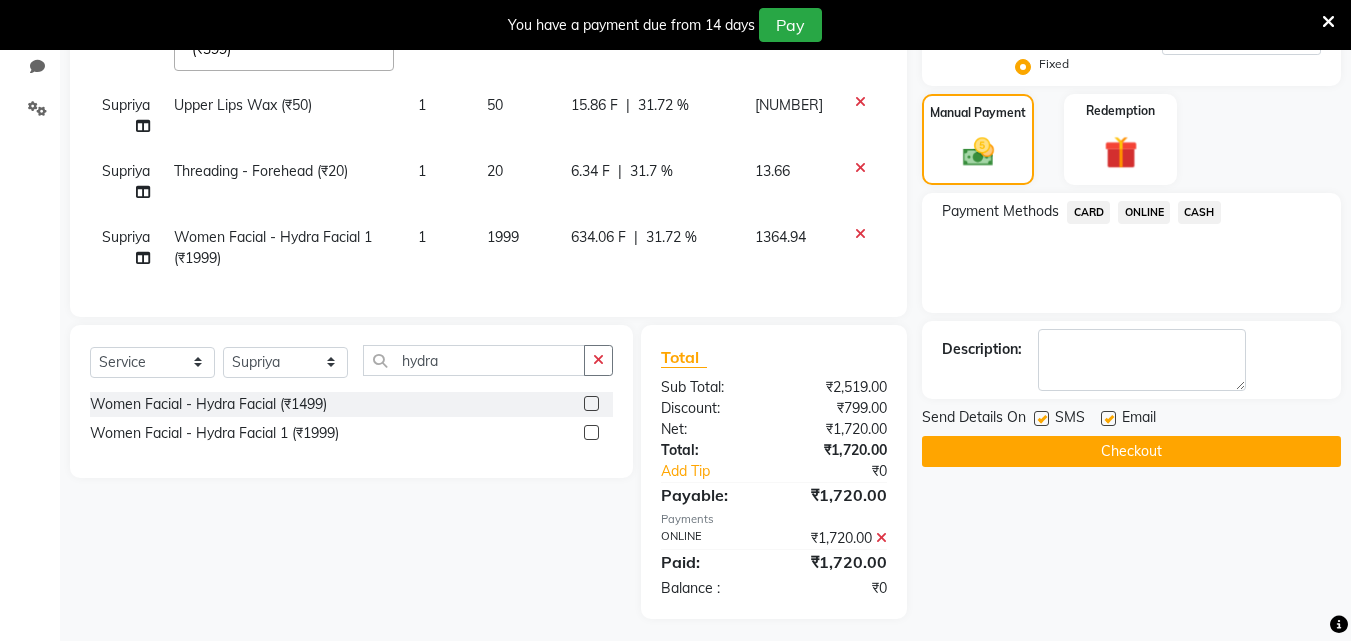 scroll, scrollTop: 492, scrollLeft: 0, axis: vertical 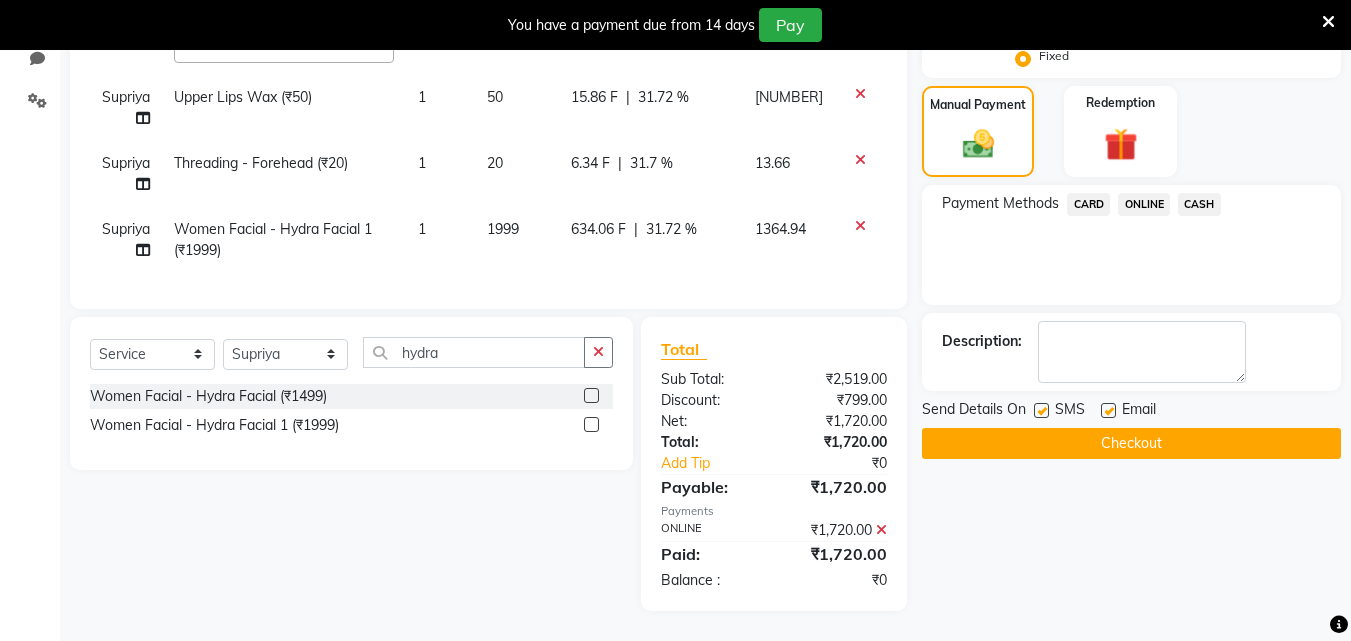 click on "Checkout" 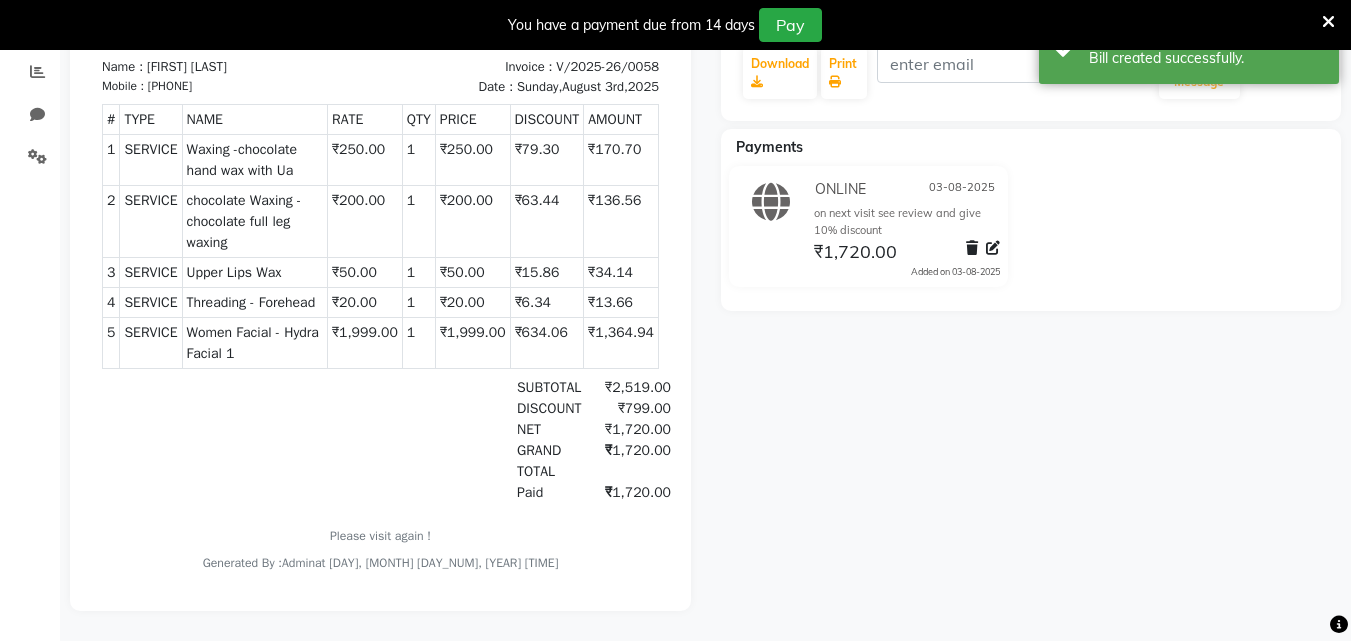 scroll, scrollTop: 0, scrollLeft: 0, axis: both 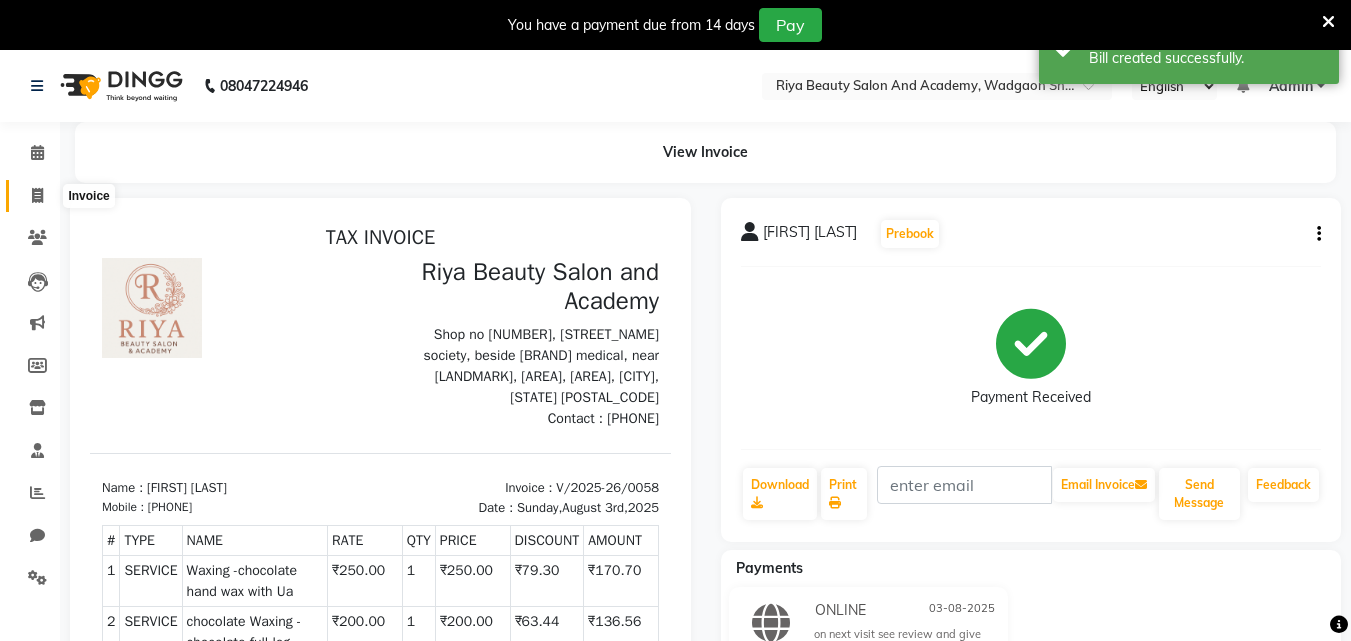 click 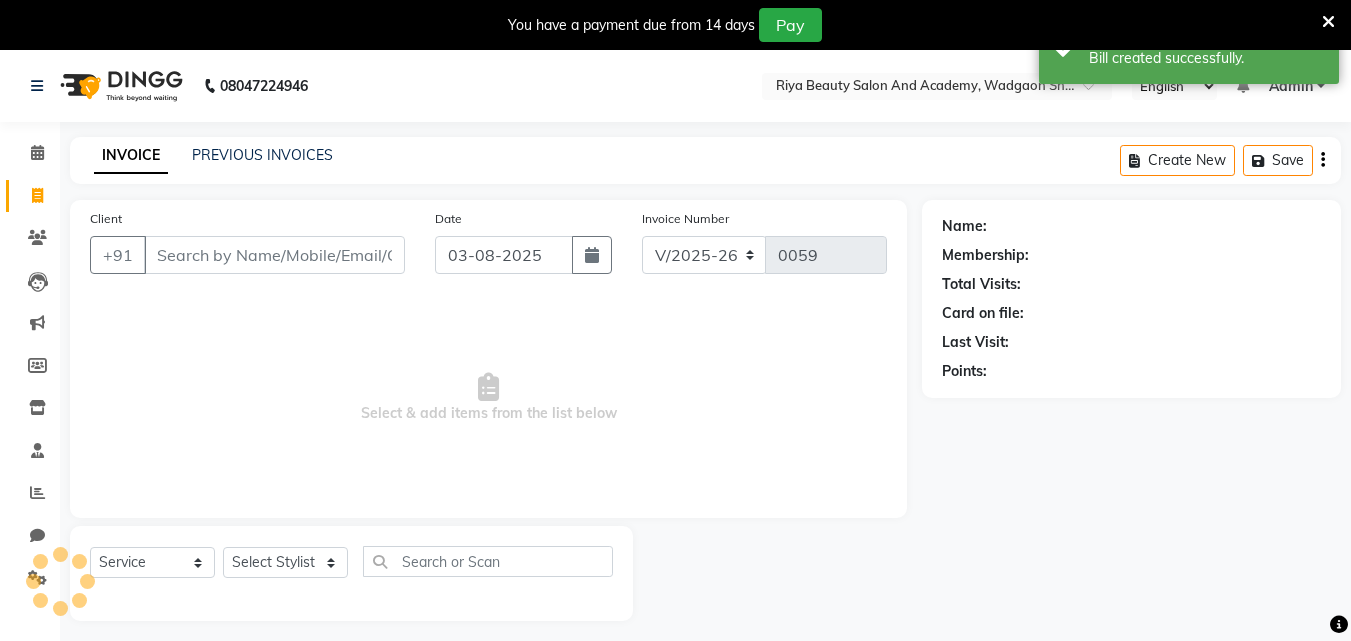 scroll, scrollTop: 50, scrollLeft: 0, axis: vertical 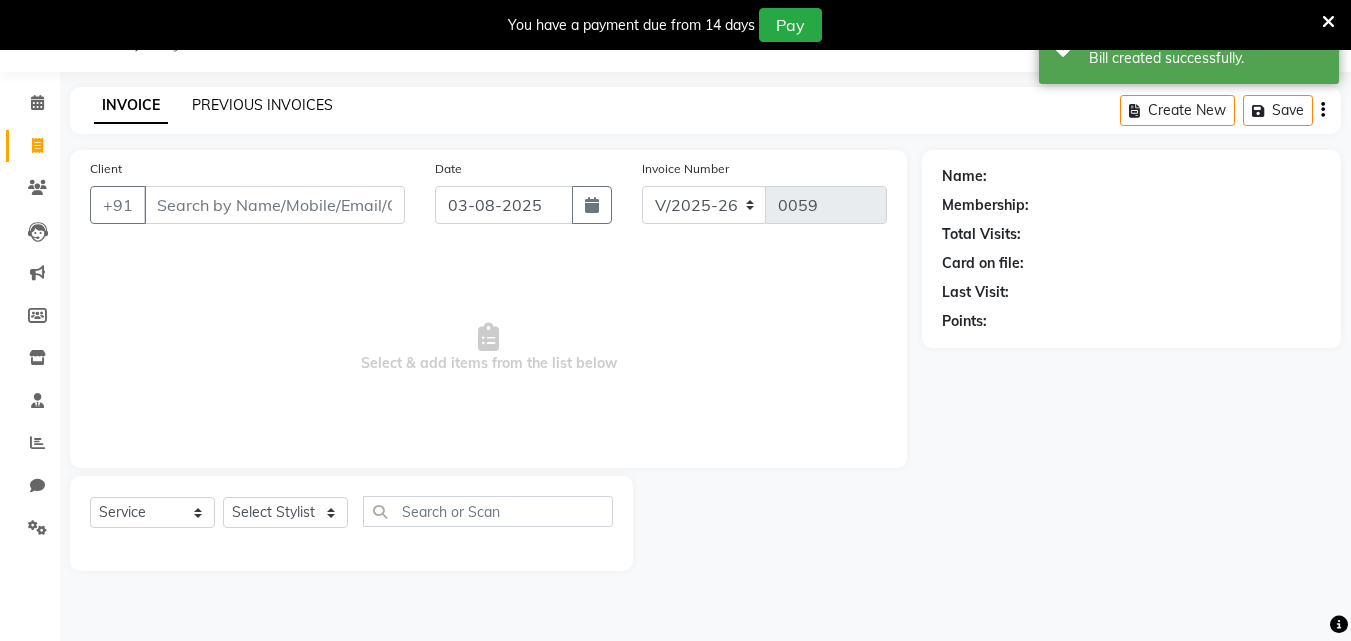click on "PREVIOUS INVOICES" 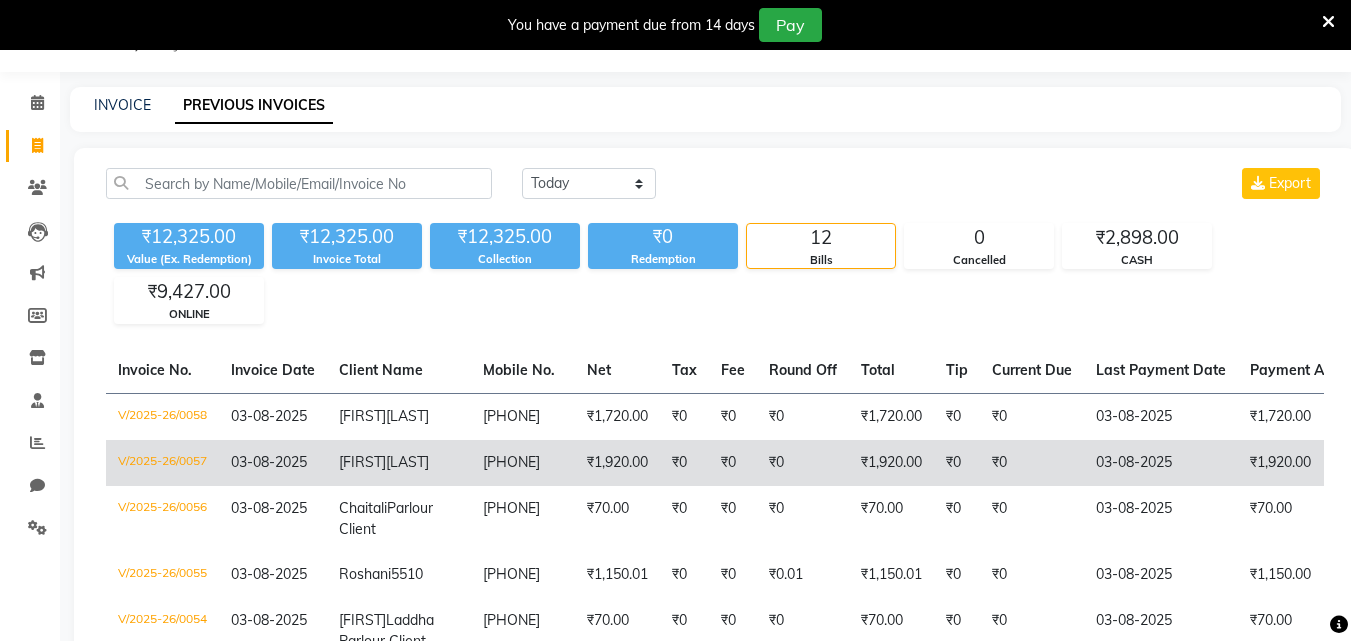 click on "[PHONE]" 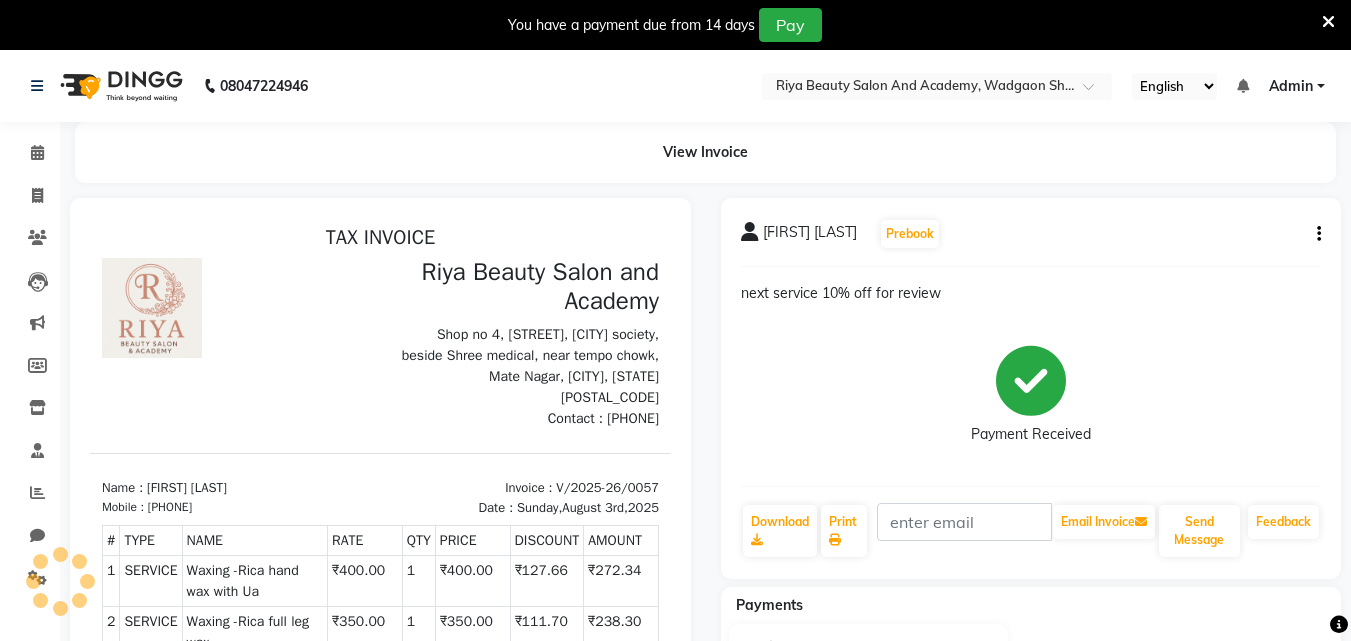 scroll, scrollTop: 0, scrollLeft: 0, axis: both 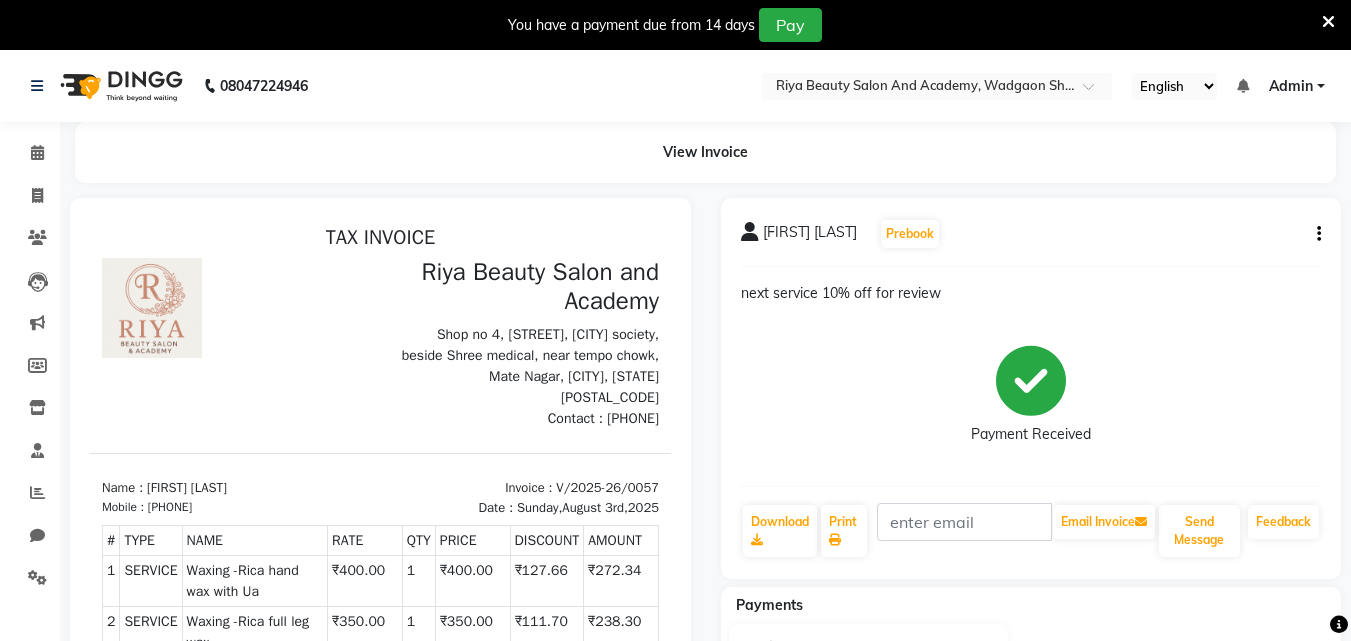 click on "Bhagyaashri Mestry  Prebook  next service 10% off for review  Payment Received  Download  Print   Email Invoice   Send Message Feedback" 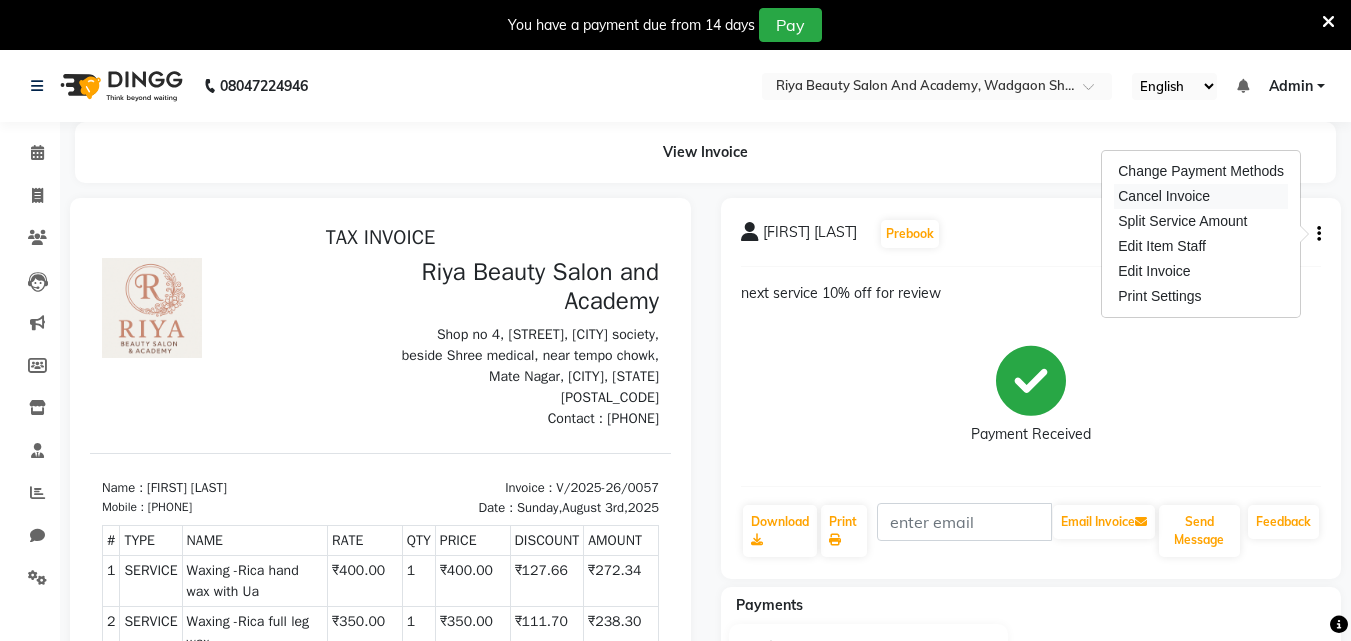 click on "Cancel Invoice" at bounding box center [1201, 196] 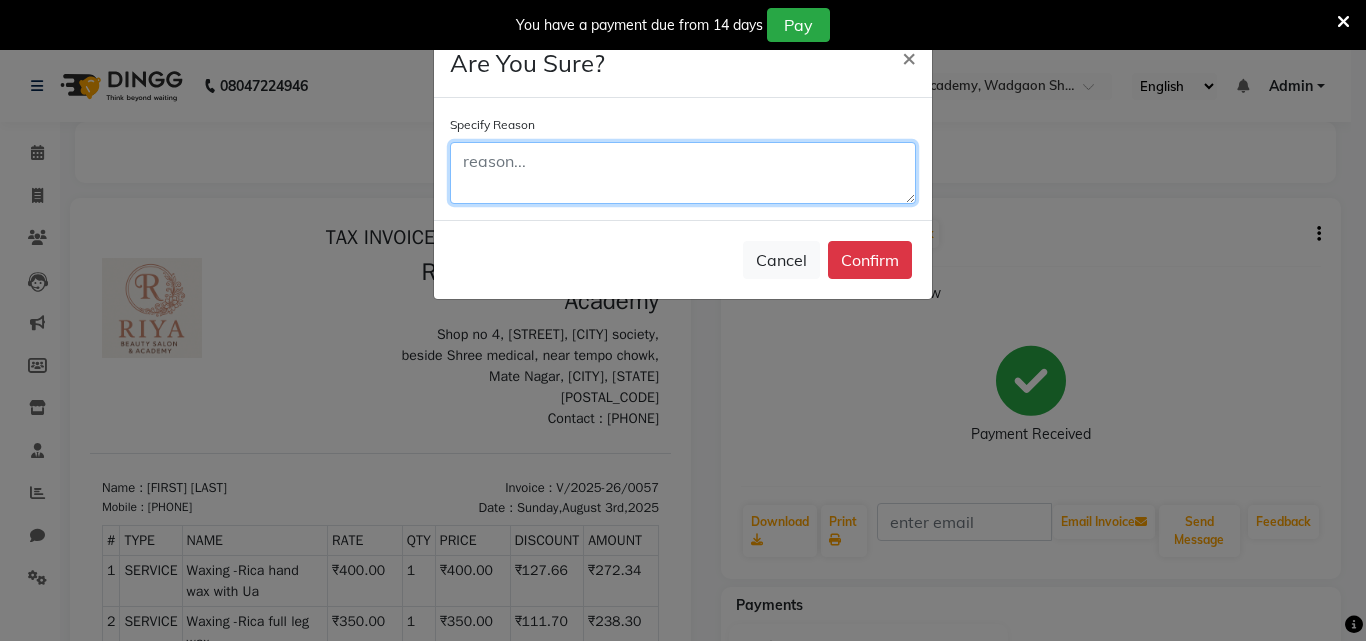 click 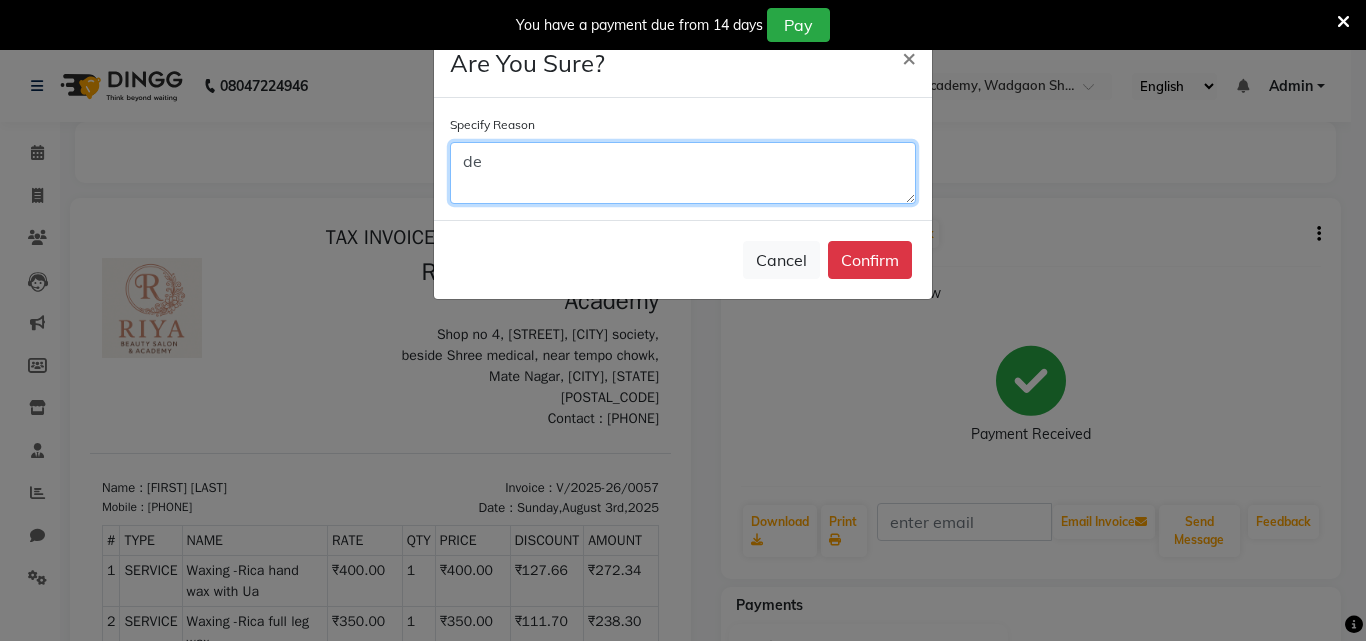 type on "d" 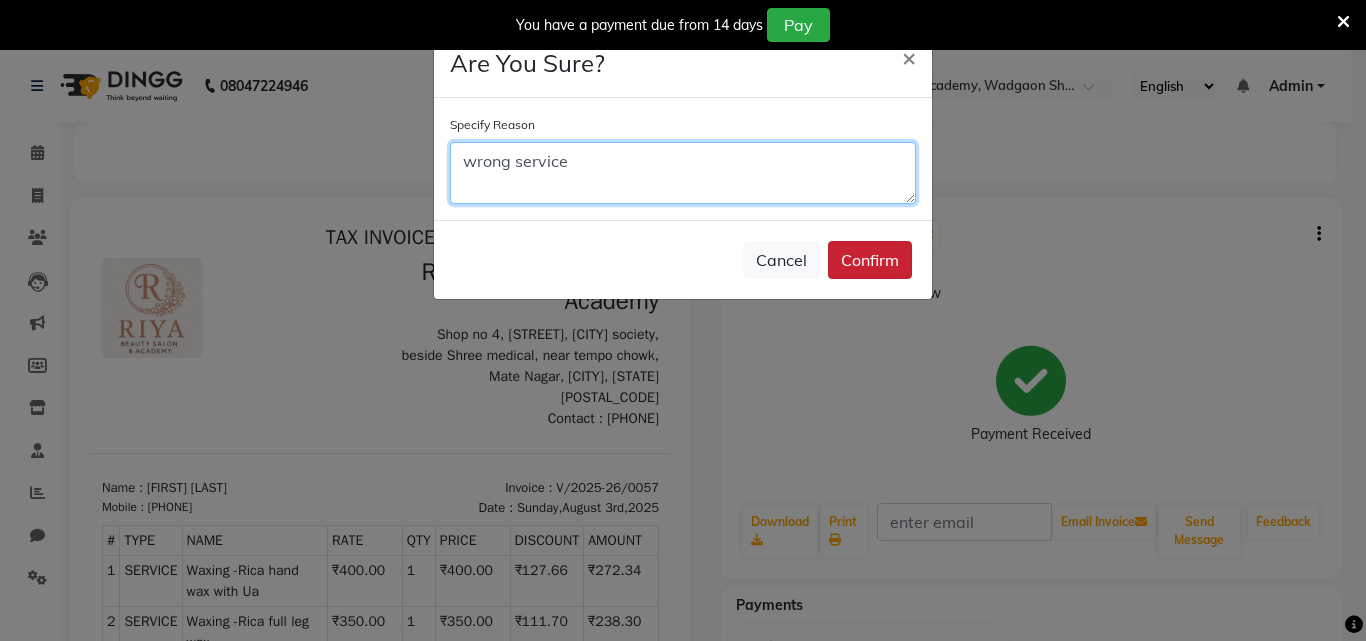 type on "wrong service" 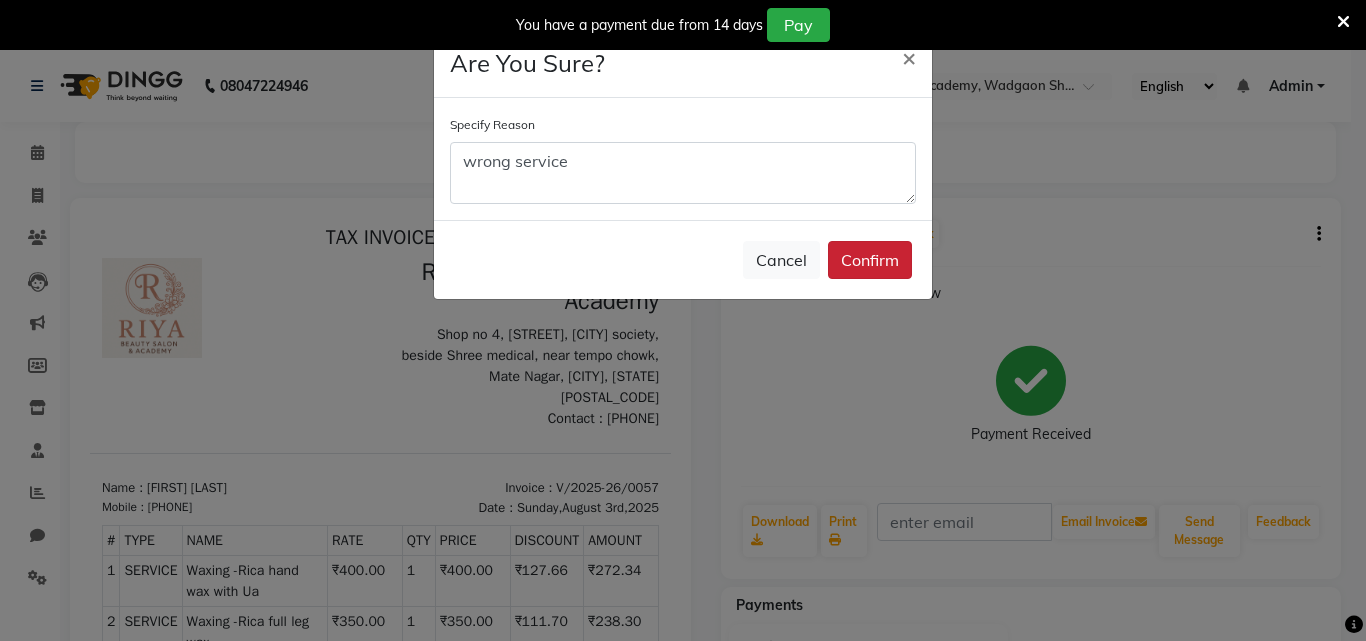 click on "Confirm" 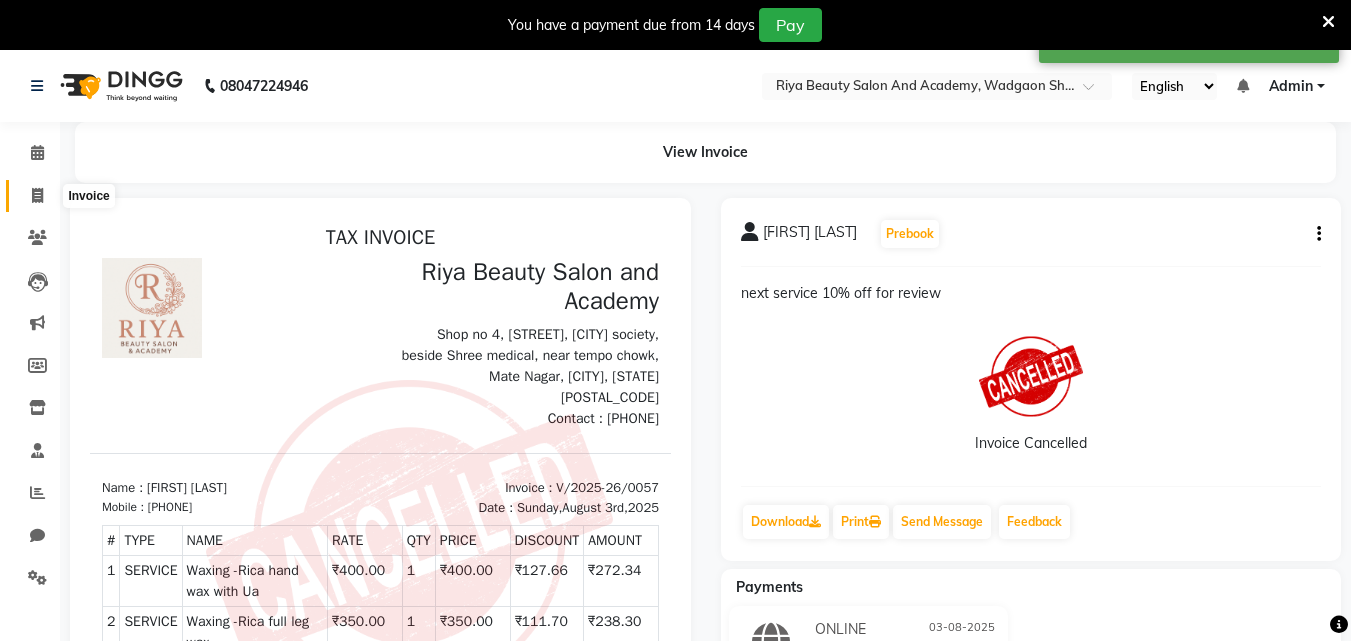 click 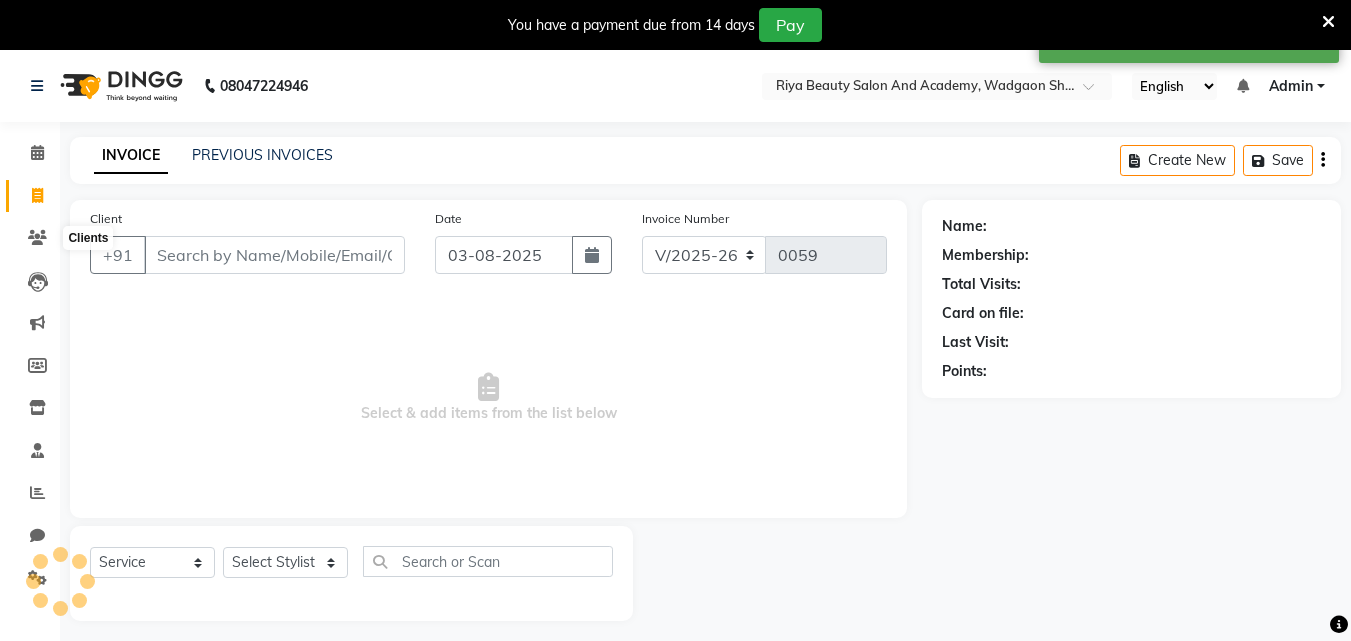 scroll, scrollTop: 50, scrollLeft: 0, axis: vertical 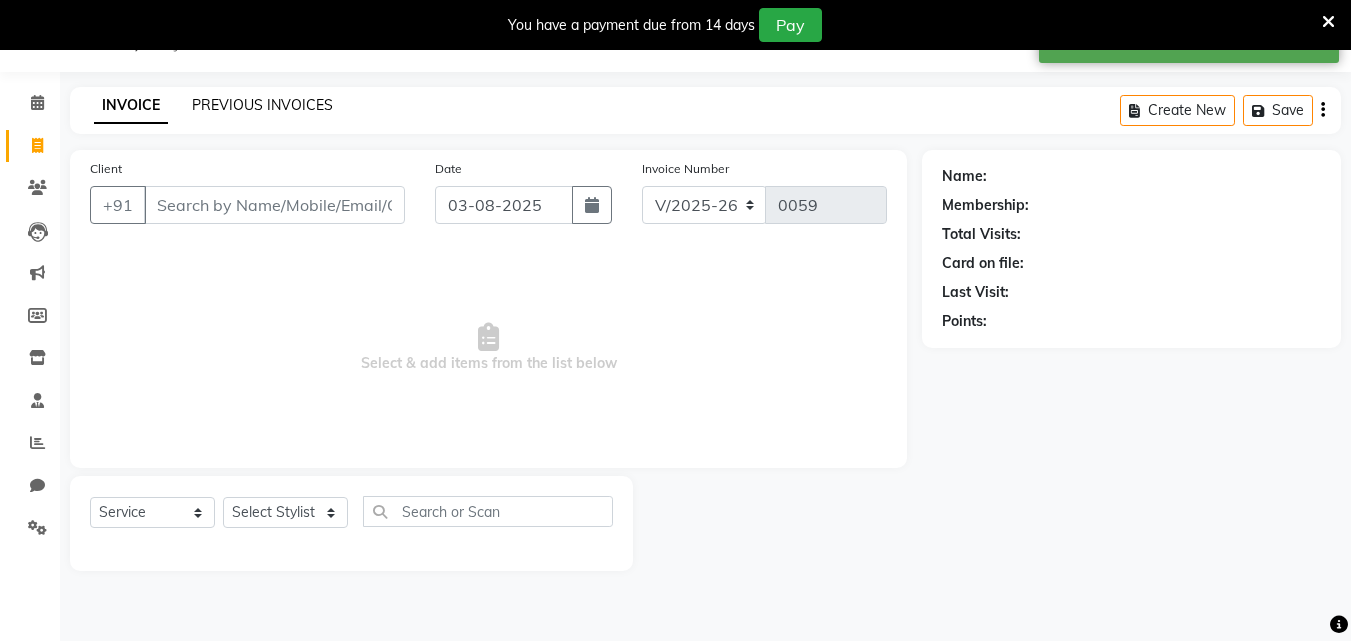 click on "PREVIOUS INVOICES" 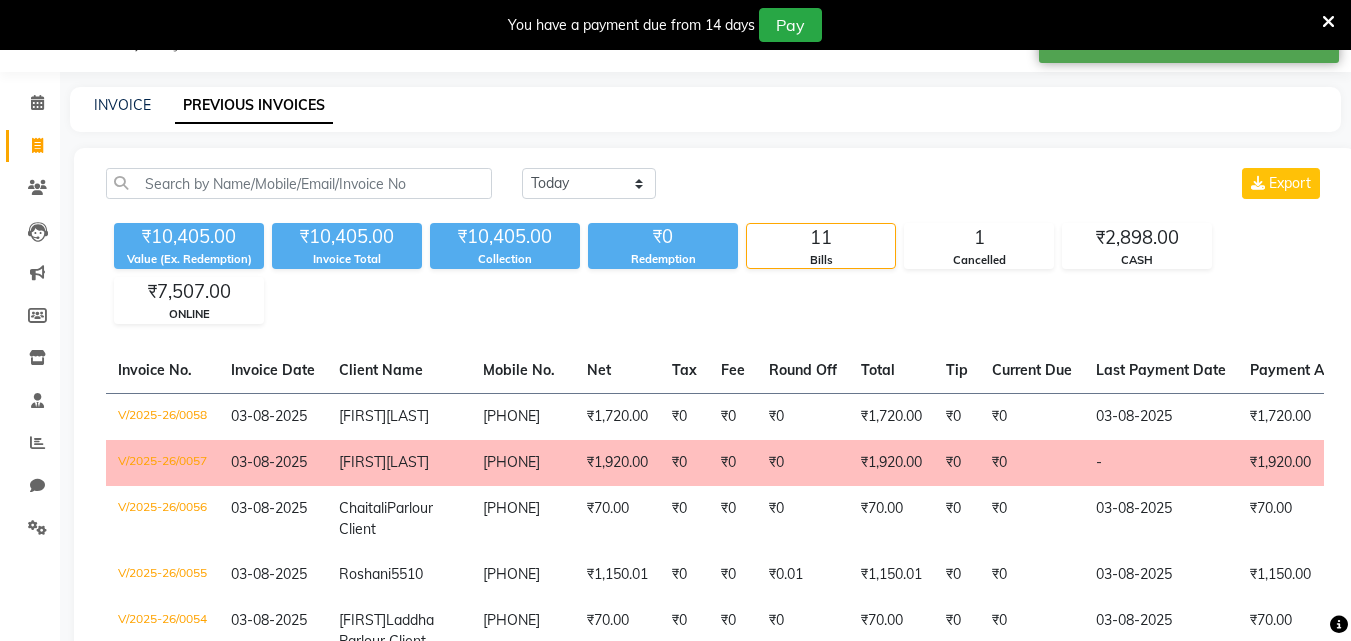 click on "₹10,405.00 Value (Ex. Redemption) ₹10,405.00 Invoice Total  ₹10,405.00 Collection ₹0 Redemption 11 Bills 1 Cancelled ₹2,898.00 CASH ₹7,507.00 ONLINE" 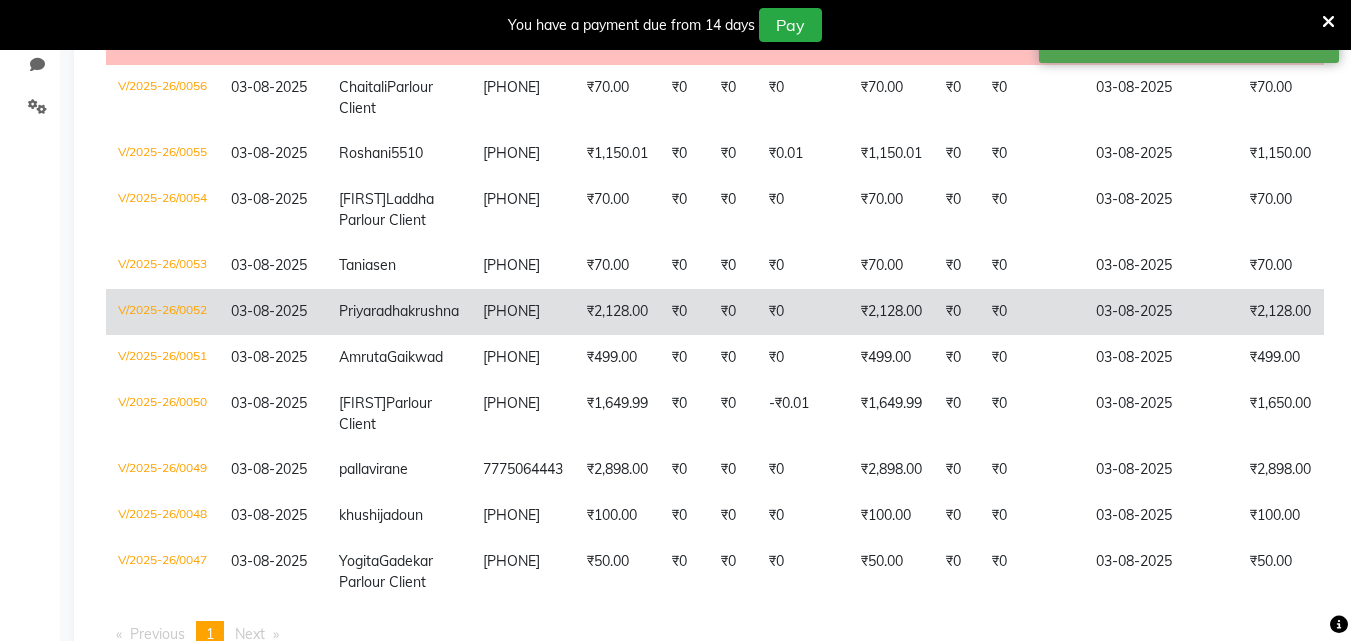 scroll, scrollTop: 277, scrollLeft: 0, axis: vertical 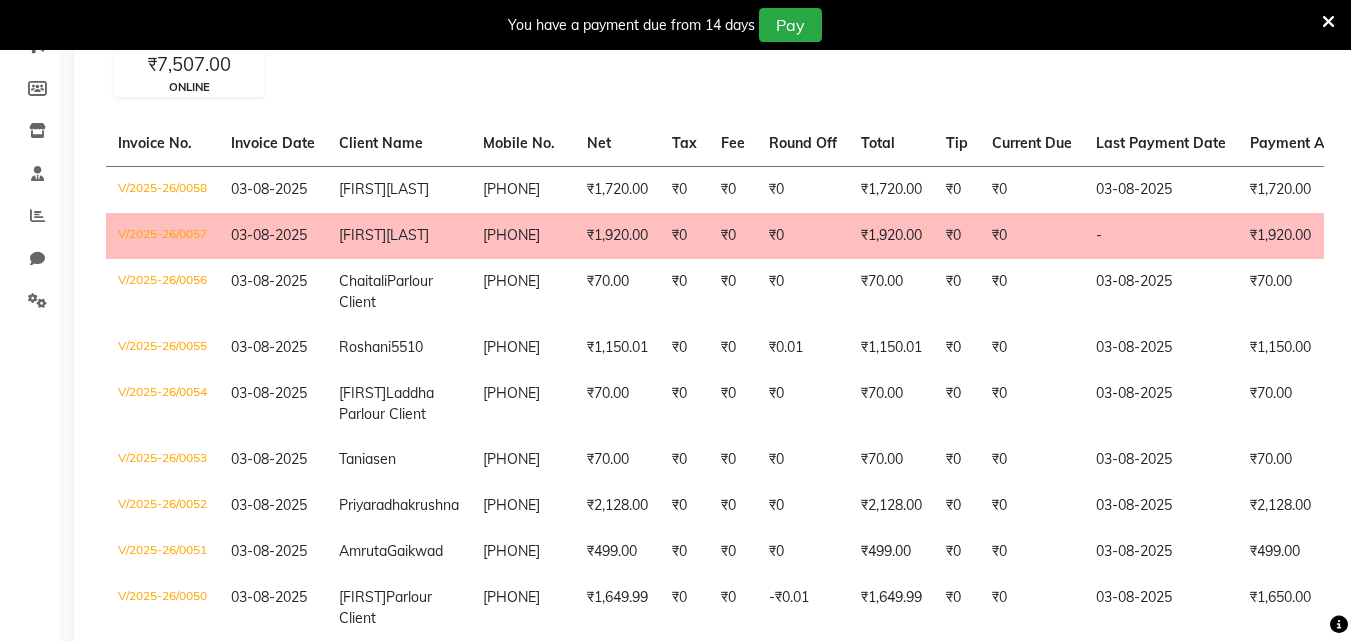 click on "₹10,405.00 Value (Ex. Redemption) ₹10,405.00 Invoice Total  ₹10,405.00 Collection ₹0 Redemption 11 Bills 1 Cancelled ₹2,898.00 CASH ₹7,507.00 ONLINE" 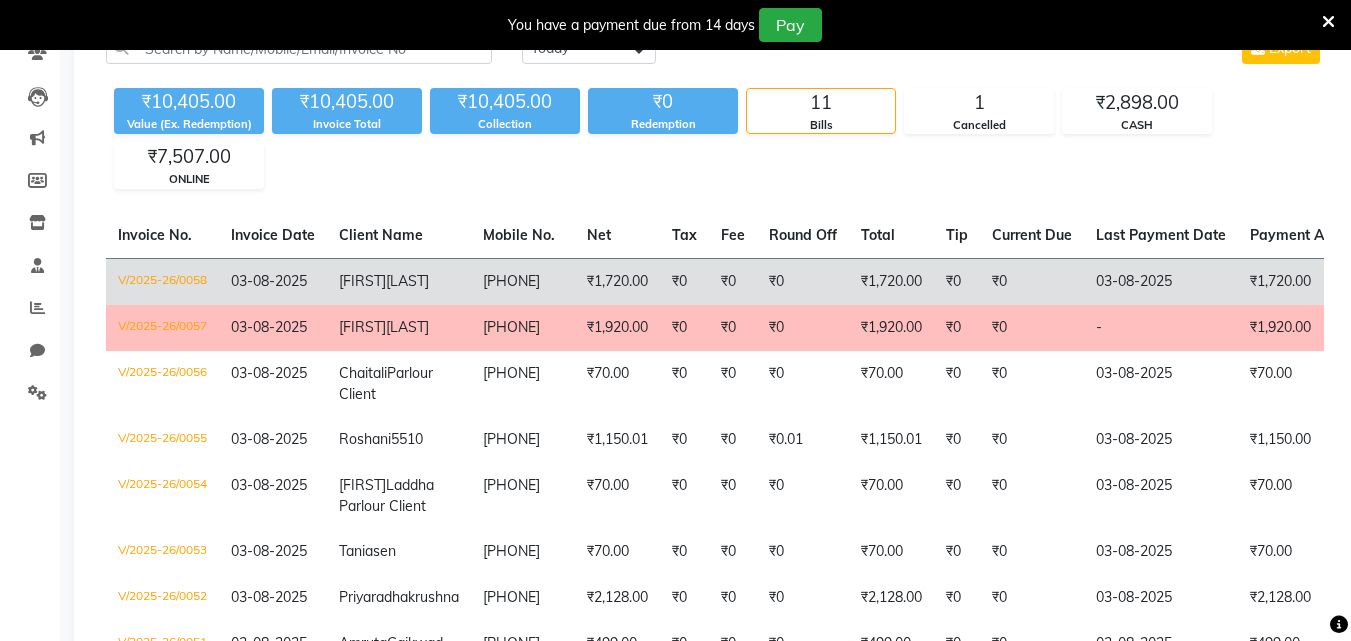 scroll, scrollTop: 0, scrollLeft: 0, axis: both 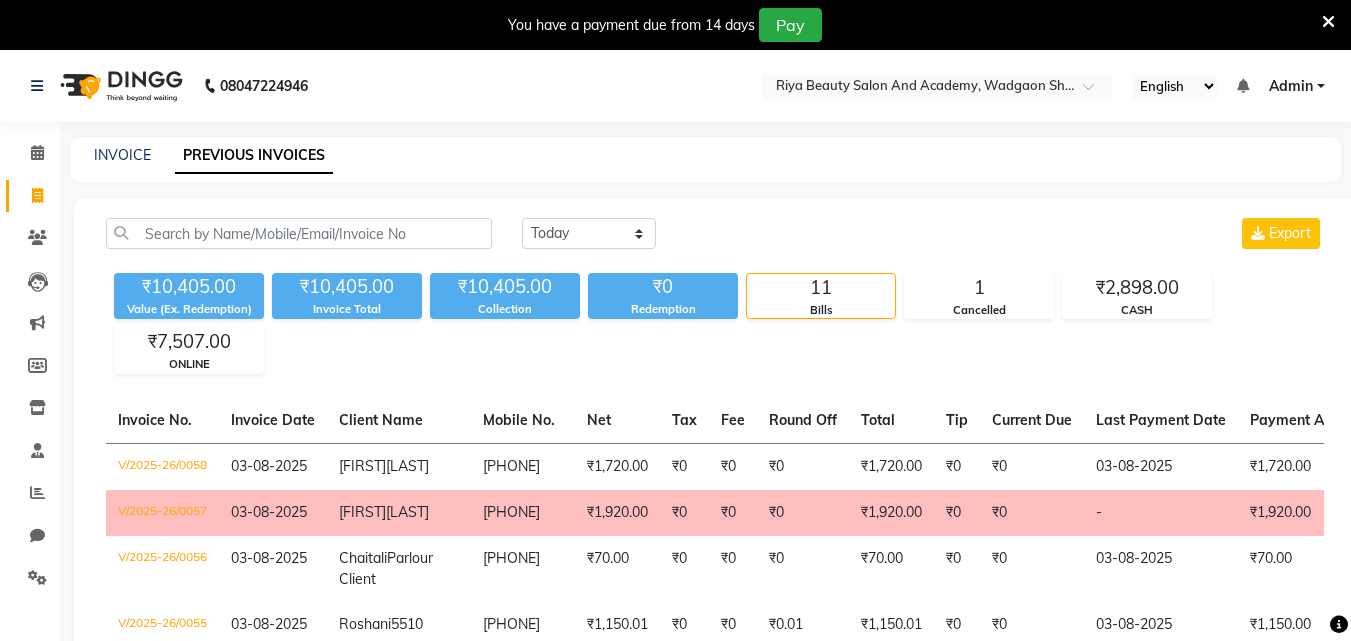 click on "08047224946 Select Location × Riya Beauty Salon And Academy, Wadgaon Sheri English ENGLISH Español العربية मराठी हिंदी ગુજરાતી தமிழ் 中文 Notifications nothing to show Admin Manage Profile Change Password Sign out  Version:3.15.11" 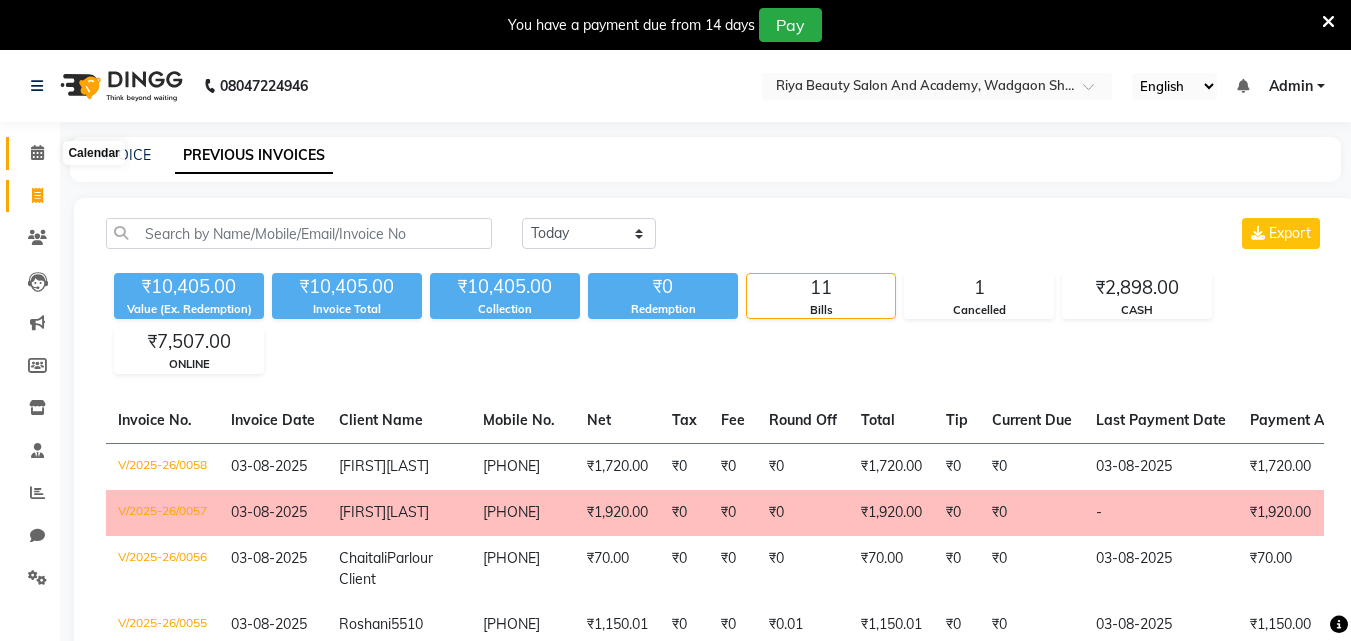 click 